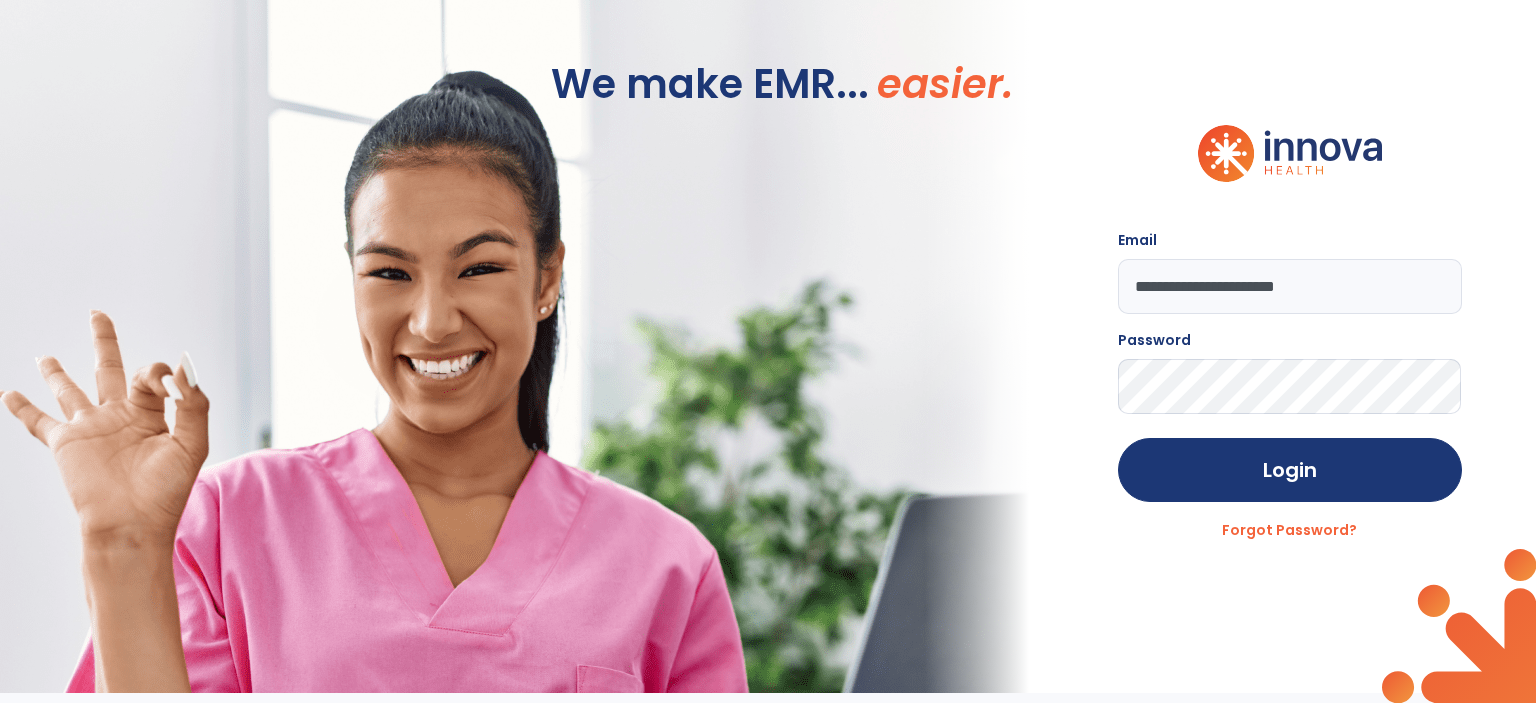 scroll, scrollTop: 0, scrollLeft: 0, axis: both 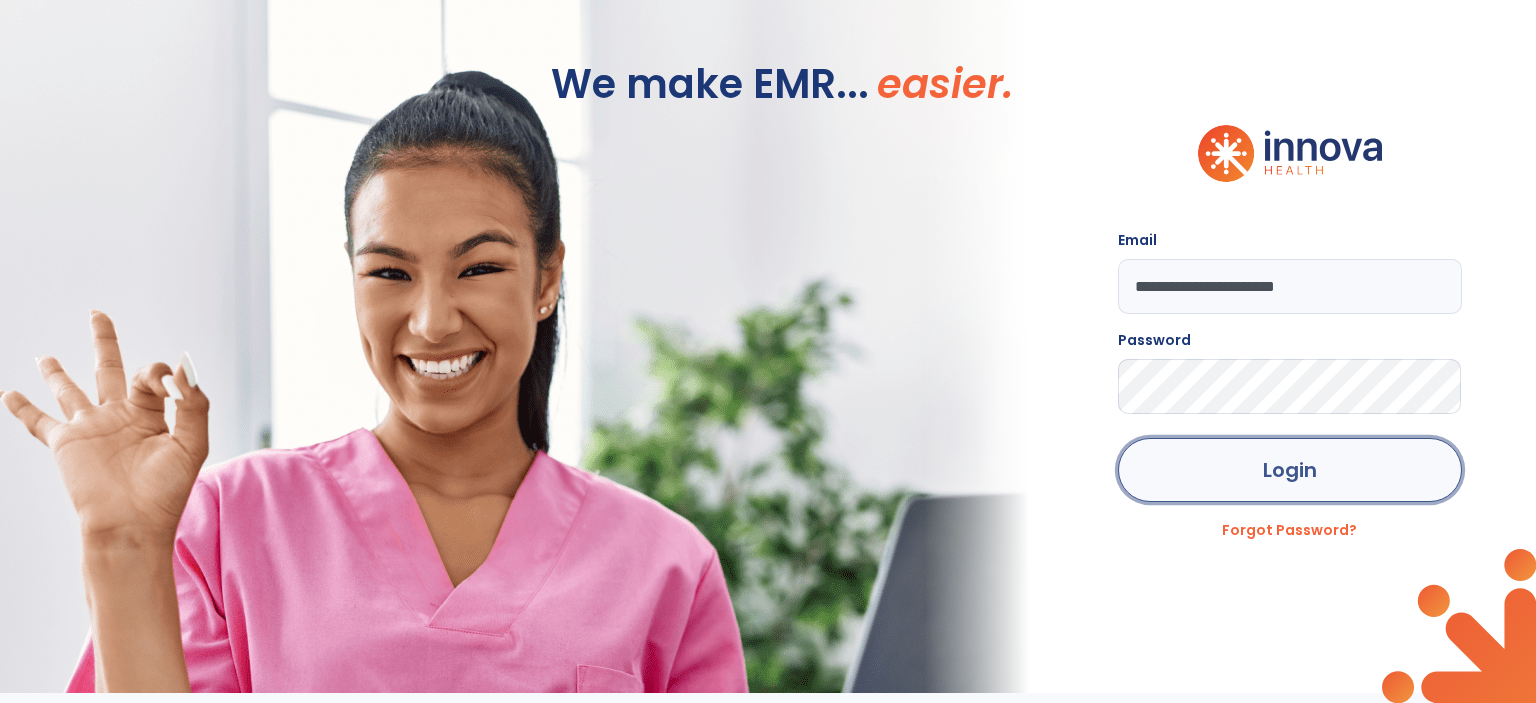 click on "Login" 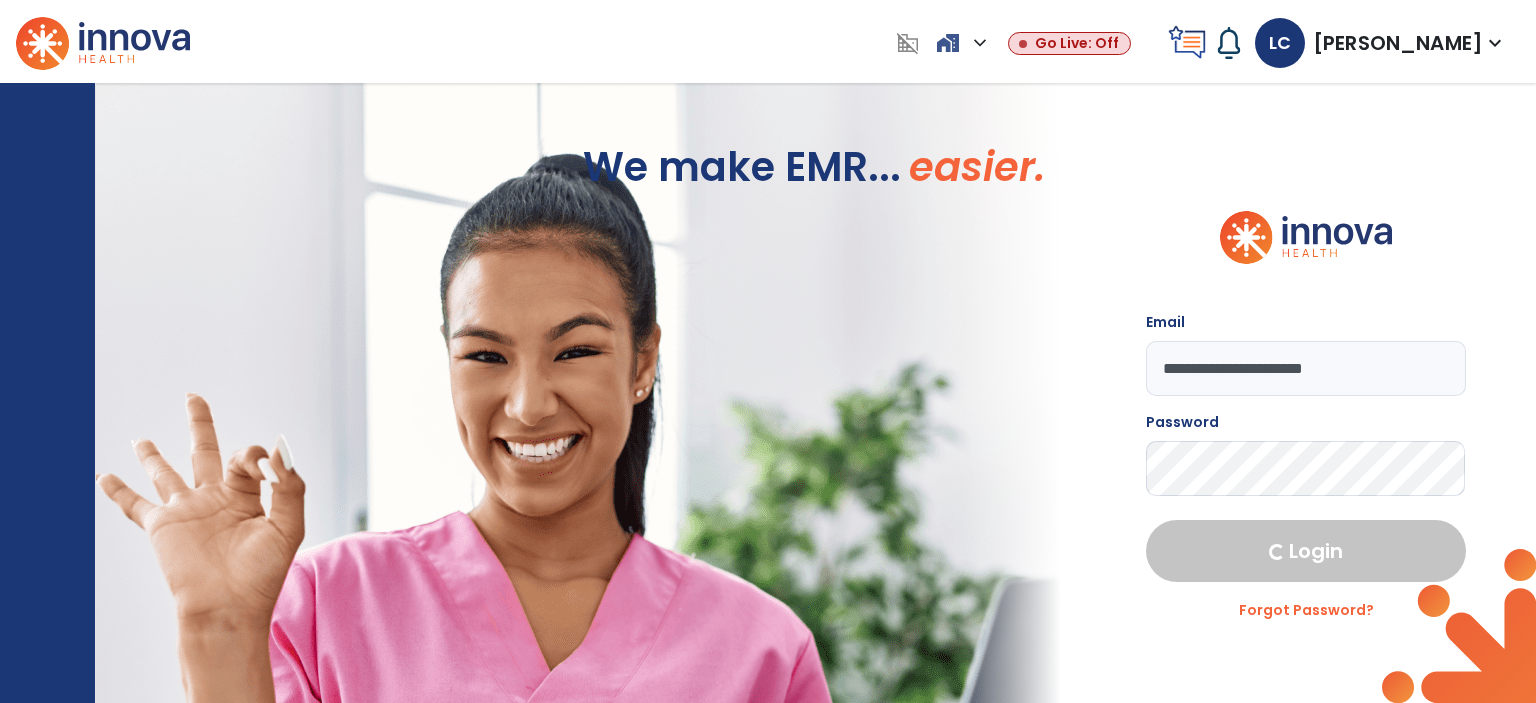 select on "***" 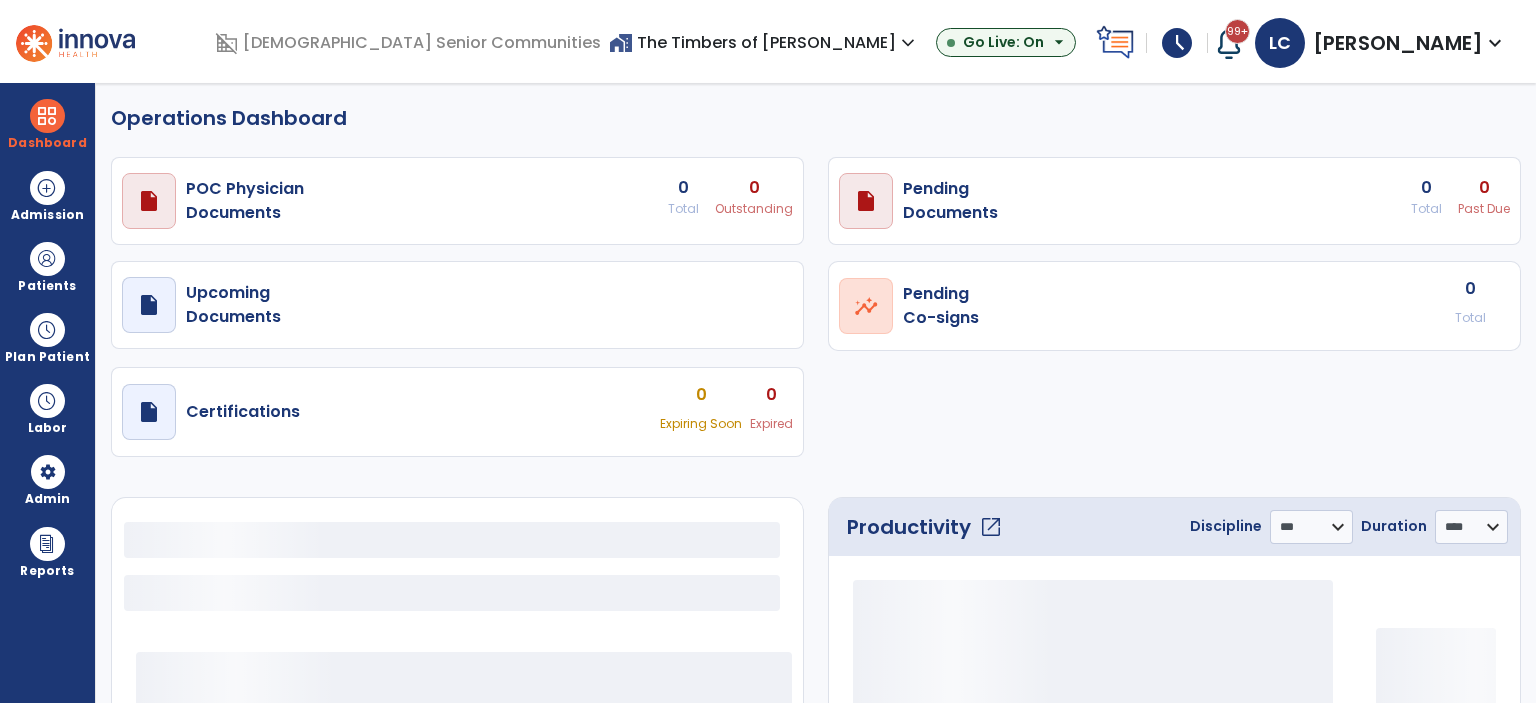 select on "***" 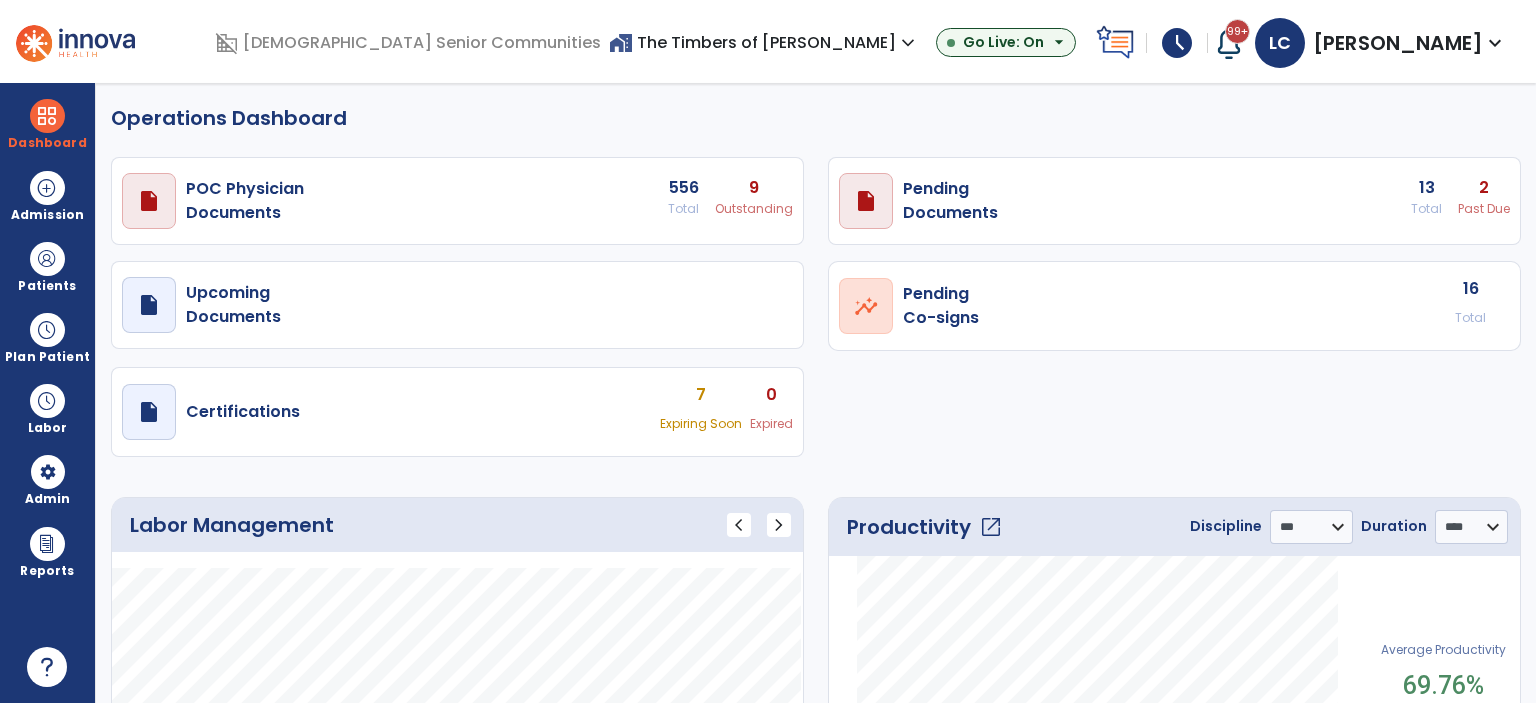 click on "draft   open_in_new  Pending   Documents 13 Total 2 Past Due" at bounding box center [457, 201] 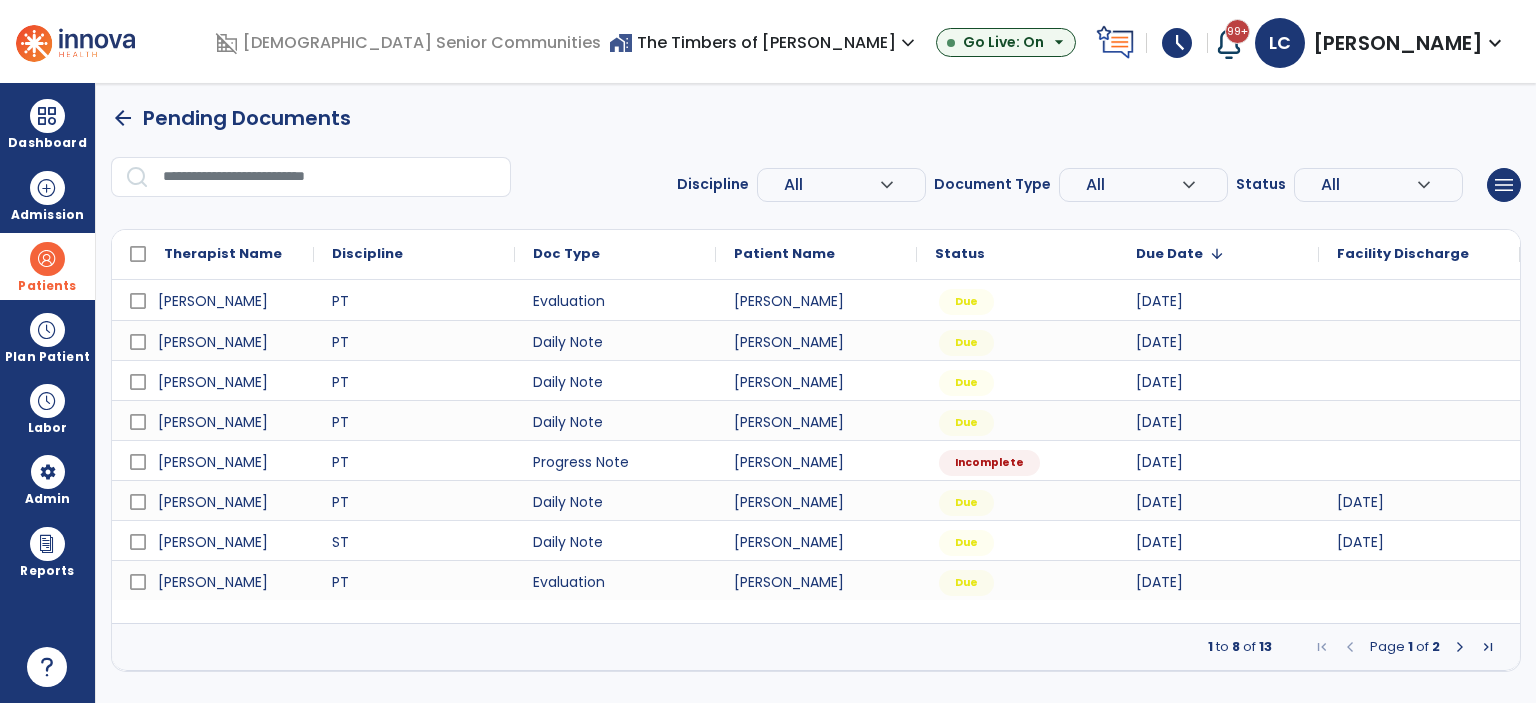 click at bounding box center [47, 259] 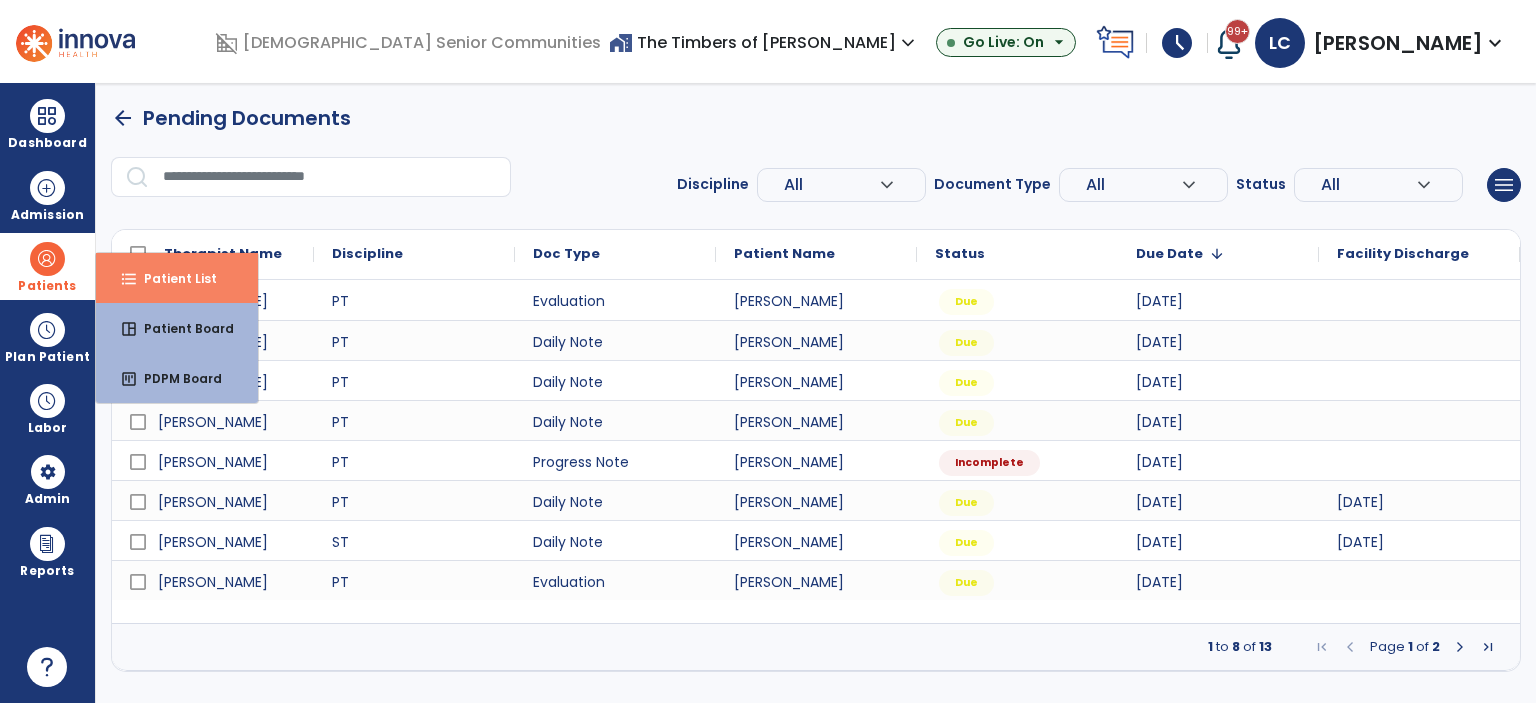 click on "Patient List" at bounding box center [172, 278] 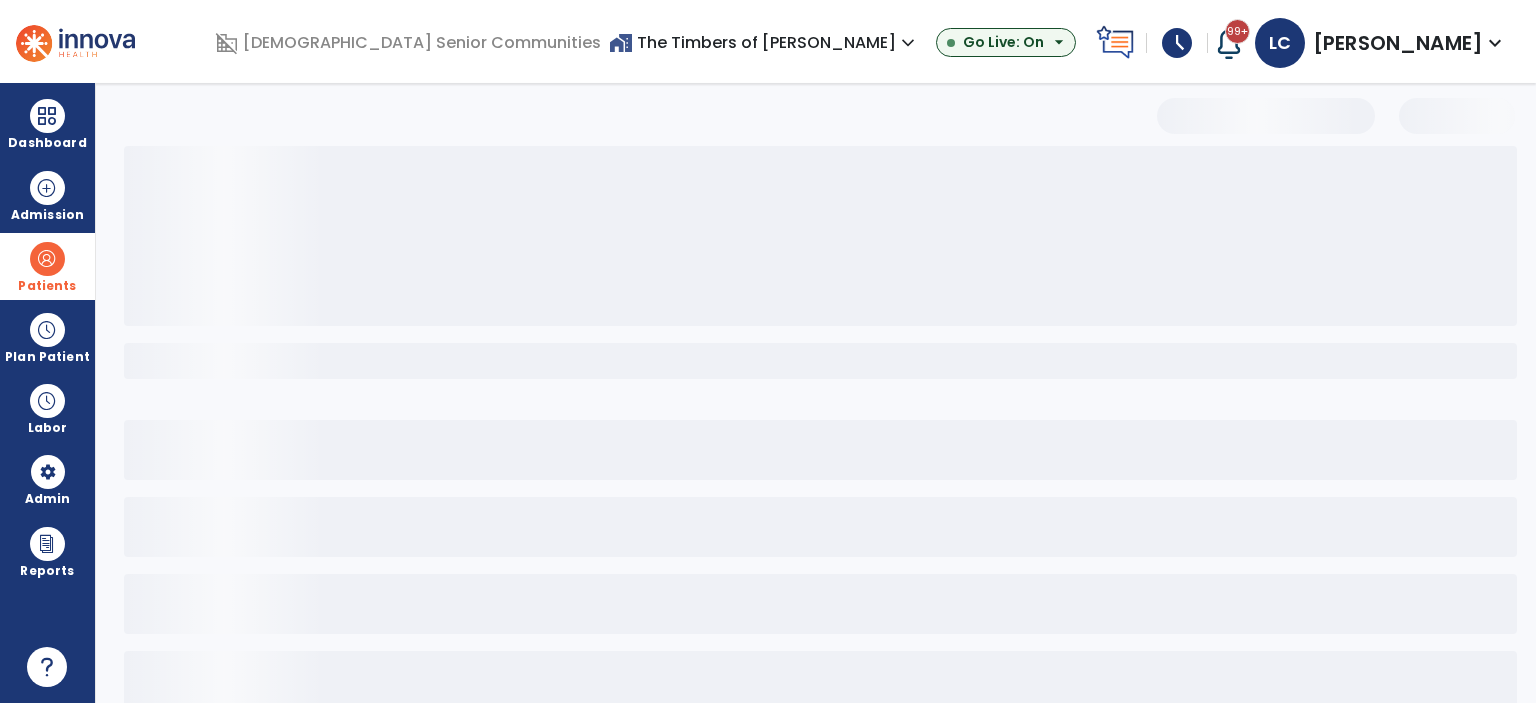 select on "***" 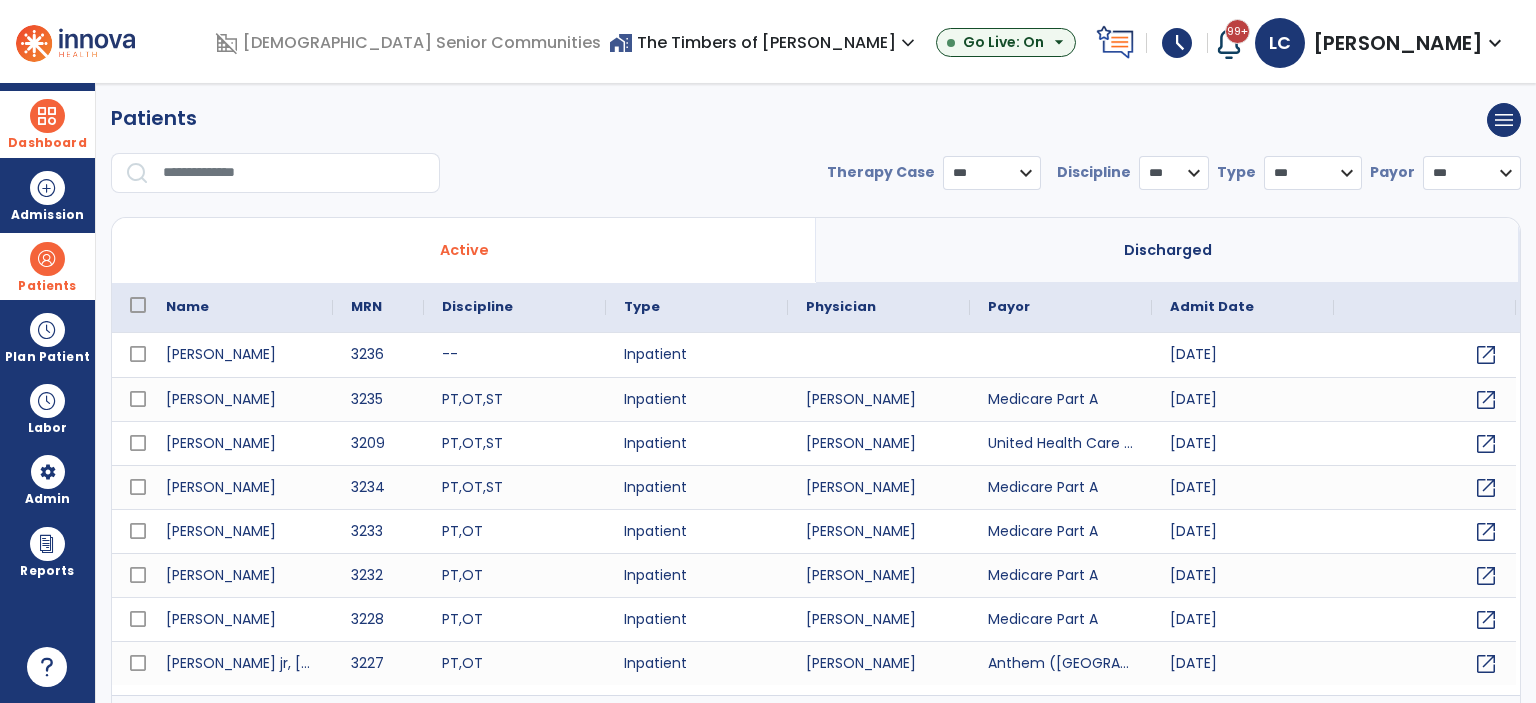 click at bounding box center (47, 116) 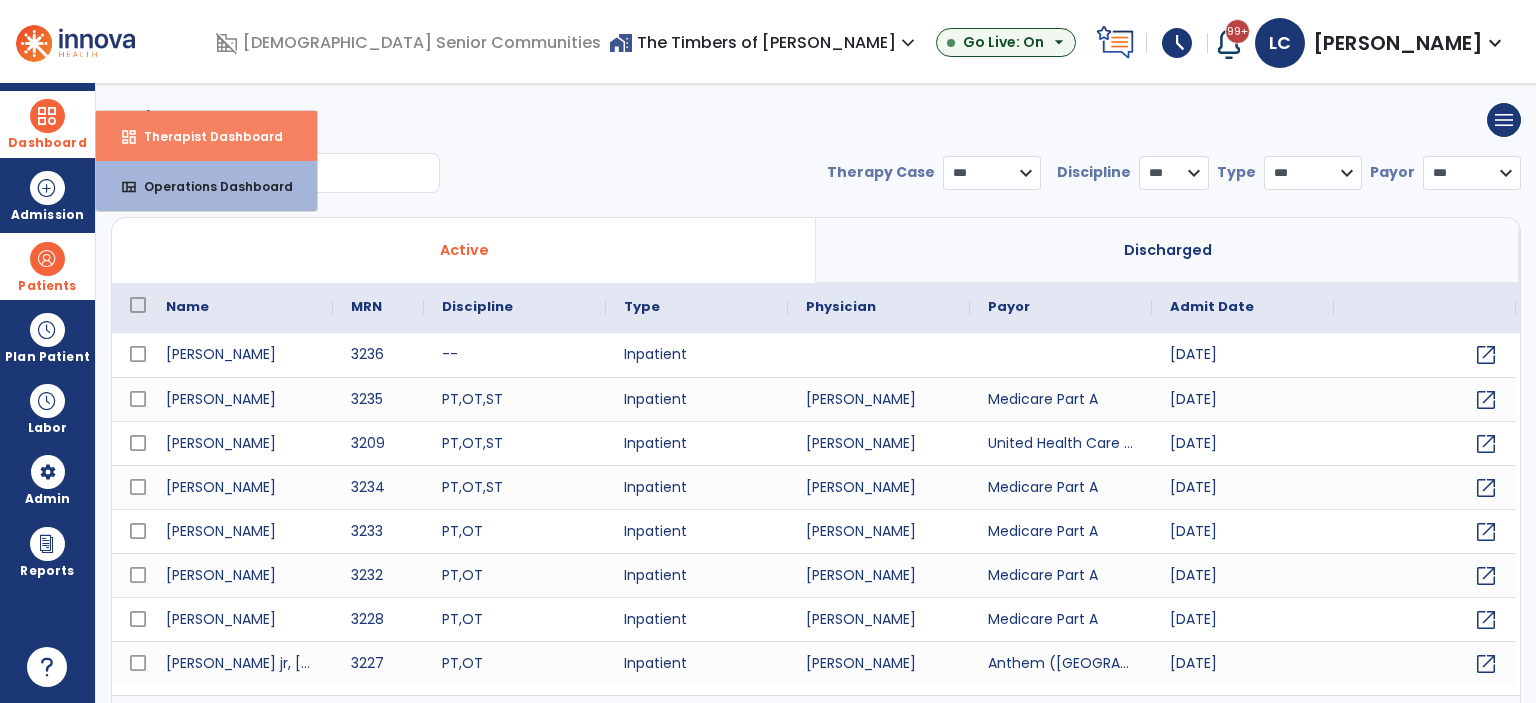 click on "dashboard  Therapist Dashboard" at bounding box center [206, 136] 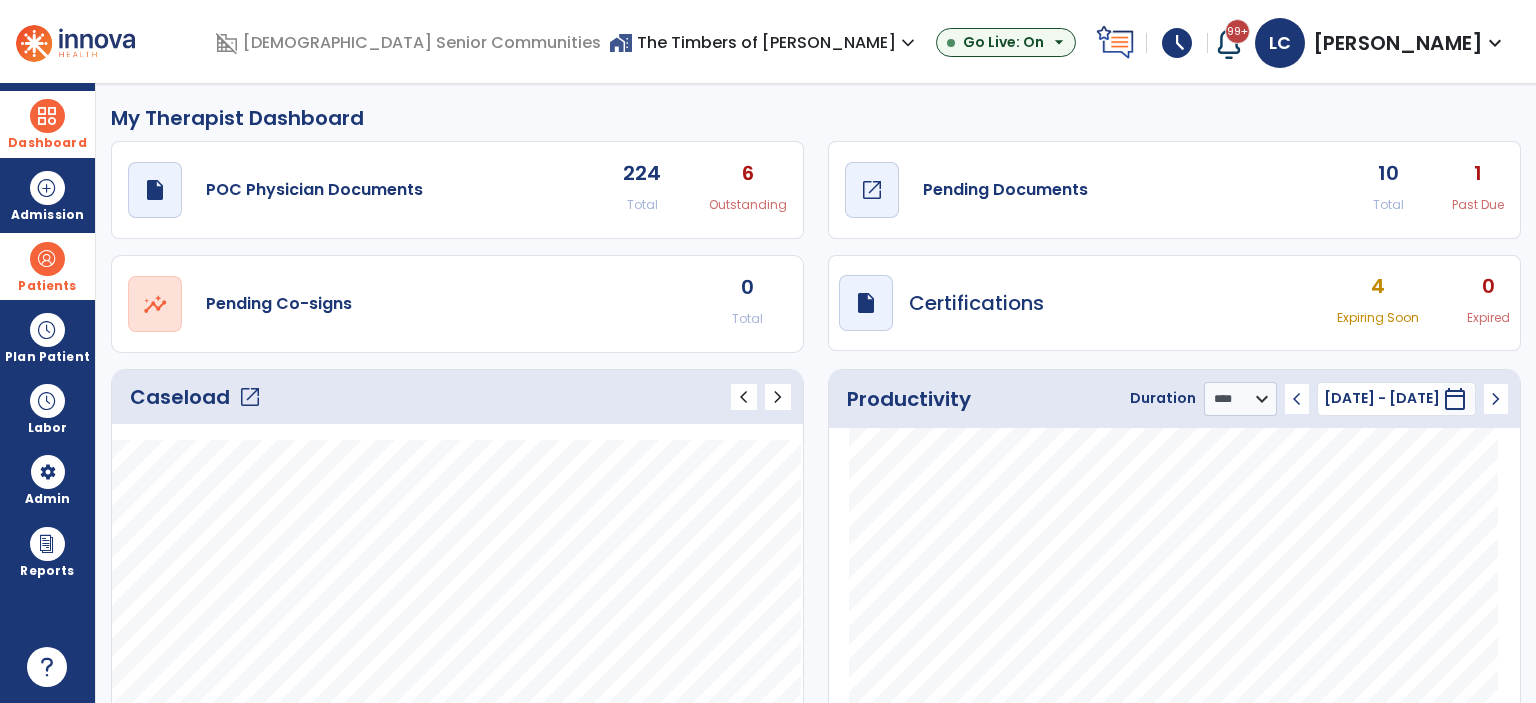 click on "Pending Documents" 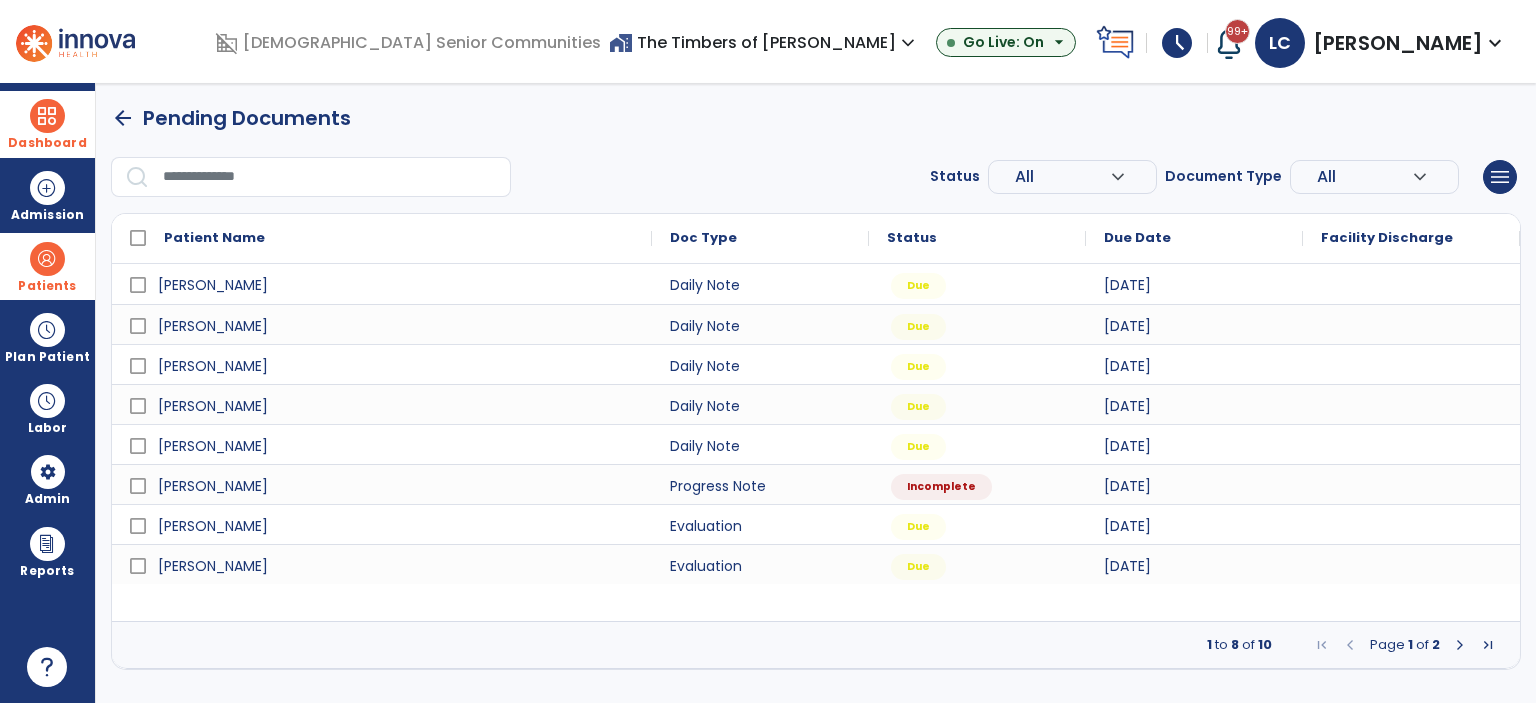 click at bounding box center [1460, 645] 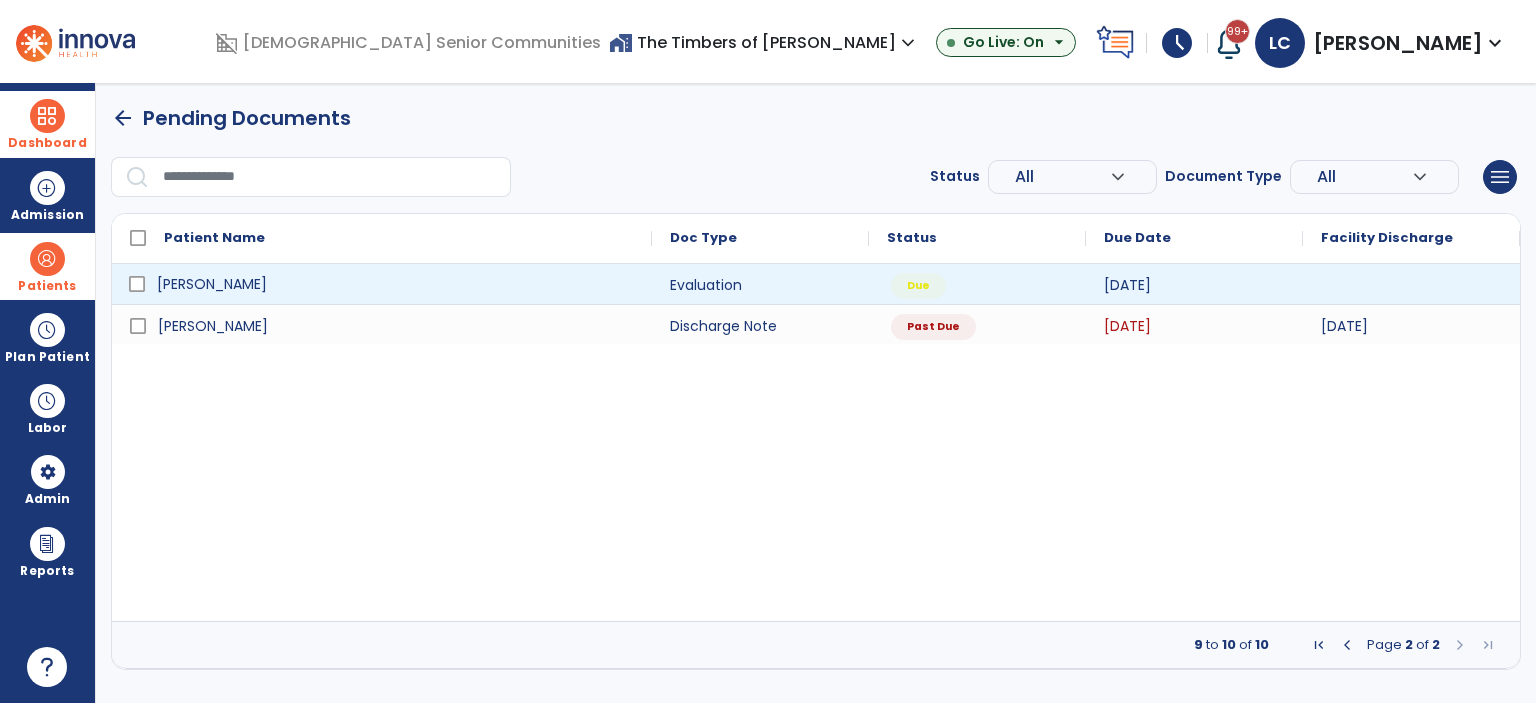 click on "[PERSON_NAME]" at bounding box center [396, 284] 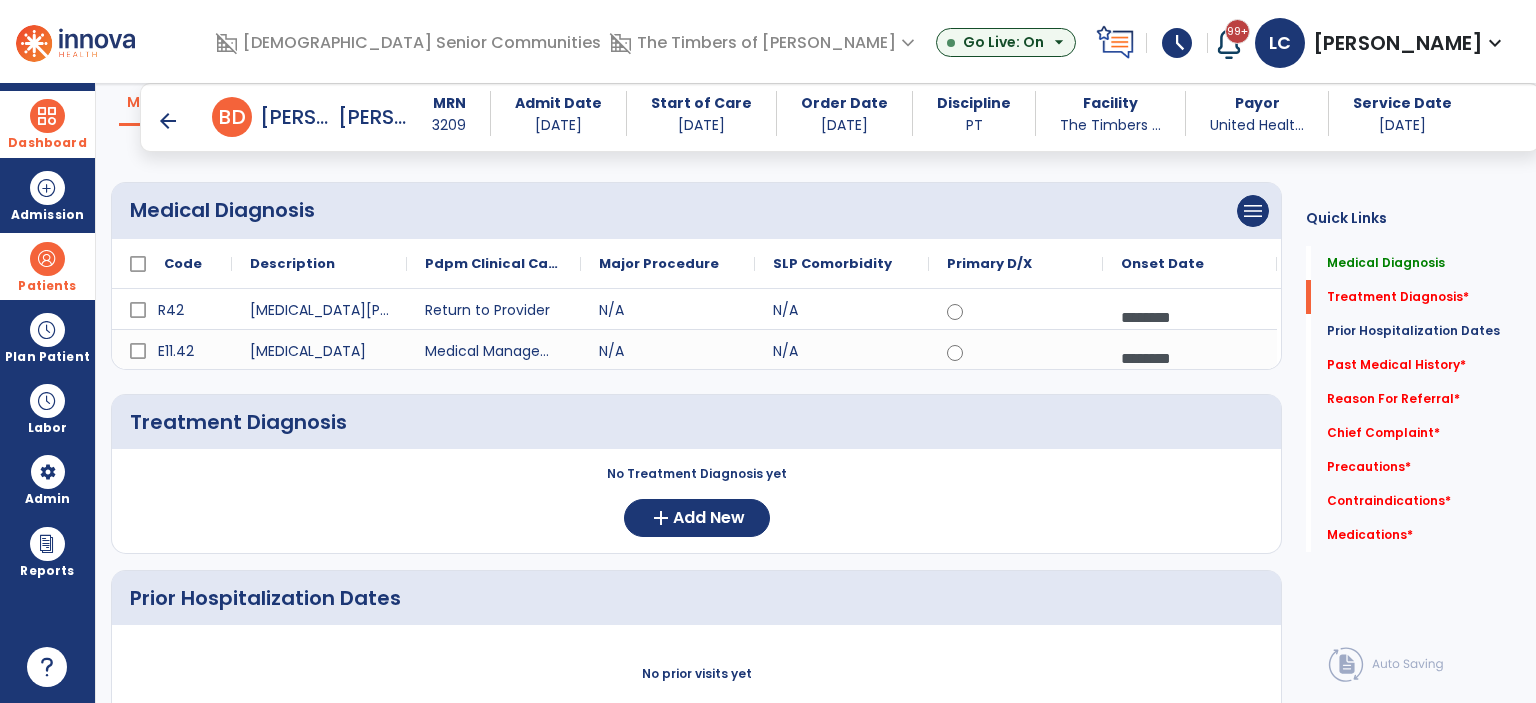 scroll, scrollTop: 200, scrollLeft: 0, axis: vertical 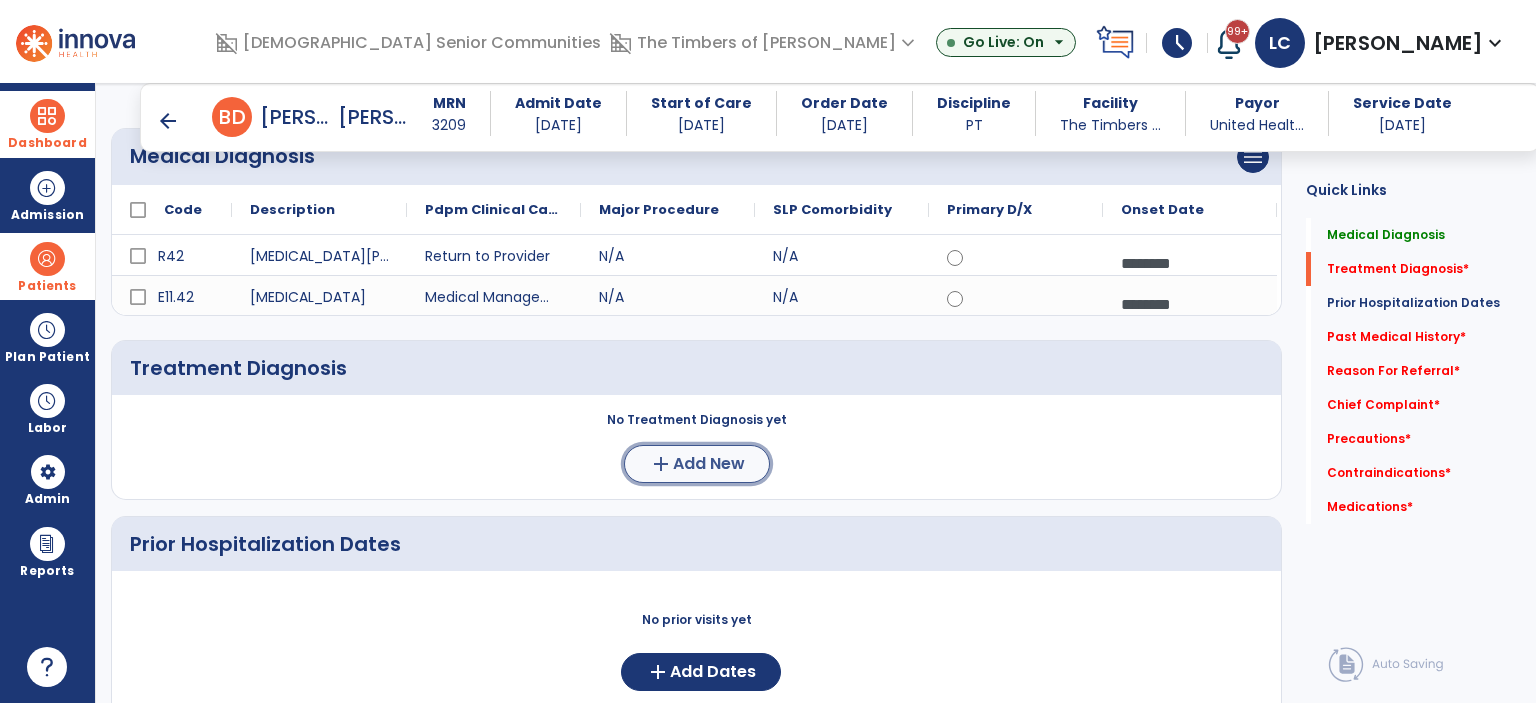 click on "add" 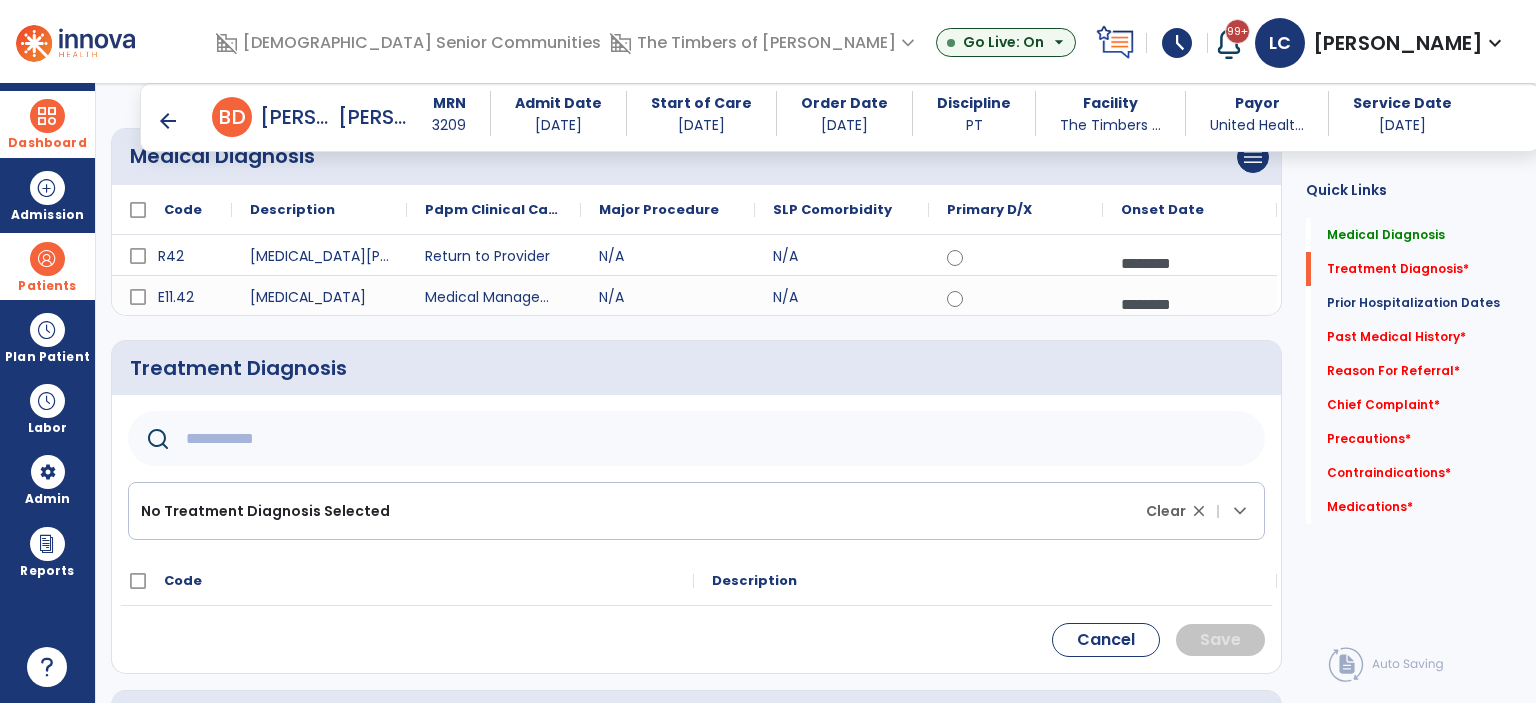 scroll, scrollTop: 400, scrollLeft: 0, axis: vertical 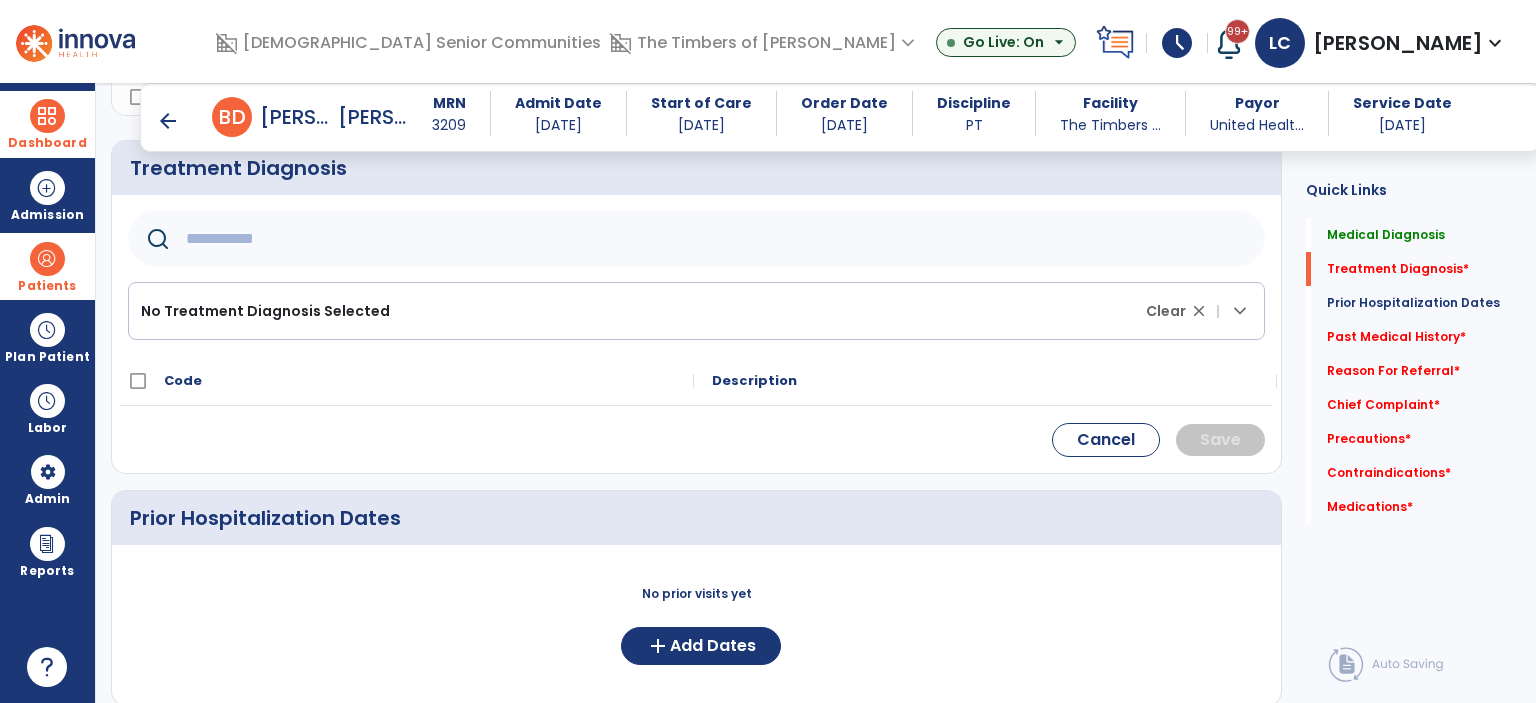 click 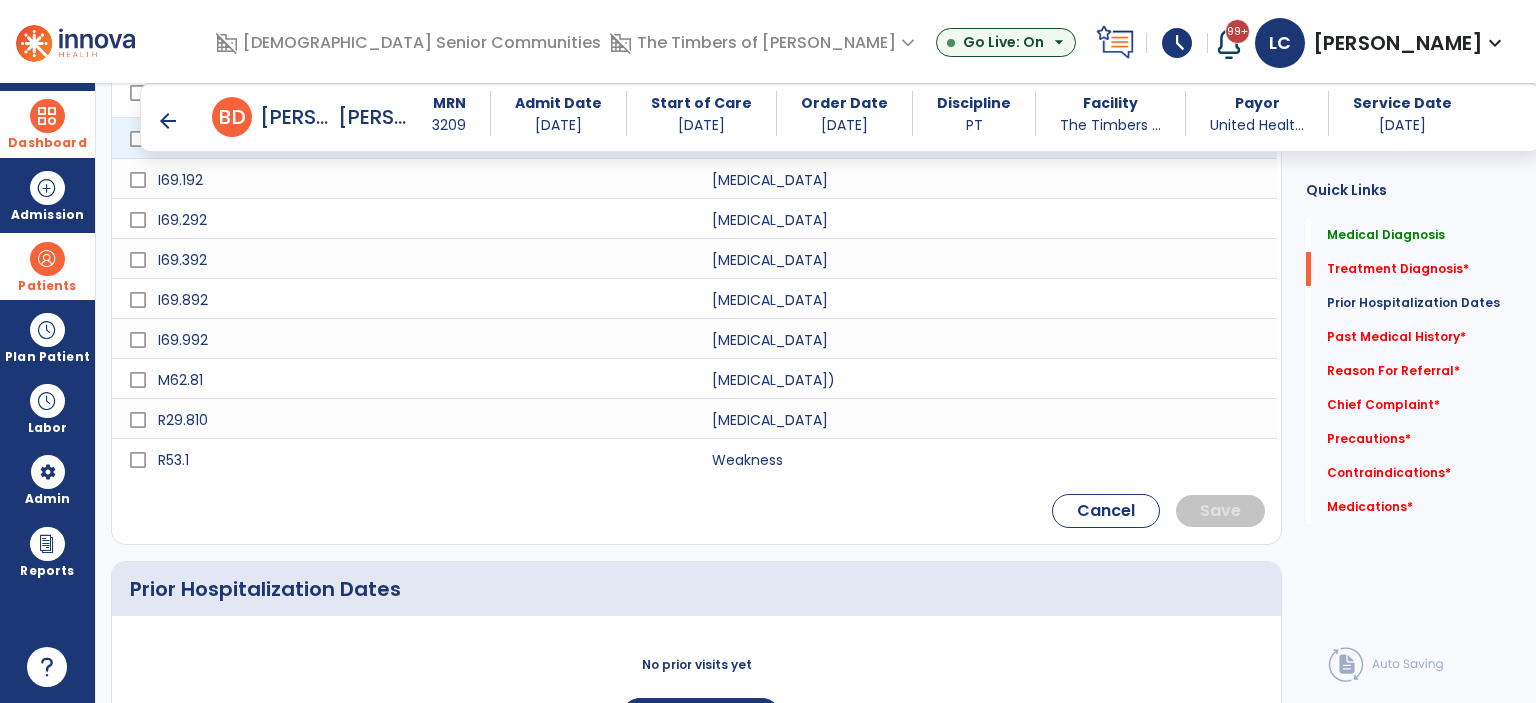 scroll, scrollTop: 700, scrollLeft: 0, axis: vertical 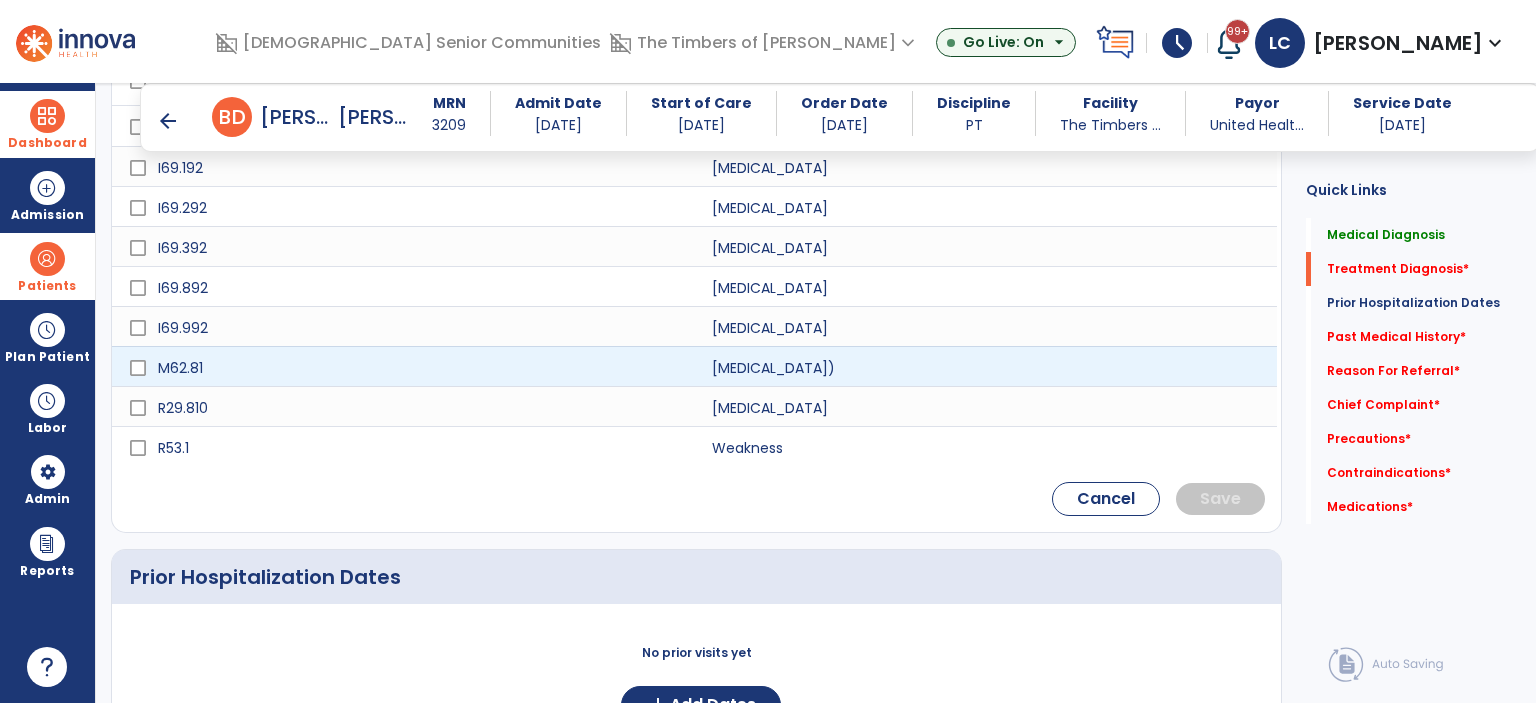 type on "********" 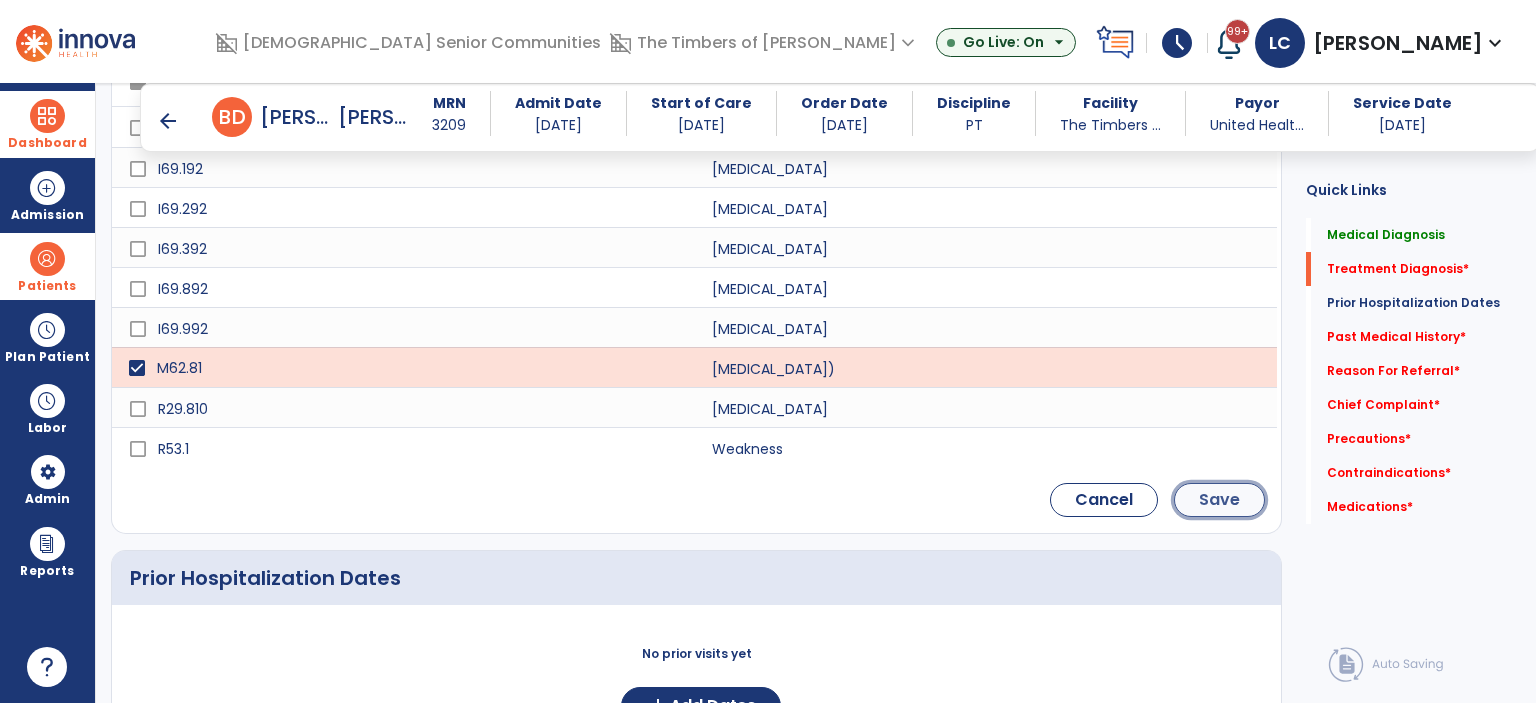 click on "Save" 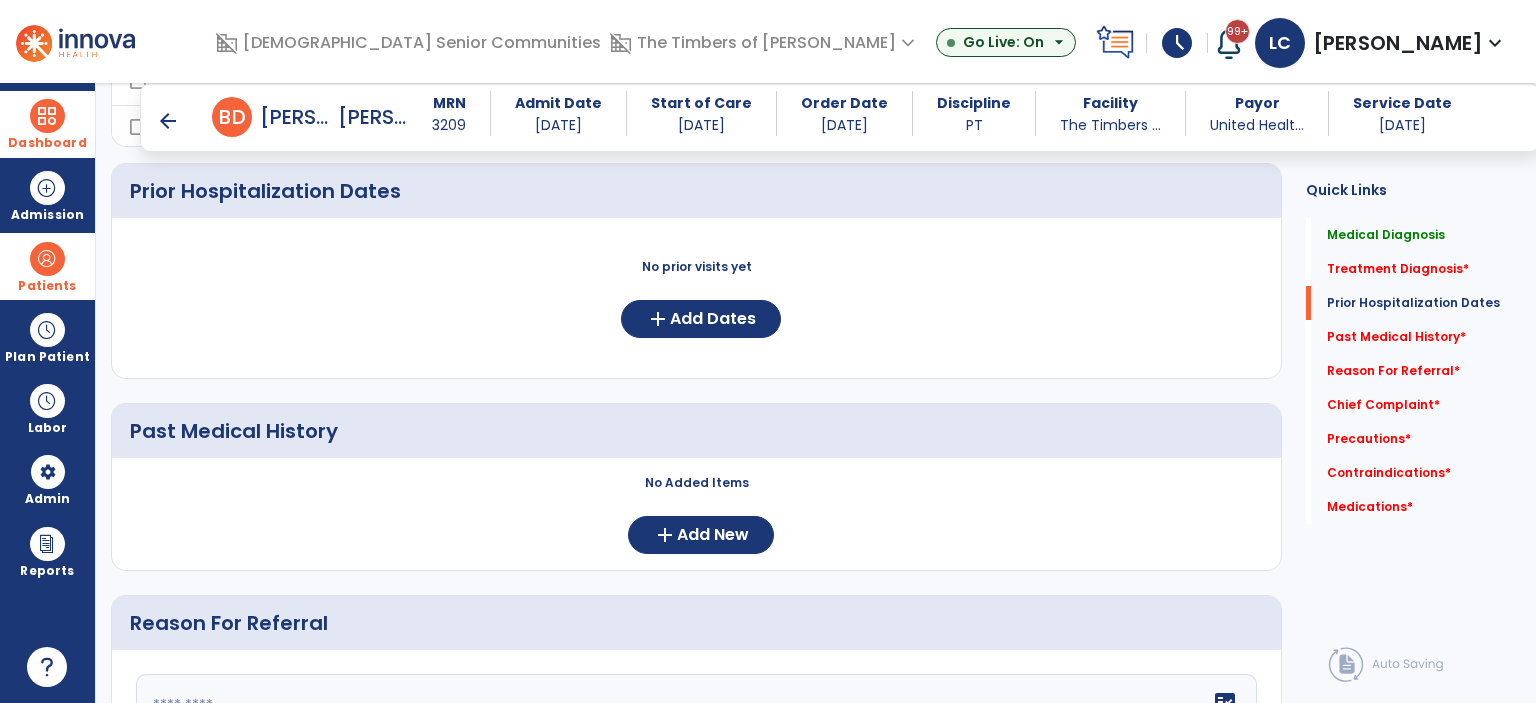 scroll, scrollTop: 341, scrollLeft: 0, axis: vertical 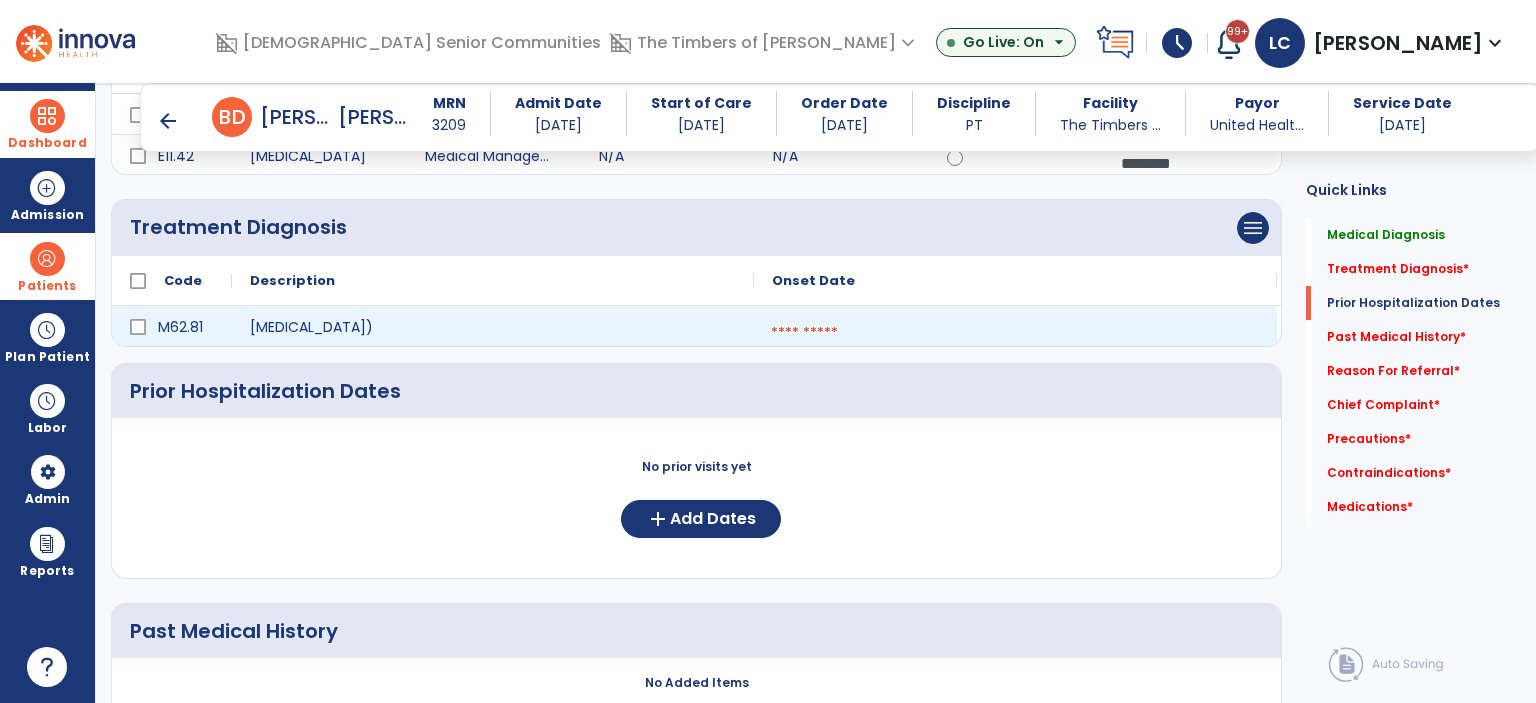 click at bounding box center [1015, 333] 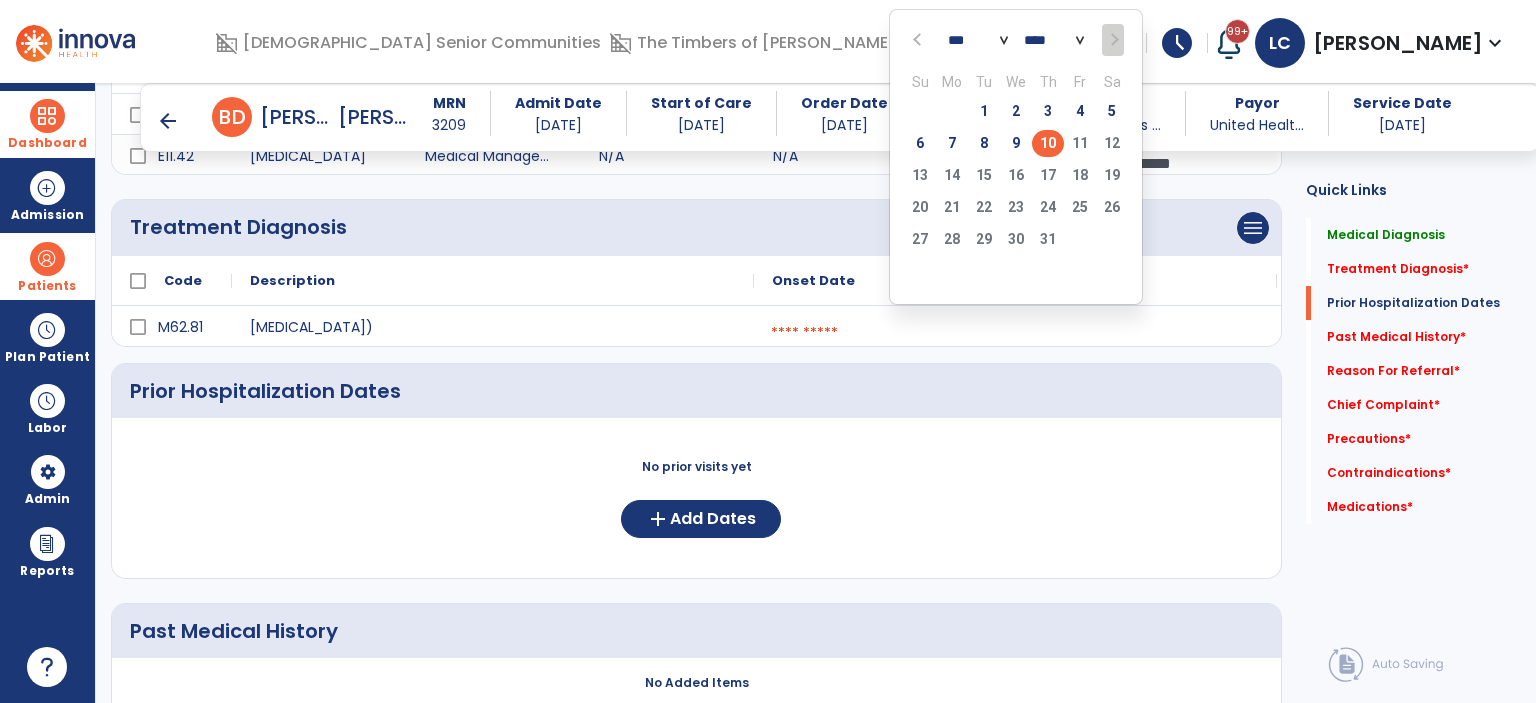 click on "10" 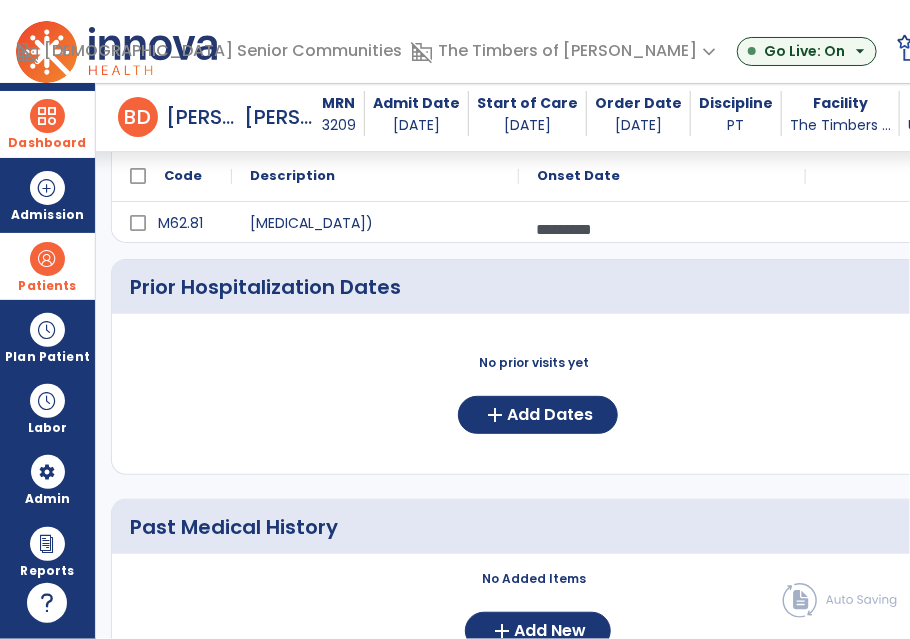 scroll, scrollTop: 456, scrollLeft: 0, axis: vertical 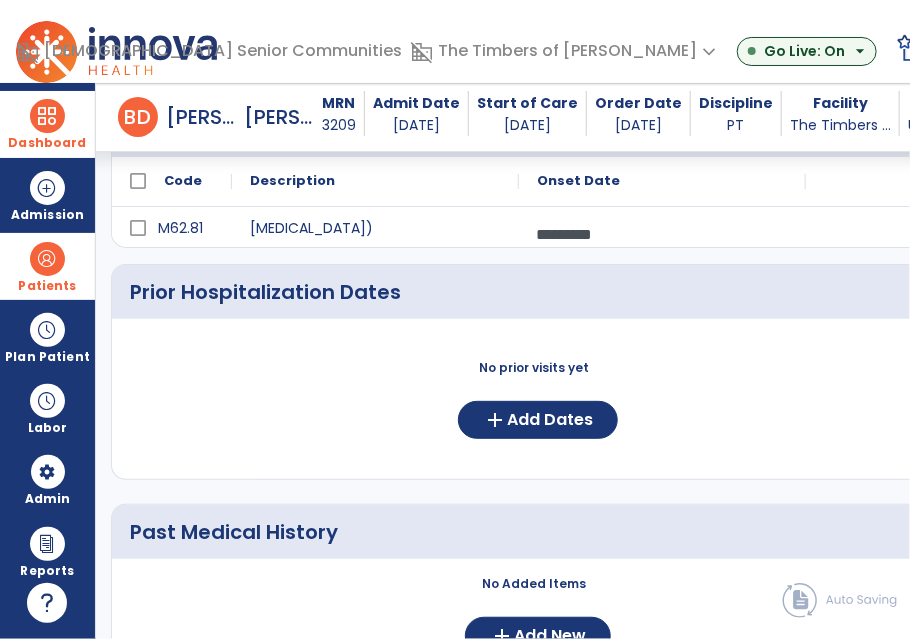 click on "No prior visits yet  add  Add Dates" 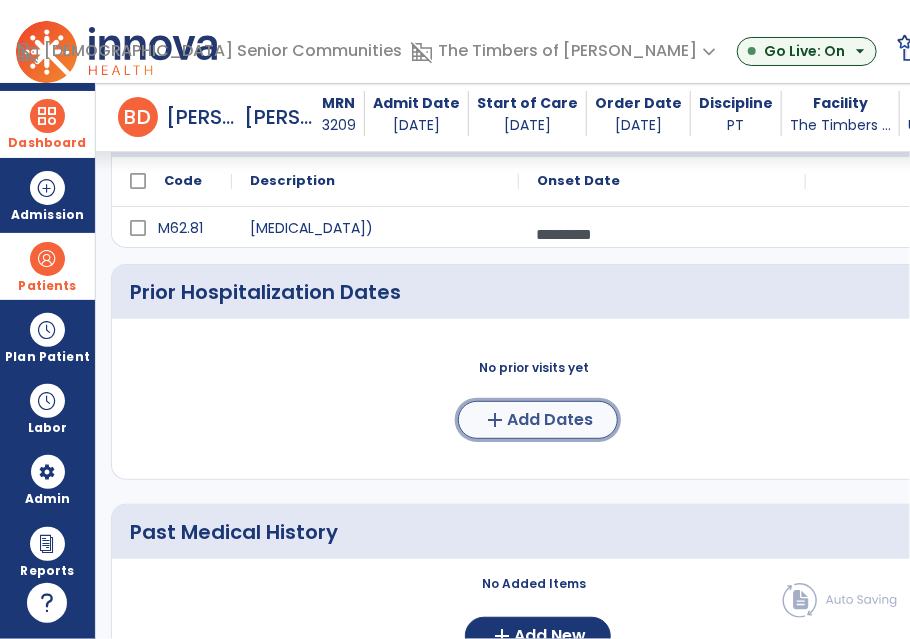 click on "add  Add Dates" 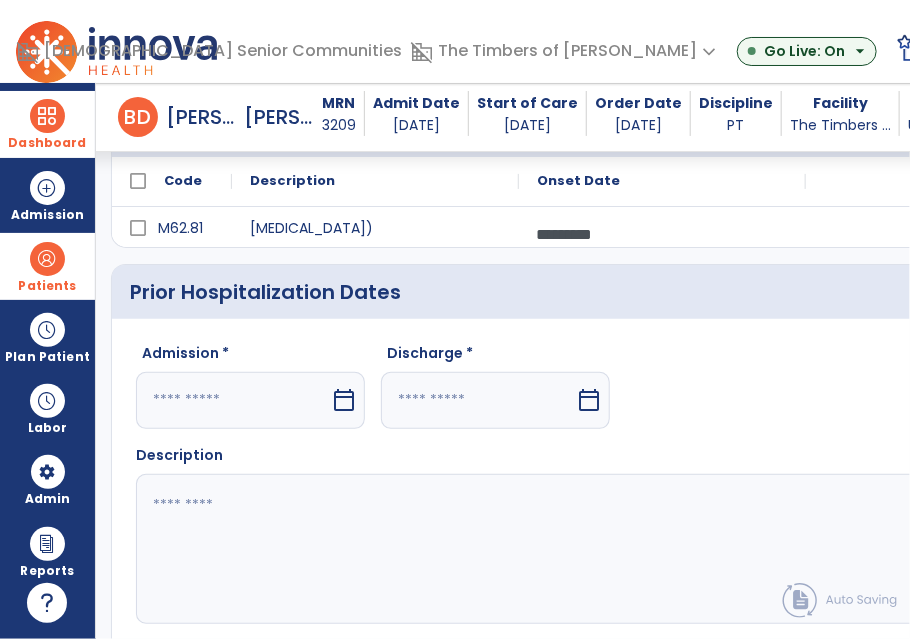 click at bounding box center (233, 400) 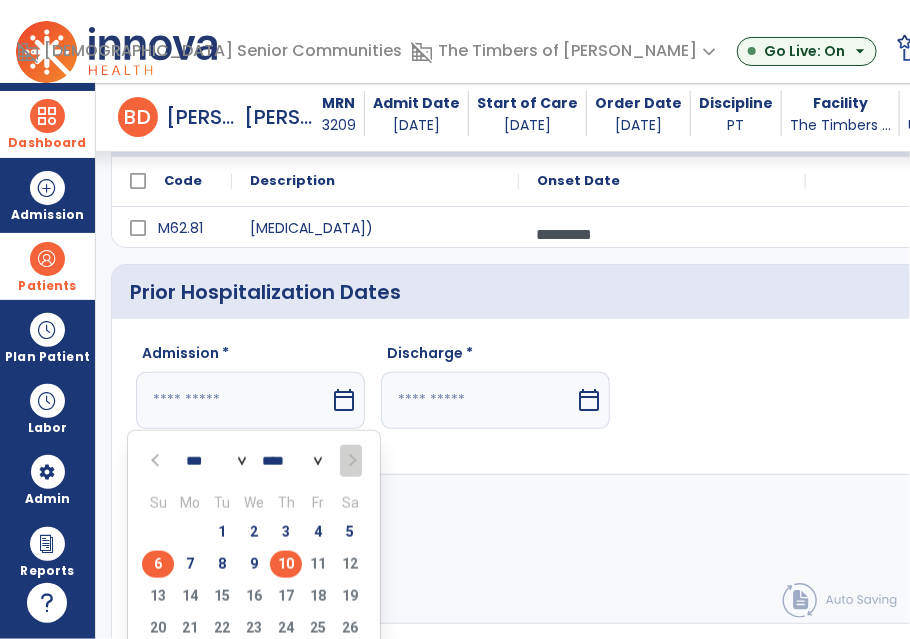 click on "6" at bounding box center (158, 564) 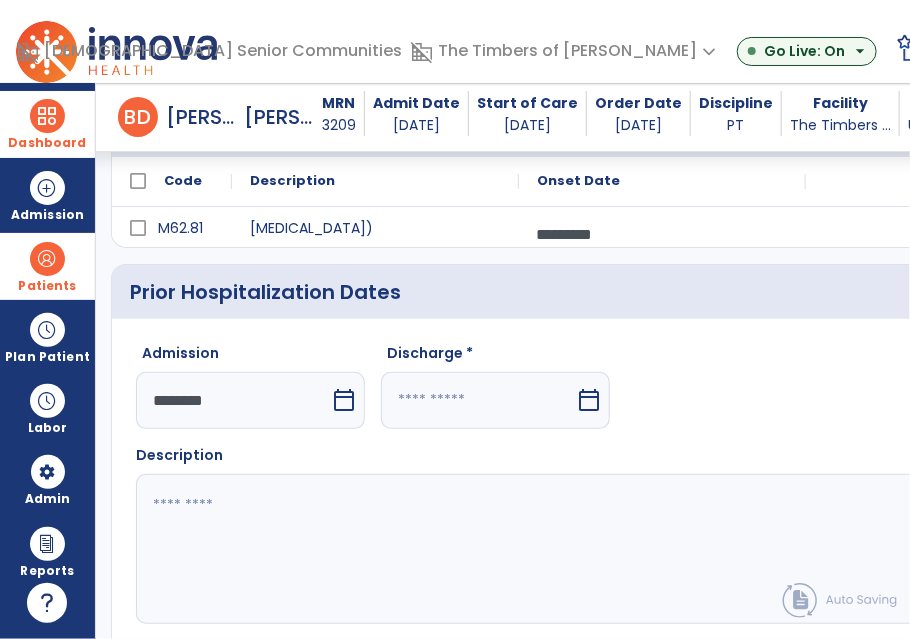 click on "calendar_today" at bounding box center [591, 400] 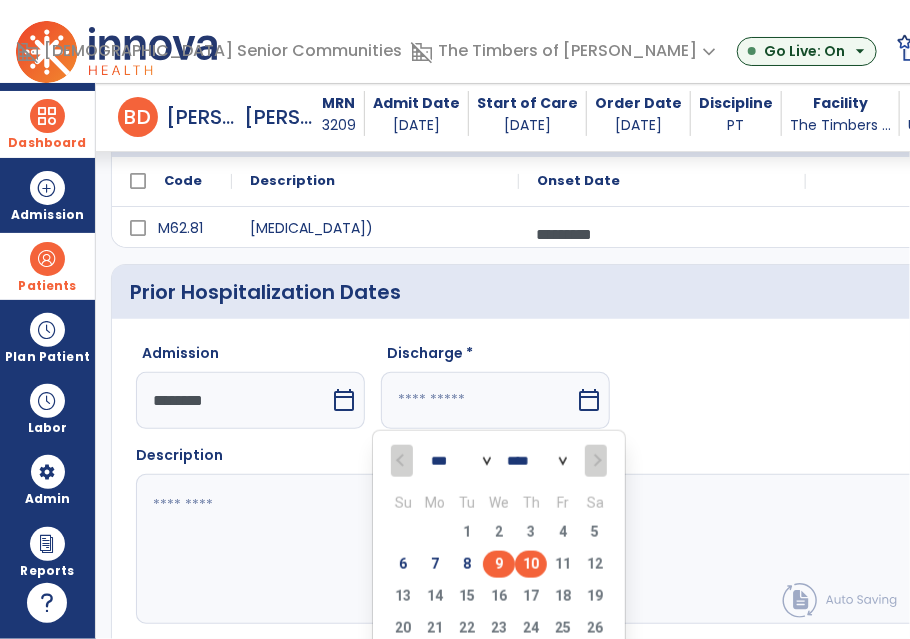 click on "9" at bounding box center [499, 564] 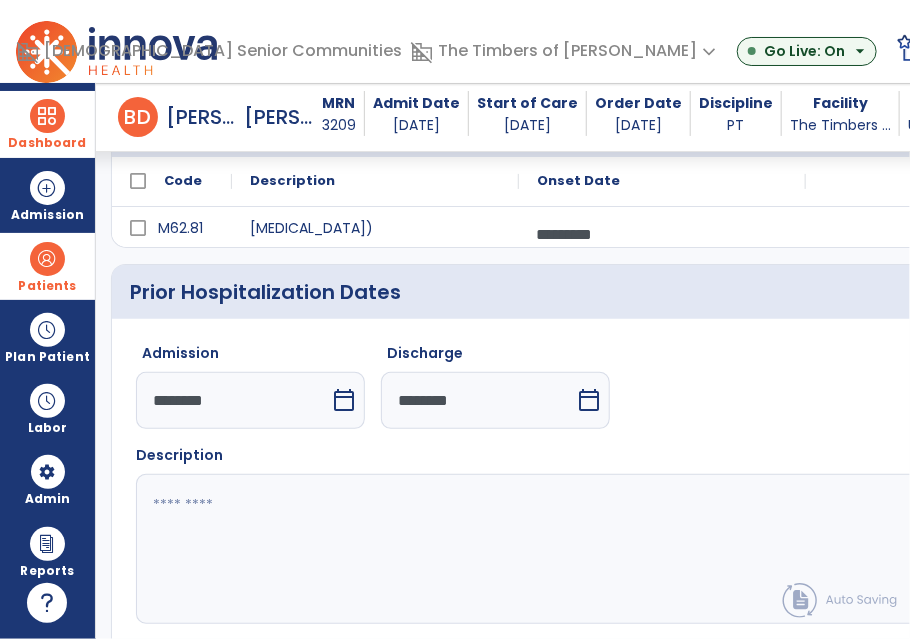 click 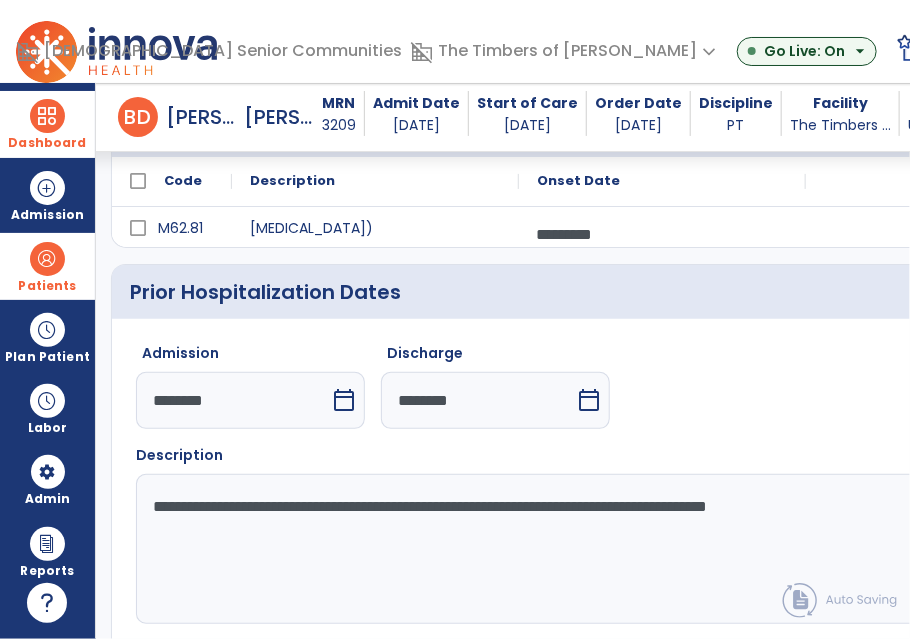 click on "**********" 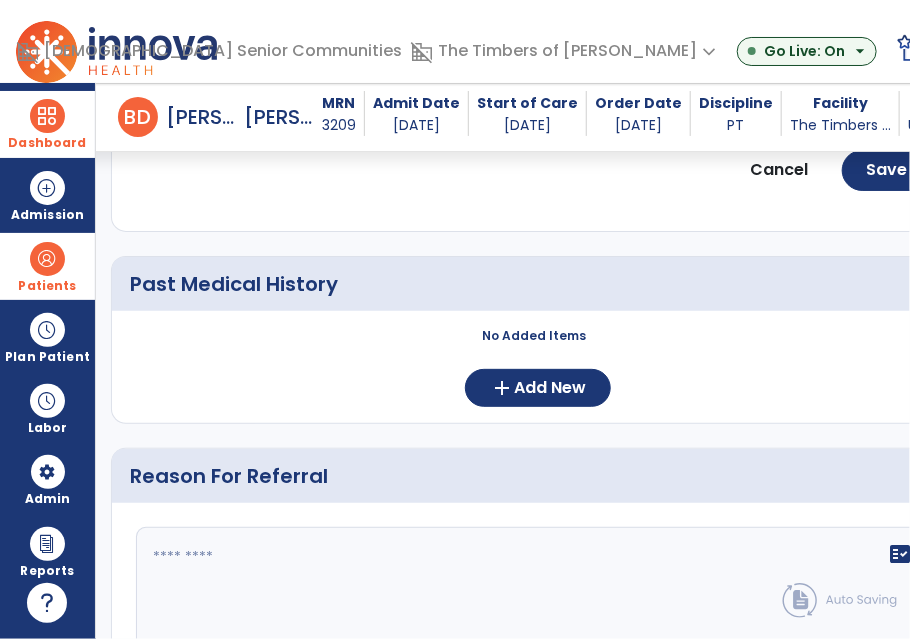 scroll, scrollTop: 956, scrollLeft: 0, axis: vertical 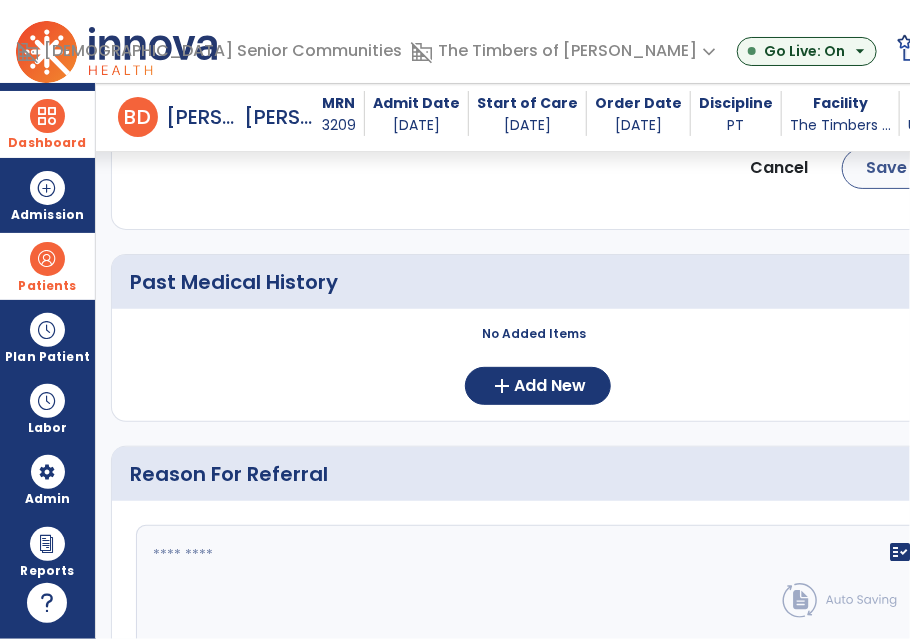 type on "**********" 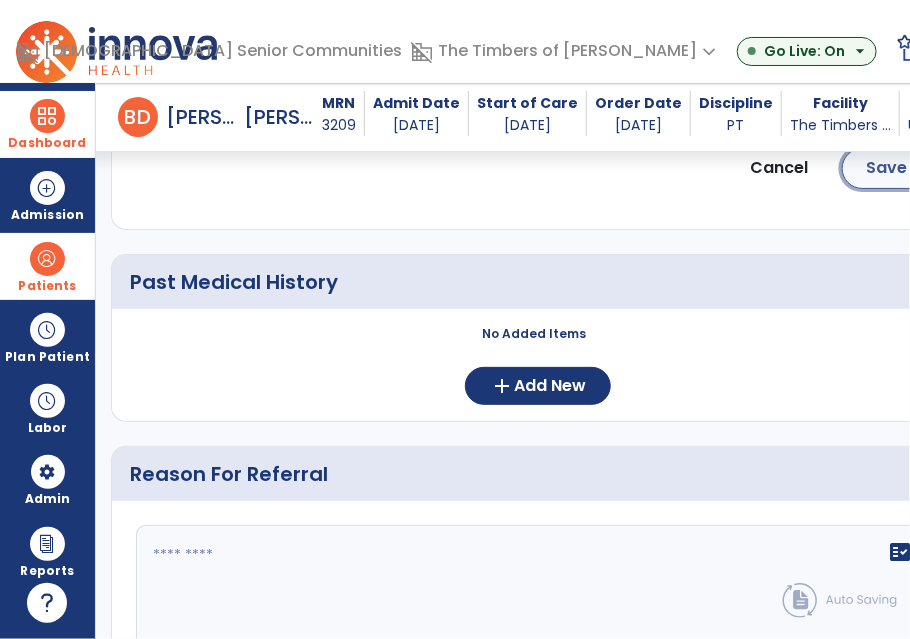 click on "Save" 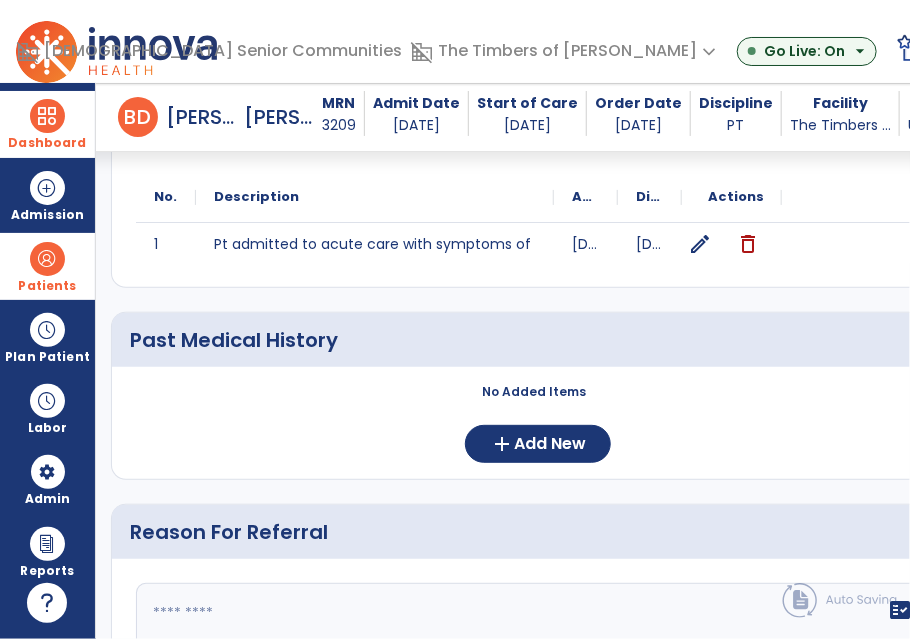 scroll, scrollTop: 659, scrollLeft: 0, axis: vertical 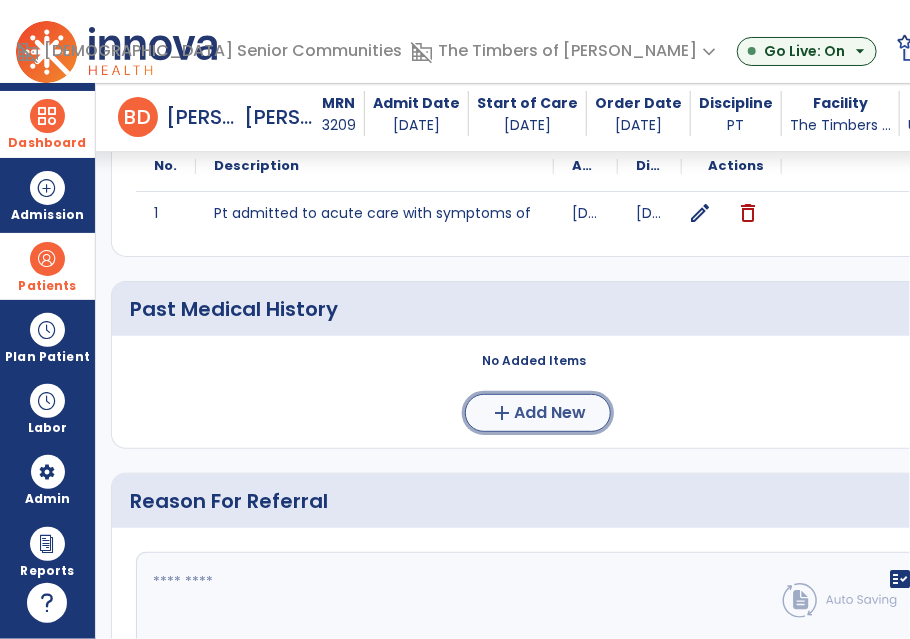 click on "add  Add New" 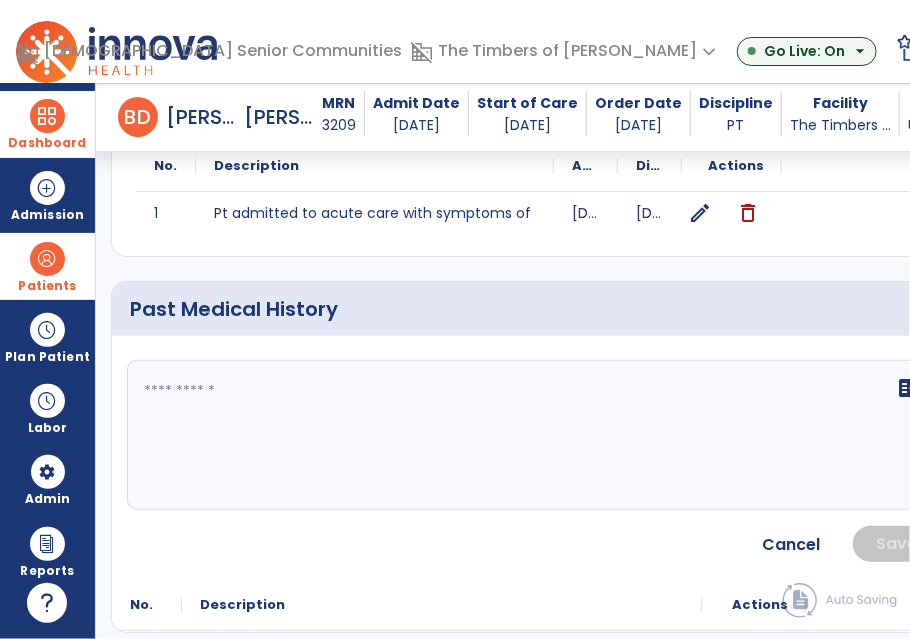 click on "fact_check" 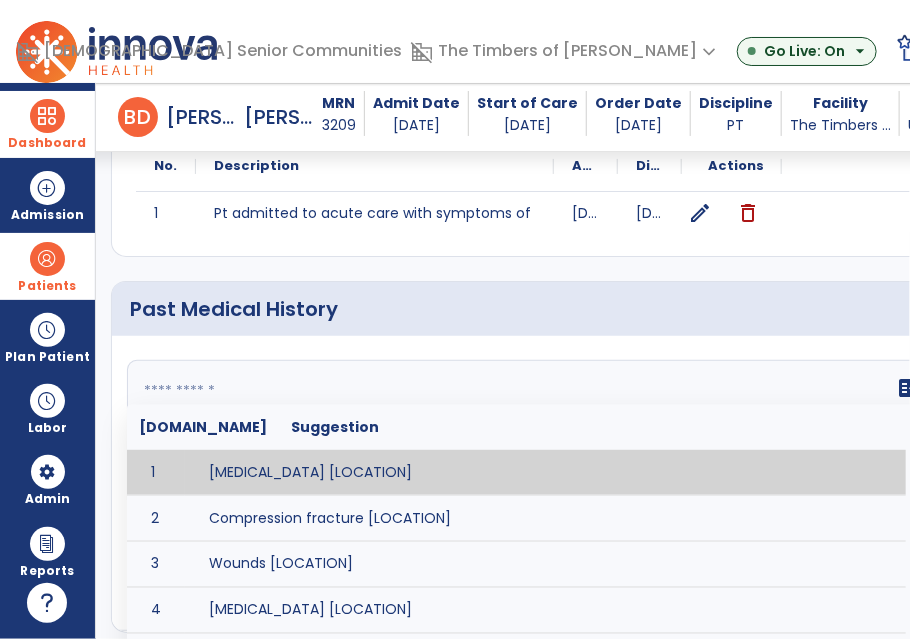 click 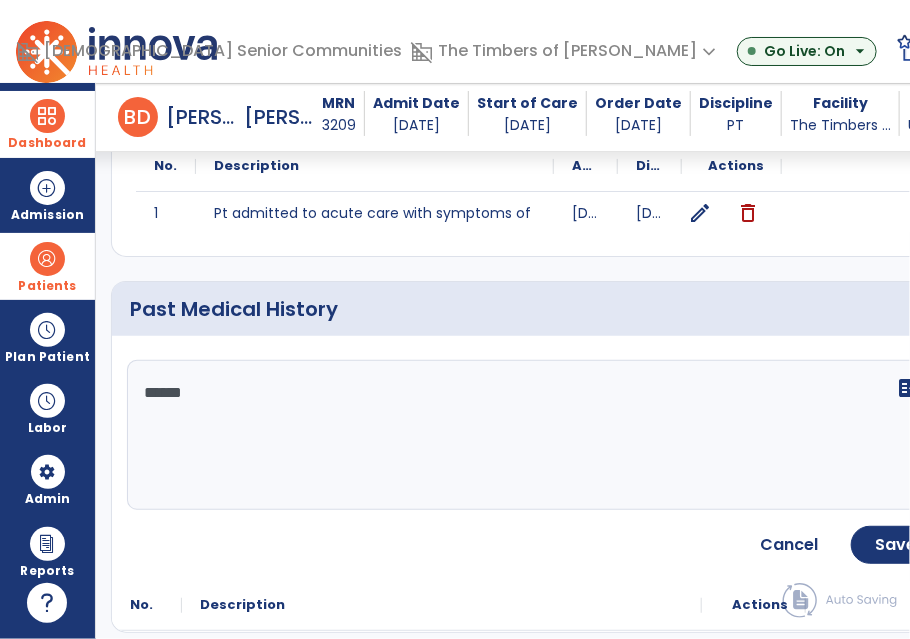 click on "*****" 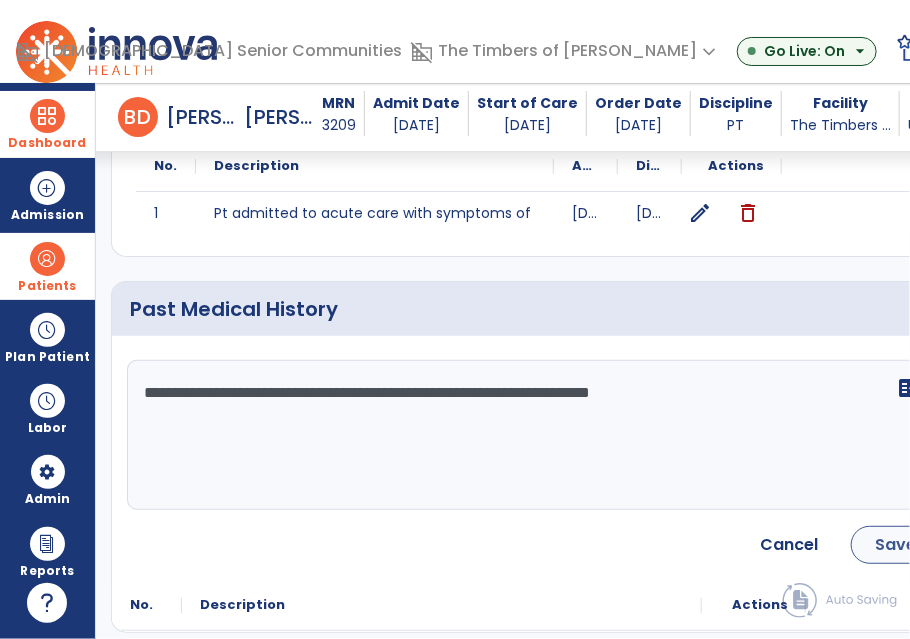type on "**********" 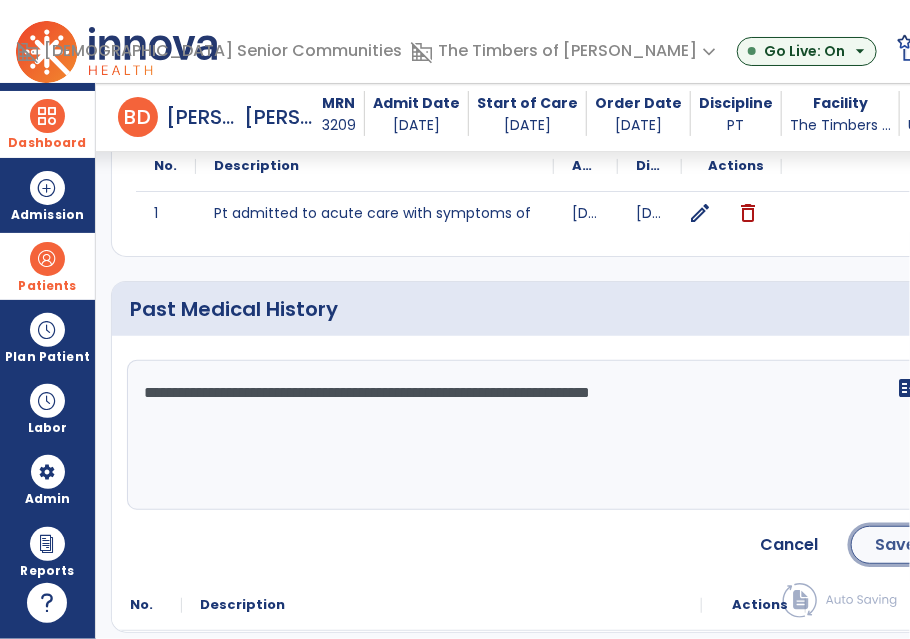 click on "Save" 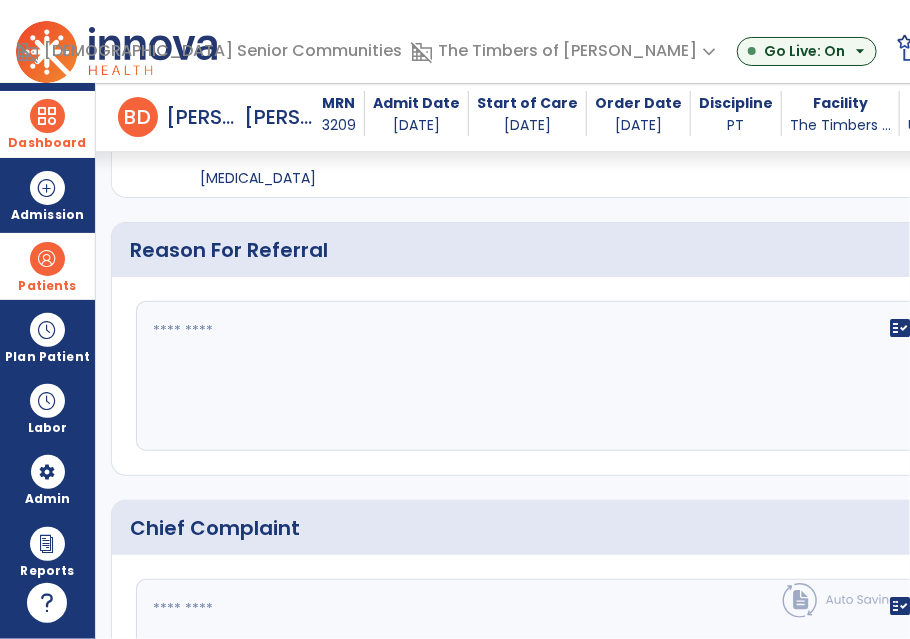 scroll, scrollTop: 959, scrollLeft: 0, axis: vertical 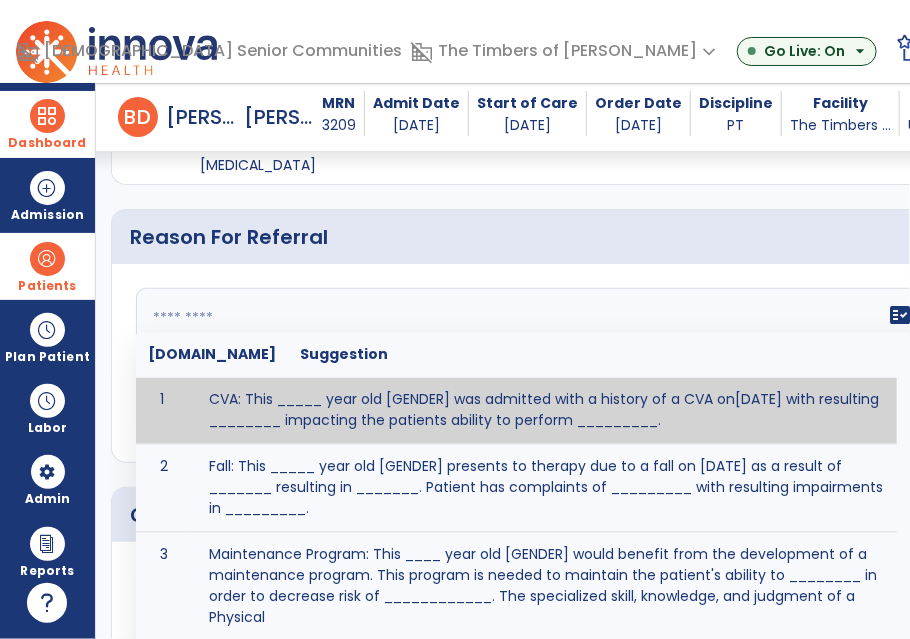 drag, startPoint x: 471, startPoint y: 367, endPoint x: 473, endPoint y: 349, distance: 18.110771 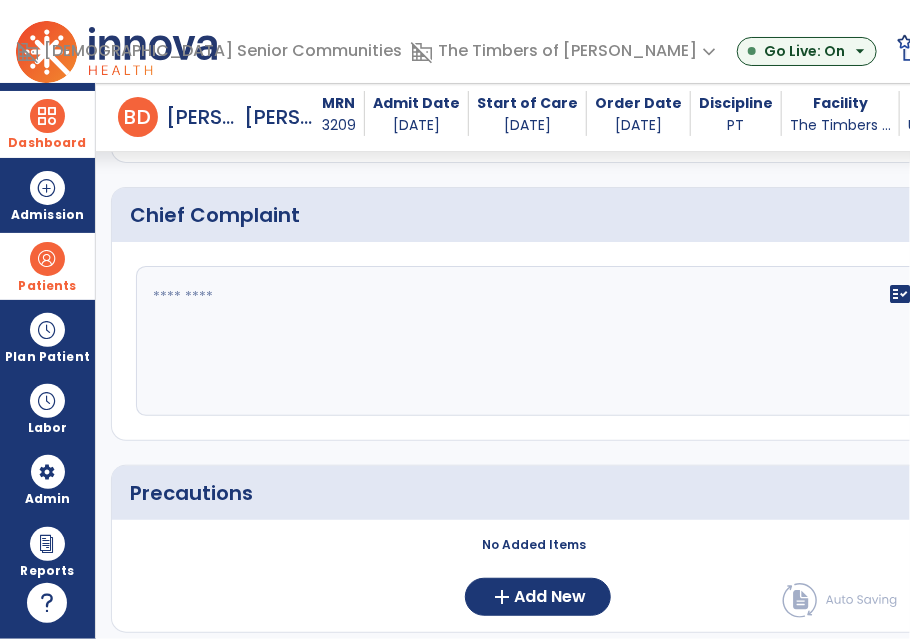 type on "**********" 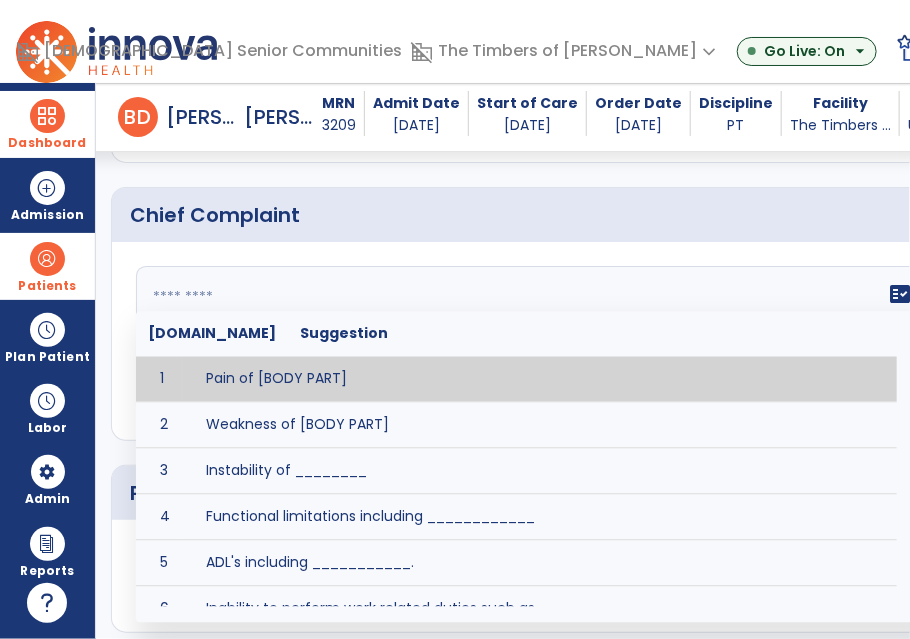 click on "fact_check  [DOMAIN_NAME] Suggestion 1 Pain of [BODY PART] 2 Weakness of [BODY PART] 3 Instability of ________ 4 Functional limitations including ____________ 5 ADL's including ___________. 6 Inability to perform work related duties such as _________ 7 Inability to perform house hold duties such as __________. 8 Loss of balance. 9 Problems with gait including _________." 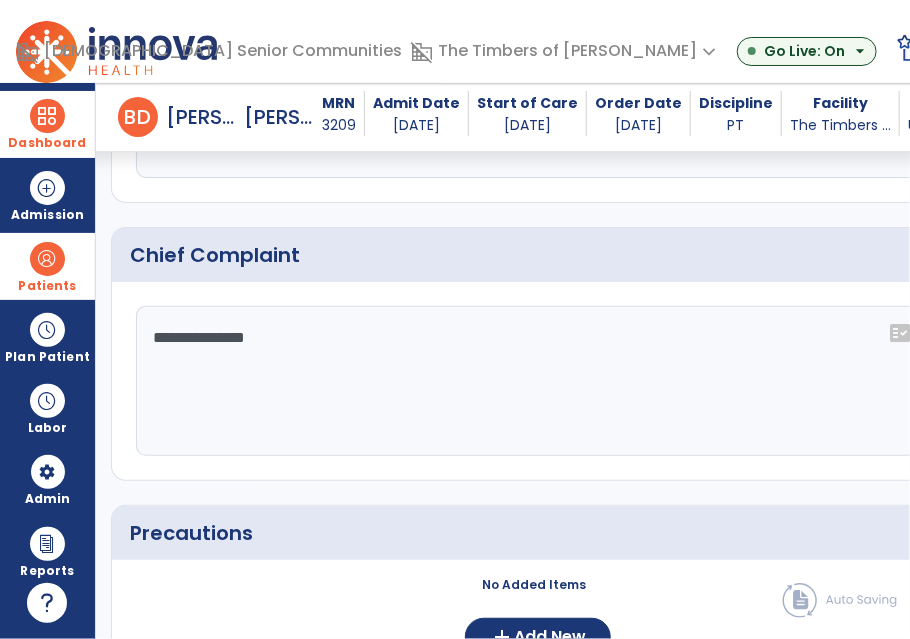 scroll, scrollTop: 1259, scrollLeft: 0, axis: vertical 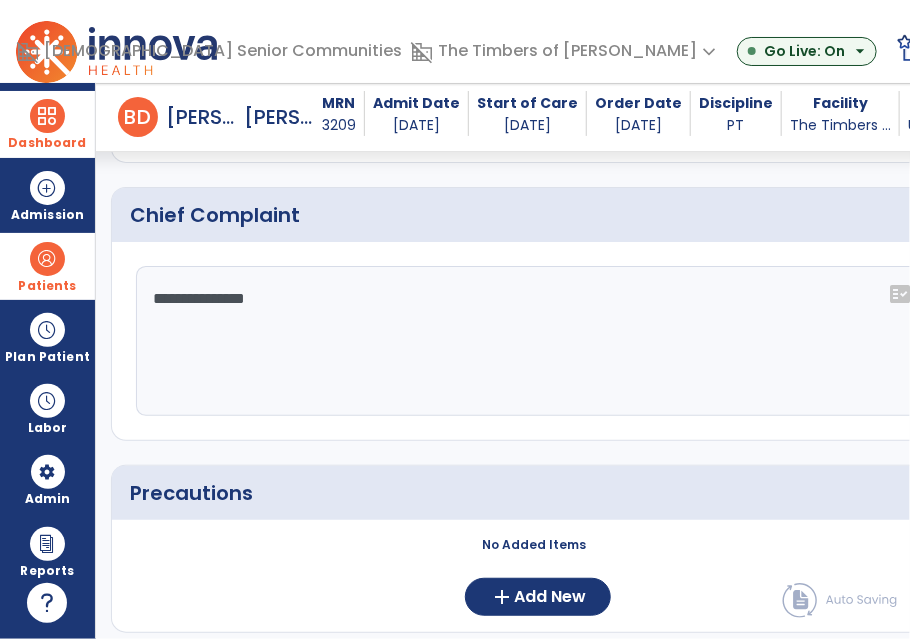 click on "**********" 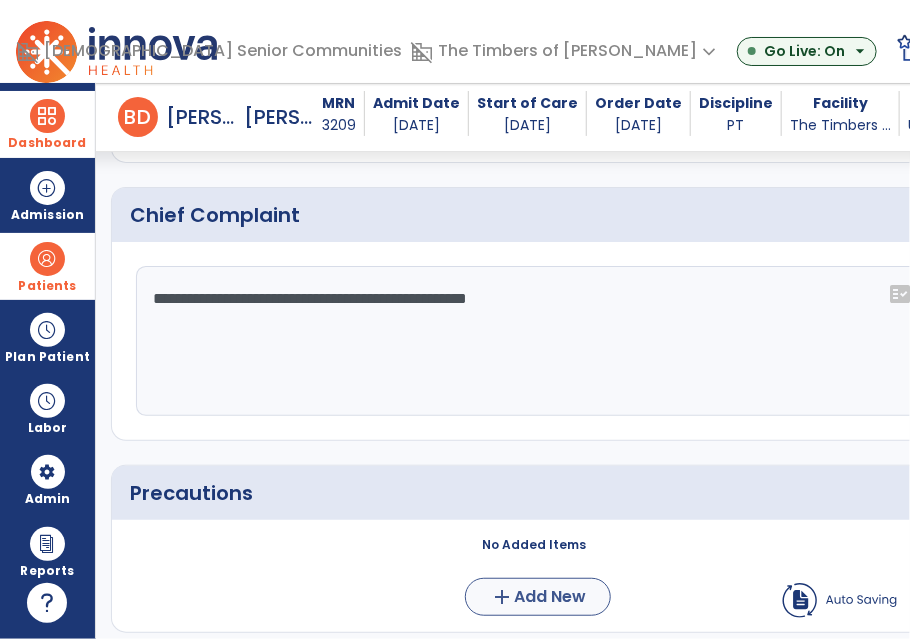 type on "**********" 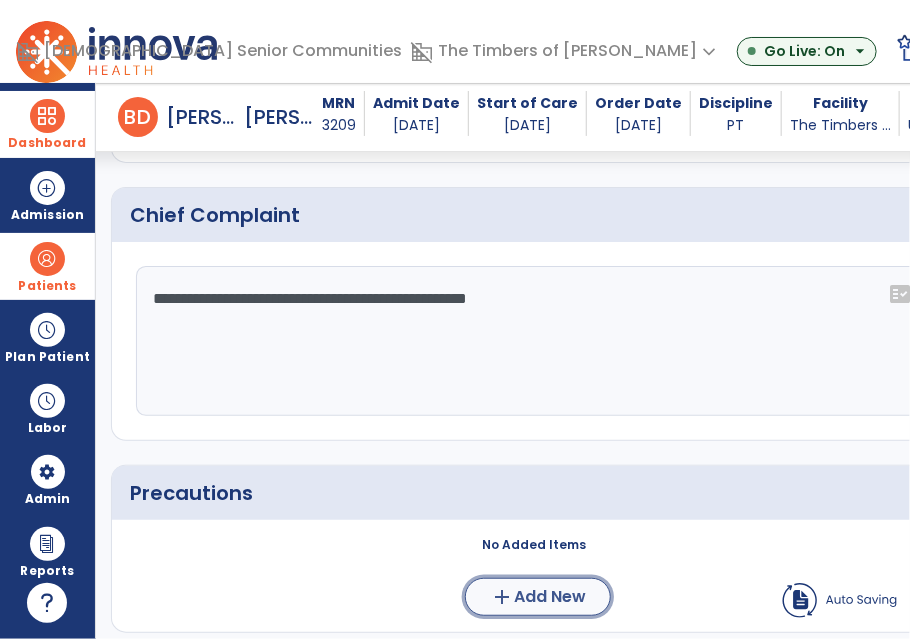 click on "Add New" 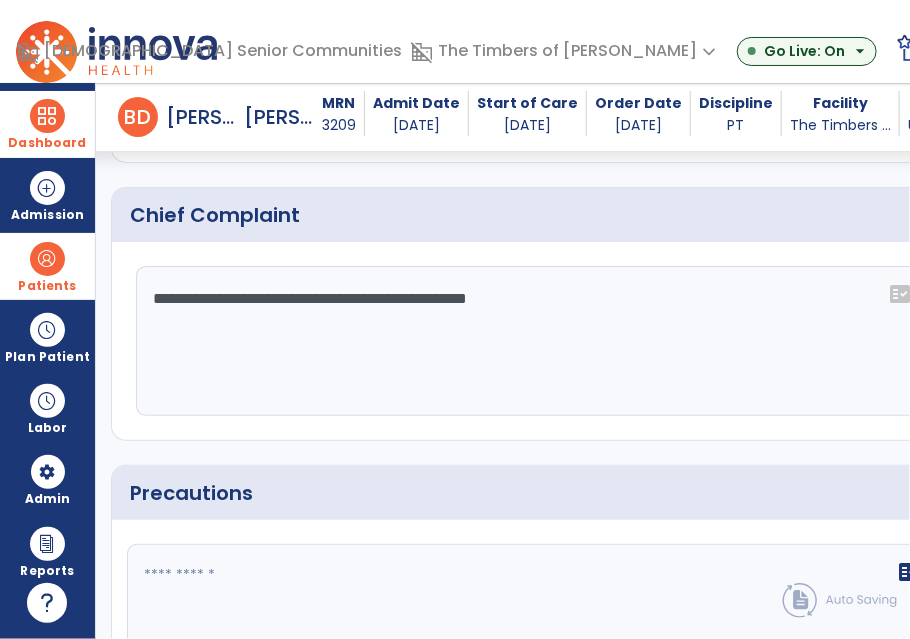 scroll, scrollTop: 1259, scrollLeft: 0, axis: vertical 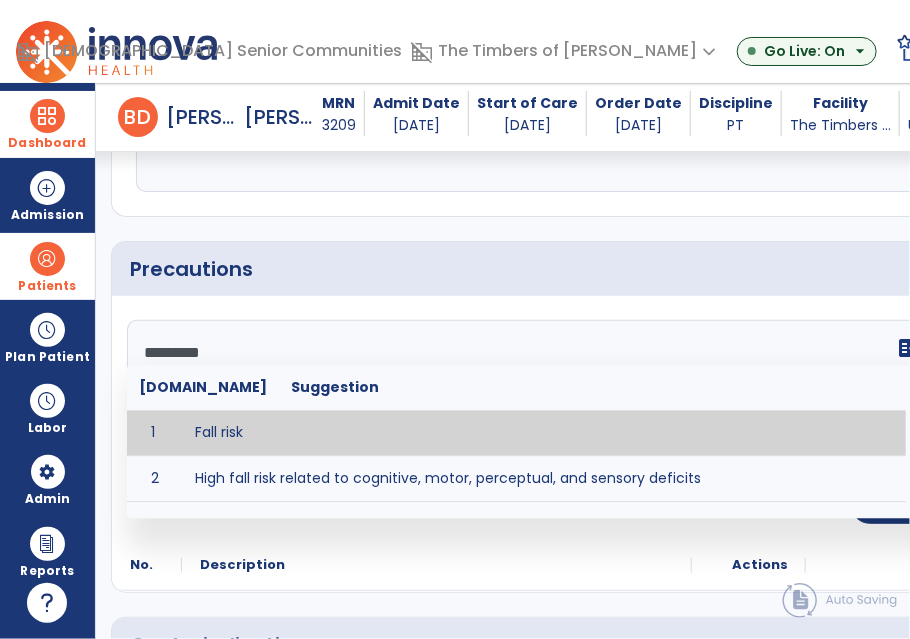 type on "*********" 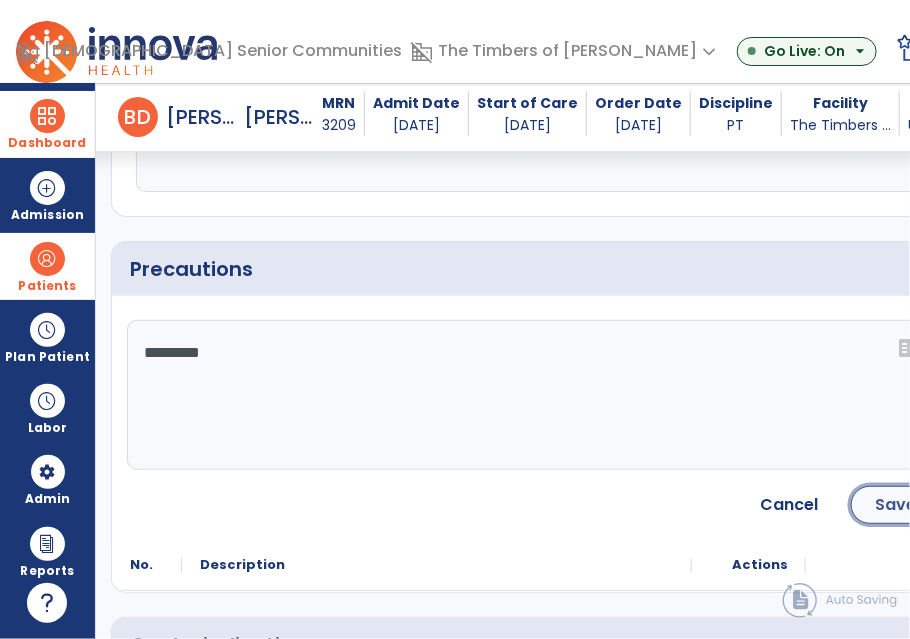 click on "Save" 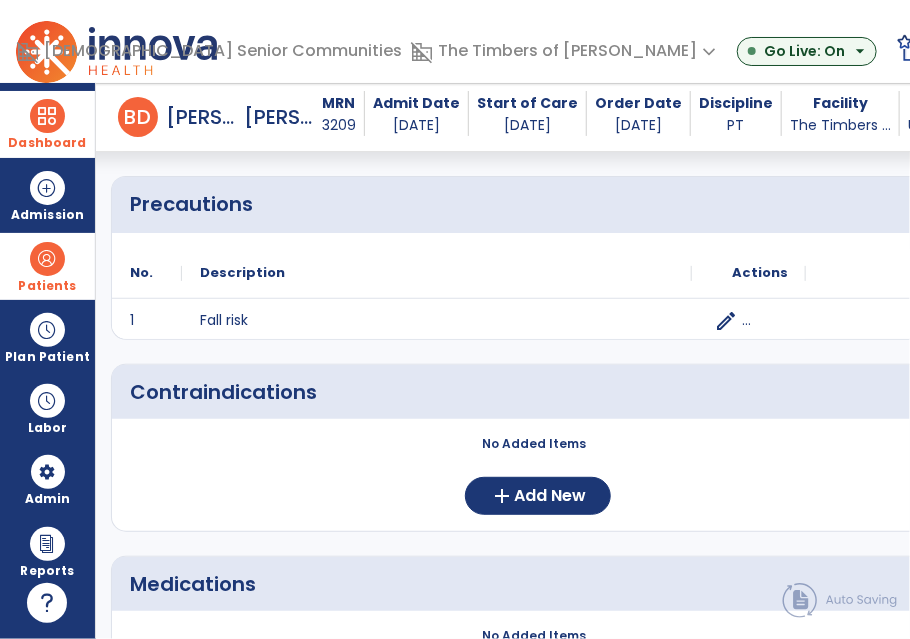 scroll, scrollTop: 1583, scrollLeft: 0, axis: vertical 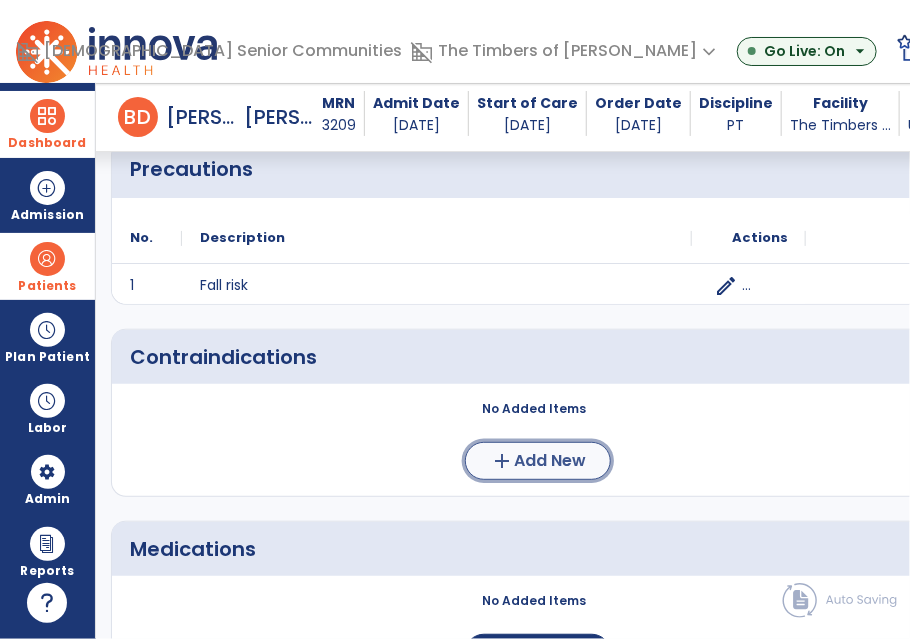 click on "Add New" 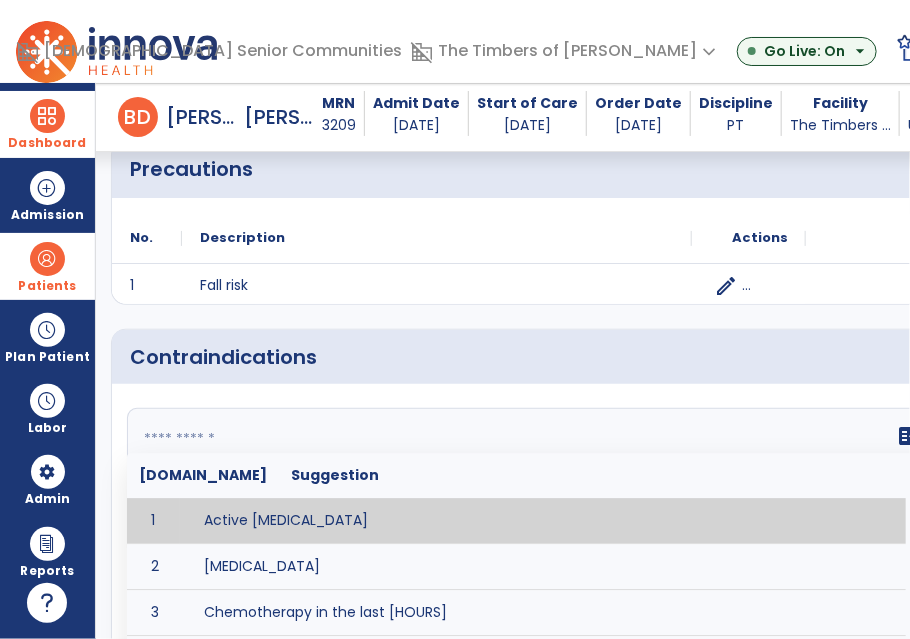 click on "fact_check  [DOMAIN_NAME] Suggestion 1 Active [MEDICAL_DATA] 2 [MEDICAL_DATA] 3 Chemotherapy in the last [HOURS] 4 Complaint of [MEDICAL_DATA] 5 DVT 6 [MEDICAL_DATA] [VALUES] 7 Inflammation or infection in the heart. 8 [MEDICAL_DATA] lower than [VALUE] 9 [MEDICAL_DATA] 10 Pulmonary [MEDICAL_DATA] 11 Recent changes in EKG 12 Severe [MEDICAL_DATA] 13 Severe dehydration 14 Severe diaphoresis 15 Severe [MEDICAL_DATA] 16 Severe shortness of breath/dyspnea 17 Significantly elevated potassium levels 18 Significantly [MEDICAL_DATA] levels 19 Suspected or known [MEDICAL_DATA] 20 [MEDICAL_DATA] 21 Uncontrolled [MEDICAL_DATA] with blood sugar levels greater than [VALUE] or less than [Value]  22 [MEDICAL_DATA] 23 Untreated [MEDICAL_DATA]" 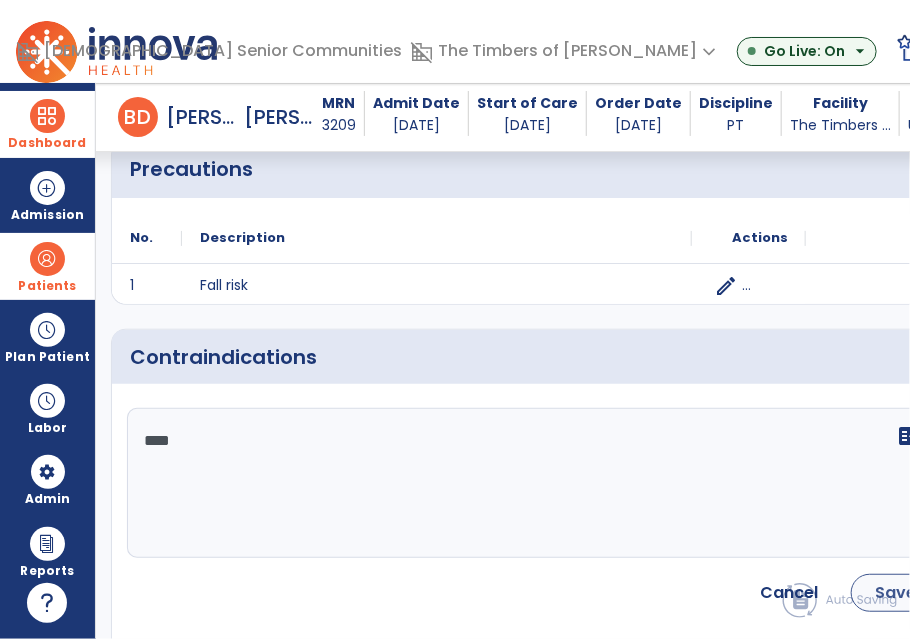 type on "****" 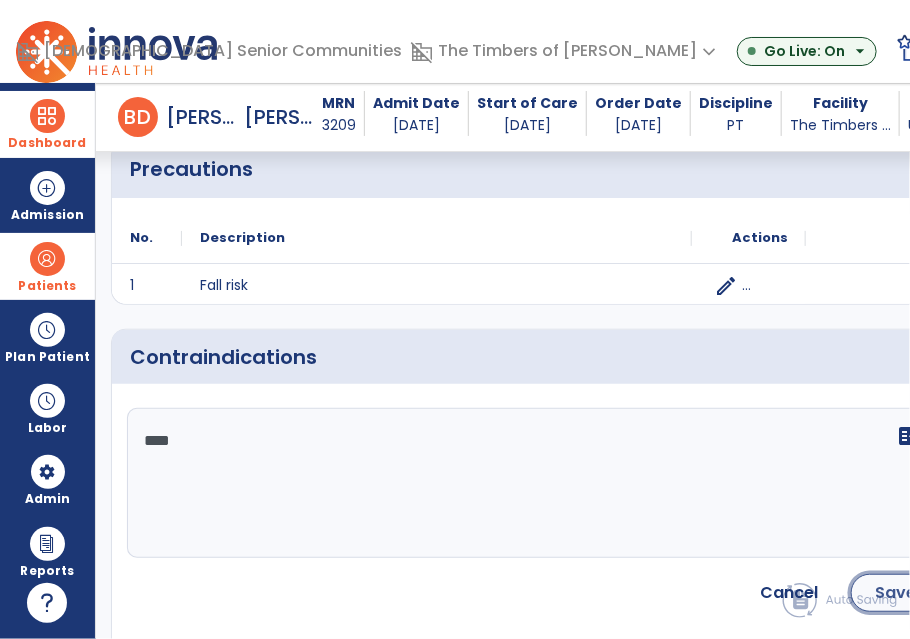 click on "Save" 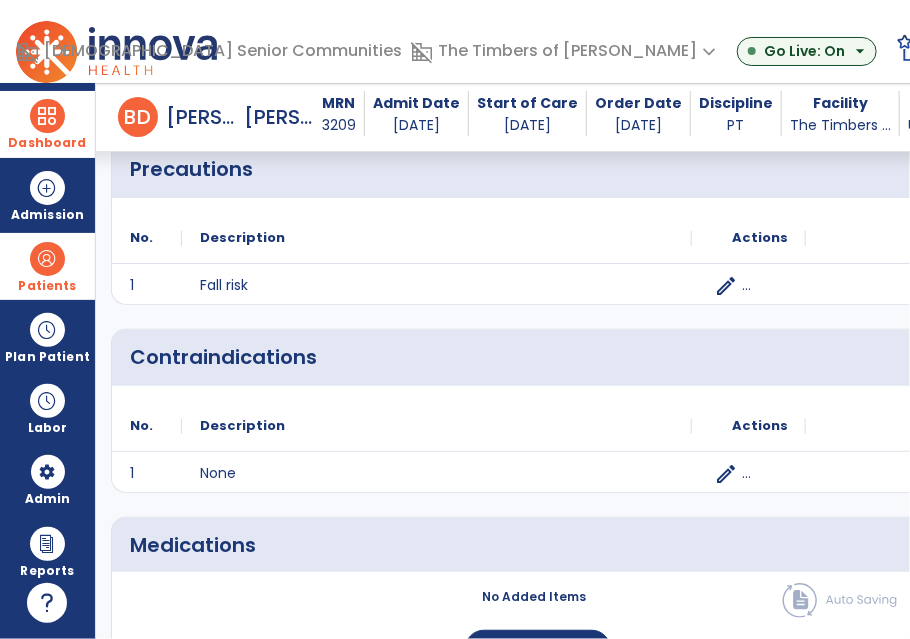 scroll, scrollTop: 1692, scrollLeft: 0, axis: vertical 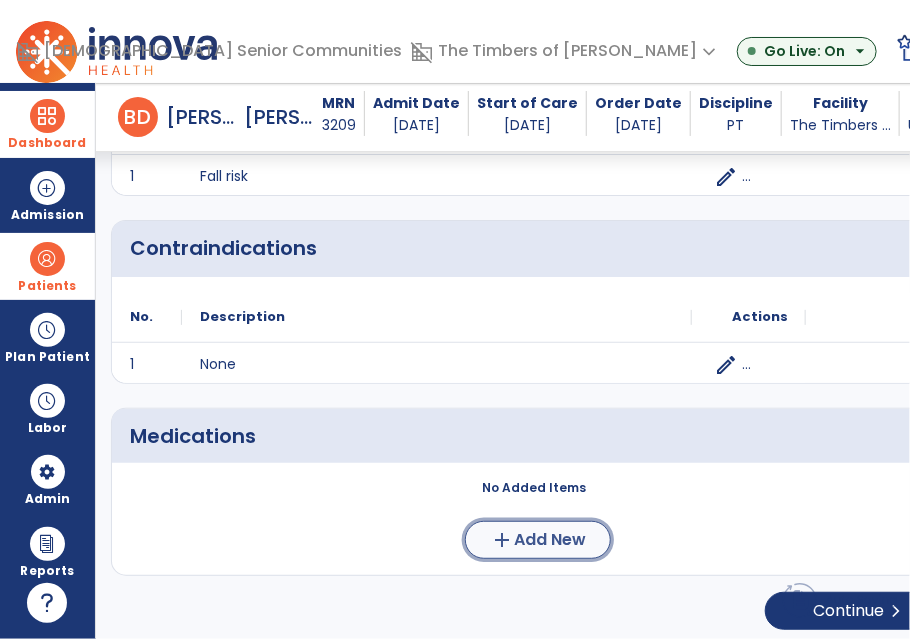 click on "add  Add New" 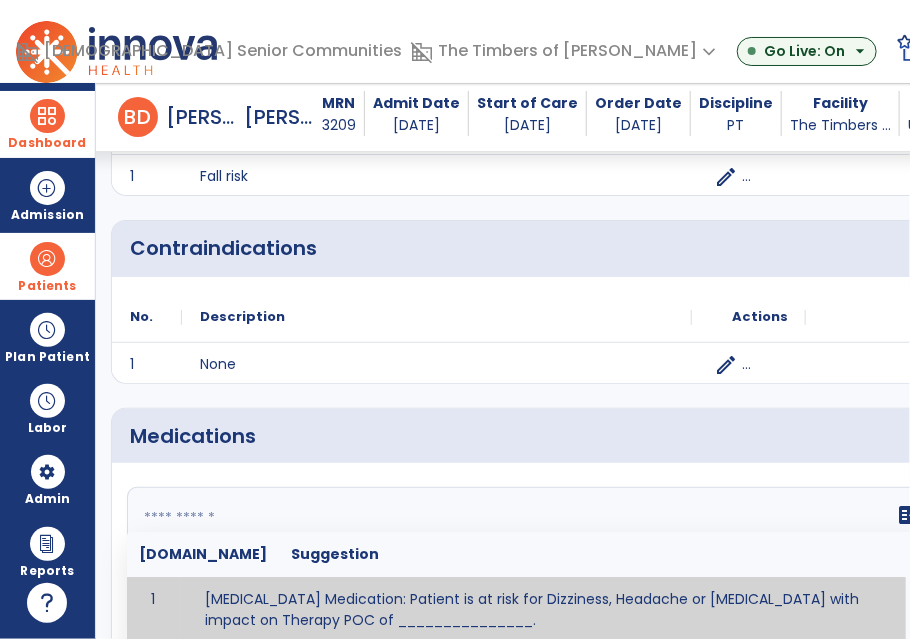 click on "fact_check  [DOMAIN_NAME] Suggestion 1 [MEDICAL_DATA] Medication: Patient is at risk for Dizziness, Headache or [MEDICAL_DATA] with impact on Therapy POC of _______________. 2 Anti-Anxiety Medication: at risk for Abnormal thinking, Anxiety, Arrhythmias, Clumsiness, Dizziness, Drowsiness, Dry mouth, GI disturbances, Headache, Increased appetite, Loss of appetite, [MEDICAL_DATA], Sedation, Seizures, [MEDICAL_DATA], Unsteadiness, Weakness or Weight gain with impact on Therapy POC of _____________. 3 Anti-Arrhythmic Agents: at risk for Arrhythmias, Confusion, EKG changes, Hallucinations, [MEDICAL_DATA], Increased blood pressure, Increased heart rate, [MEDICAL_DATA] or Toxicity with impact on Therapy POC of 4 Anti-Coagulant medications: with potential risk for hemorrhage (including [MEDICAL_DATA] and coughing up blood), and [MEDICAL_DATA] syndrome). Potential impact on therapy progress includes _________. 5 6 7 8 [MEDICAL_DATA] for ______________. 9 10 11 12 13 14 15 16 17 18 19 20 21 22 23 24" 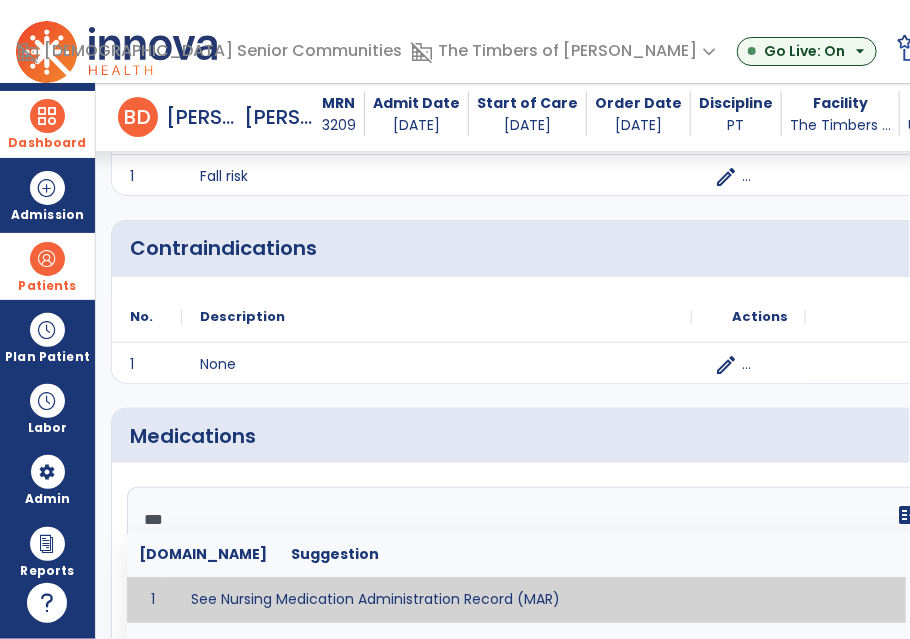 type on "**********" 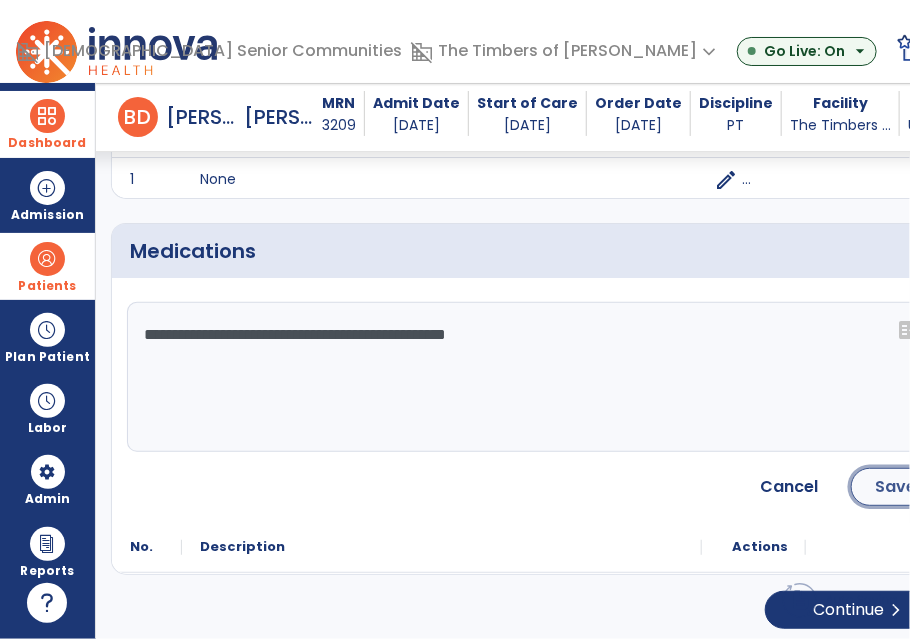 click on "Save" 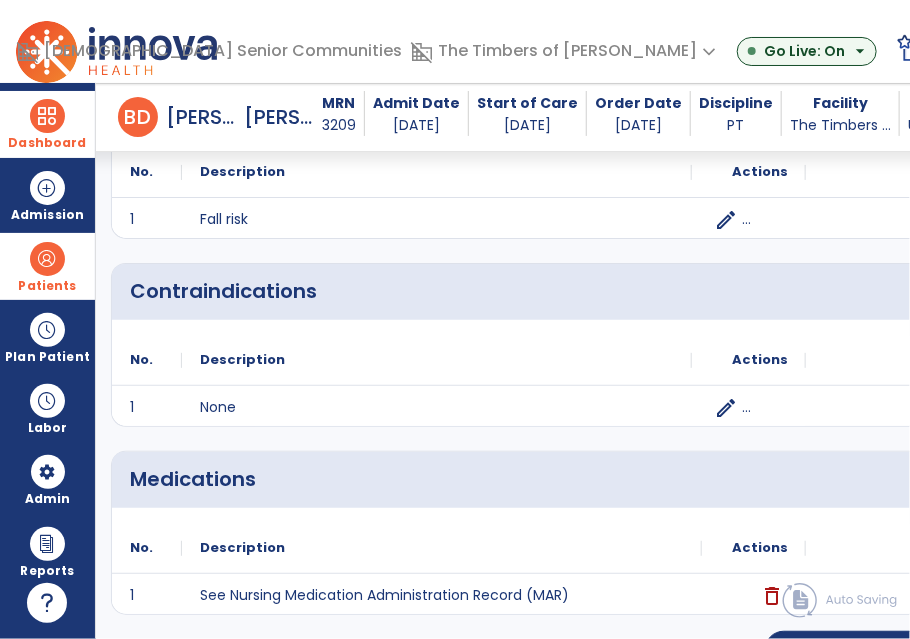 scroll, scrollTop: 1689, scrollLeft: 0, axis: vertical 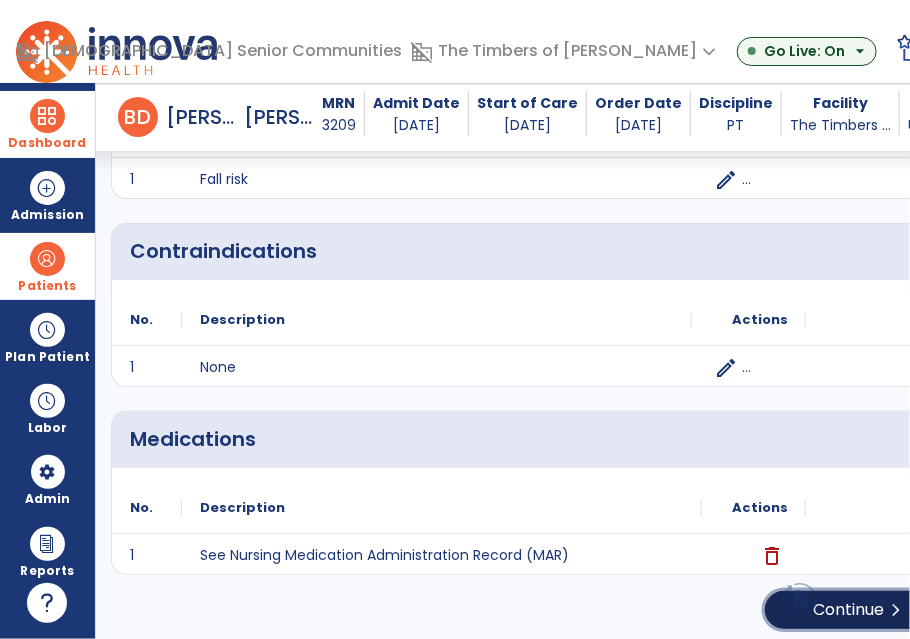 click on "Continue  chevron_right" 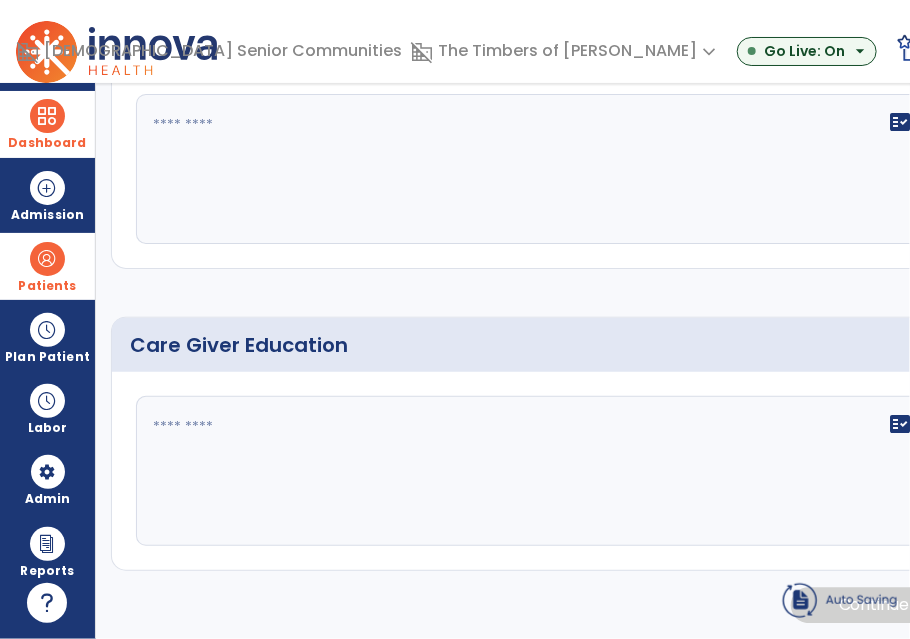 scroll, scrollTop: 0, scrollLeft: 0, axis: both 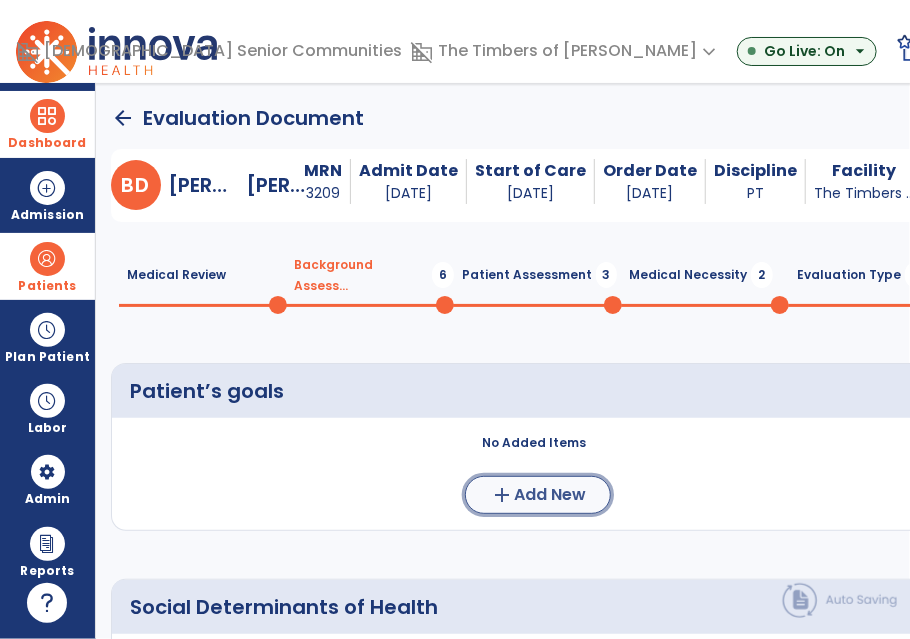 click on "Add New" 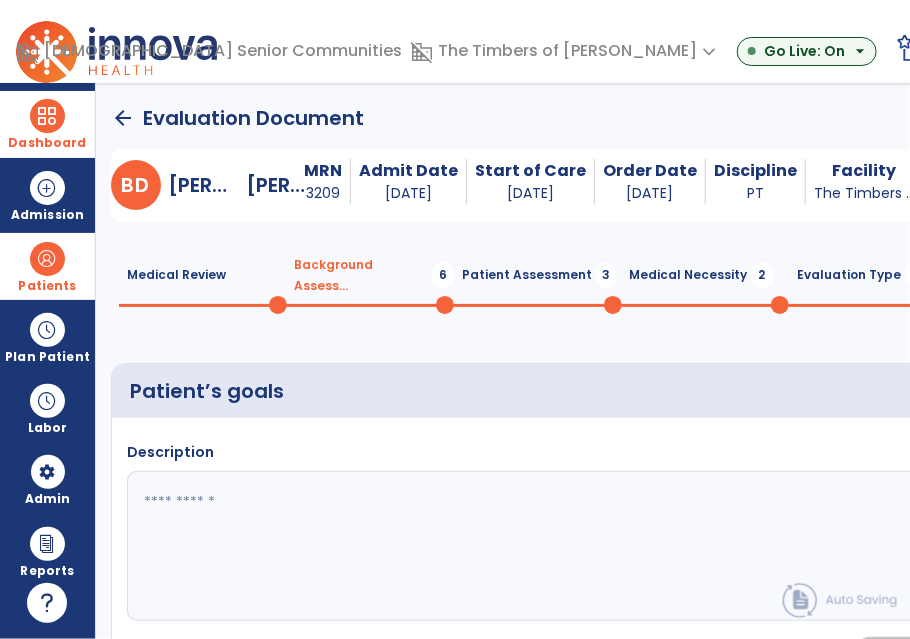 click 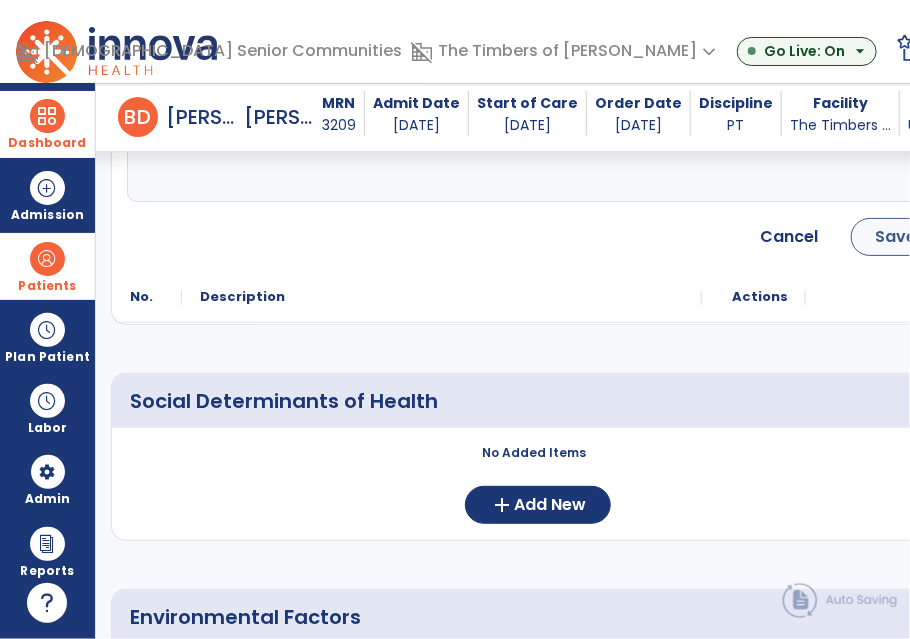 type on "**********" 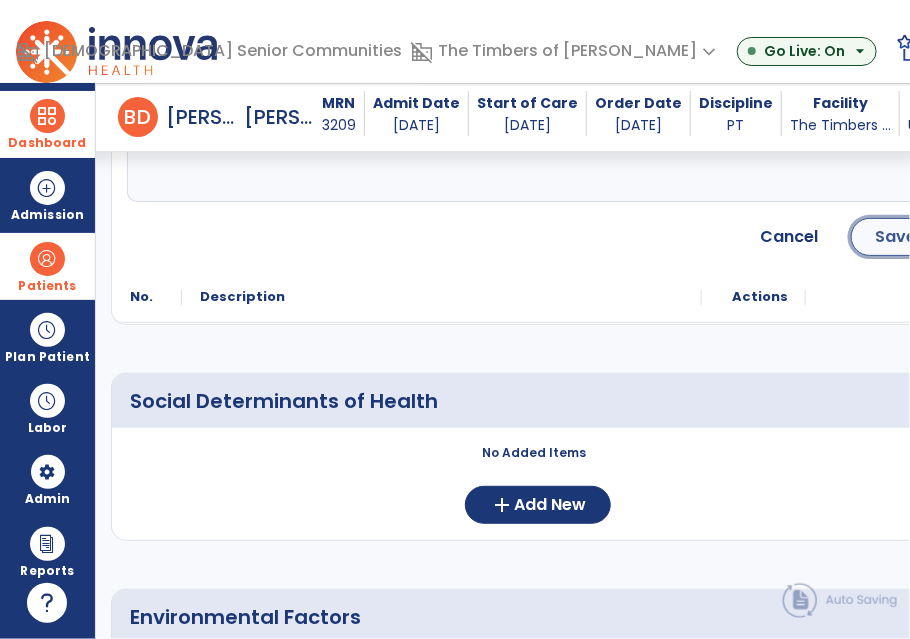 click on "Save" 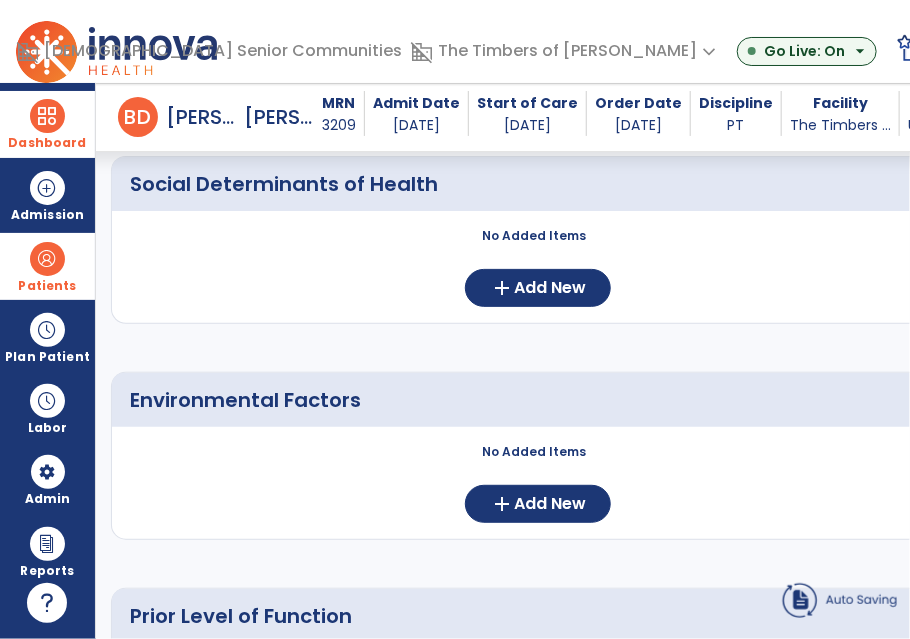 scroll, scrollTop: 191, scrollLeft: 0, axis: vertical 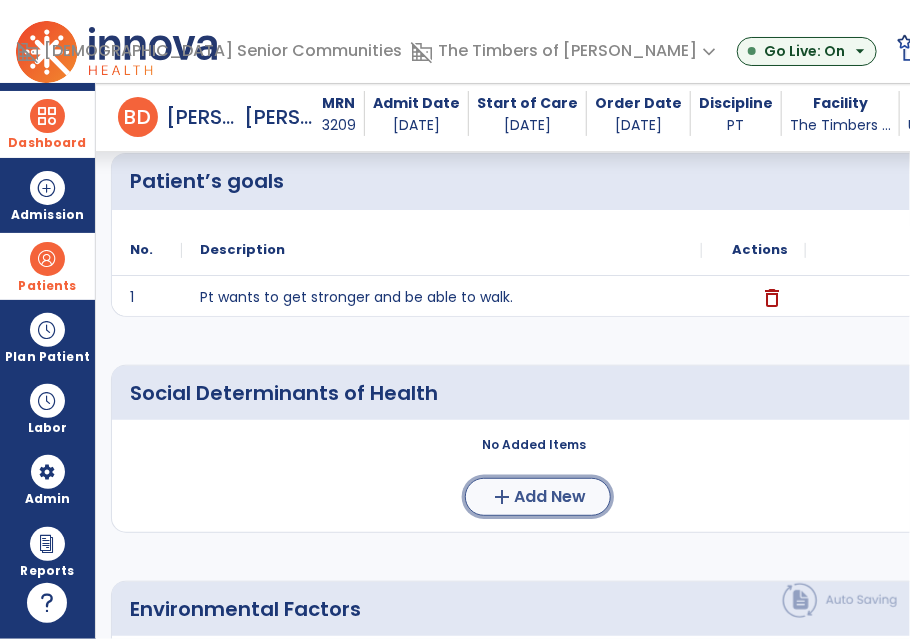 click on "add" 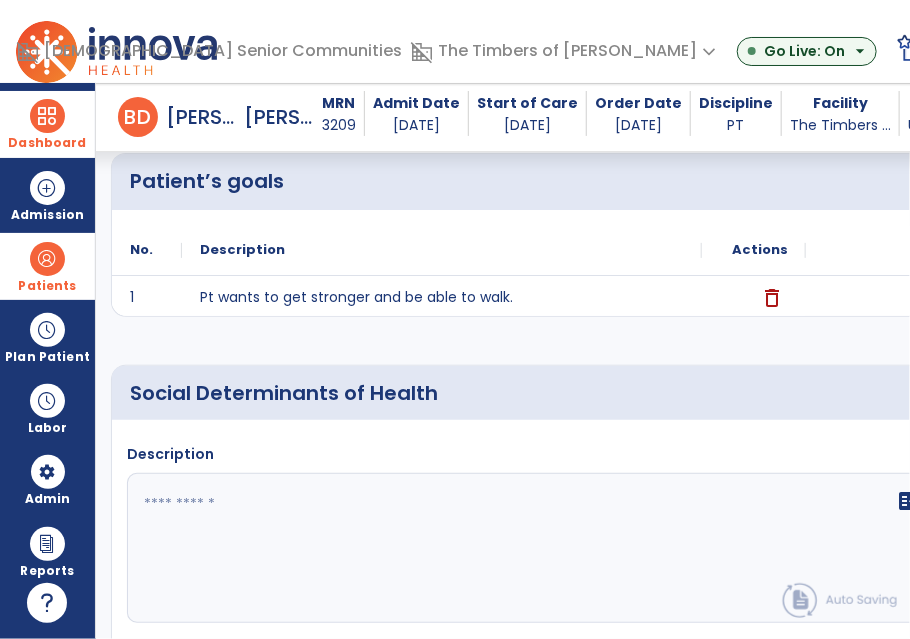 click 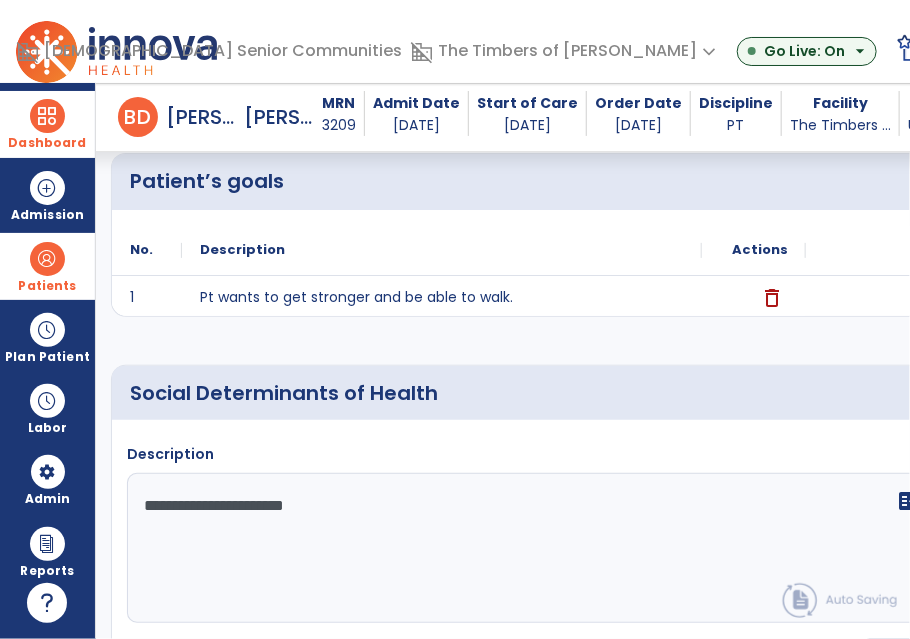 scroll, scrollTop: 591, scrollLeft: 0, axis: vertical 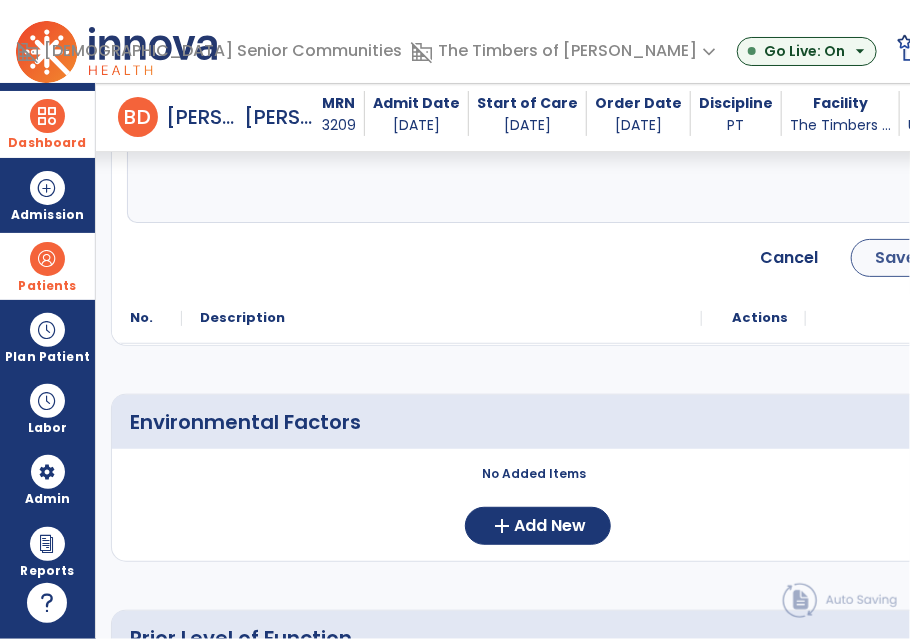 type on "**********" 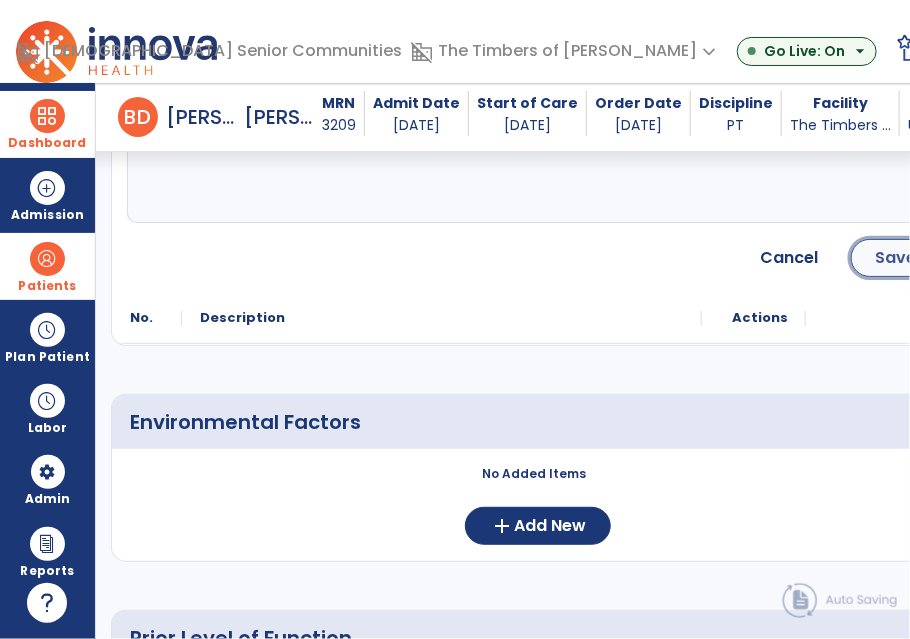 click on "Save" 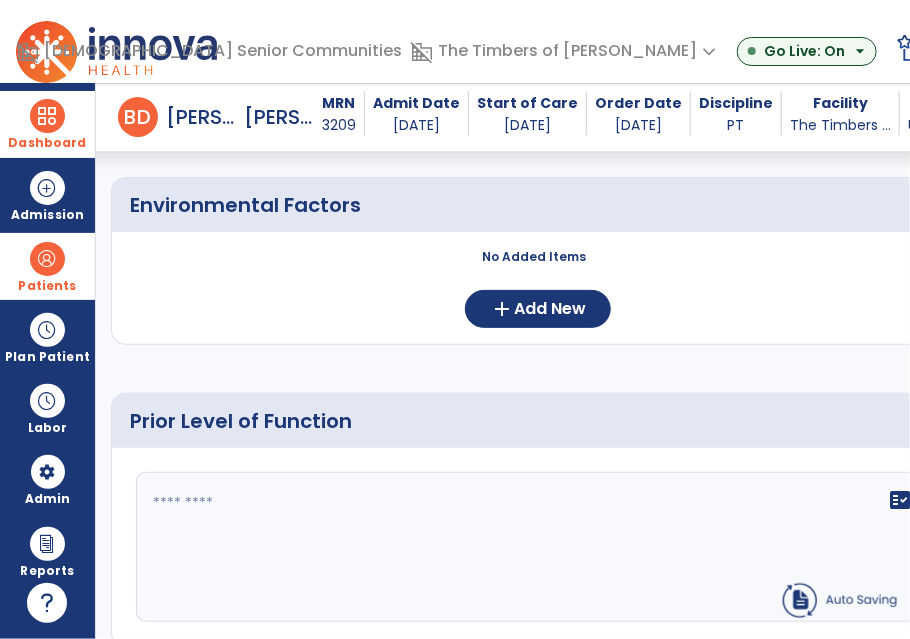 scroll, scrollTop: 382, scrollLeft: 0, axis: vertical 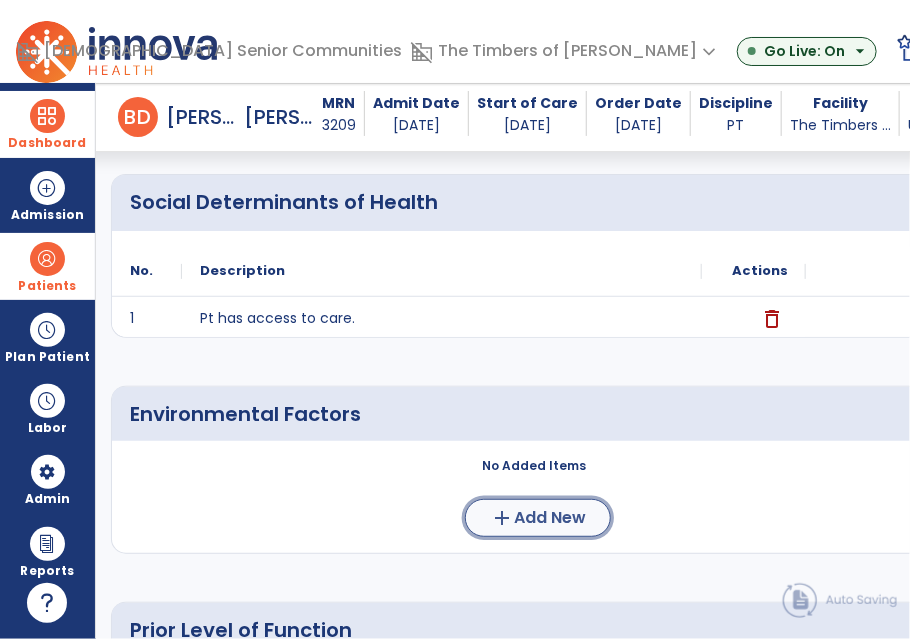 click on "add" 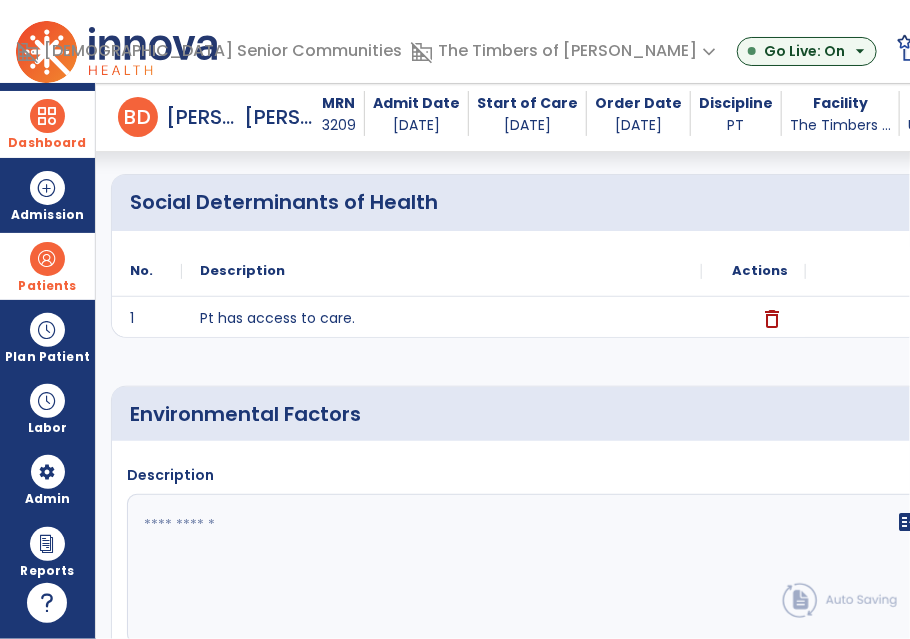 click 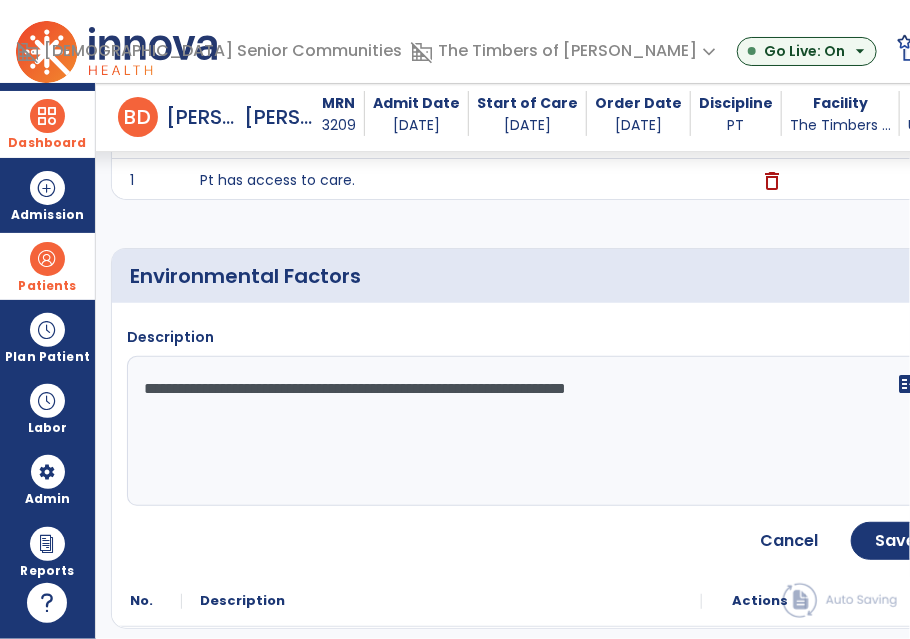 scroll, scrollTop: 582, scrollLeft: 0, axis: vertical 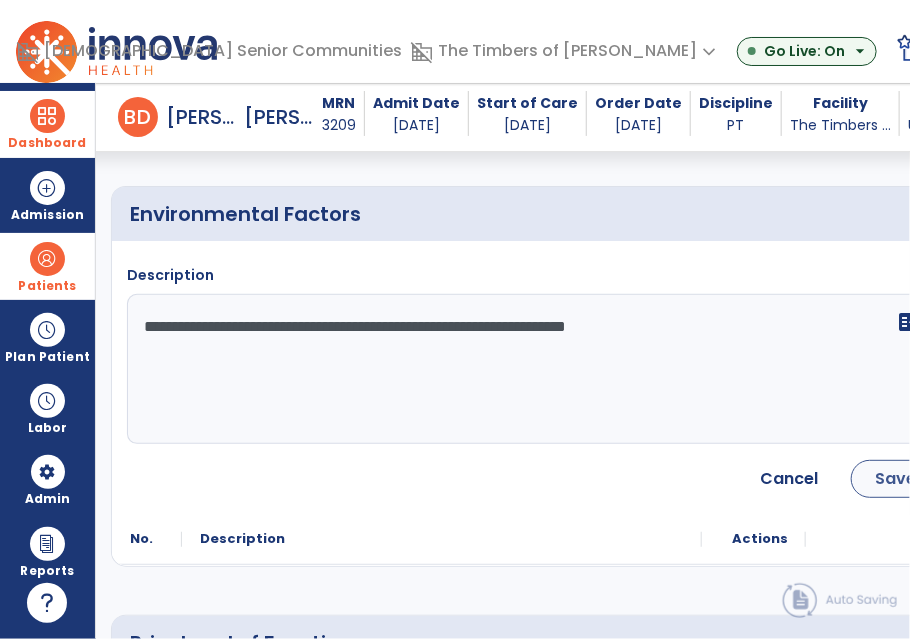 type on "**********" 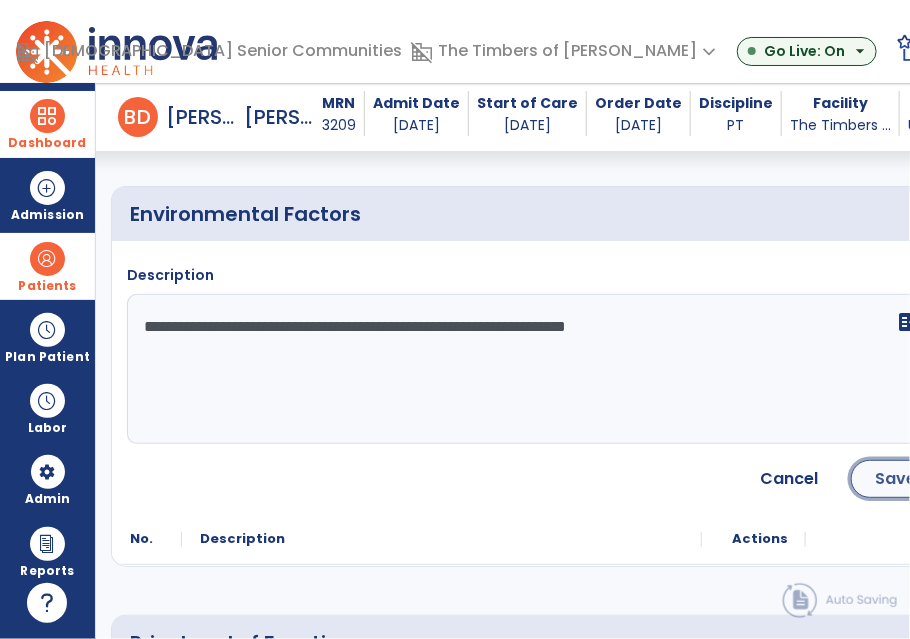 click on "Save" 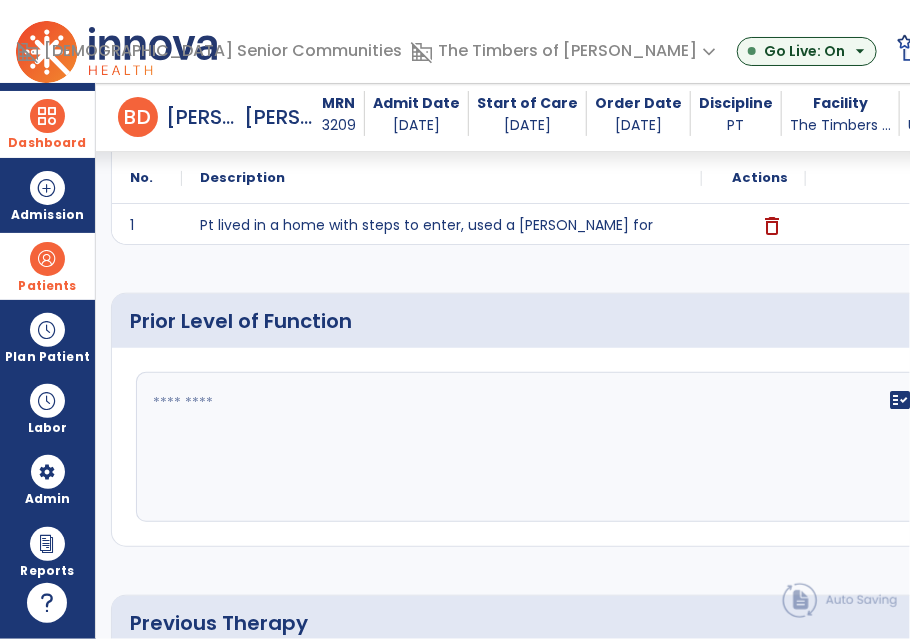scroll, scrollTop: 782, scrollLeft: 0, axis: vertical 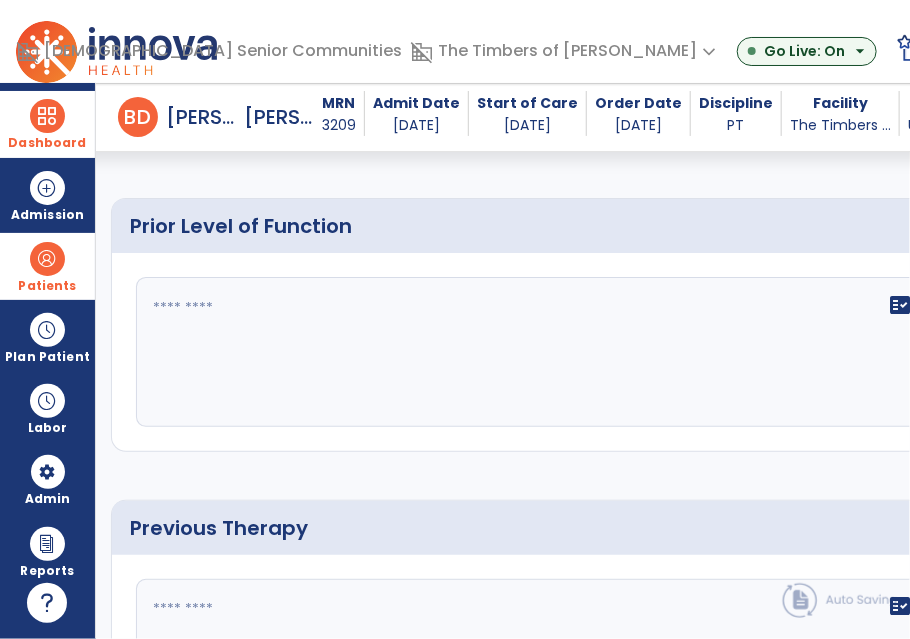 click on "fact_check" 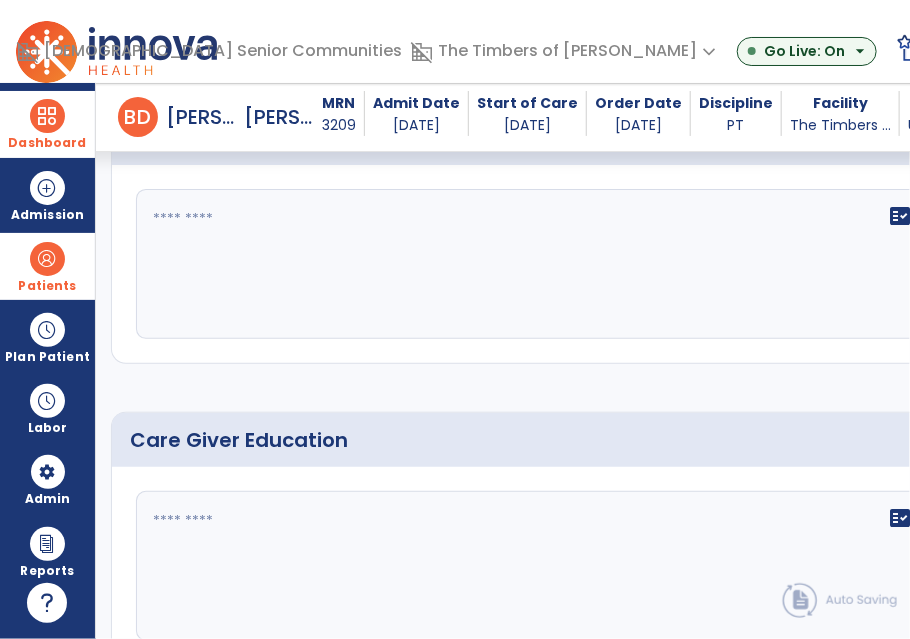 scroll, scrollTop: 1182, scrollLeft: 0, axis: vertical 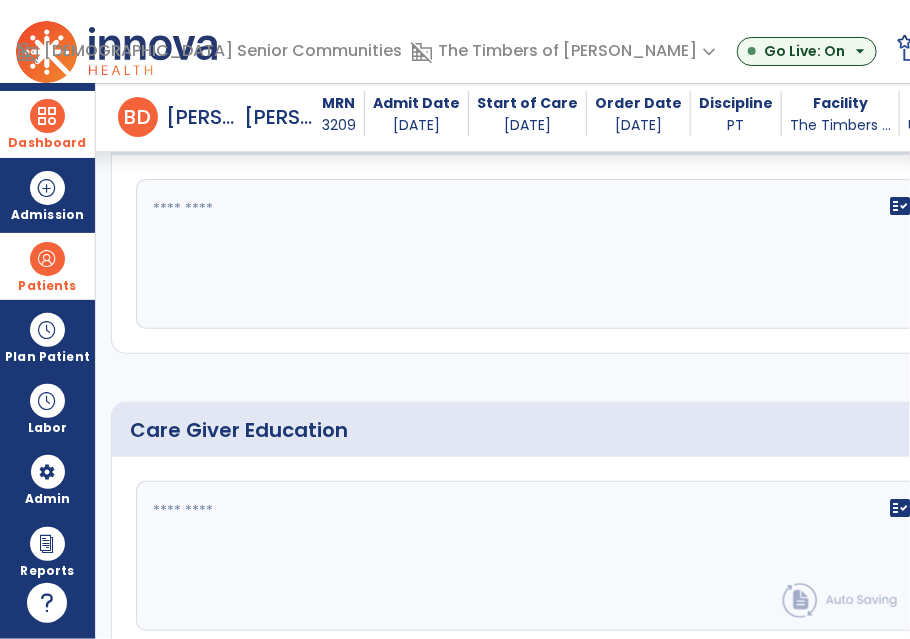 type on "**********" 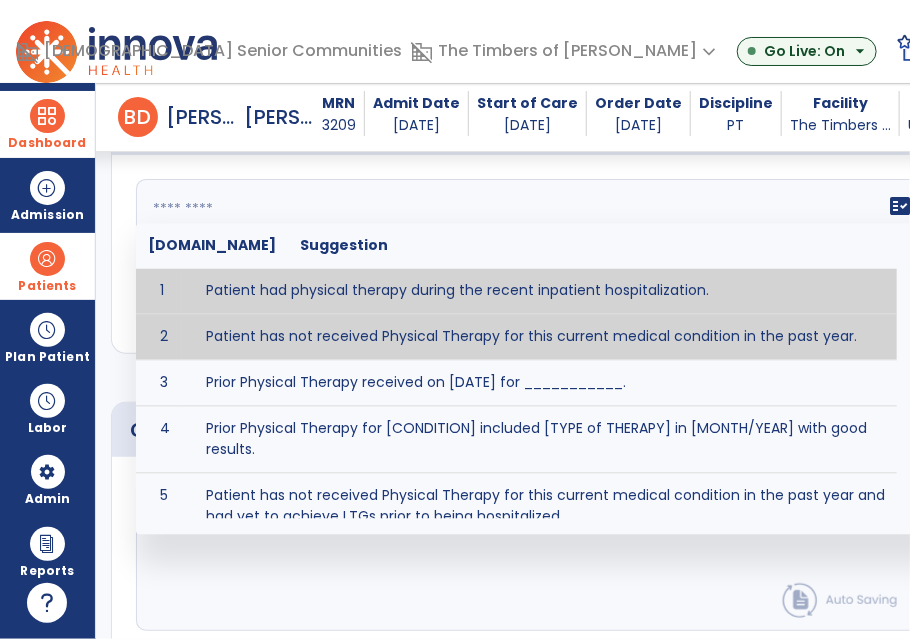 type on "**********" 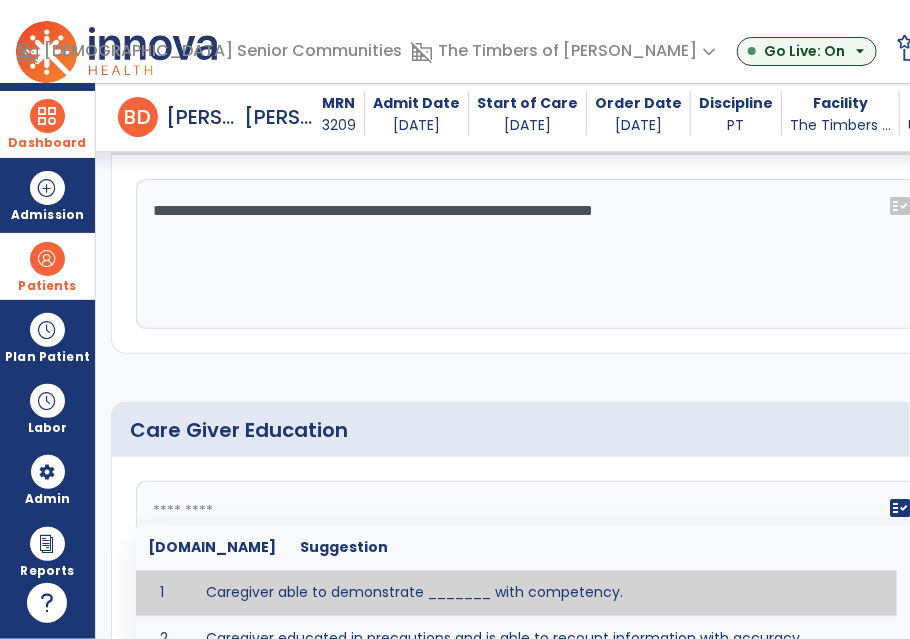 click on "fact_check  [DOMAIN_NAME] Suggestion 1 Caregiver able to demonstrate _______ with competency. 2 Caregiver educated in precautions and is able to recount information with accuracy. 3 Caregiver education initiated with _______ focusing on the following tasks/activities __________. 4 Home exercise program initiated with caregiver focusing on __________. 5 Patient educated in precautions and is able to recount information with [VALUE]% accuracy." 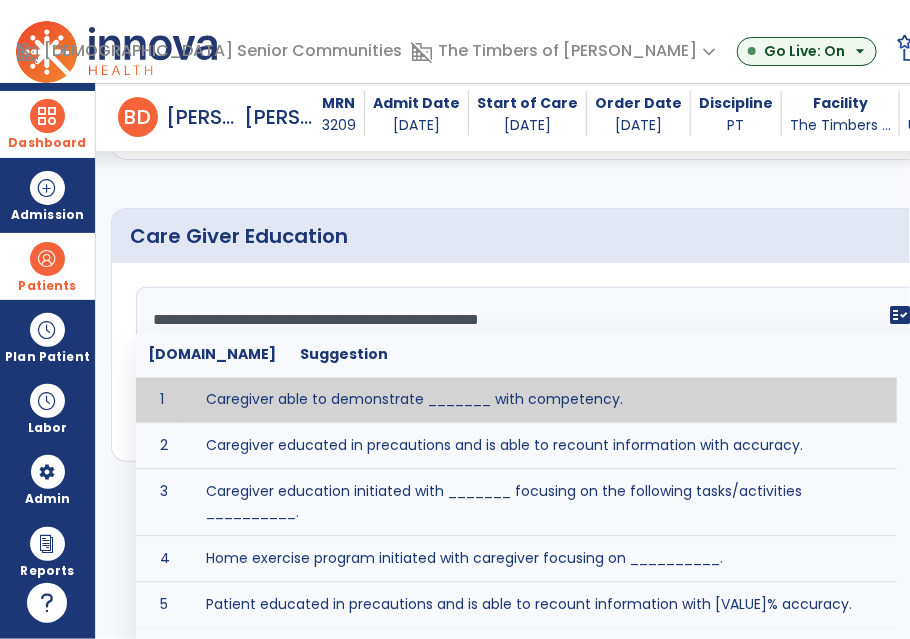 scroll, scrollTop: 1264, scrollLeft: 0, axis: vertical 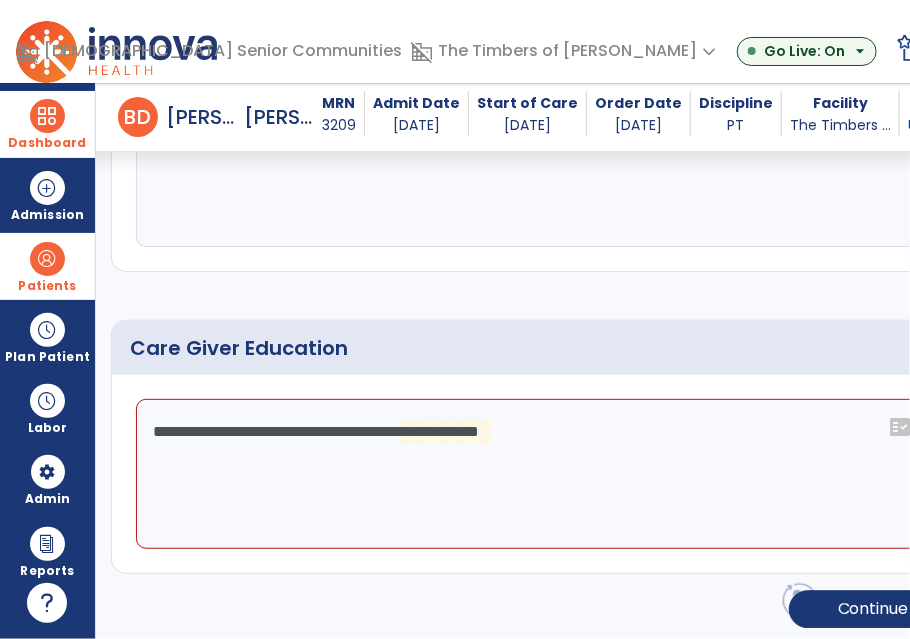 click on "**********" 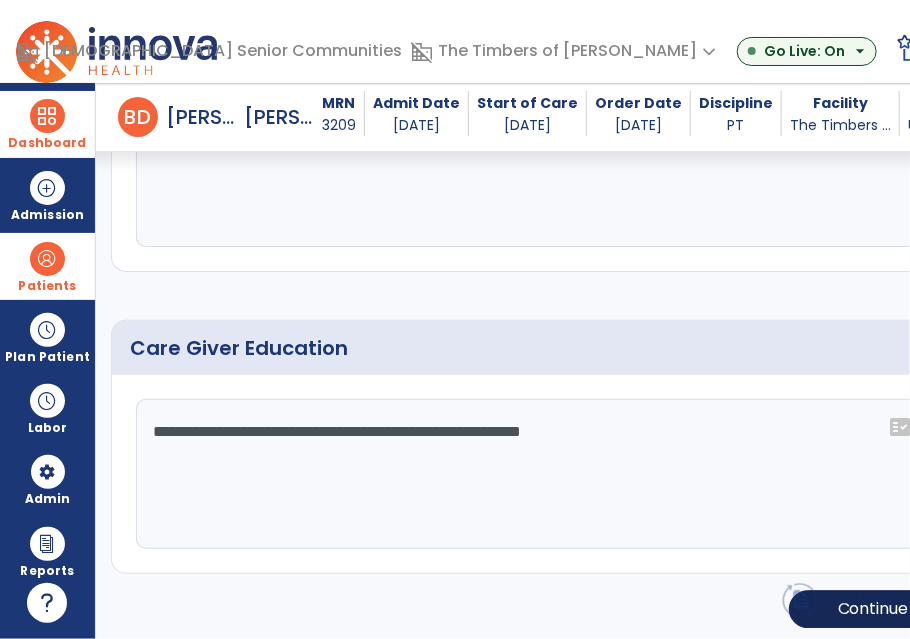 type on "**********" 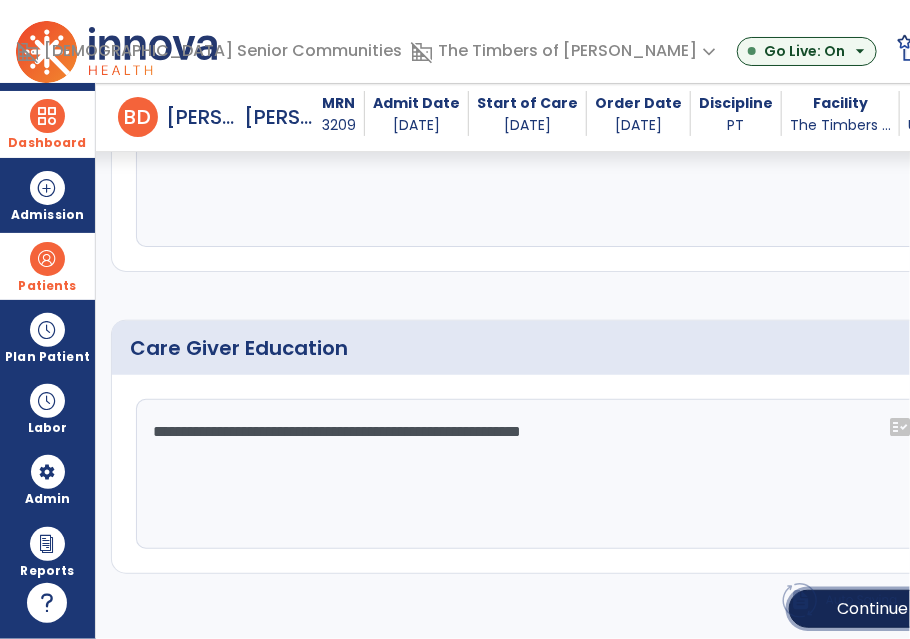 click on "Continue" 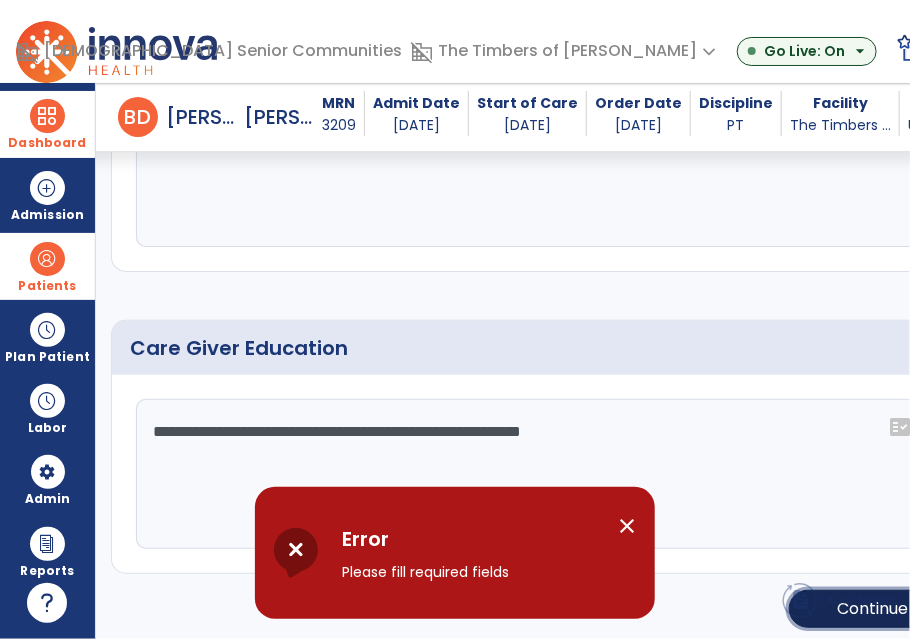 click on "Continue" 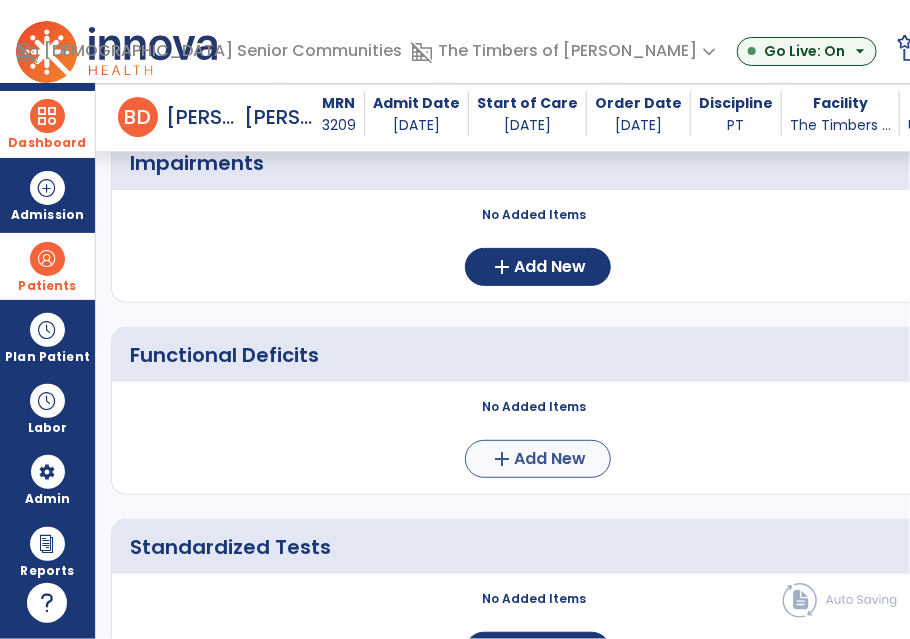 scroll, scrollTop: 123, scrollLeft: 0, axis: vertical 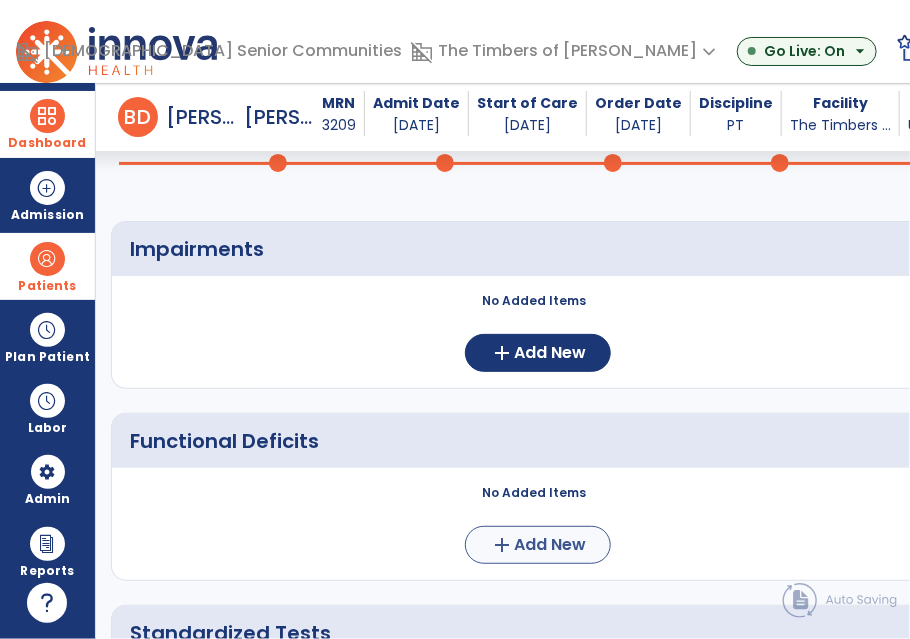 click on "No Added Items  add  Add New" 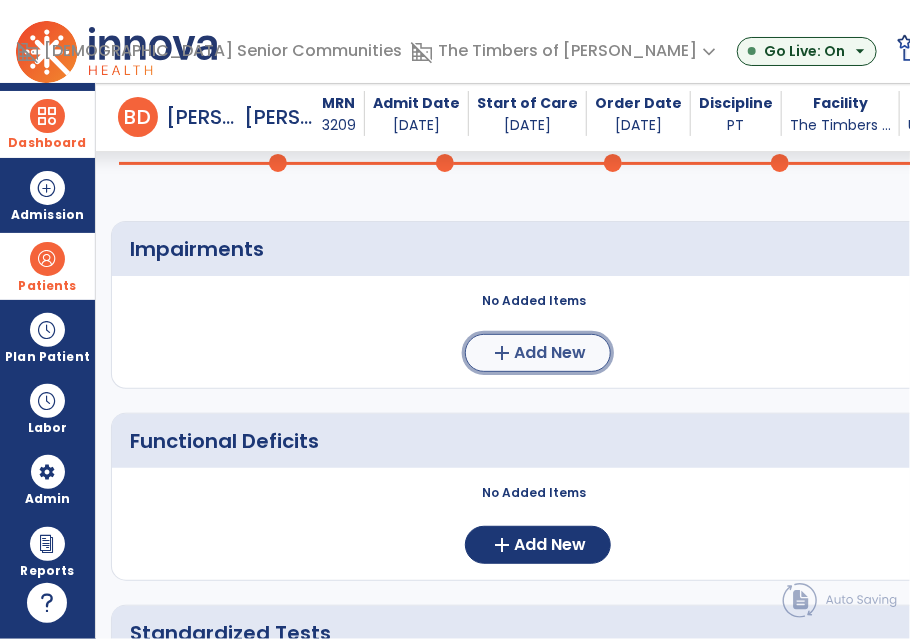 click on "add  Add New" 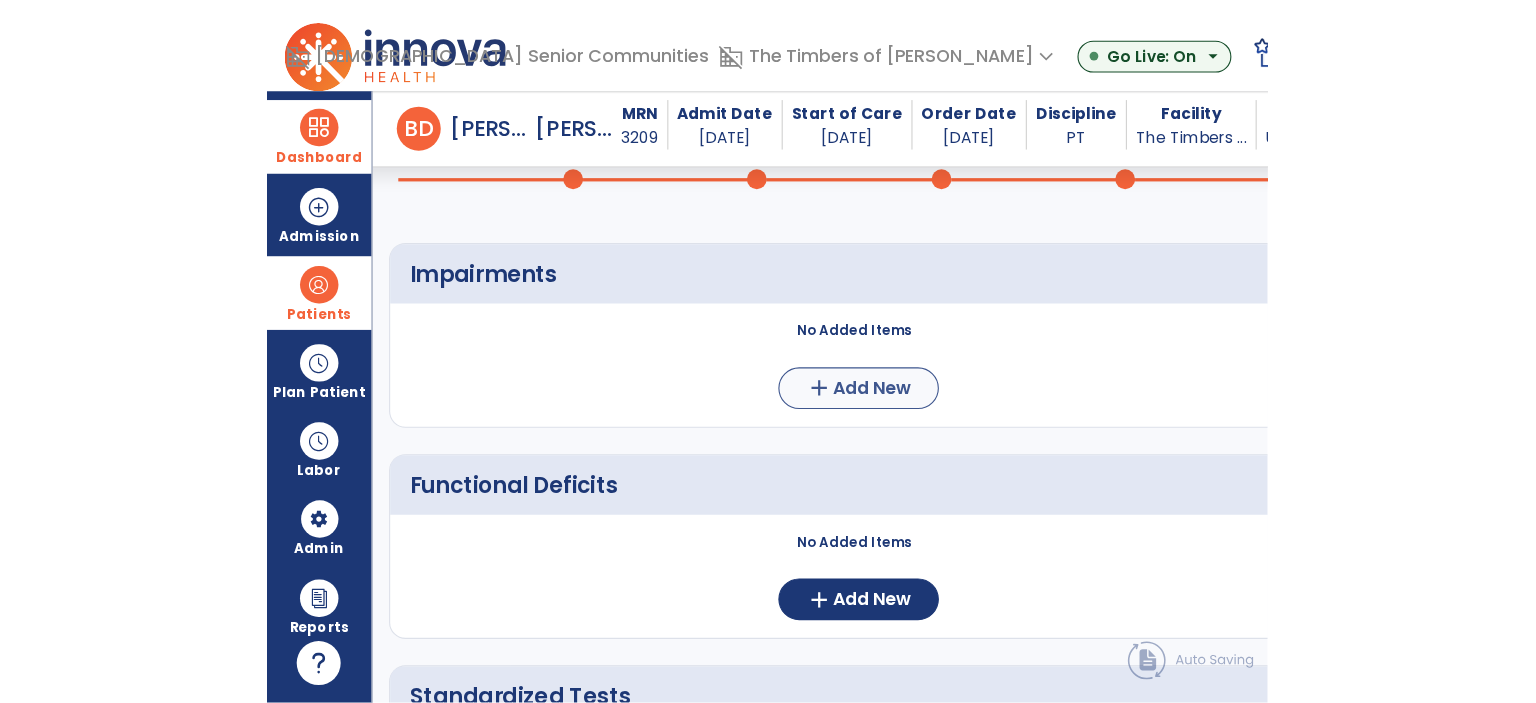 scroll, scrollTop: 0, scrollLeft: 0, axis: both 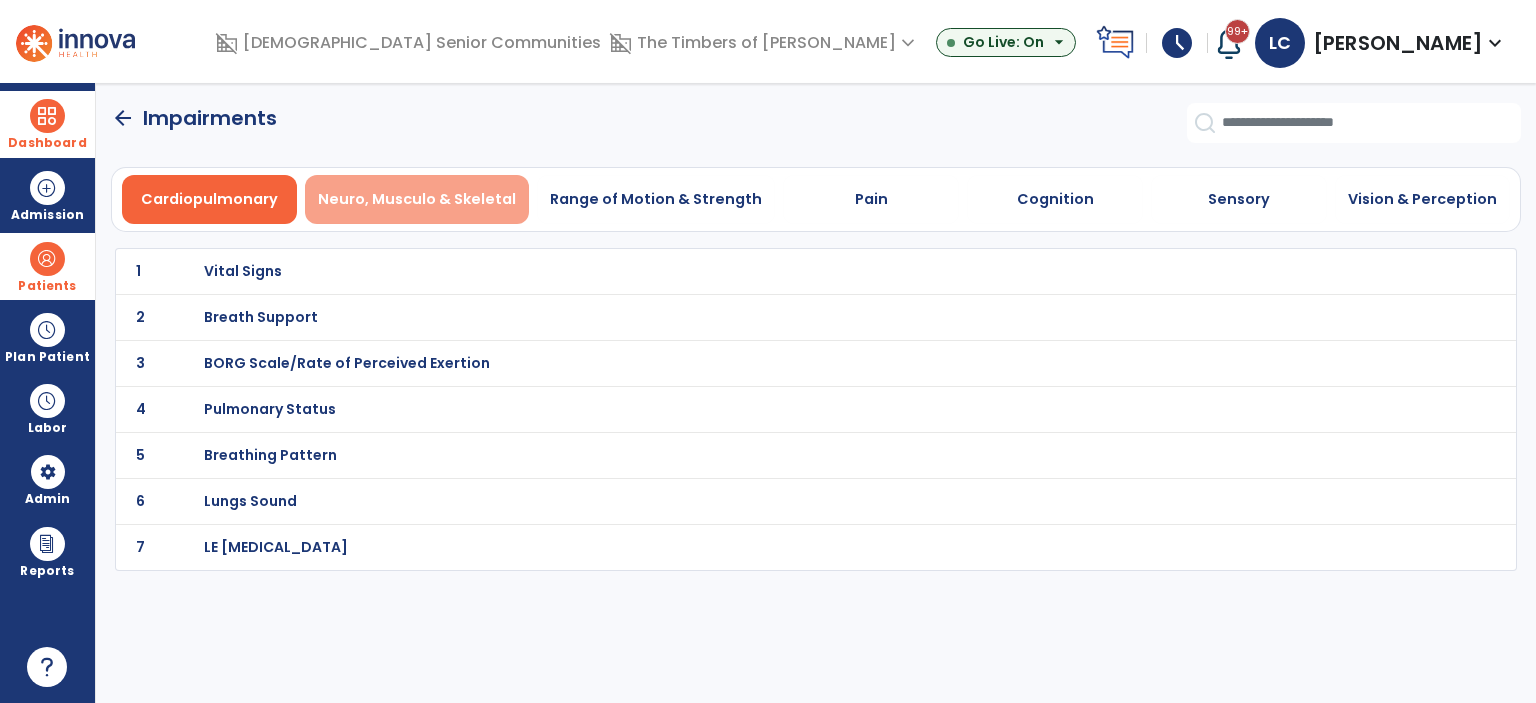 click on "Neuro, Musculo & Skeletal" at bounding box center (417, 199) 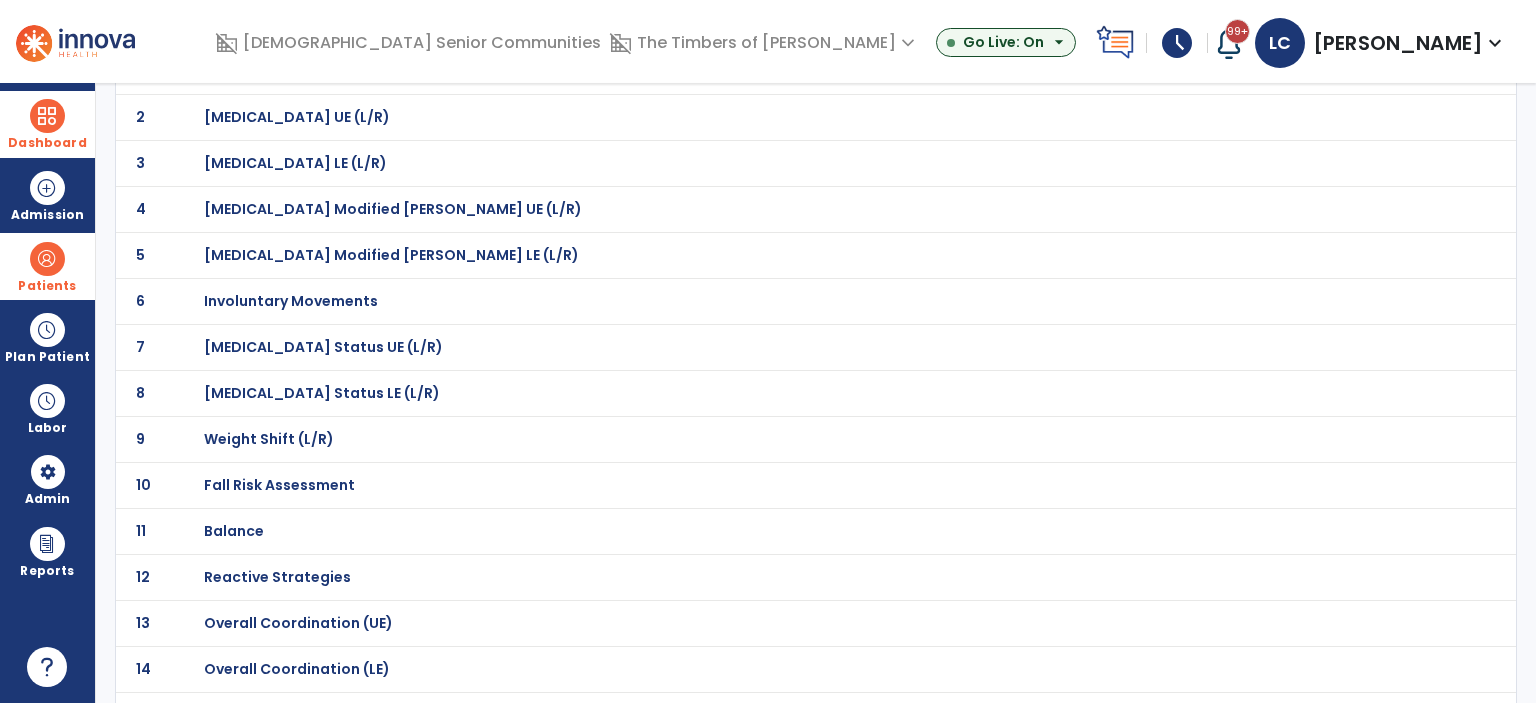 scroll, scrollTop: 300, scrollLeft: 0, axis: vertical 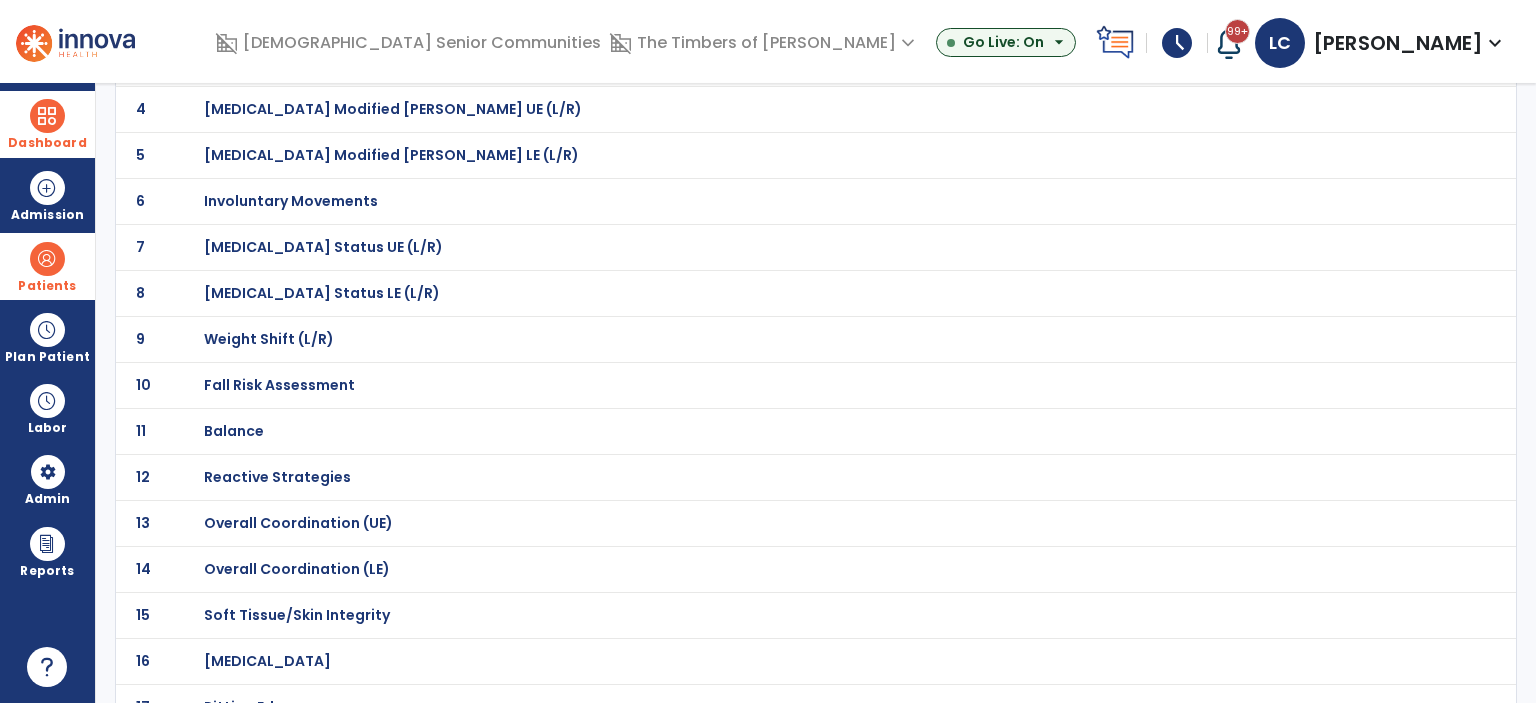 click on "Balance" at bounding box center (275, -29) 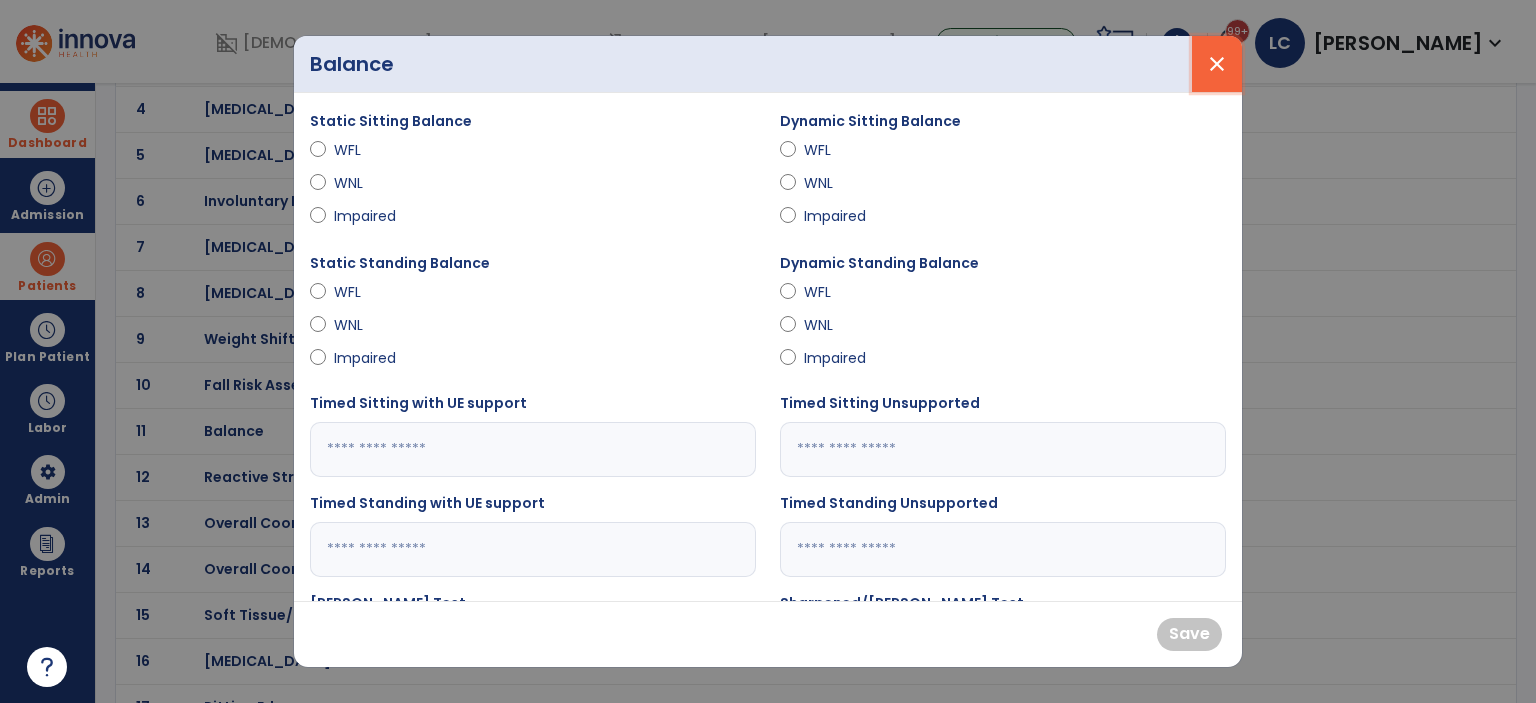 click on "close" at bounding box center (1217, 64) 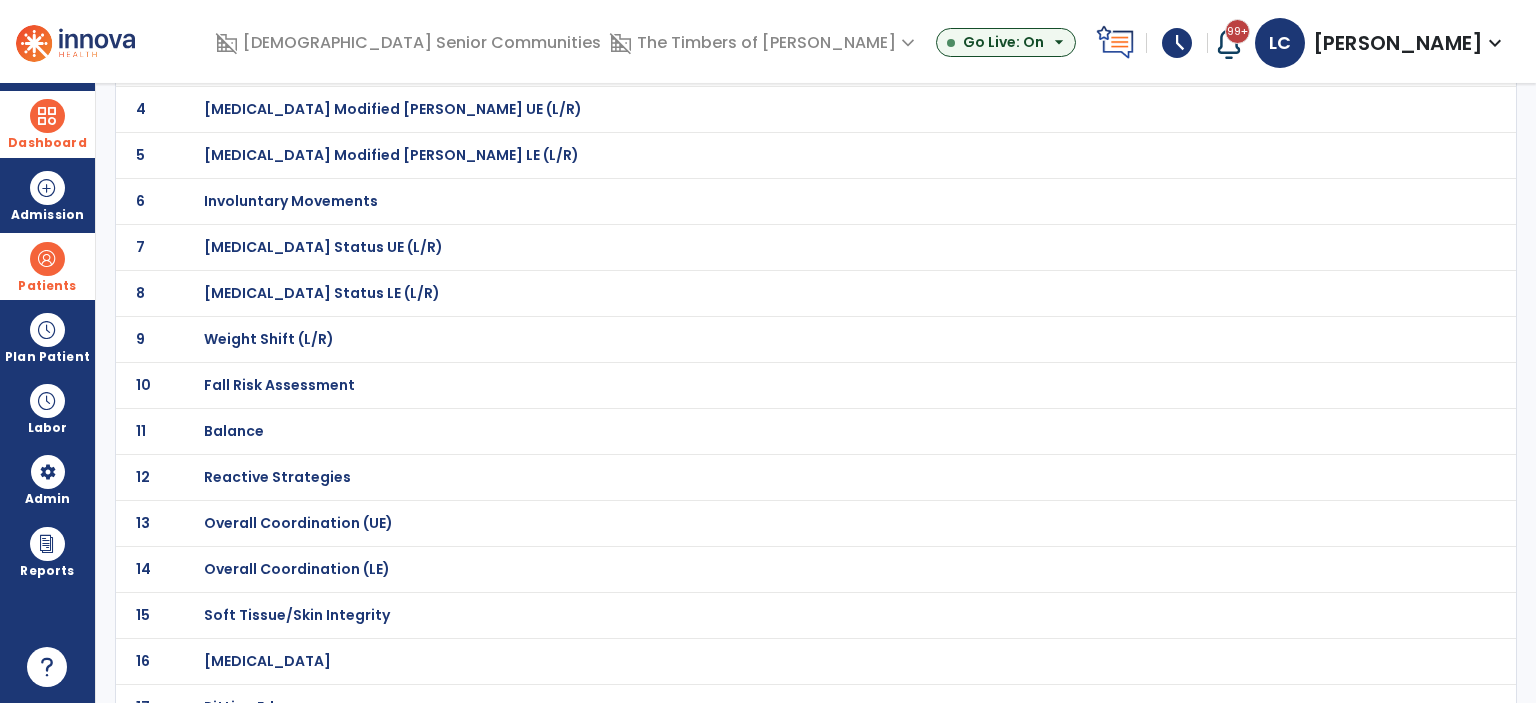 scroll, scrollTop: 0, scrollLeft: 0, axis: both 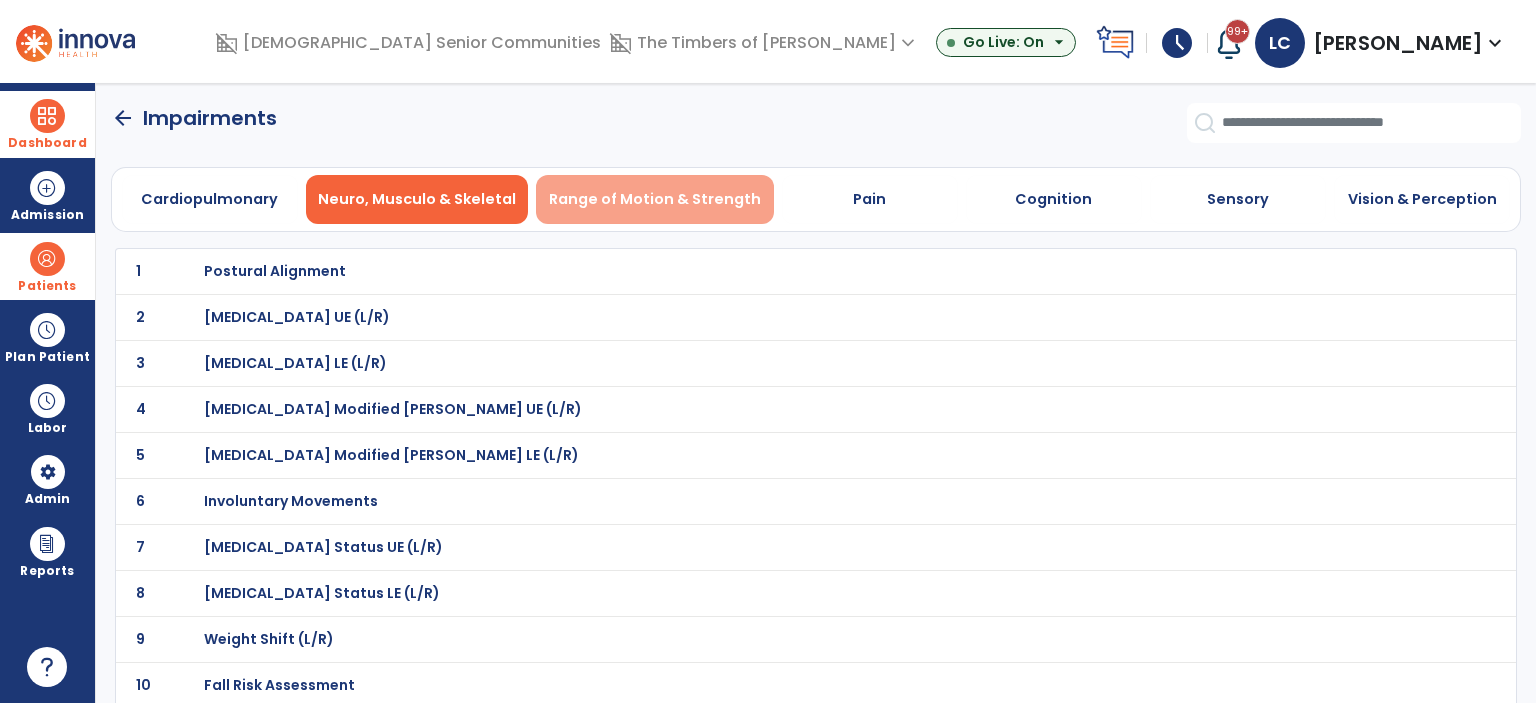 click on "Range of Motion & Strength" at bounding box center [655, 199] 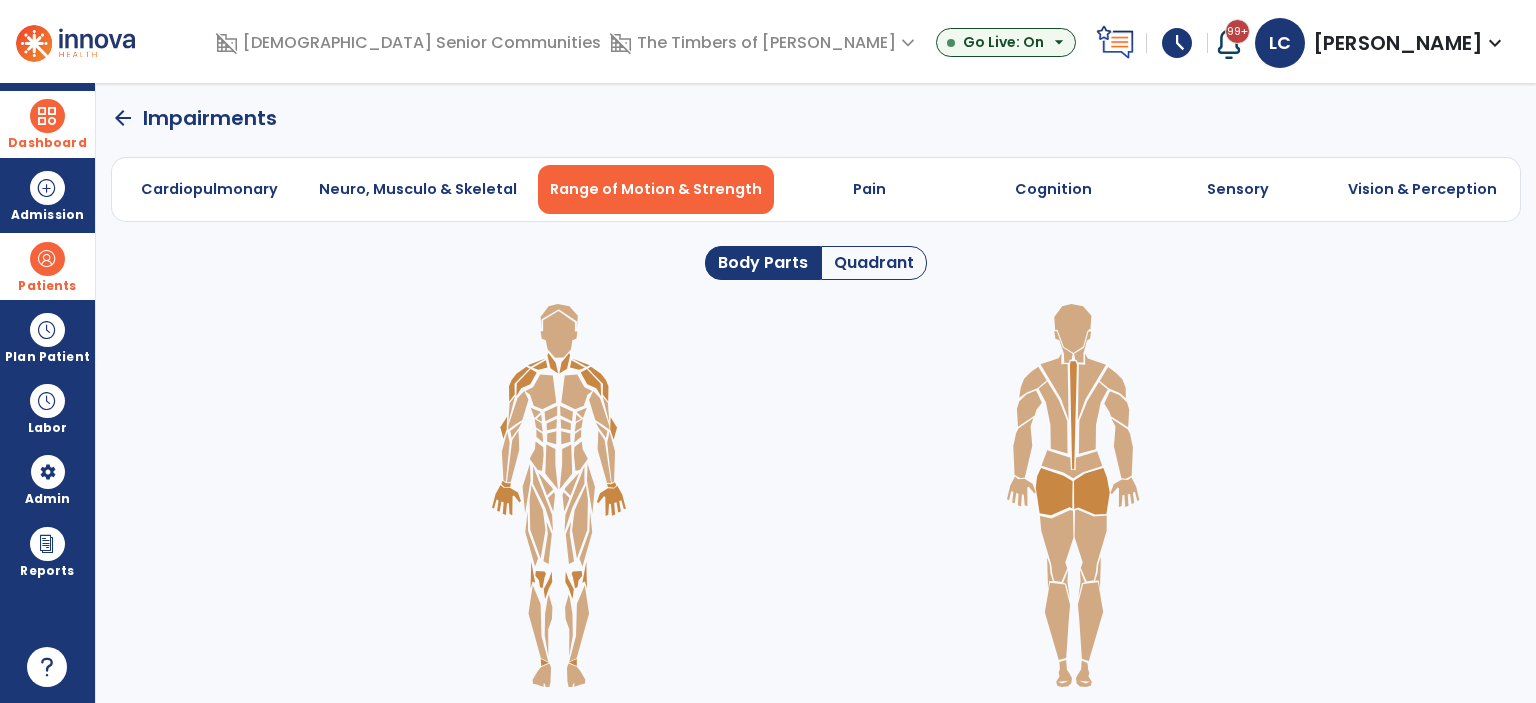 click on "Quadrant" 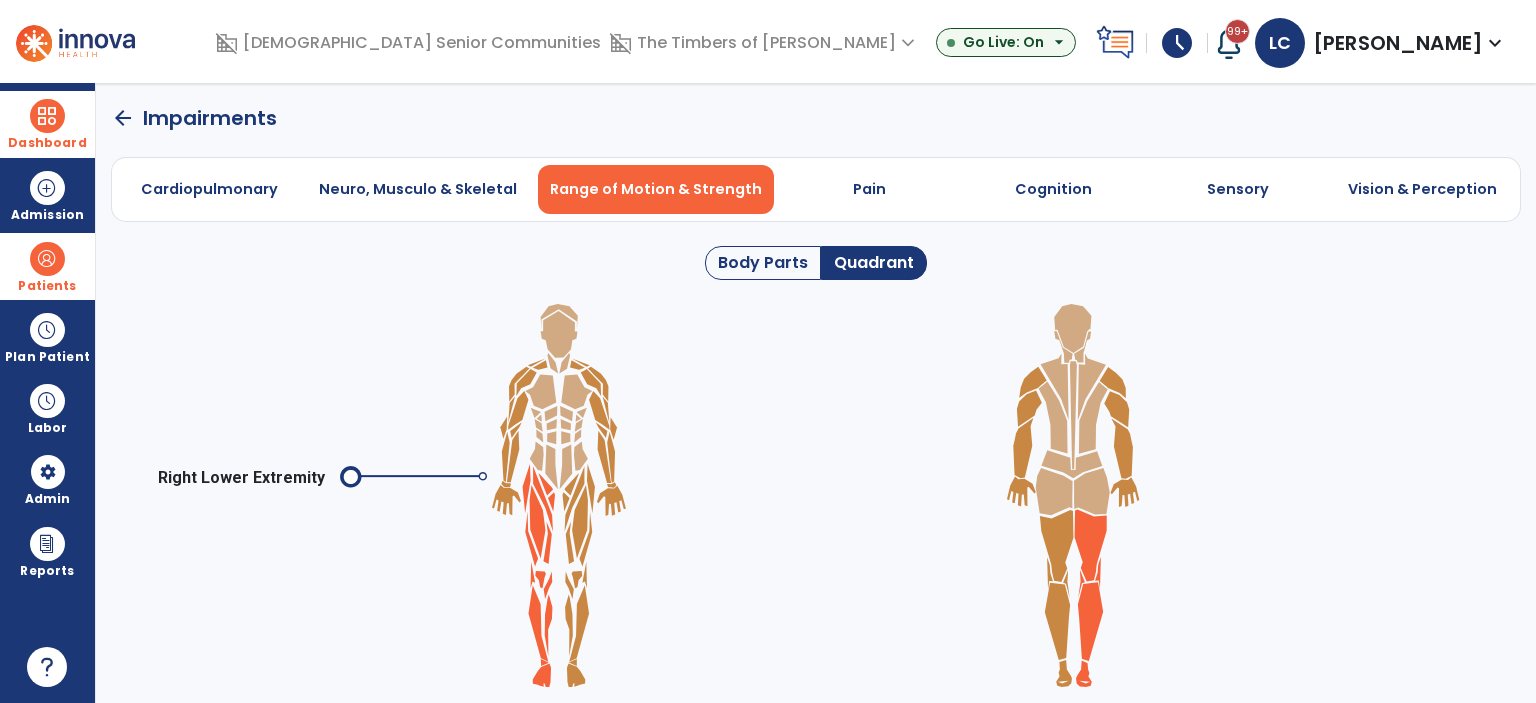 click 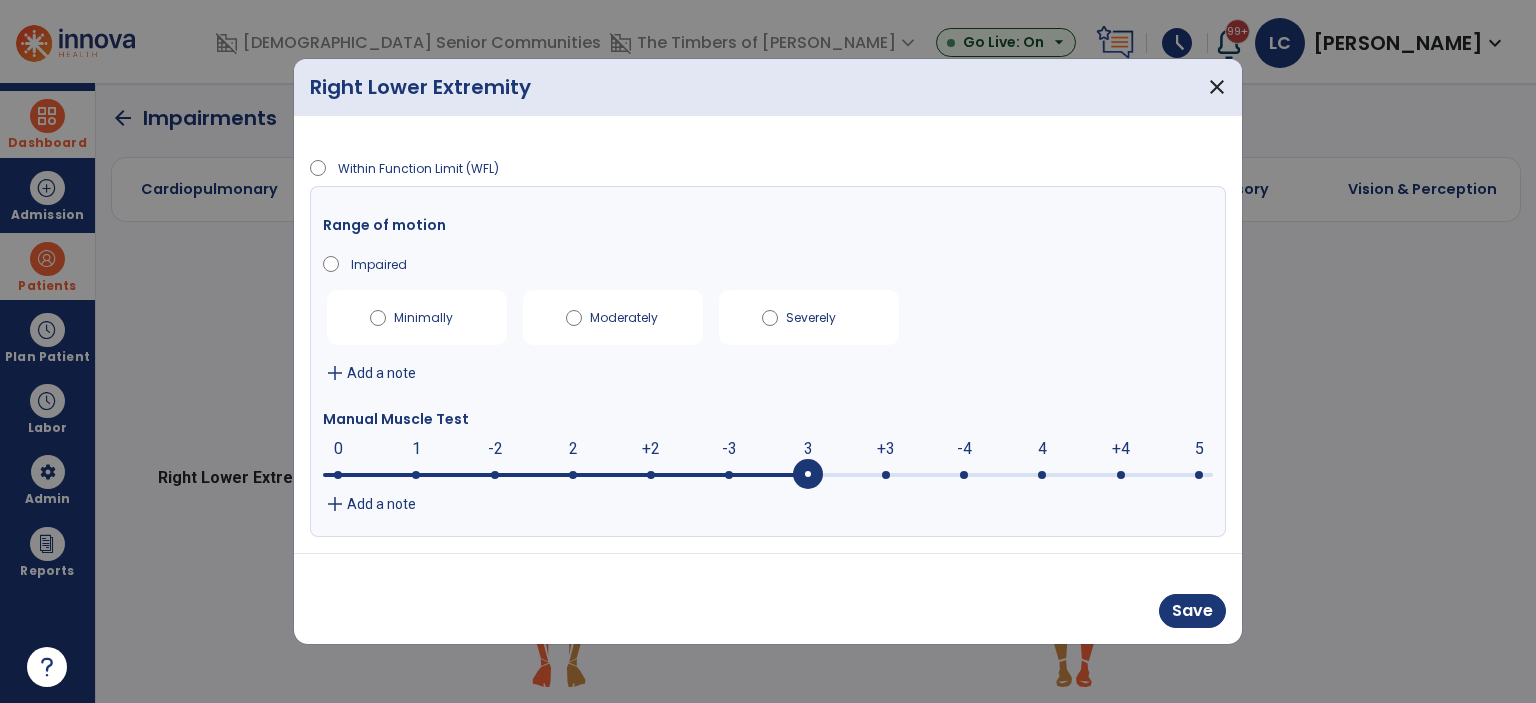 click at bounding box center (808, 475) 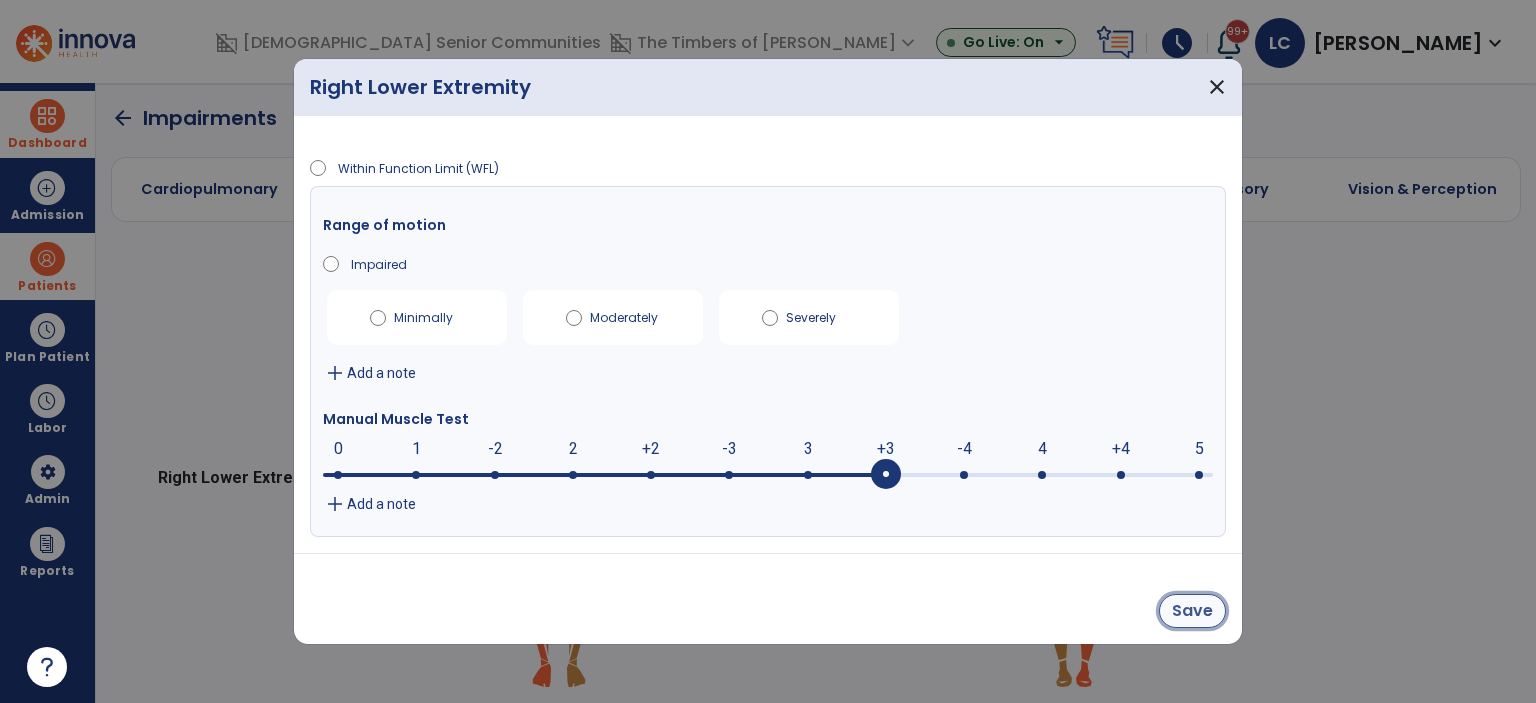 click on "Save" at bounding box center (1192, 611) 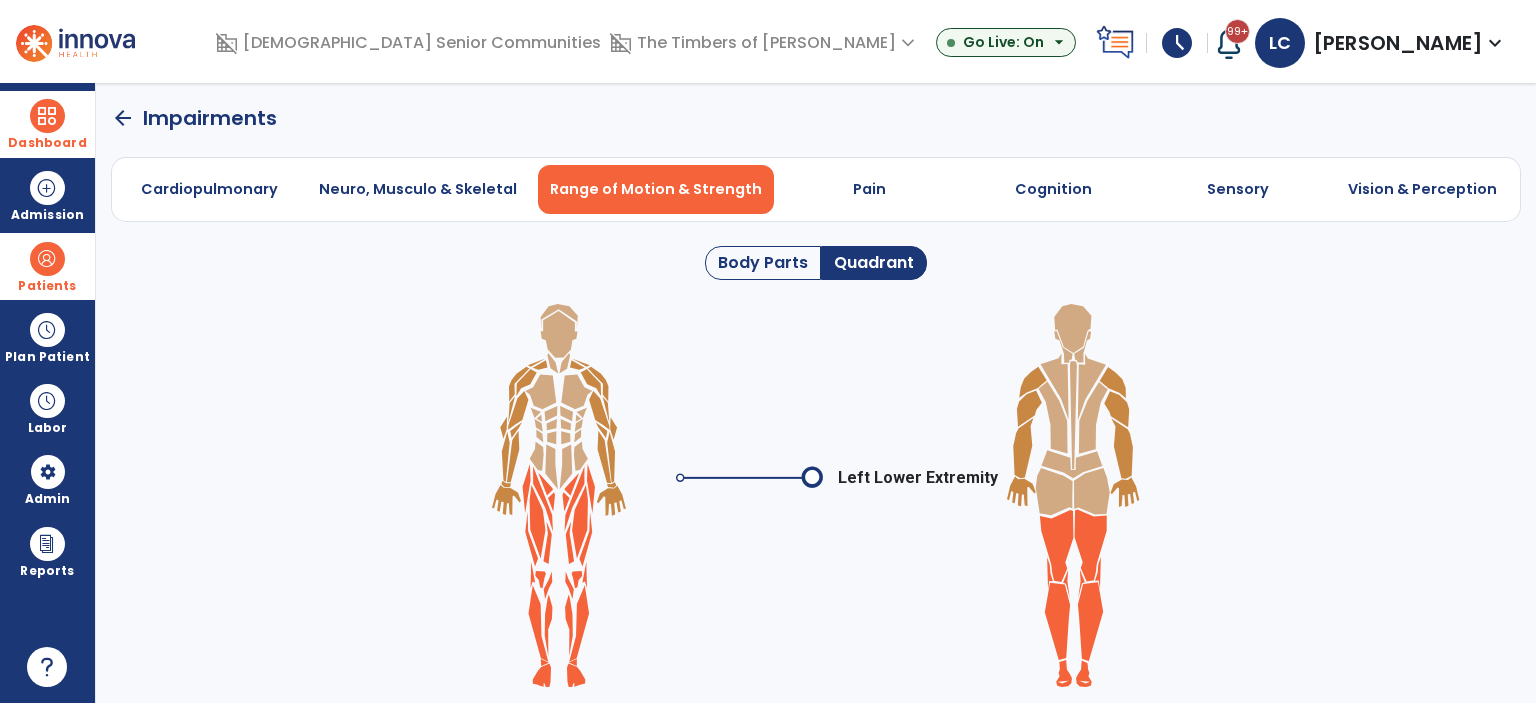 click 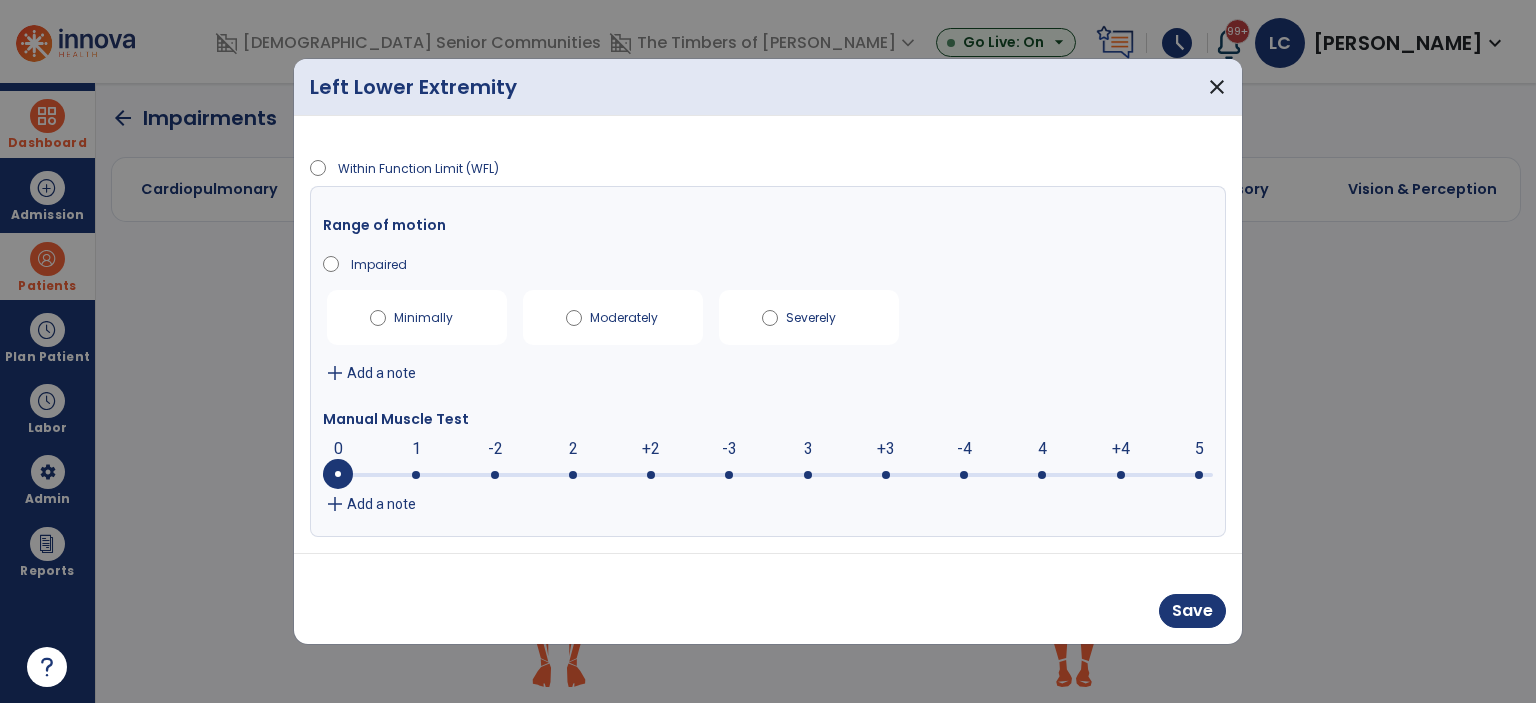 click at bounding box center (729, 475) 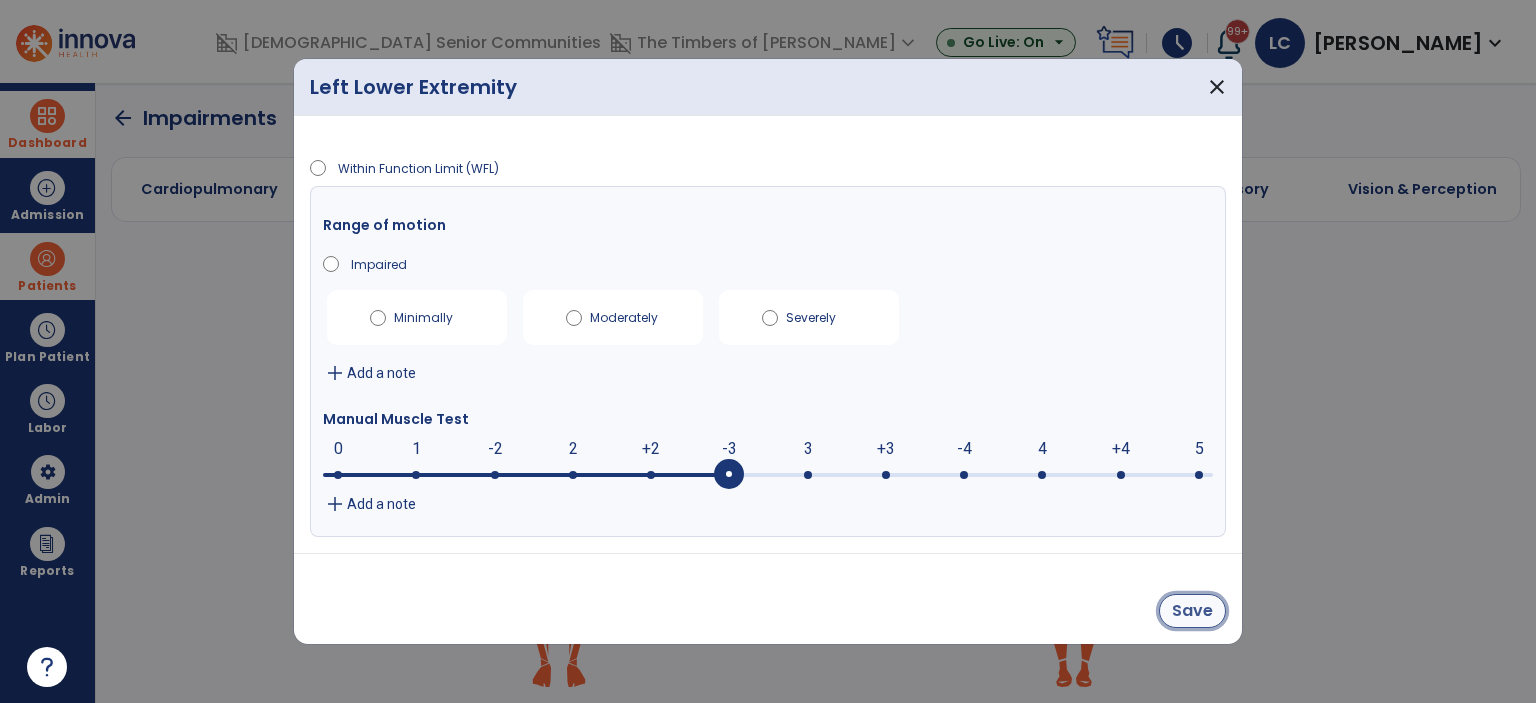 click on "Save" at bounding box center [1192, 611] 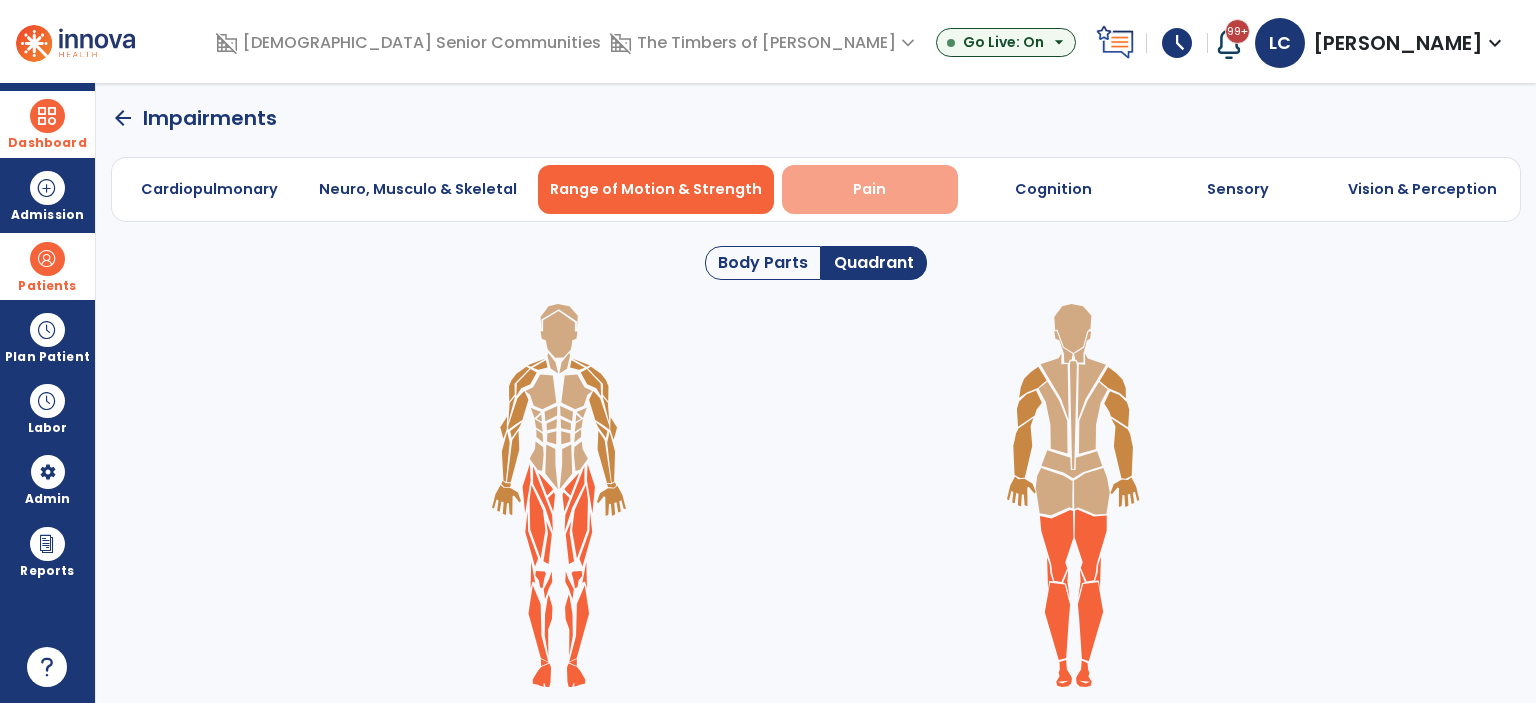 click on "Pain" at bounding box center [870, 189] 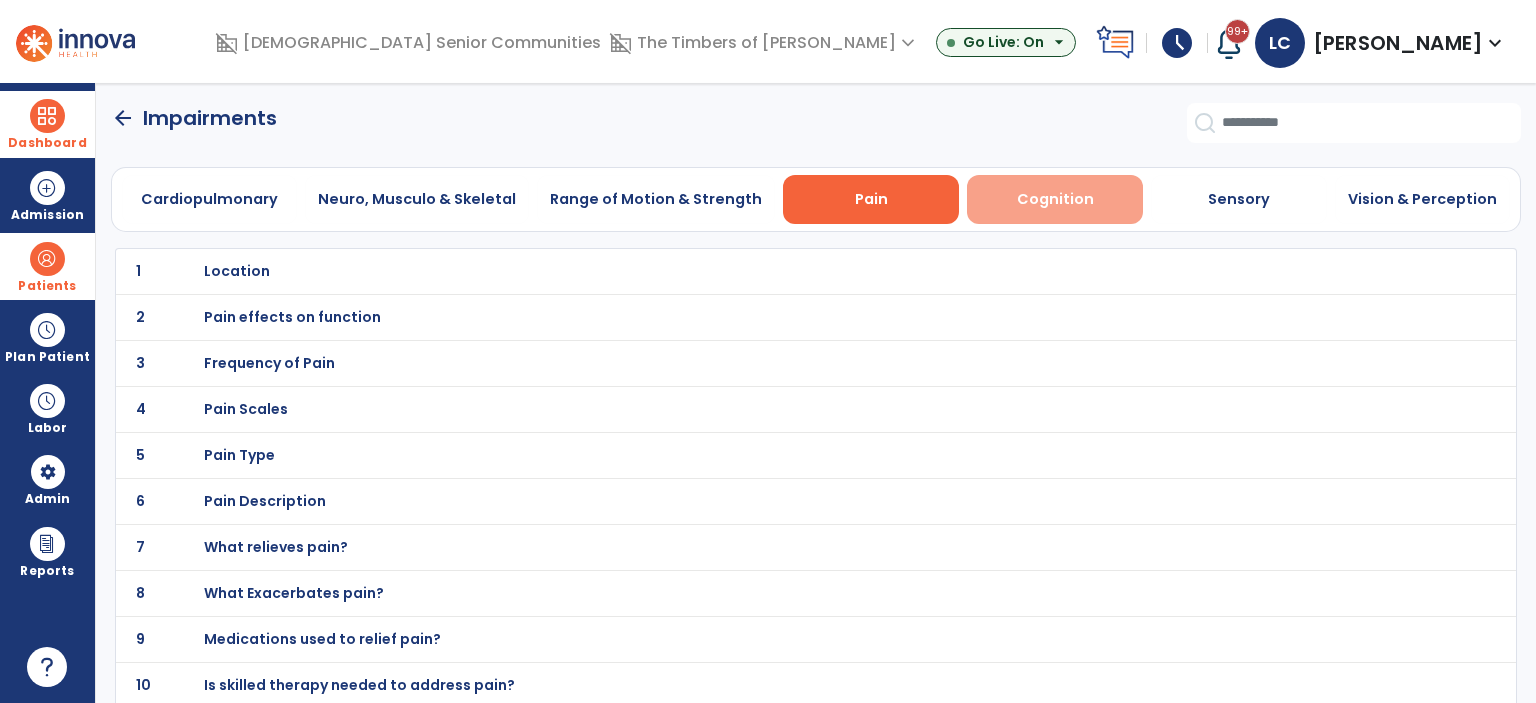 click on "Cognition" at bounding box center [1055, 199] 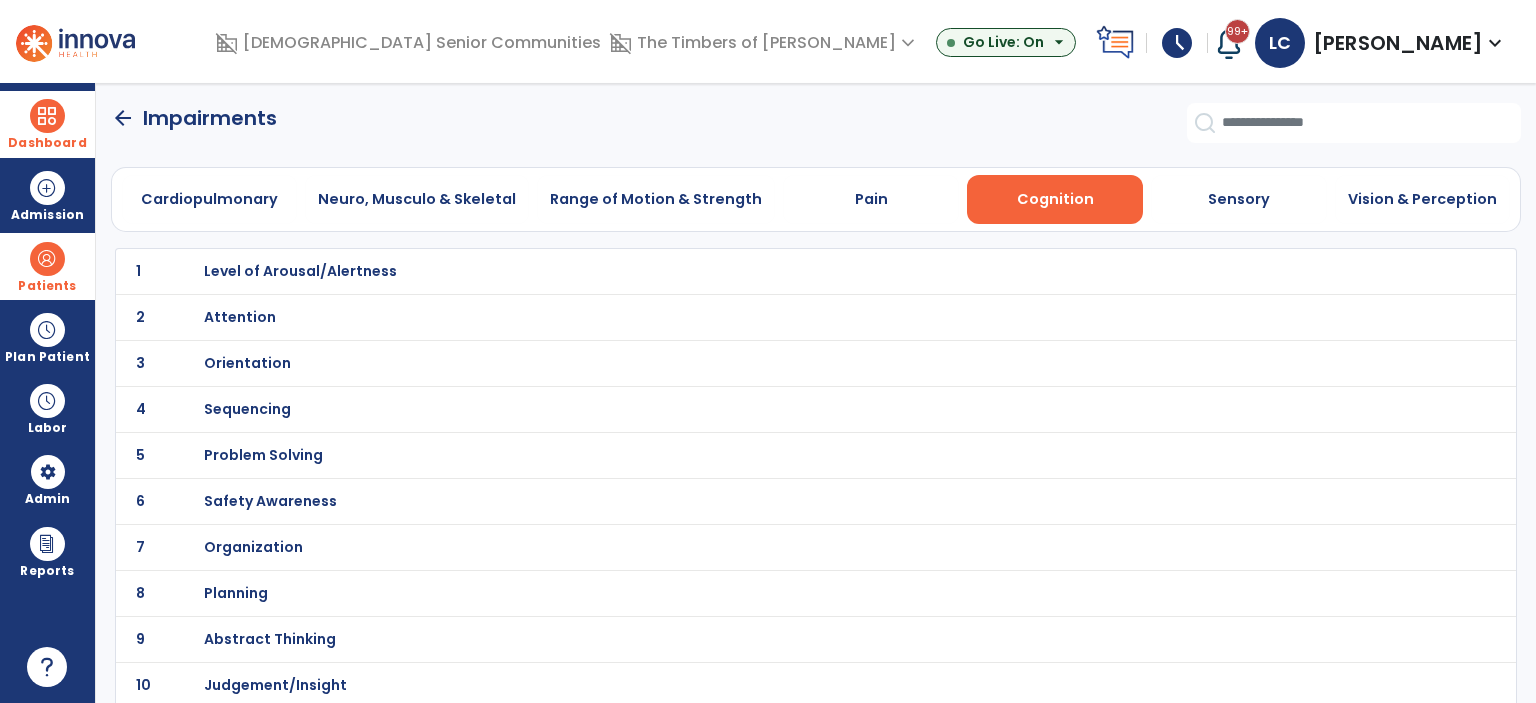 click on "Level of Arousal/Alertness" at bounding box center [300, 271] 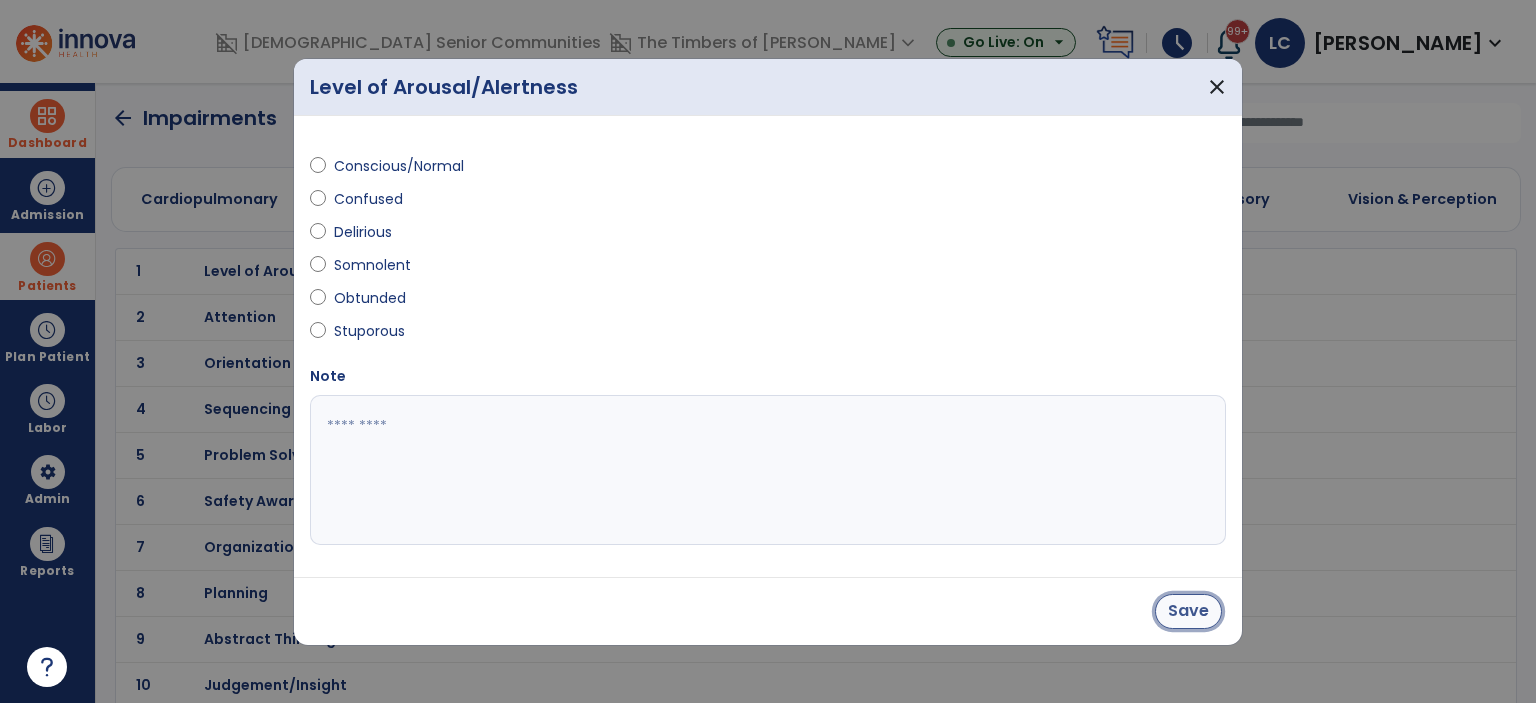 click on "Save" at bounding box center (1188, 611) 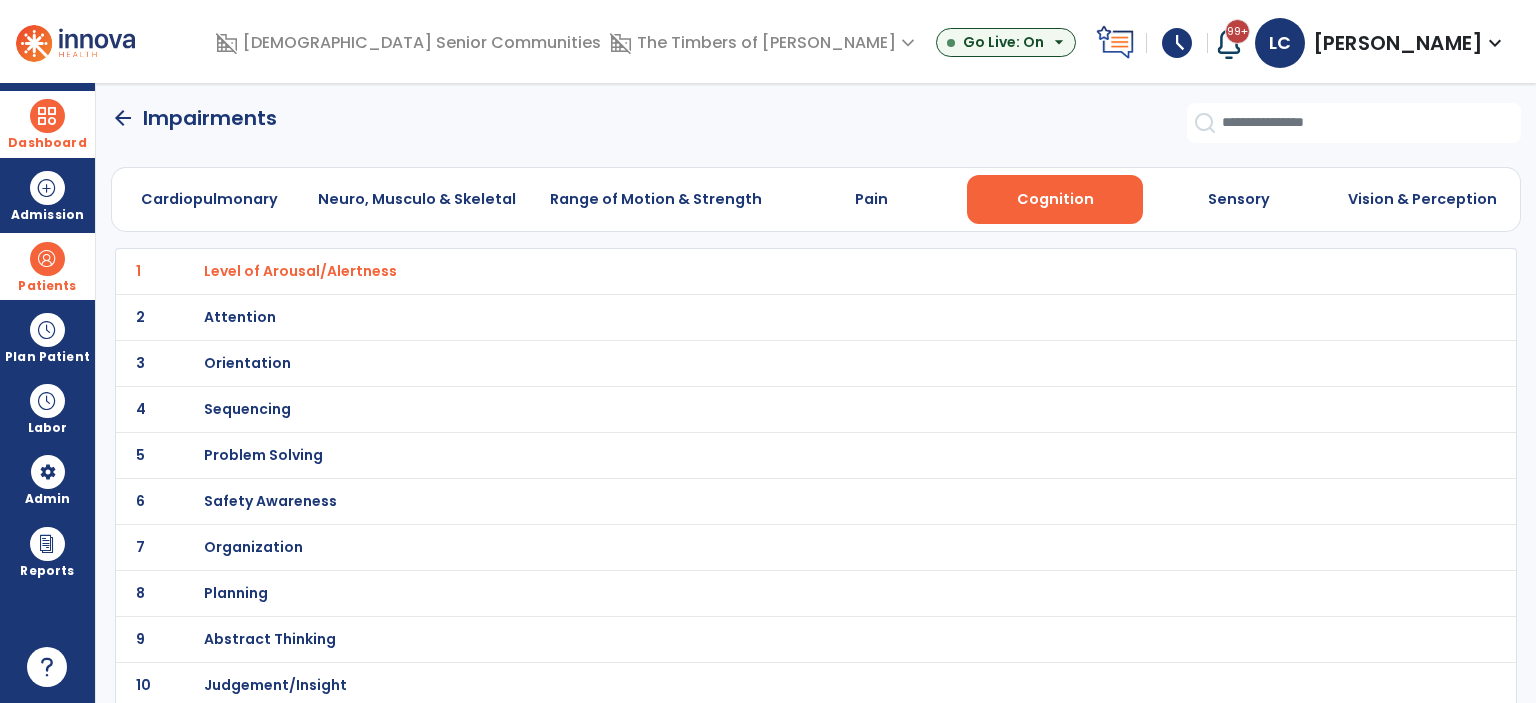 click on "Attention" at bounding box center (300, 271) 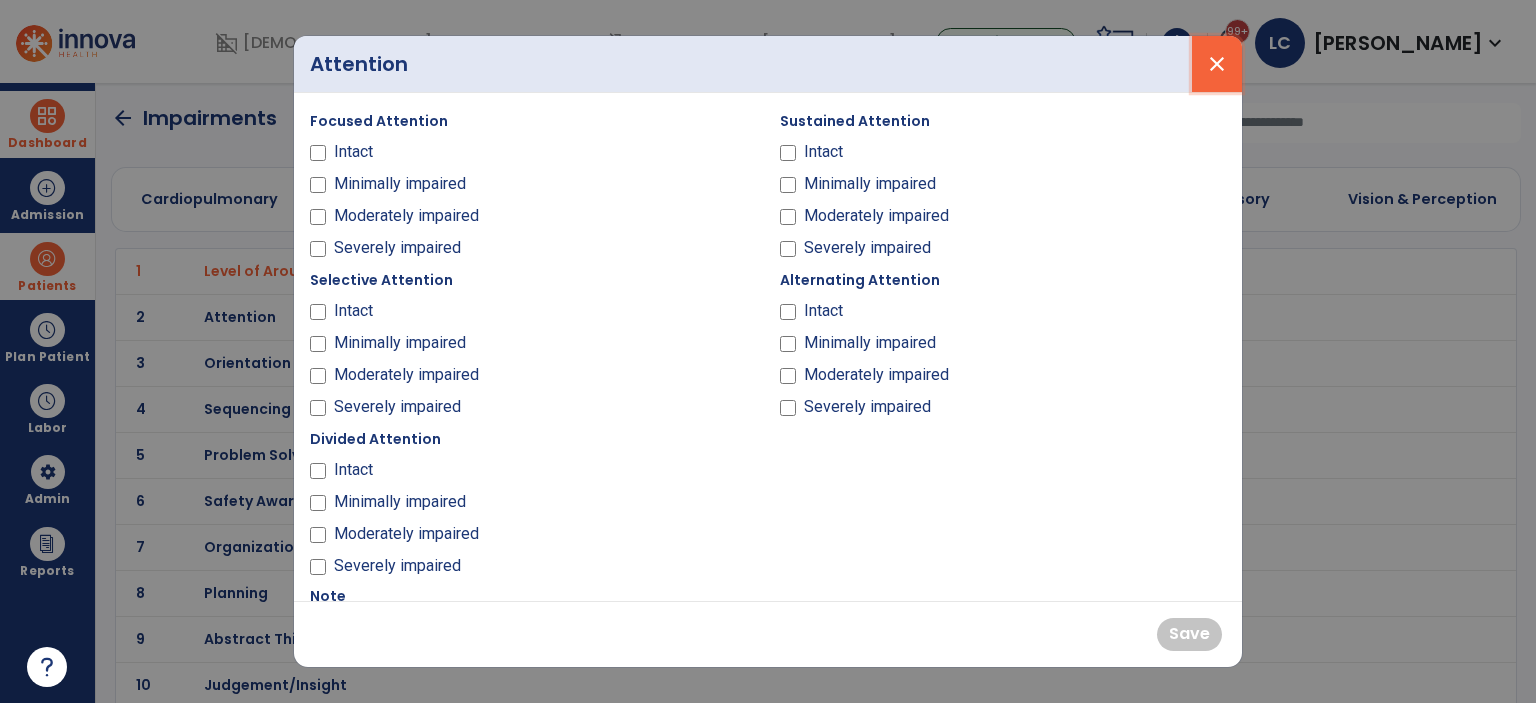 click on "close" at bounding box center (1217, 64) 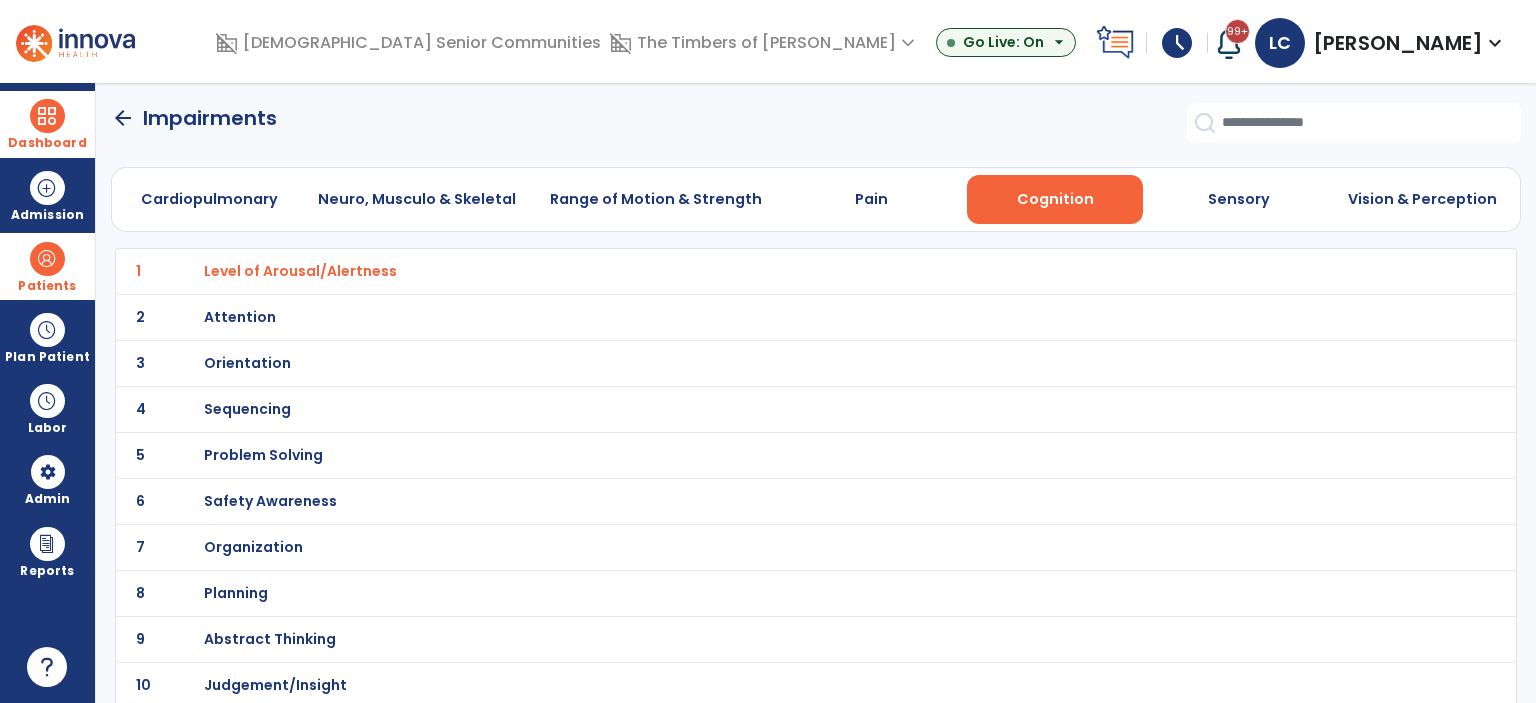 click on "Orientation" at bounding box center [300, 271] 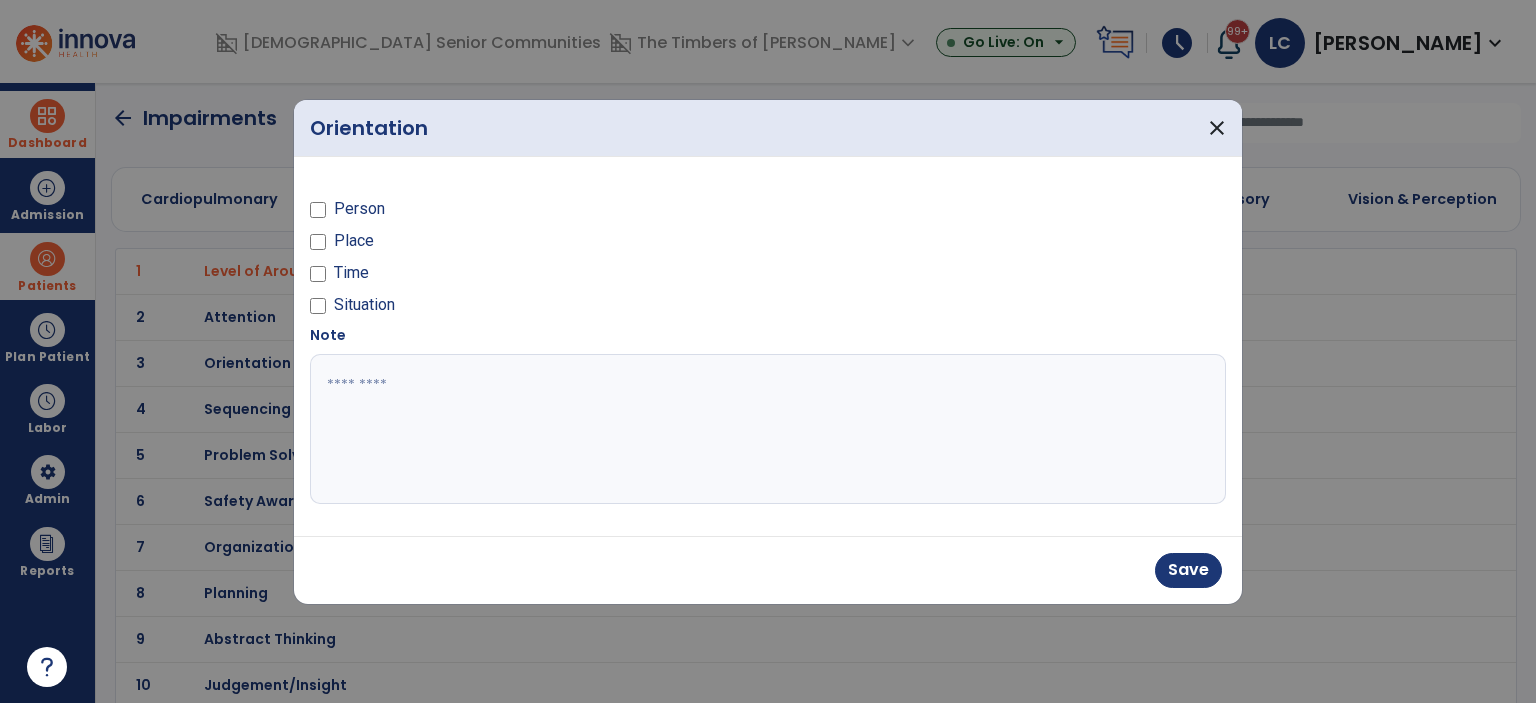 click at bounding box center [318, 245] 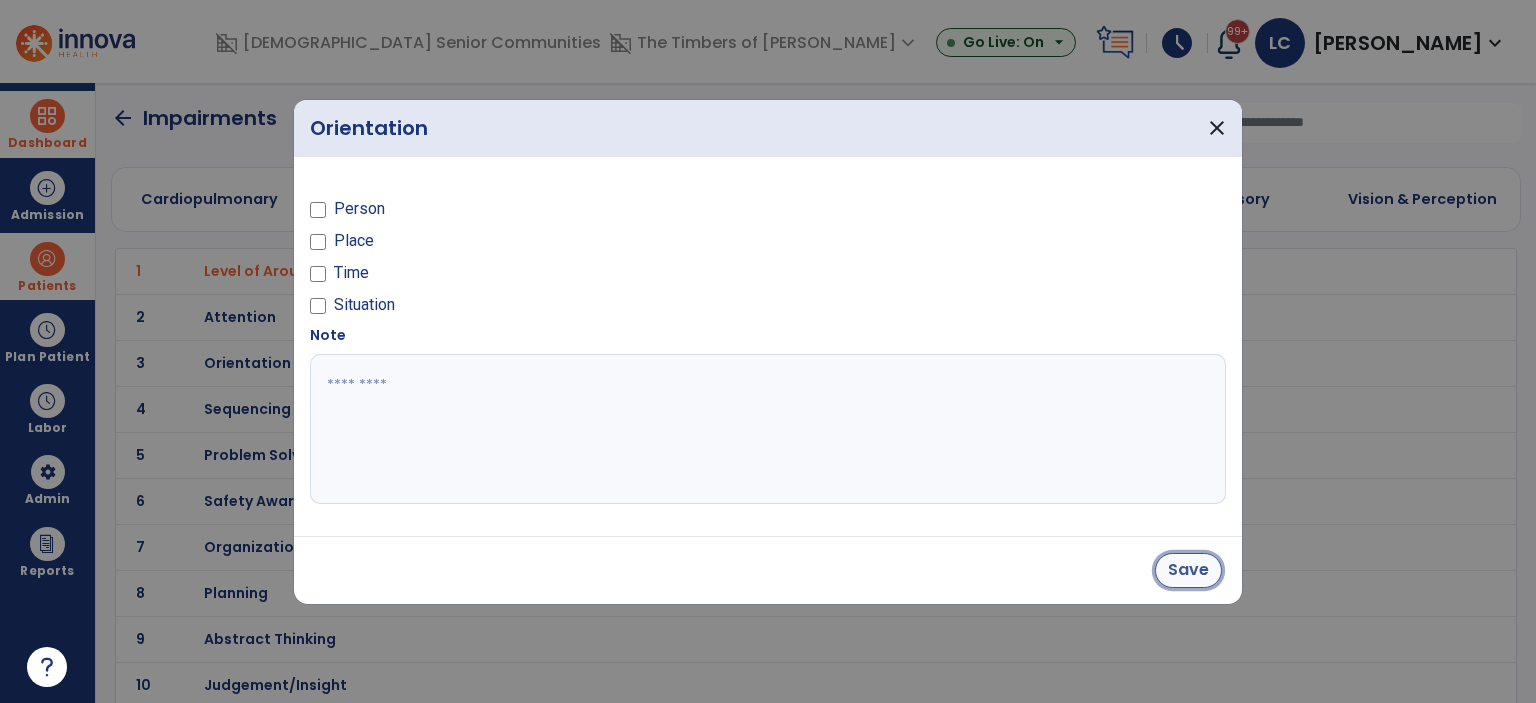 click on "Save" at bounding box center (1188, 570) 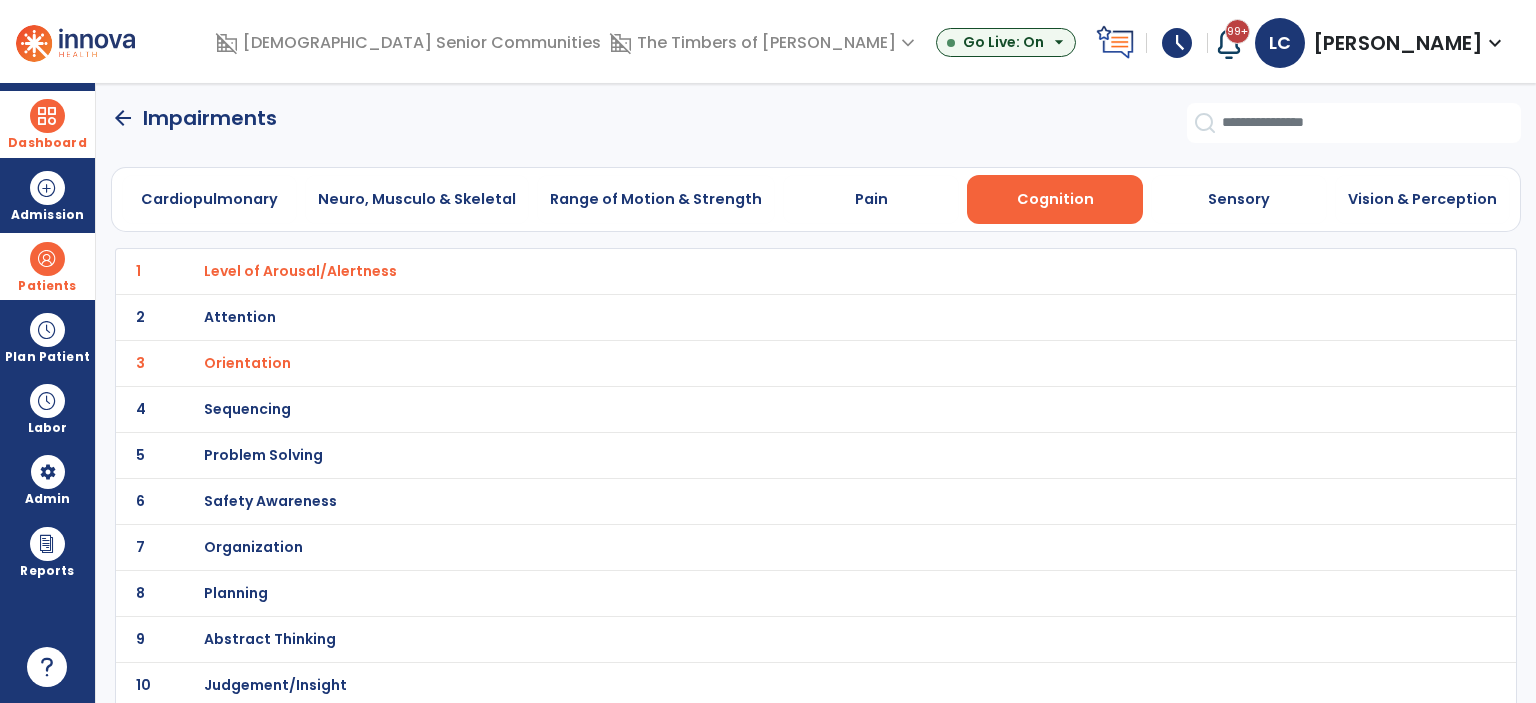 click on "Sequencing" at bounding box center (300, 271) 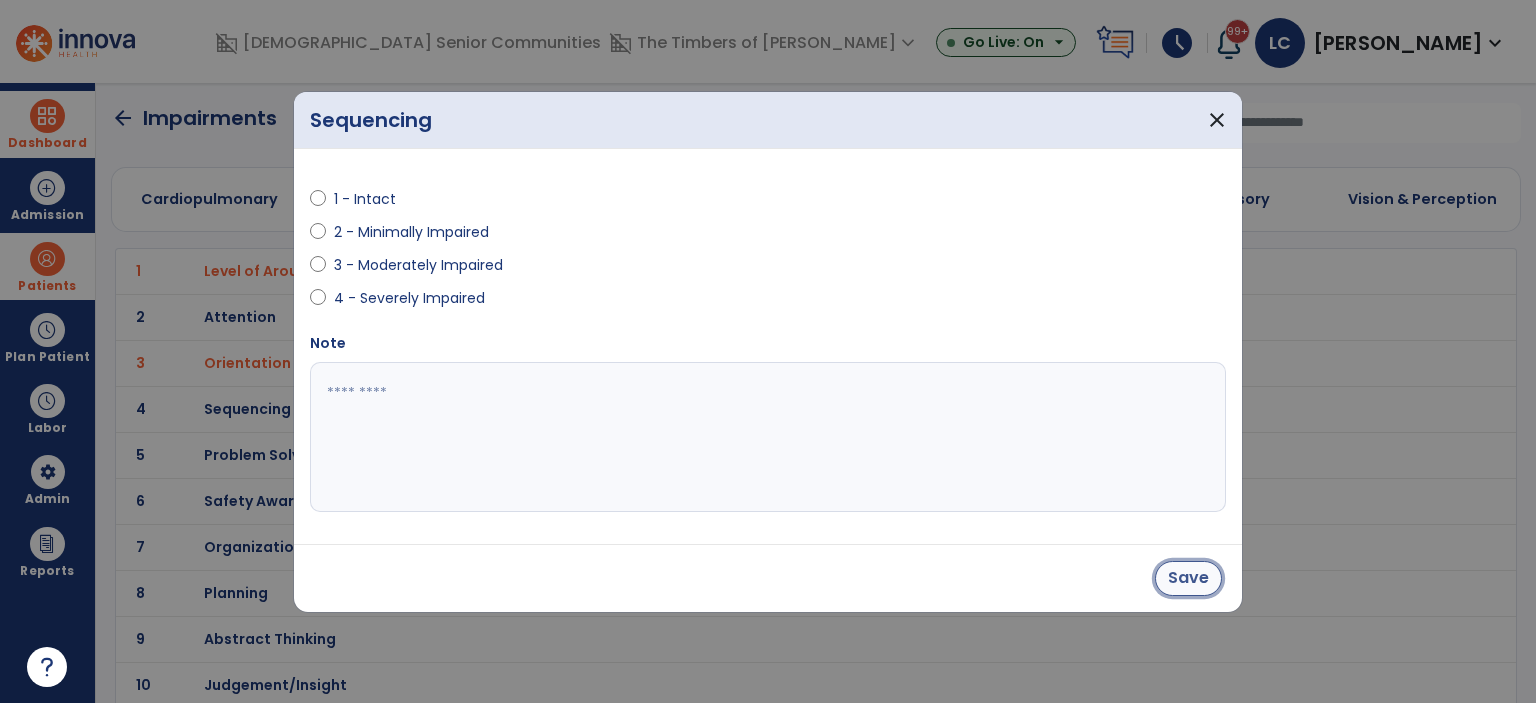 click on "Save" at bounding box center (1188, 578) 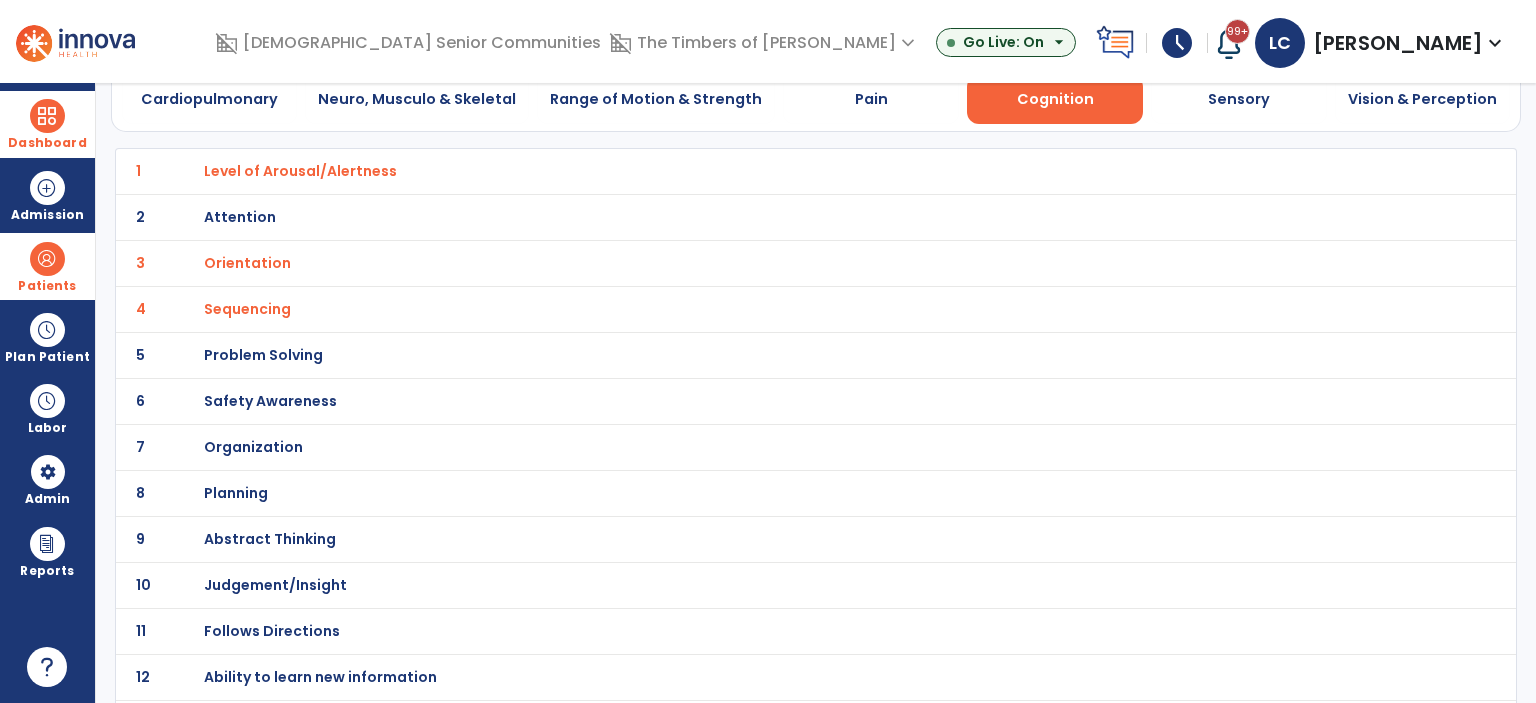 scroll, scrollTop: 140, scrollLeft: 0, axis: vertical 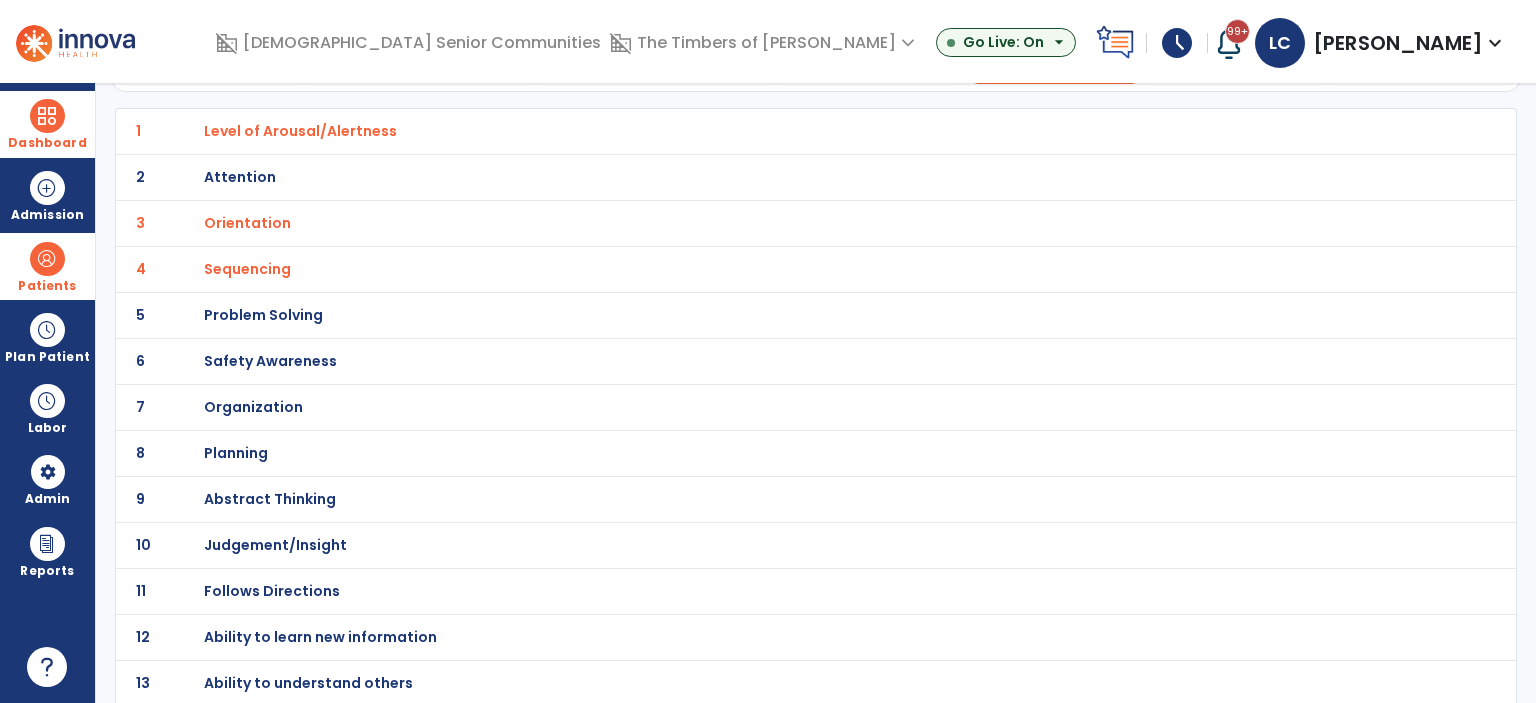 click on "Safety Awareness" at bounding box center [300, 131] 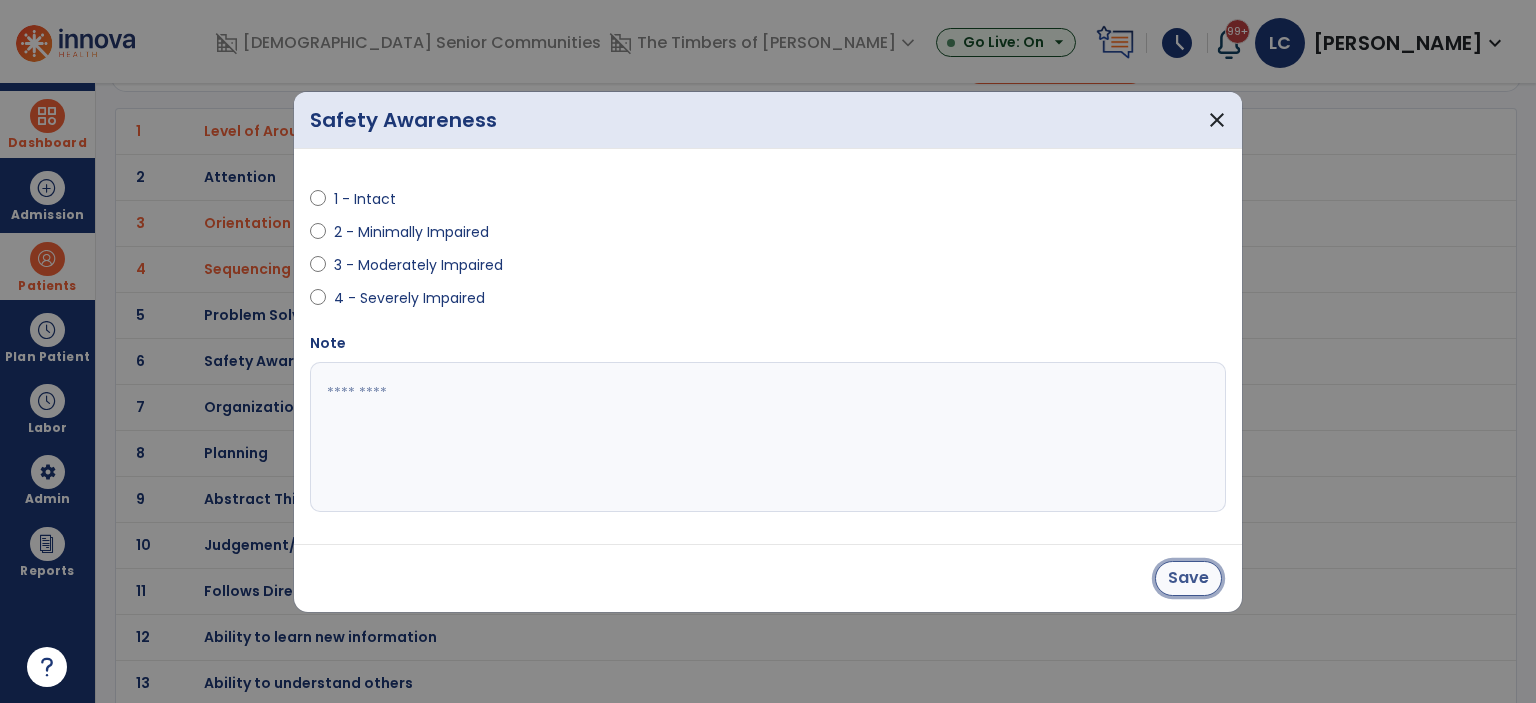 click on "Save" at bounding box center [1188, 578] 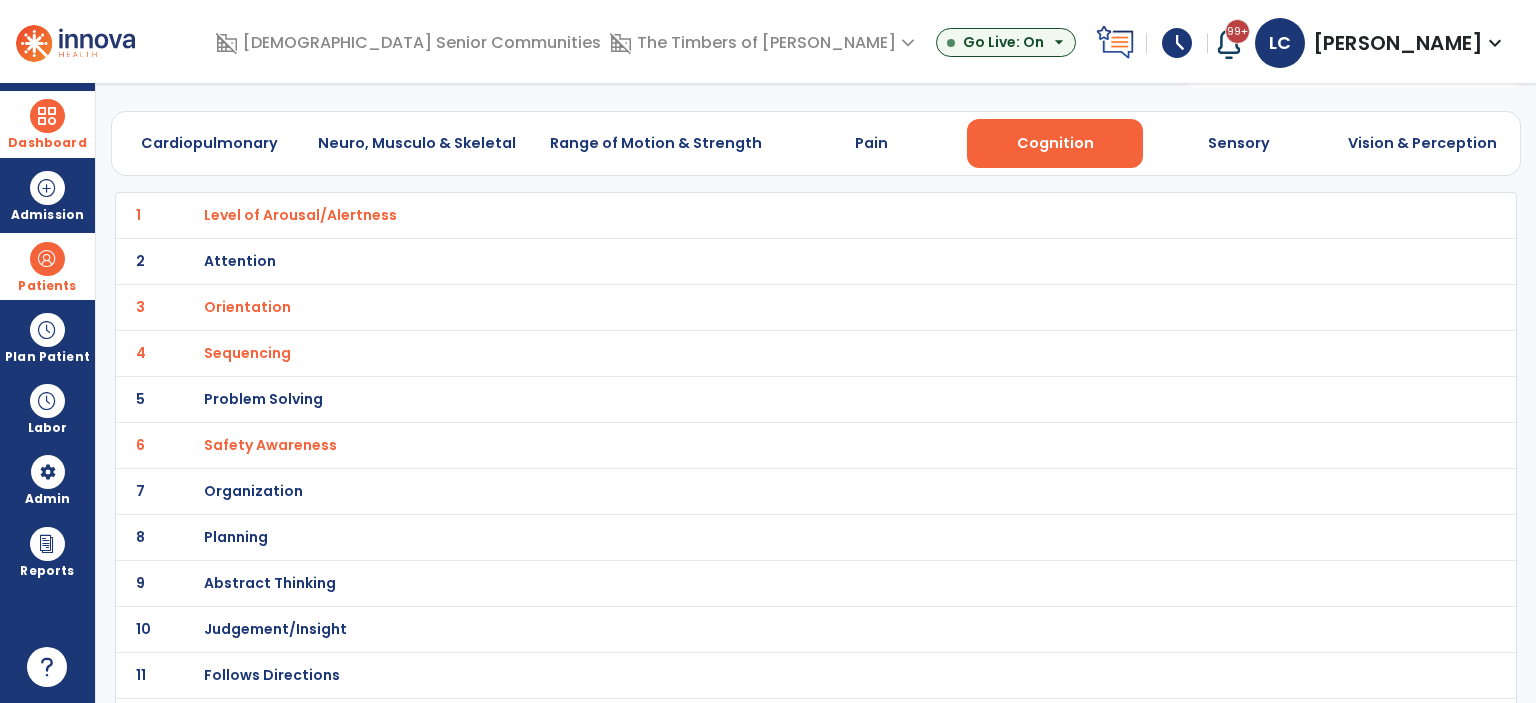 scroll, scrollTop: 0, scrollLeft: 0, axis: both 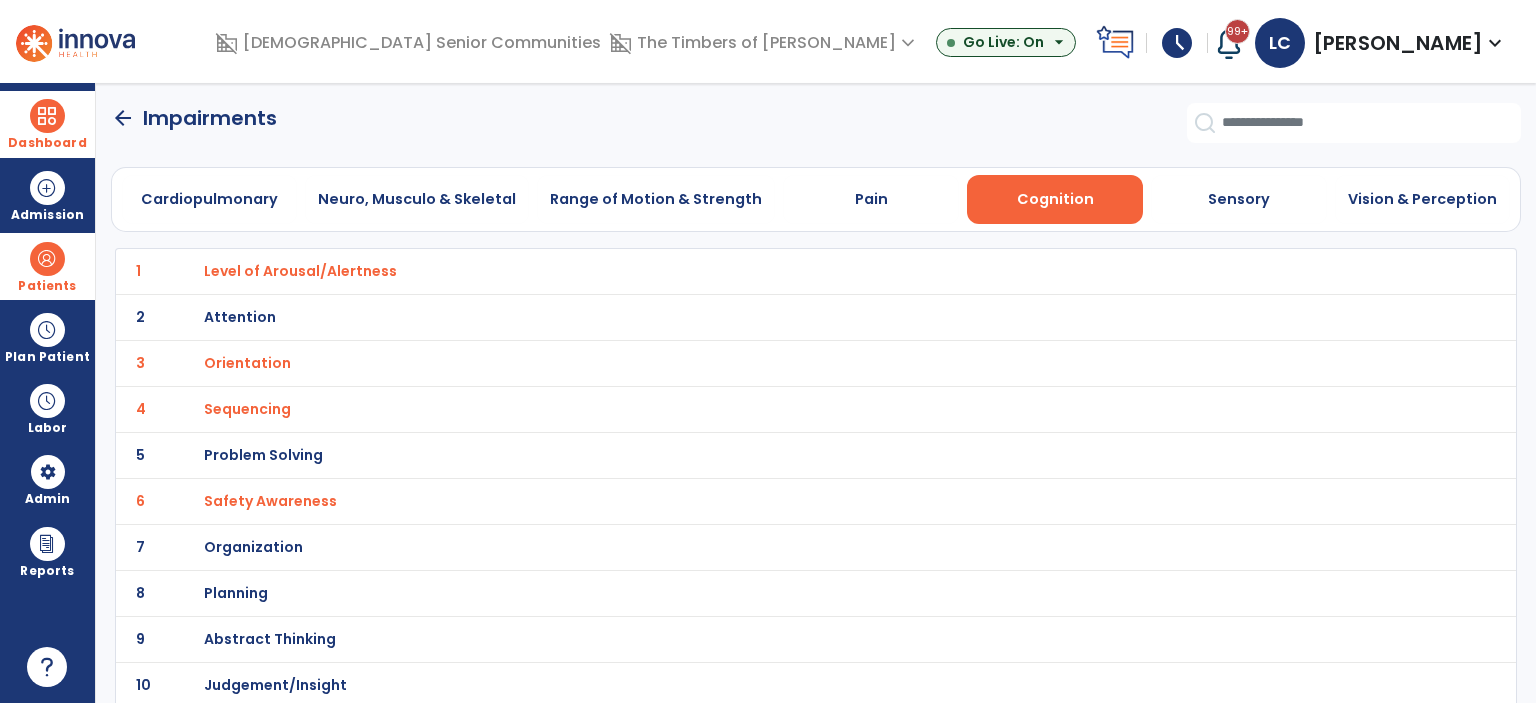 click on "arrow_back" 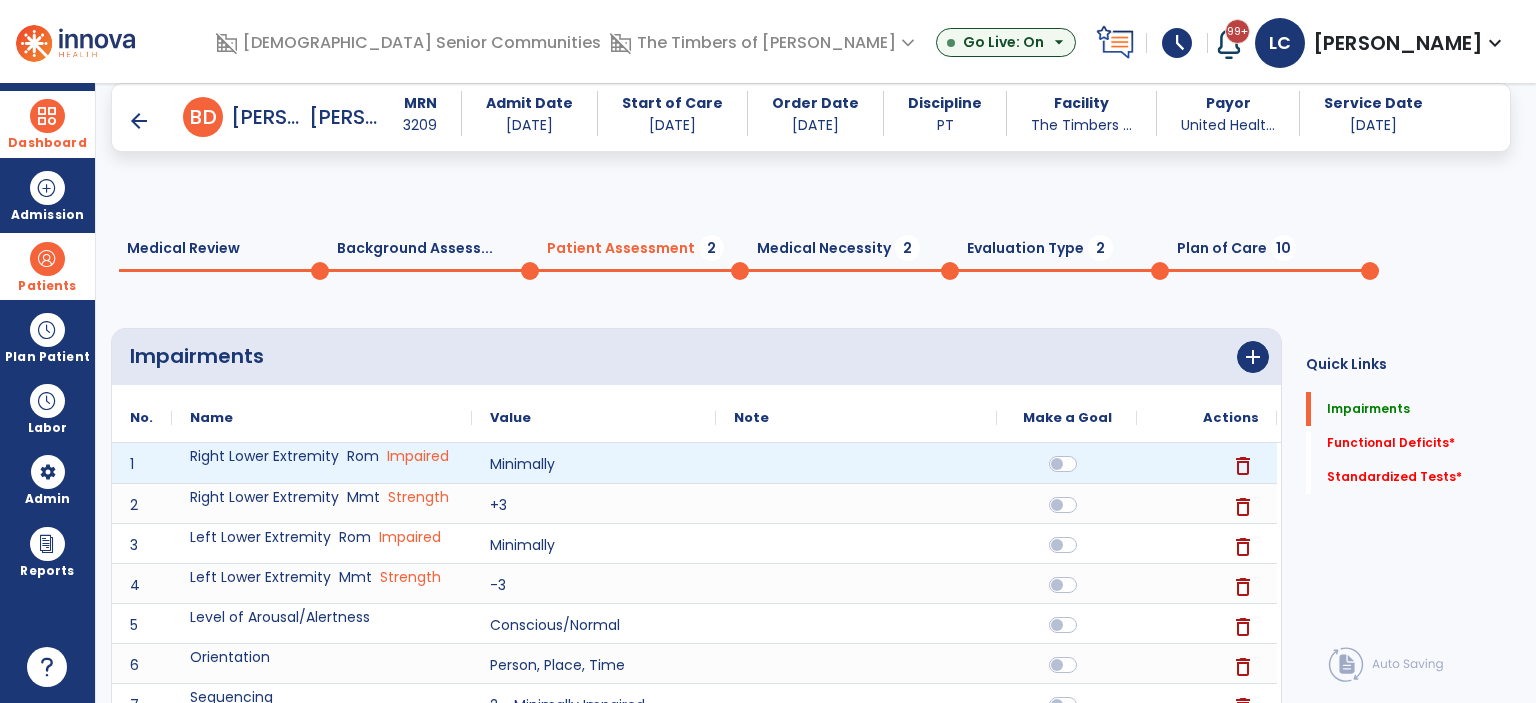 scroll, scrollTop: 512, scrollLeft: 0, axis: vertical 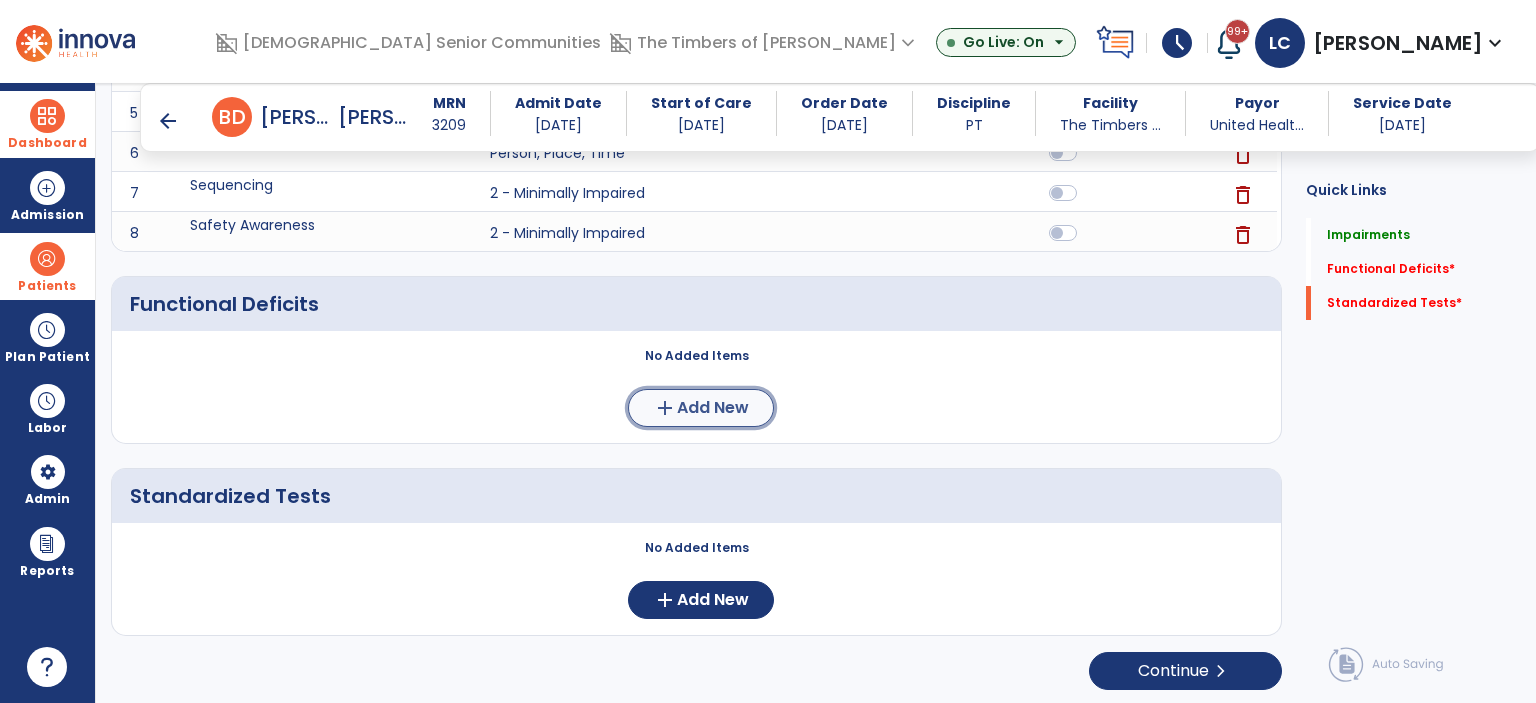click on "add" 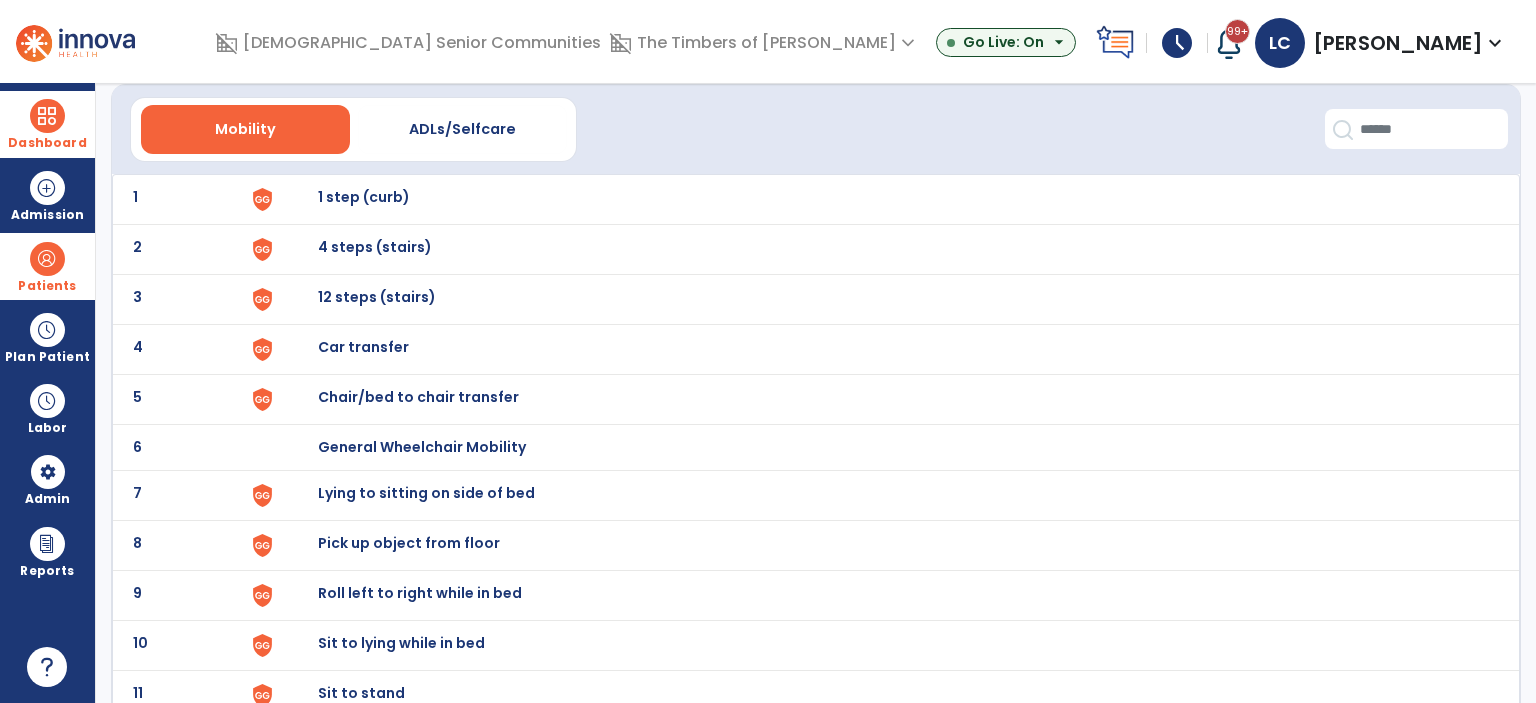 scroll, scrollTop: 100, scrollLeft: 0, axis: vertical 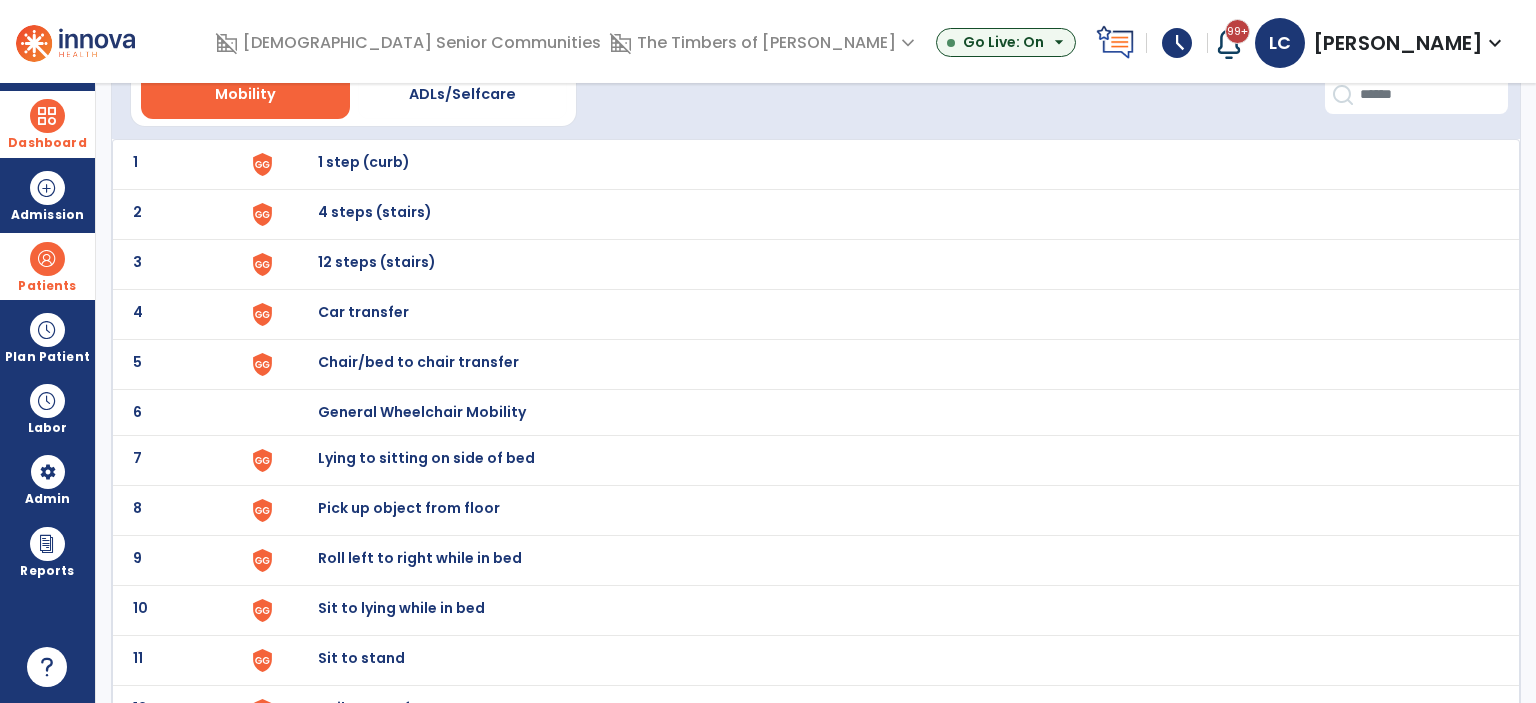 click on "Chair/bed to chair transfer" at bounding box center [364, 162] 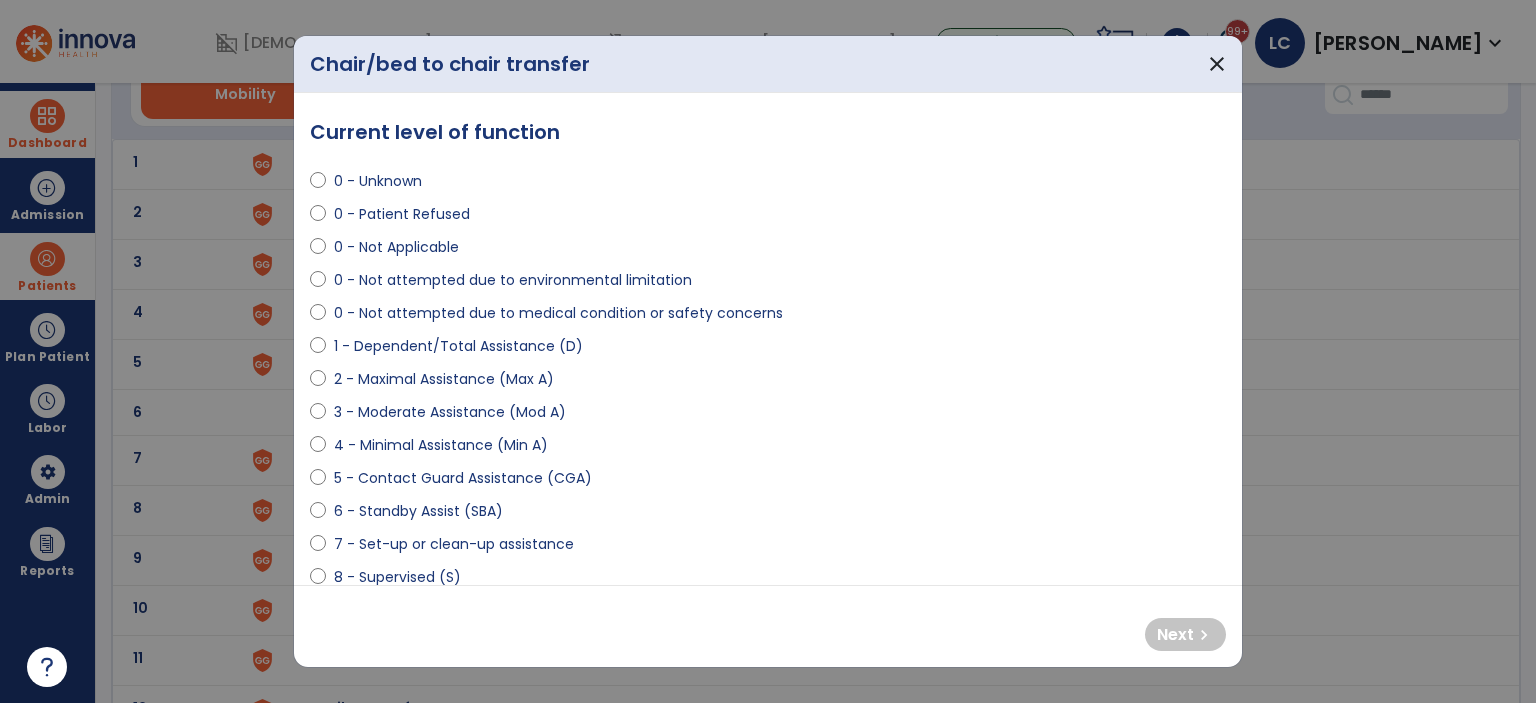 select on "**********" 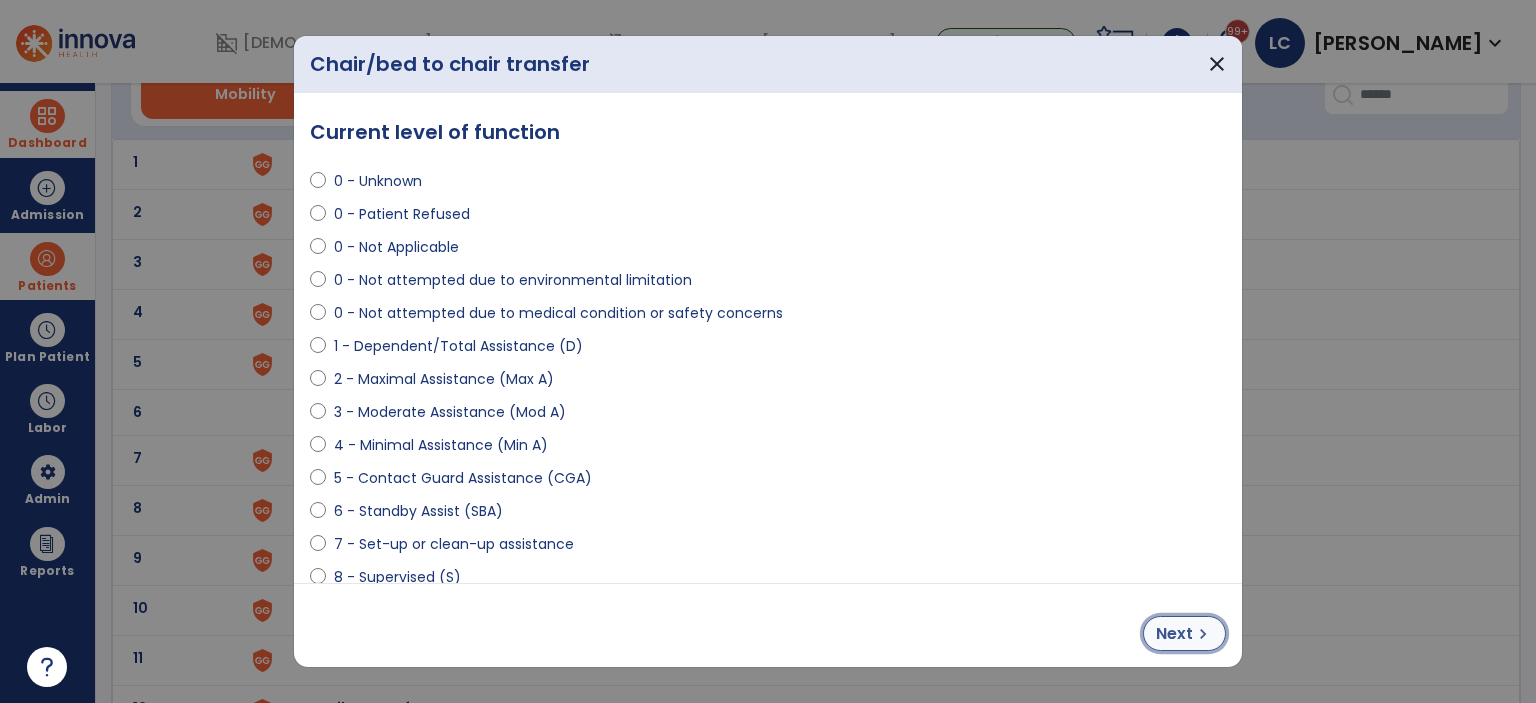click on "Next" at bounding box center (1174, 634) 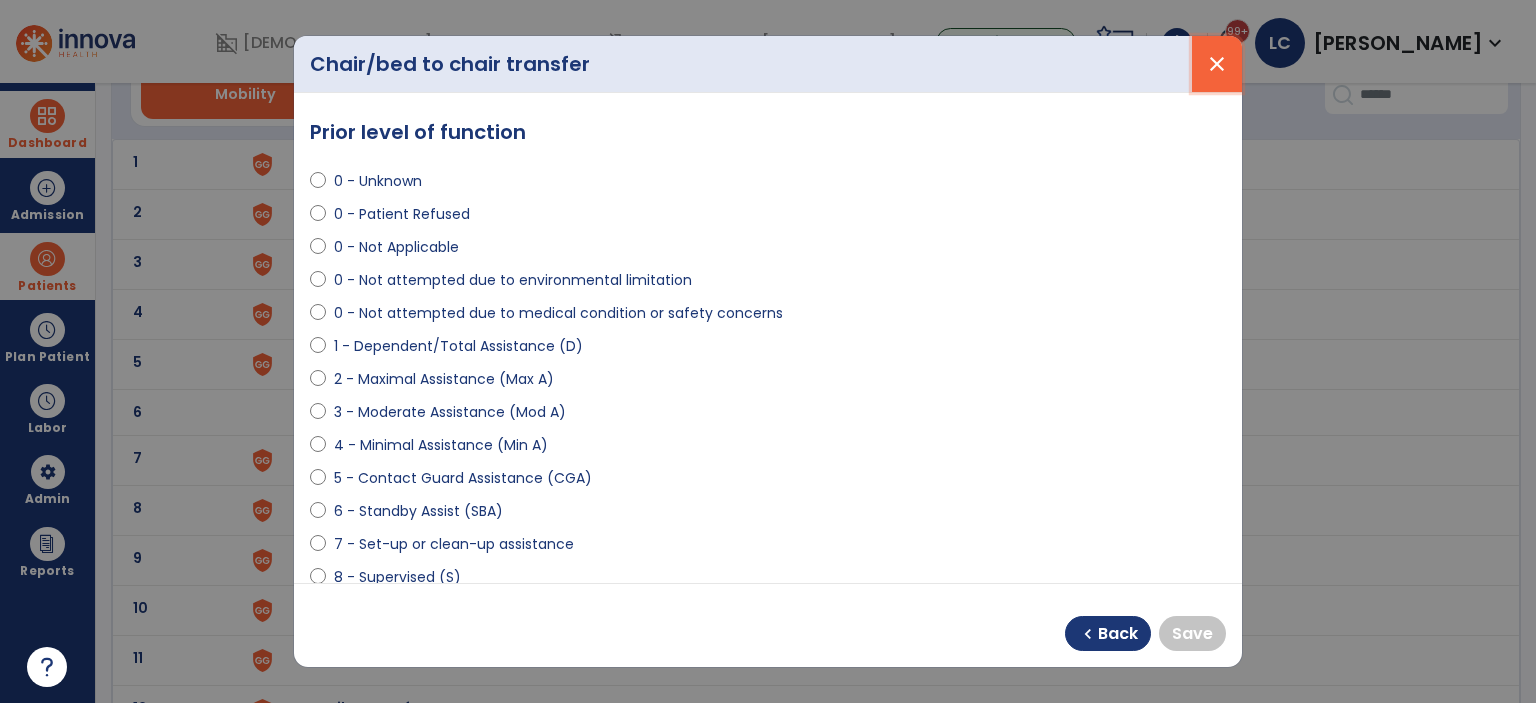 click on "close" at bounding box center [1217, 64] 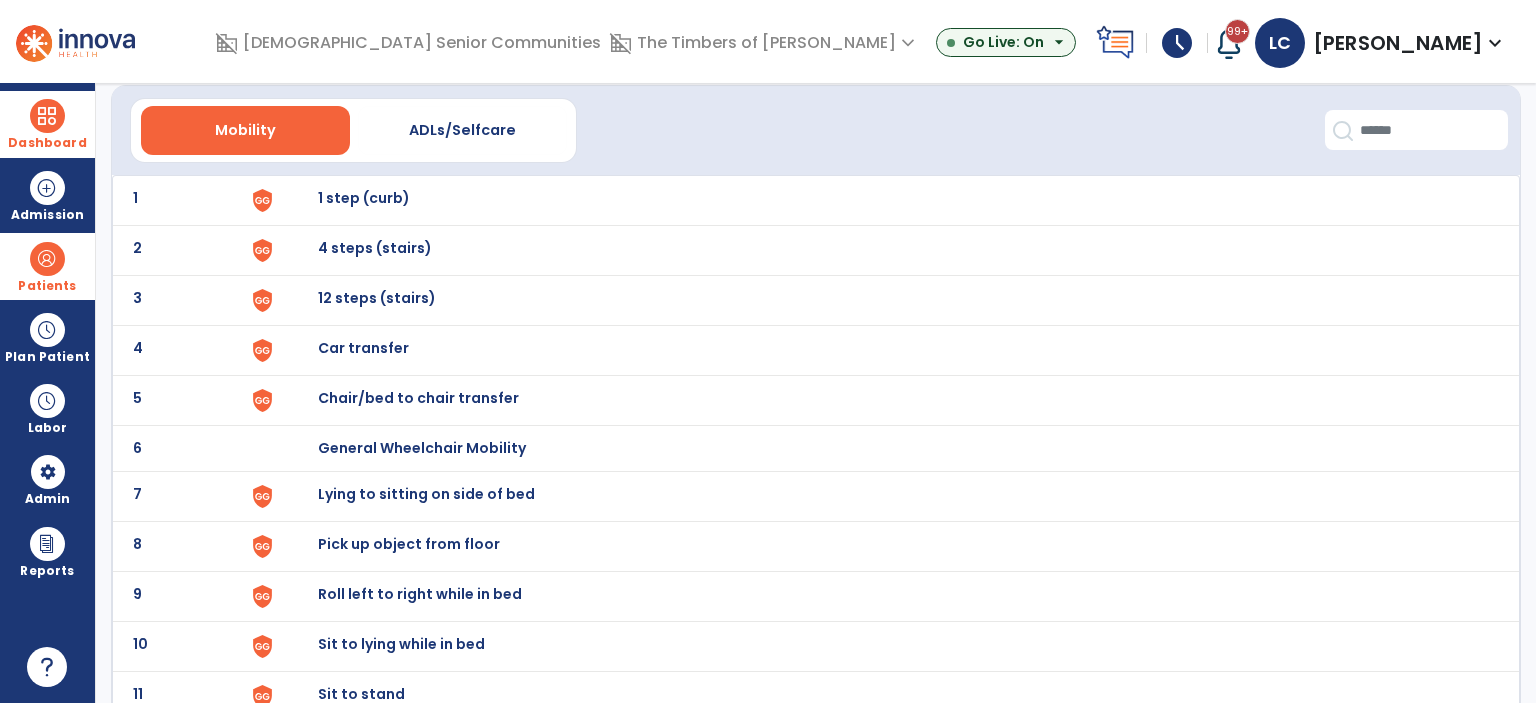 scroll, scrollTop: 100, scrollLeft: 0, axis: vertical 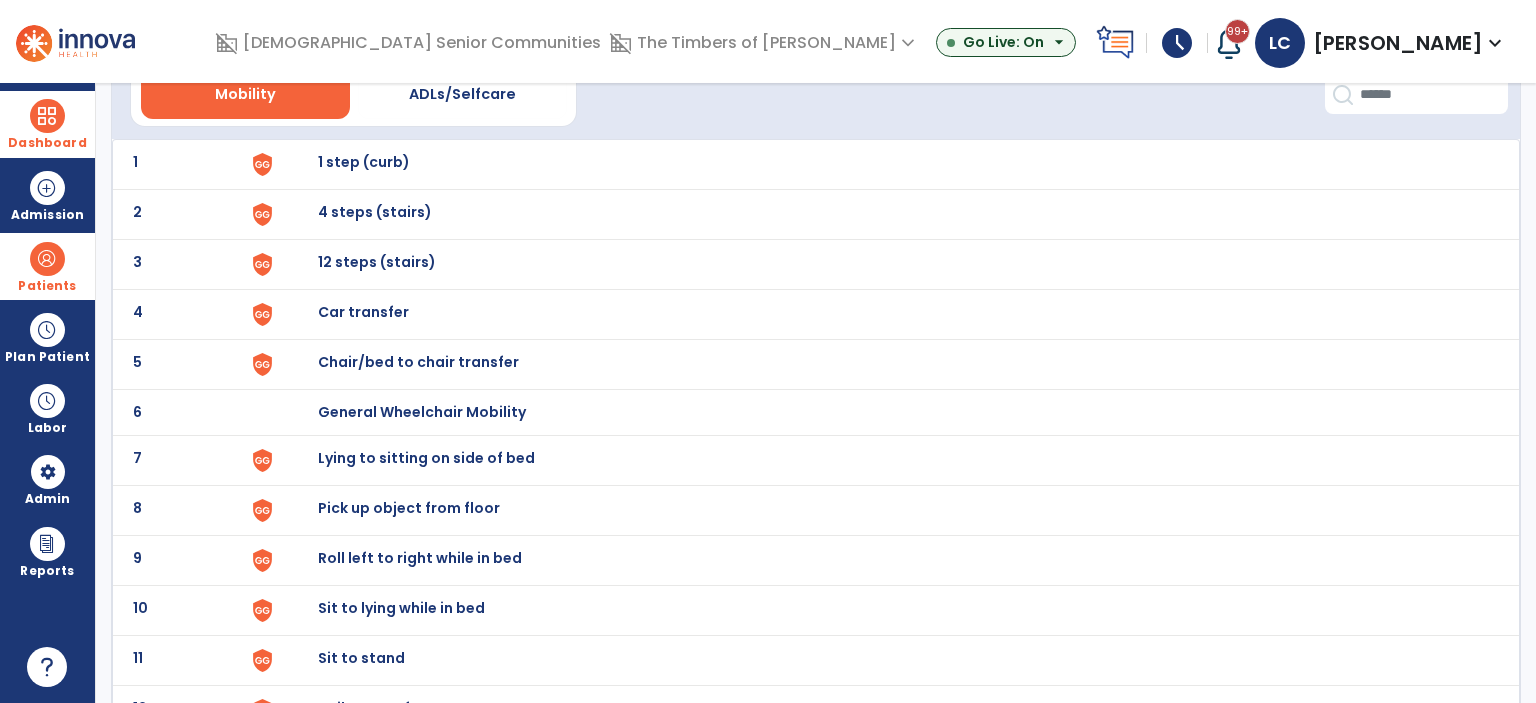 click on "Chair/bed to chair transfer" at bounding box center (364, 162) 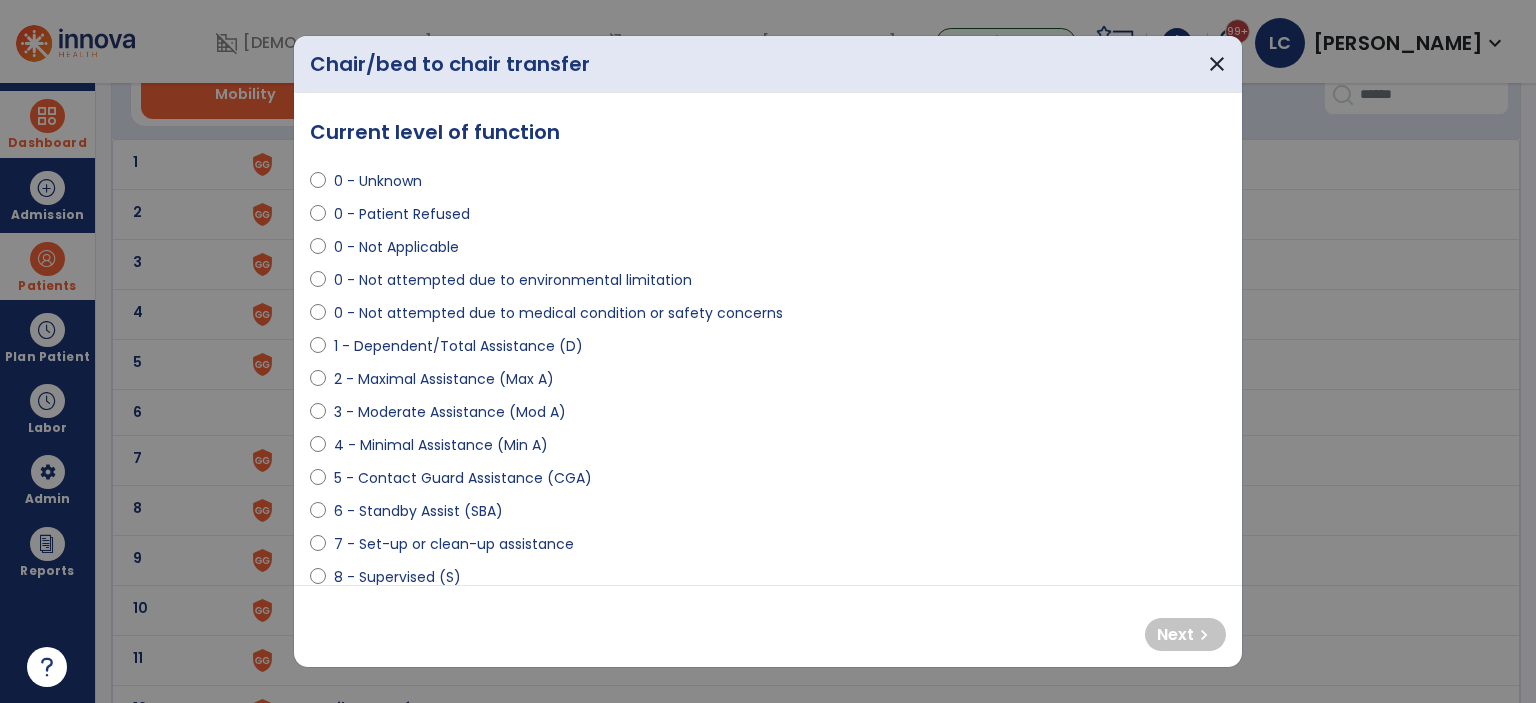 select on "**********" 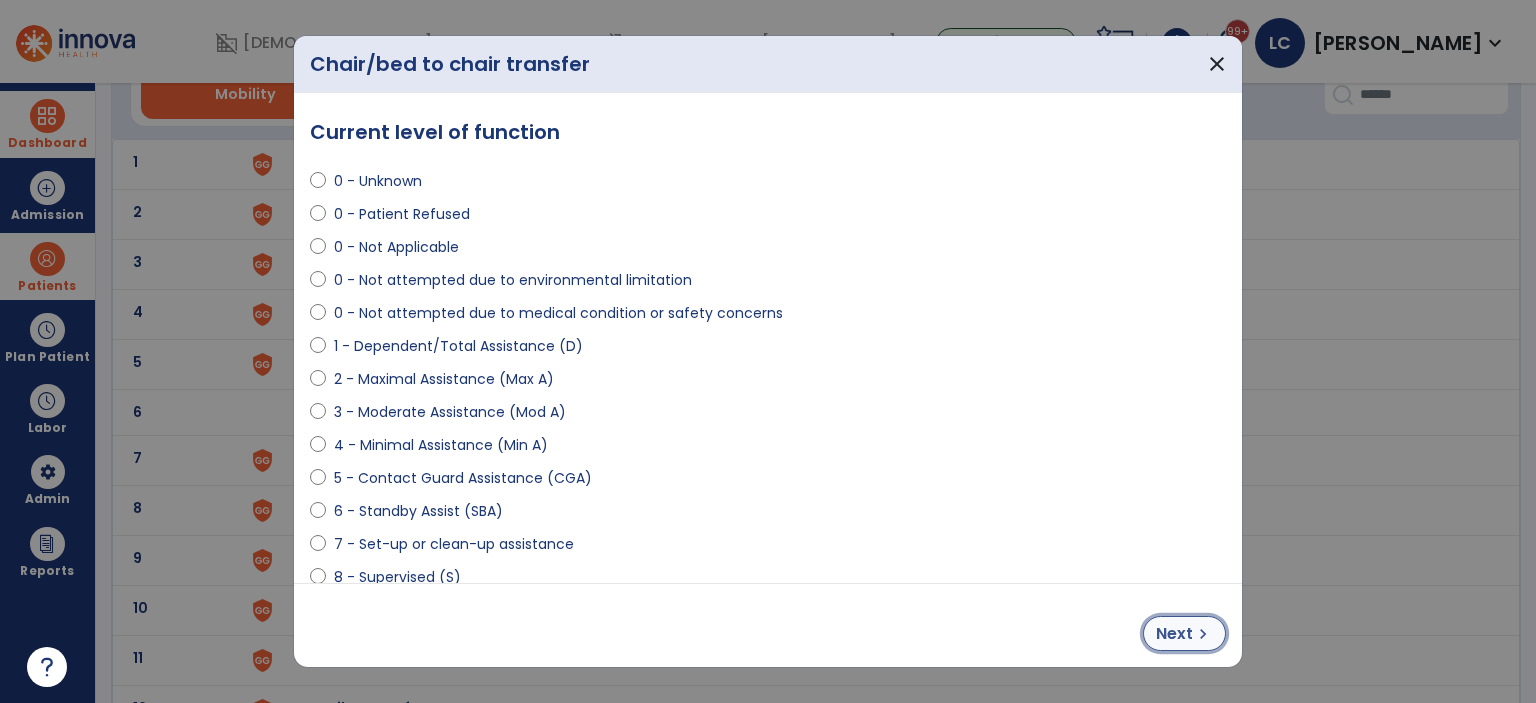 click on "Next  chevron_right" at bounding box center [1184, 633] 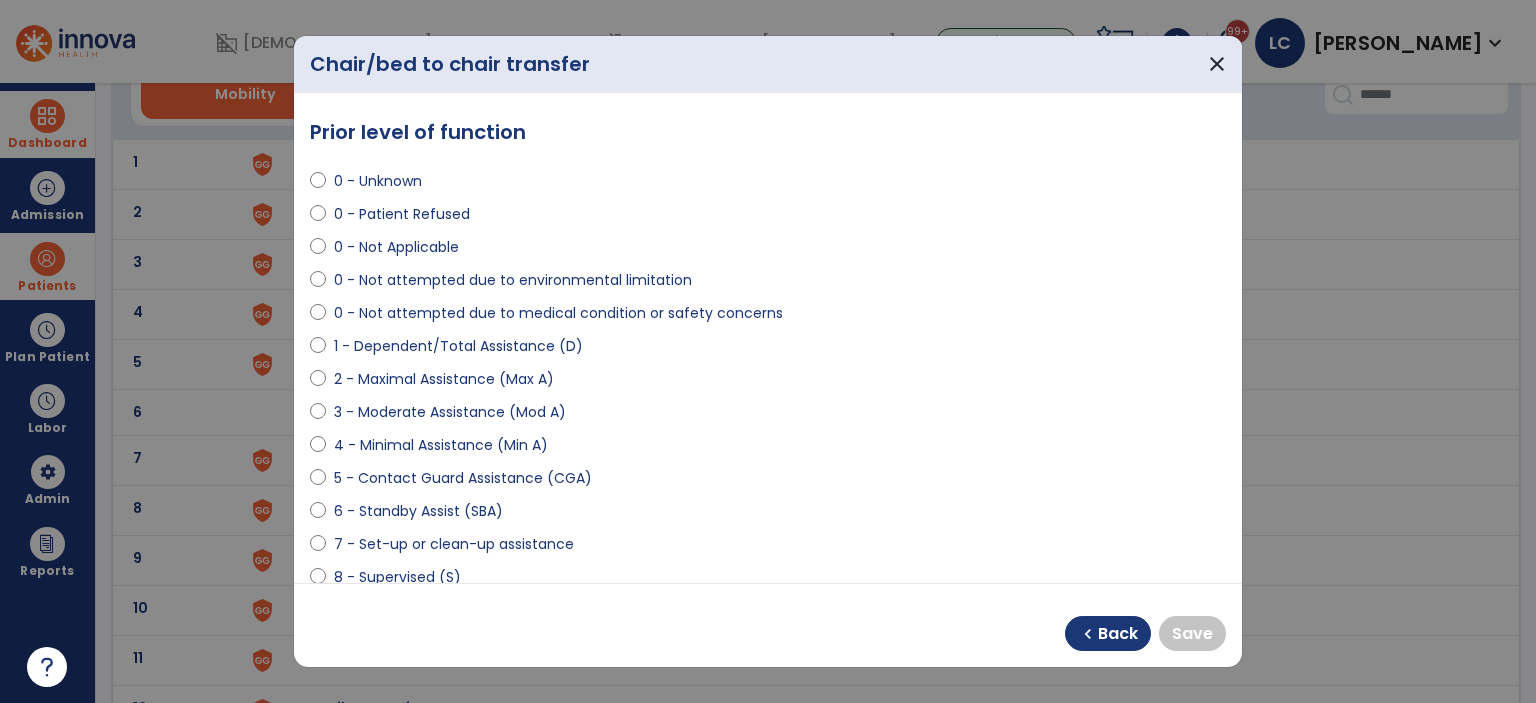 scroll, scrollTop: 100, scrollLeft: 0, axis: vertical 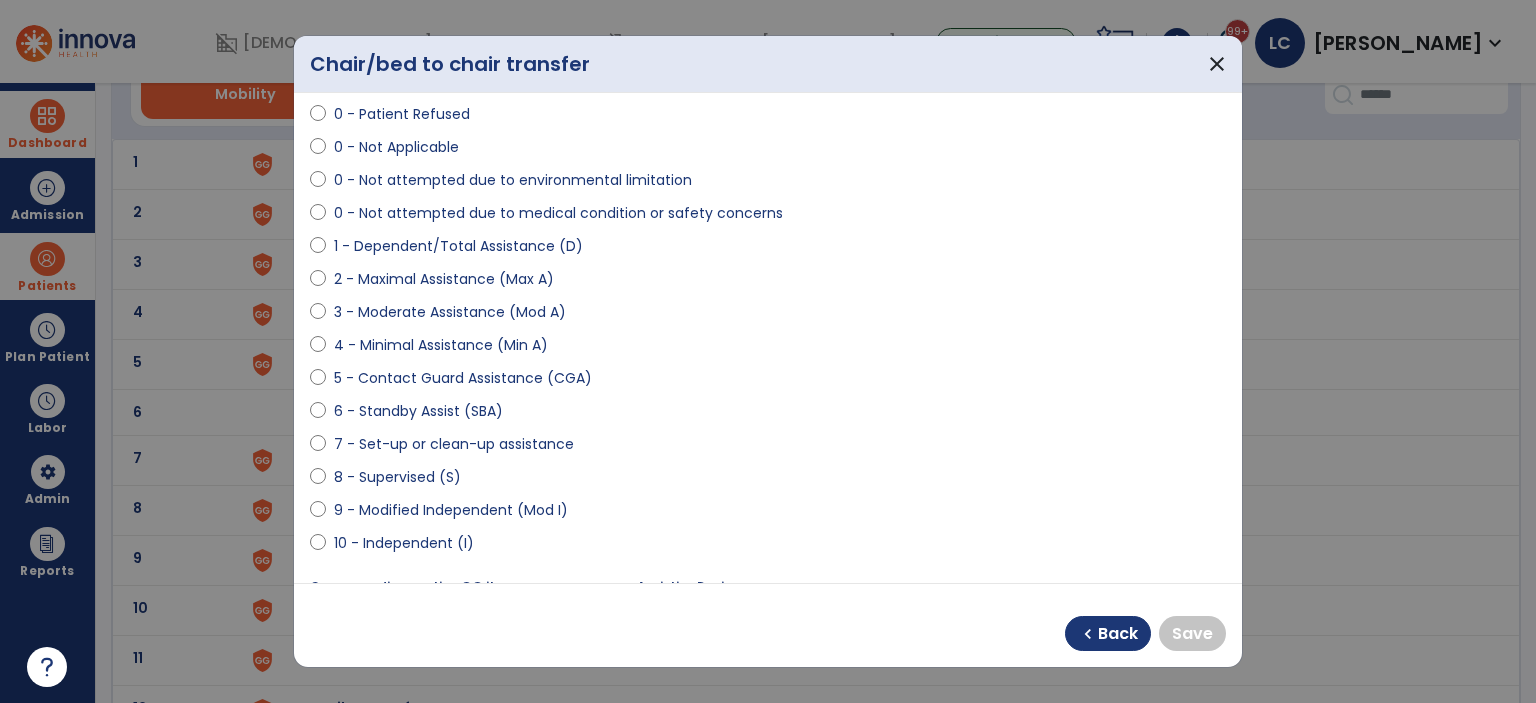 select on "**********" 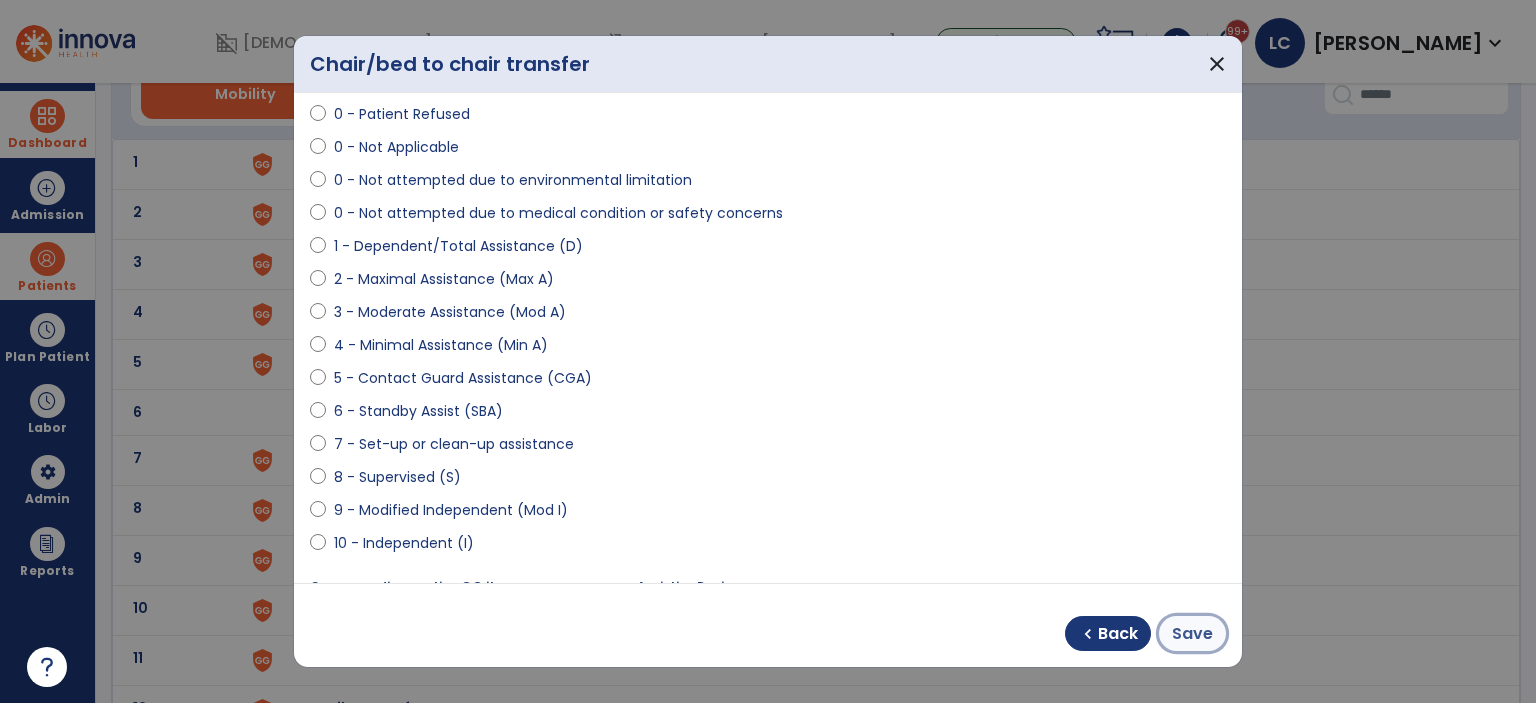 click on "Save" at bounding box center (1192, 634) 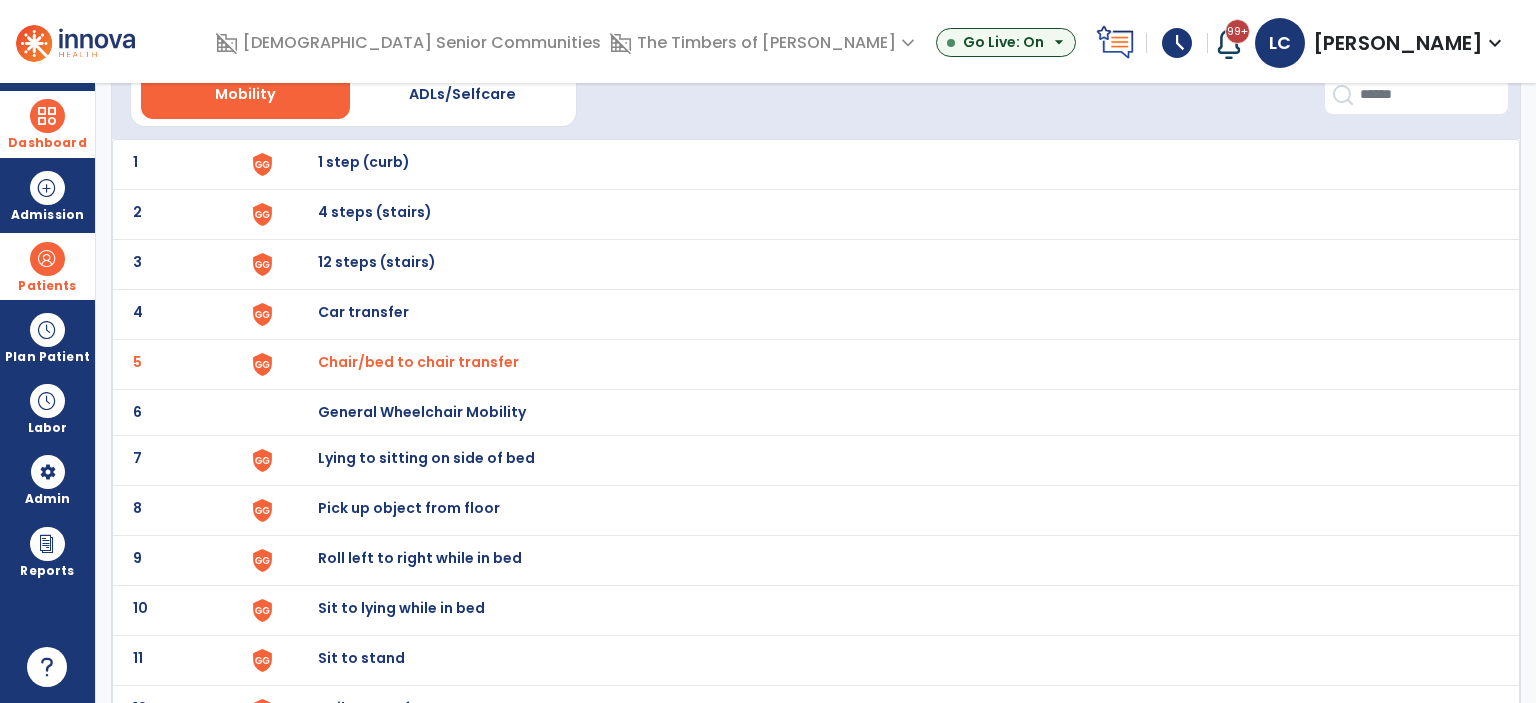 click on "Lying to sitting on side of bed" at bounding box center [364, 162] 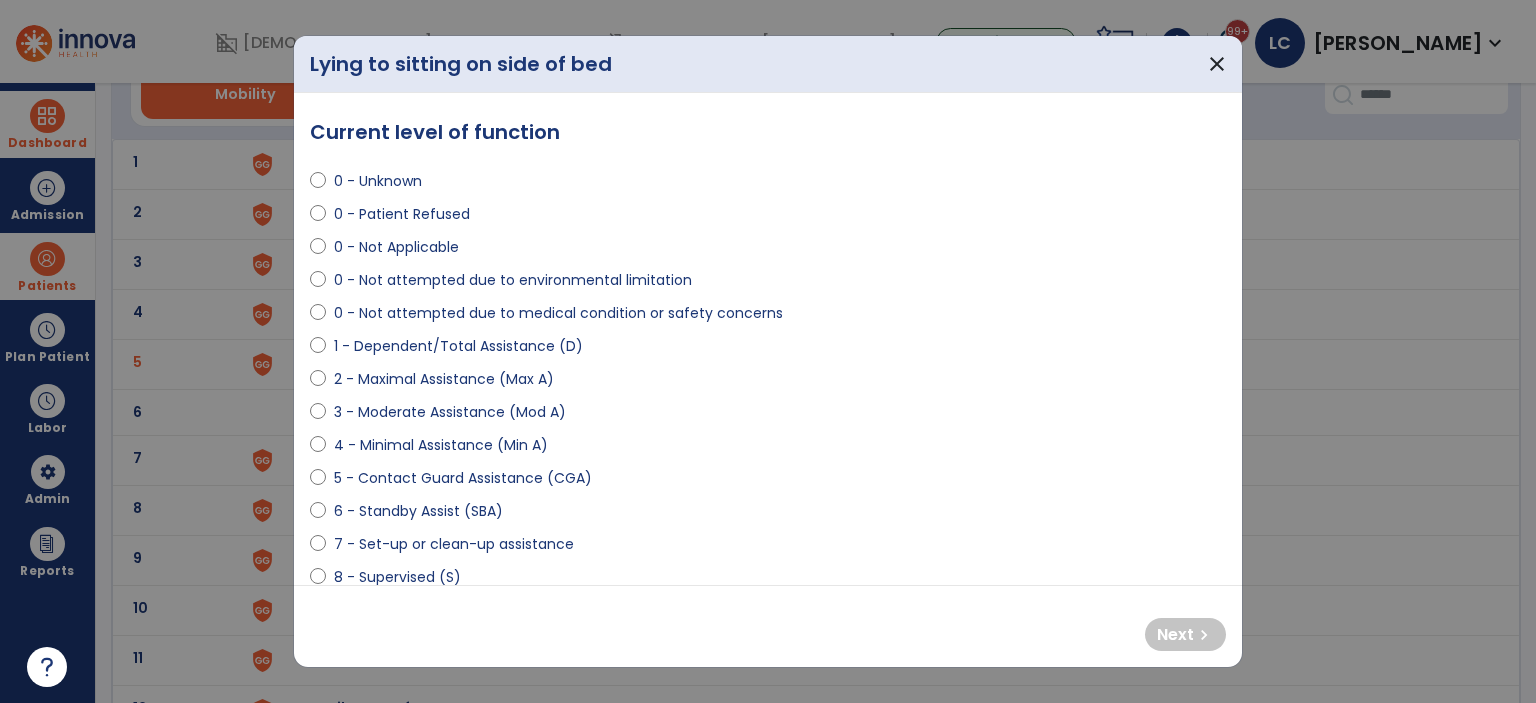 select on "**********" 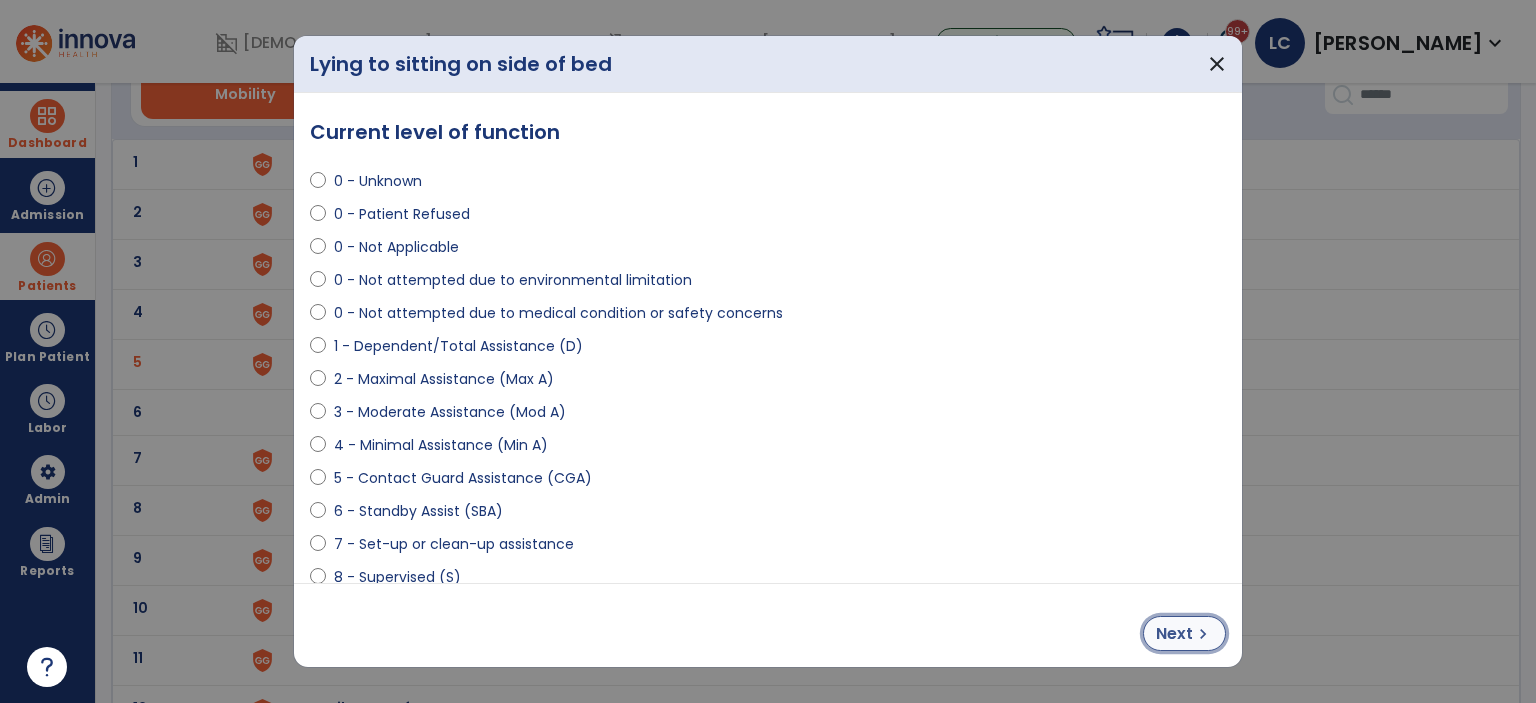 click on "Next  chevron_right" at bounding box center [1184, 633] 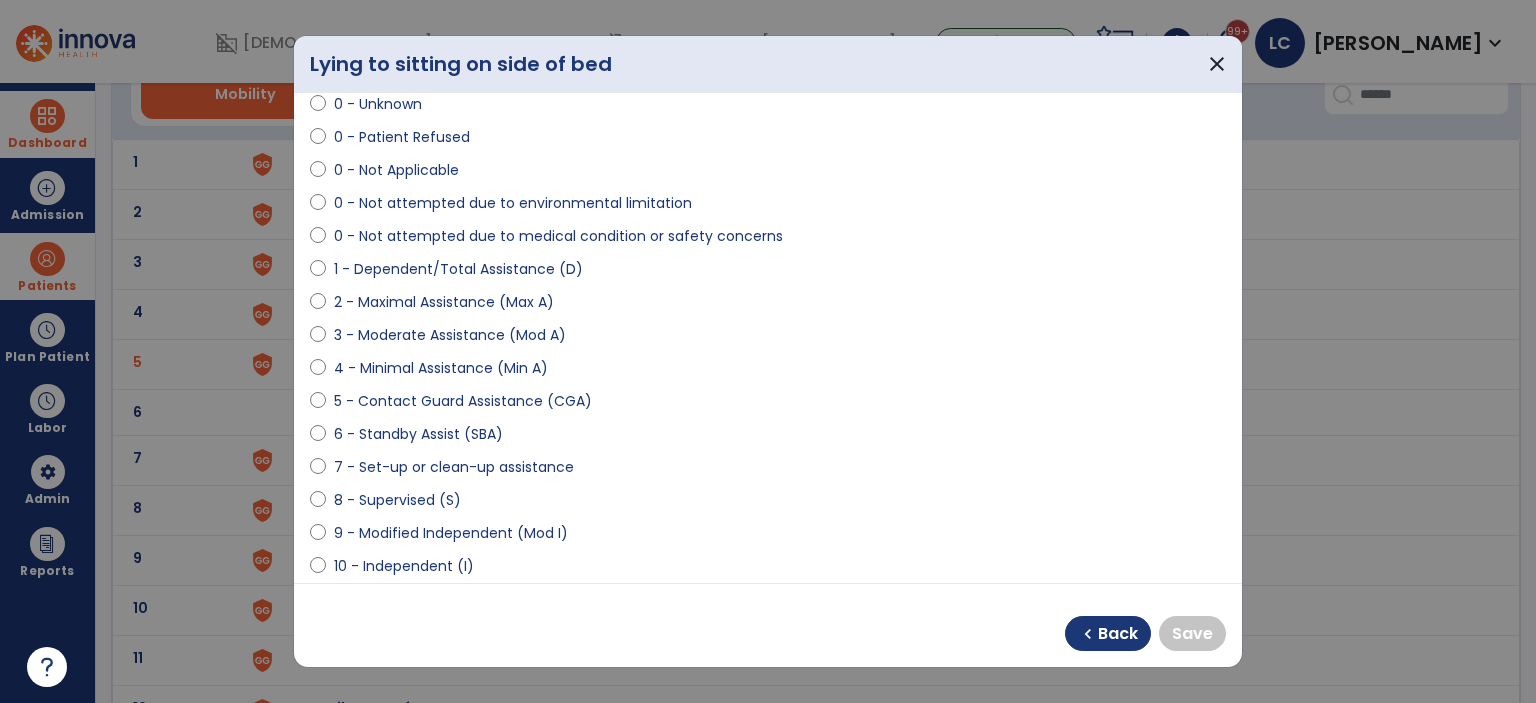 scroll, scrollTop: 100, scrollLeft: 0, axis: vertical 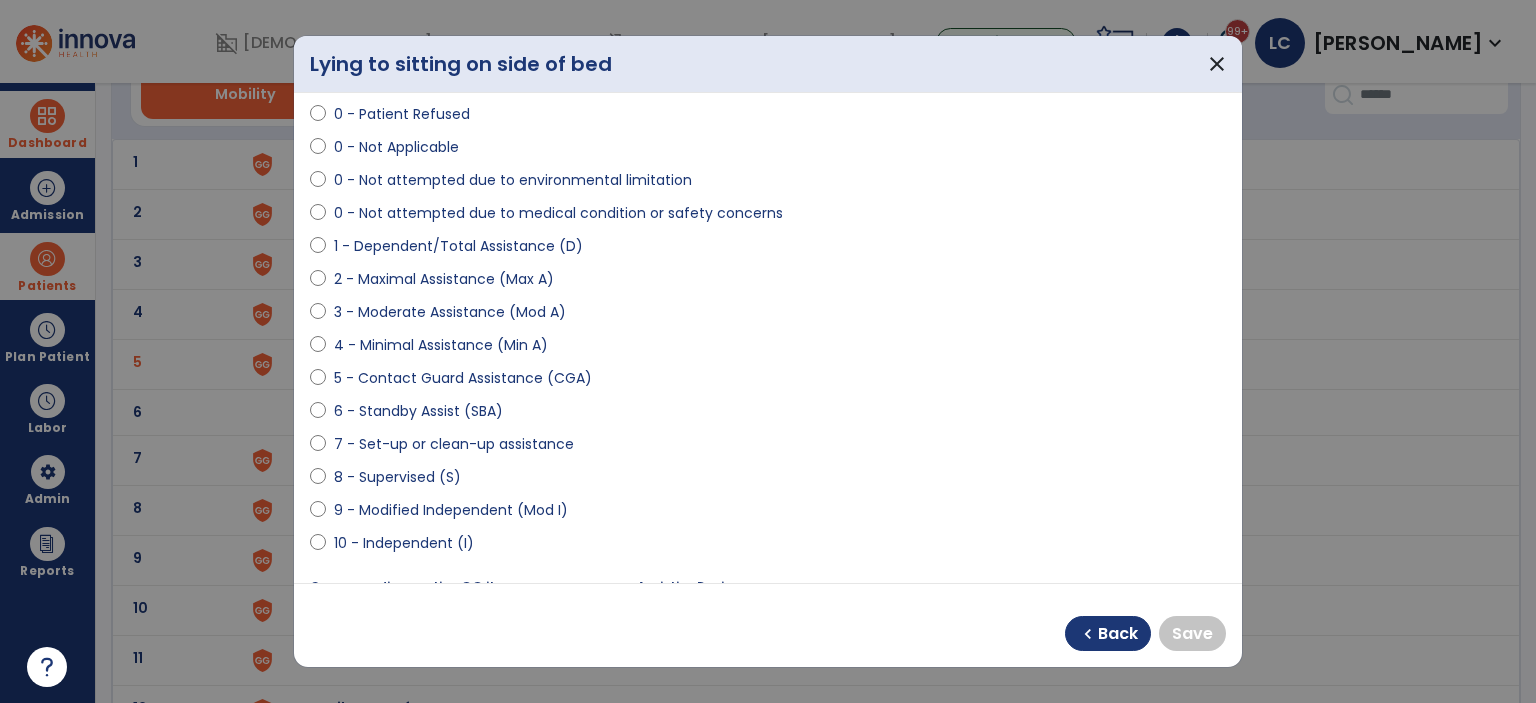 select on "**********" 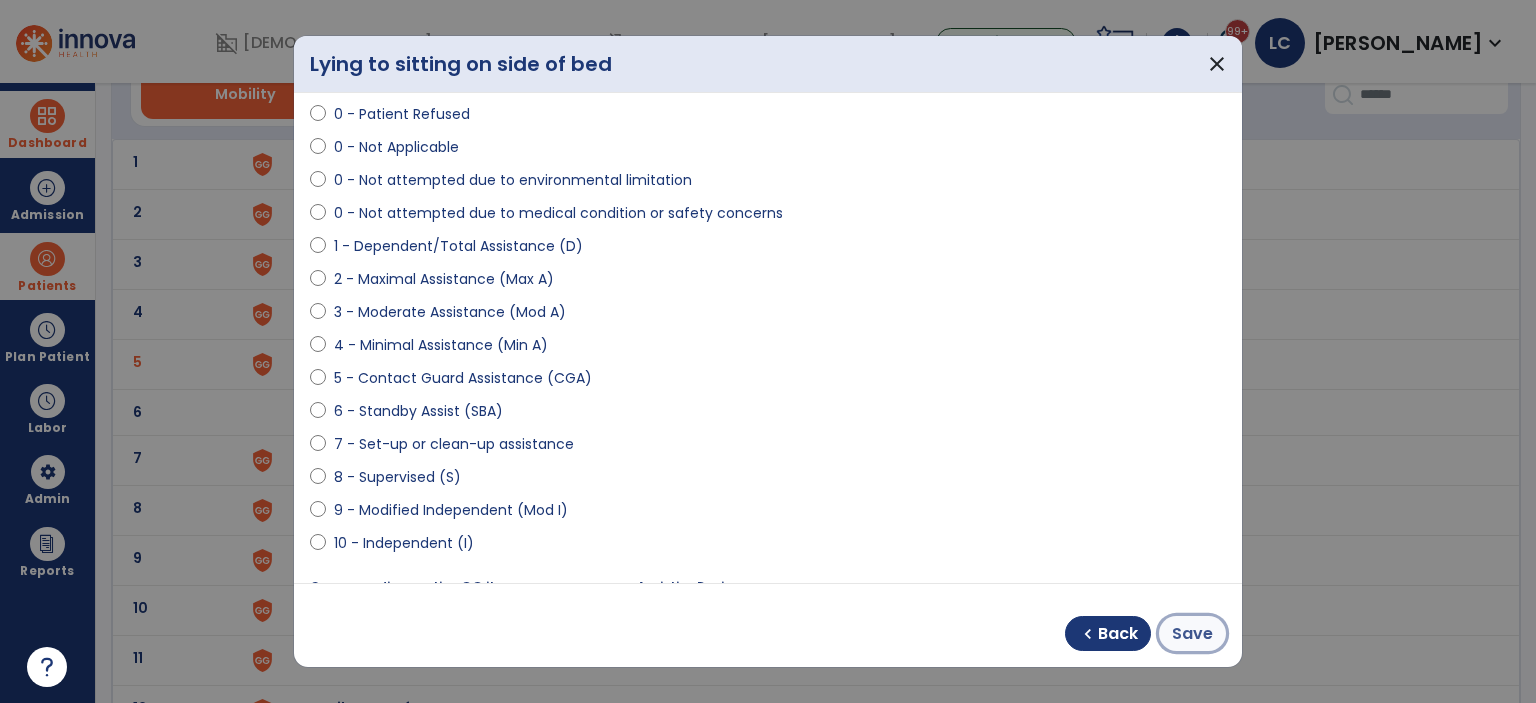 click on "Save" at bounding box center (1192, 634) 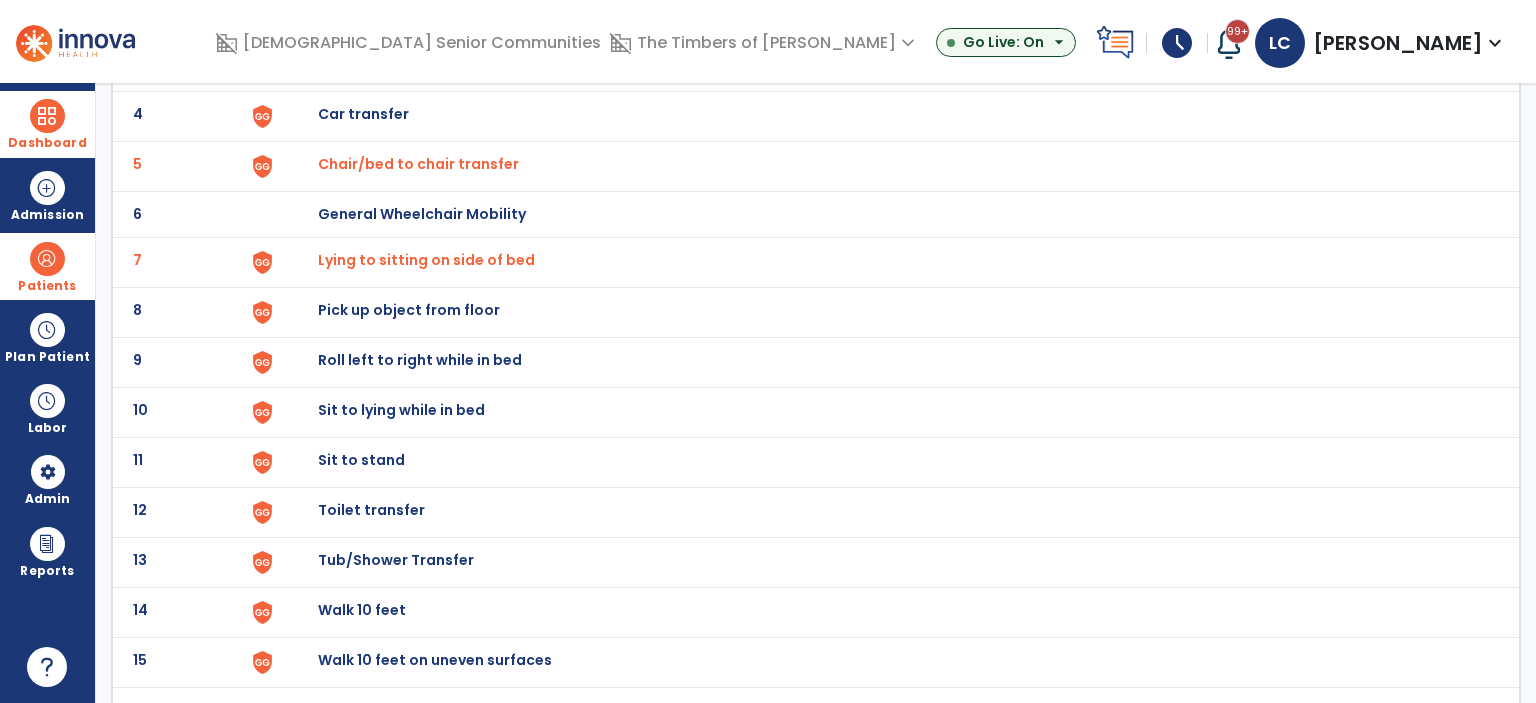 scroll, scrollTop: 300, scrollLeft: 0, axis: vertical 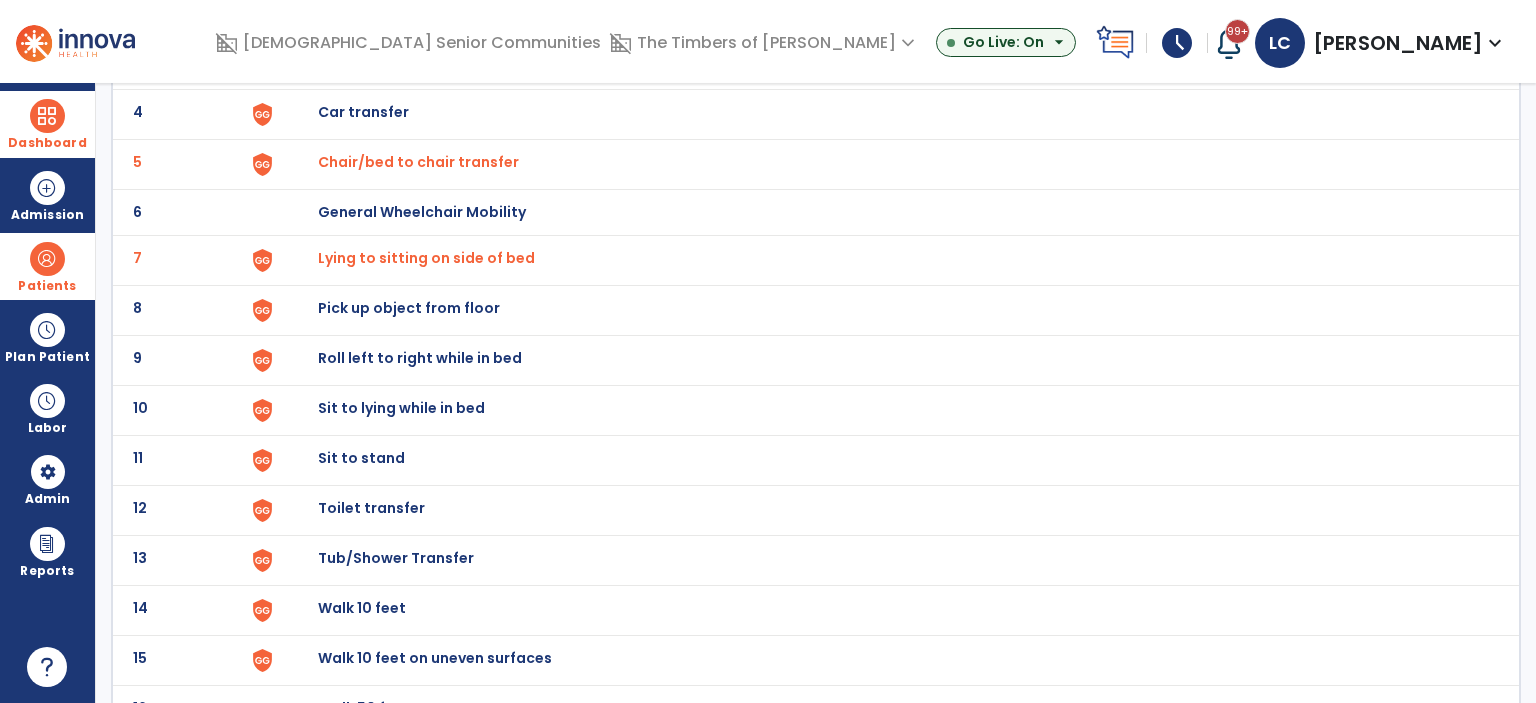 click on "Roll left to right while in bed" at bounding box center (888, -36) 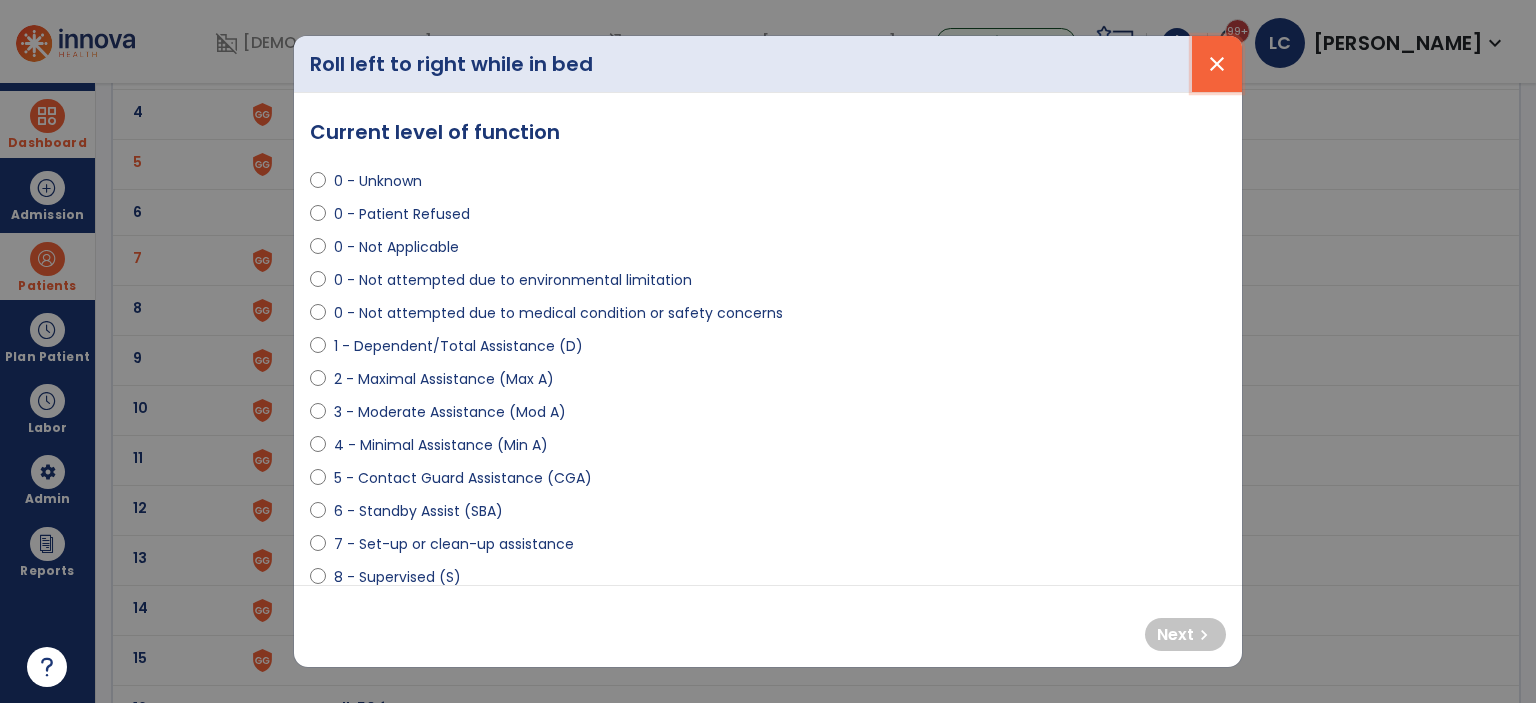 click on "close" at bounding box center [1217, 64] 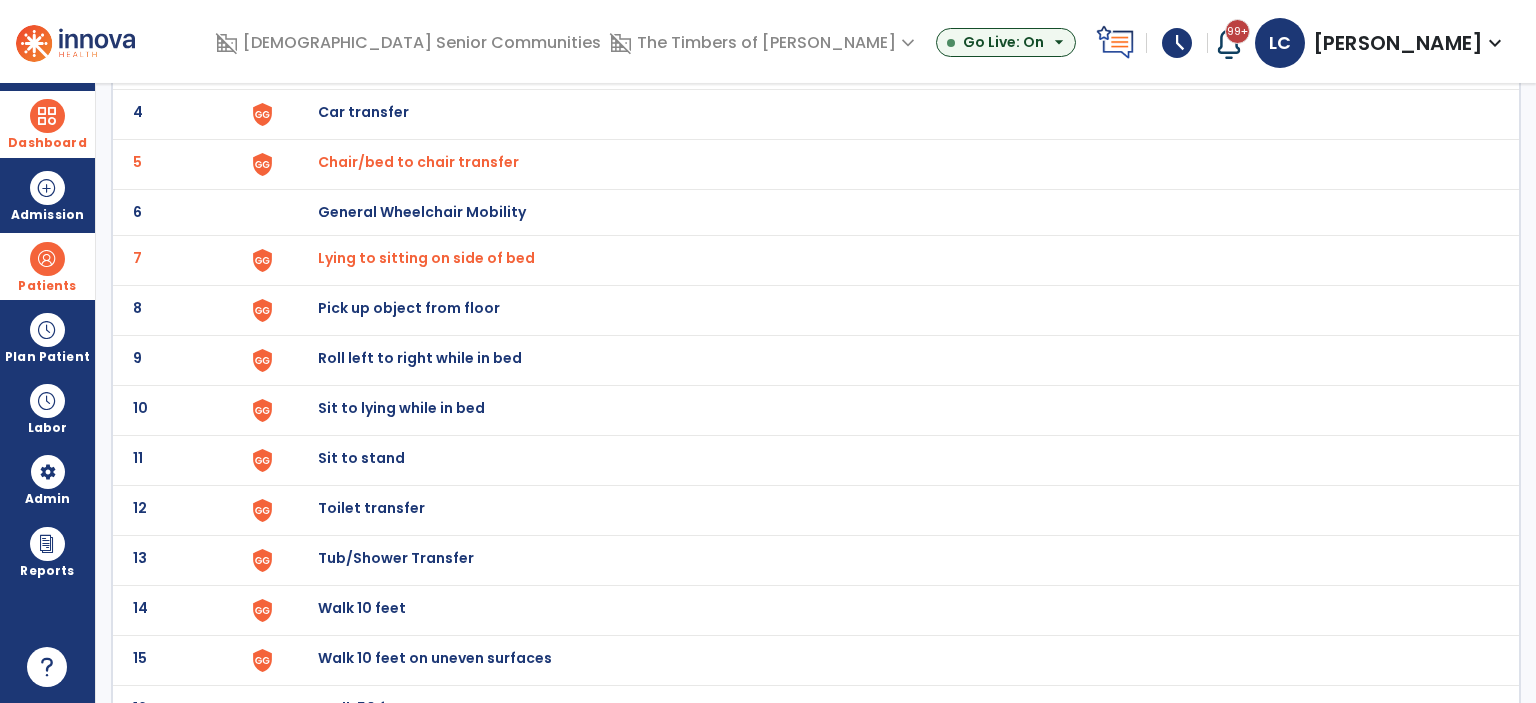 click on "Sit to lying while in bed" at bounding box center [364, -38] 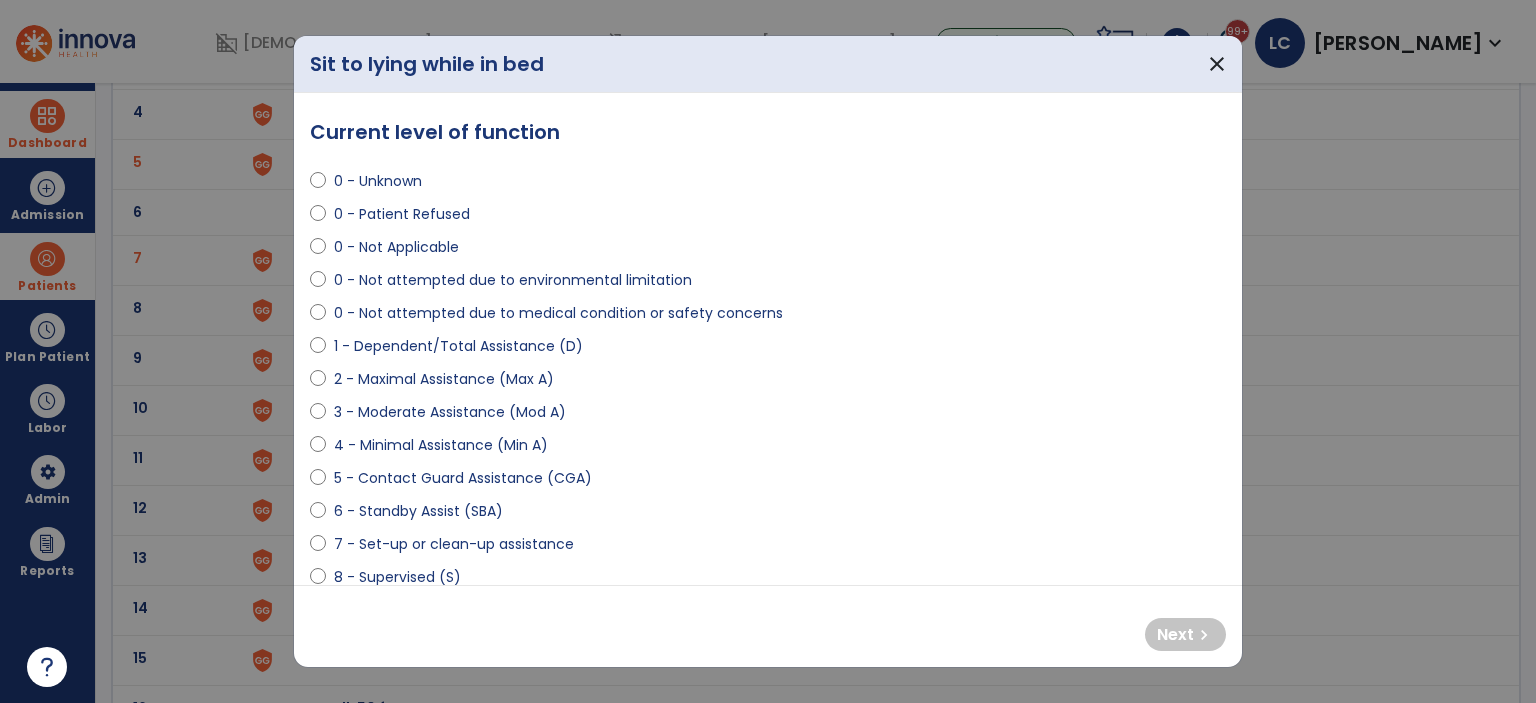 select on "**********" 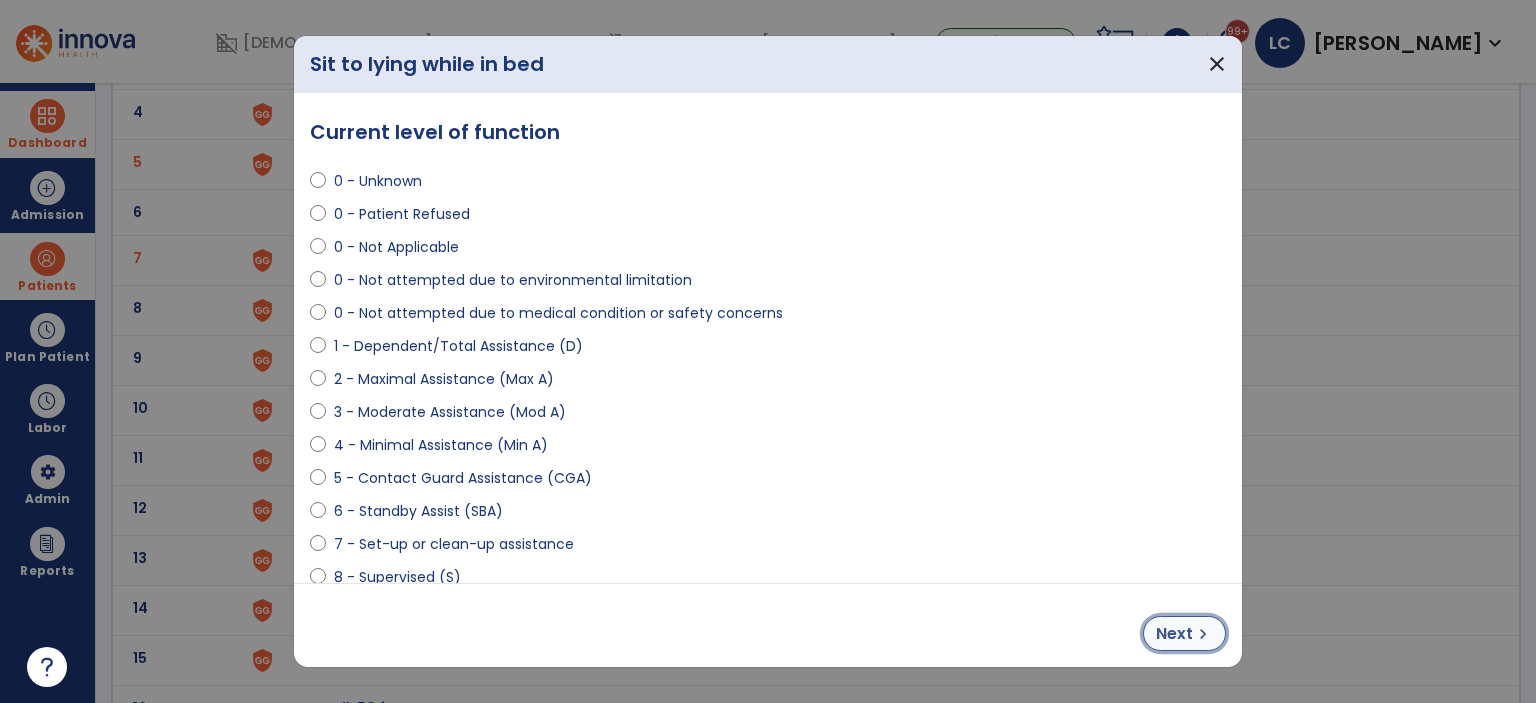 click on "Next" at bounding box center (1174, 634) 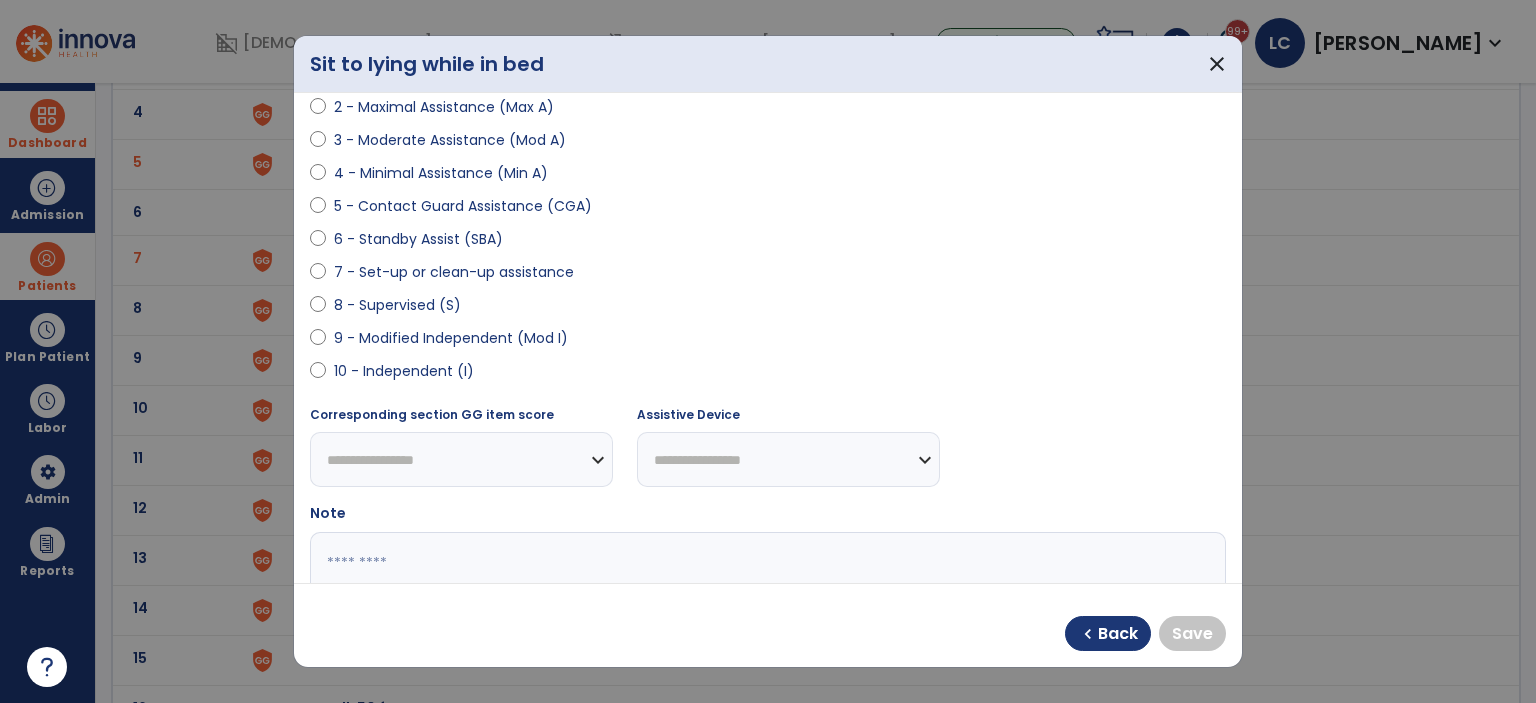 scroll, scrollTop: 300, scrollLeft: 0, axis: vertical 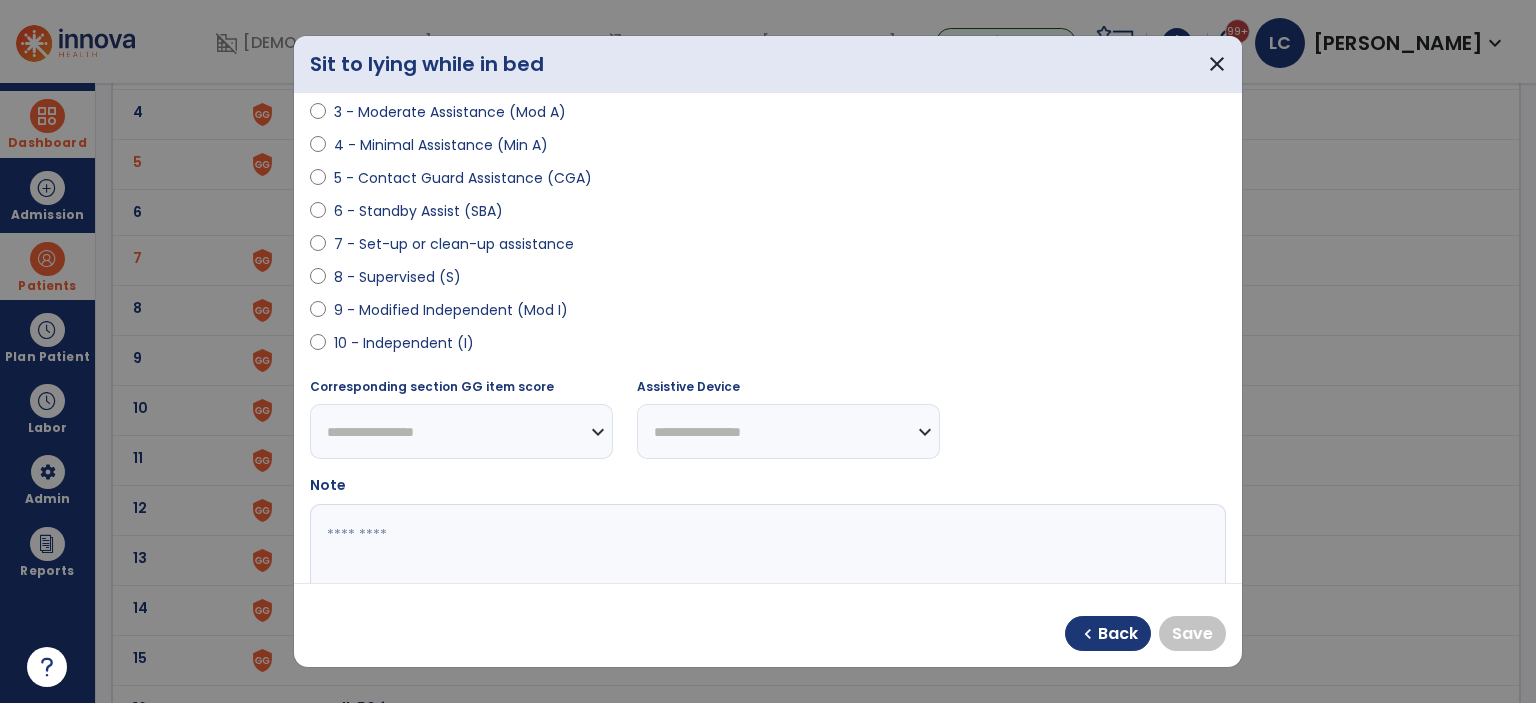 select on "**********" 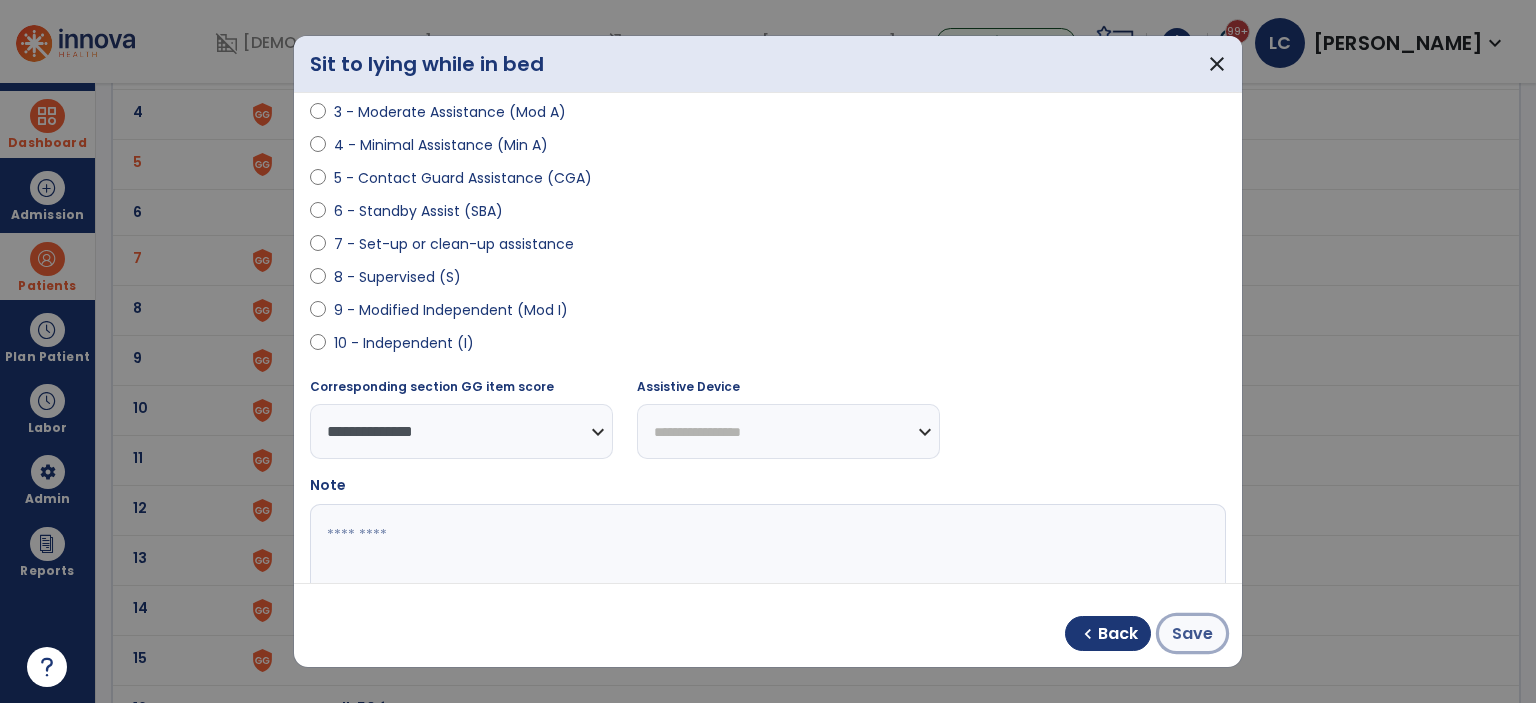 click on "Save" at bounding box center (1192, 634) 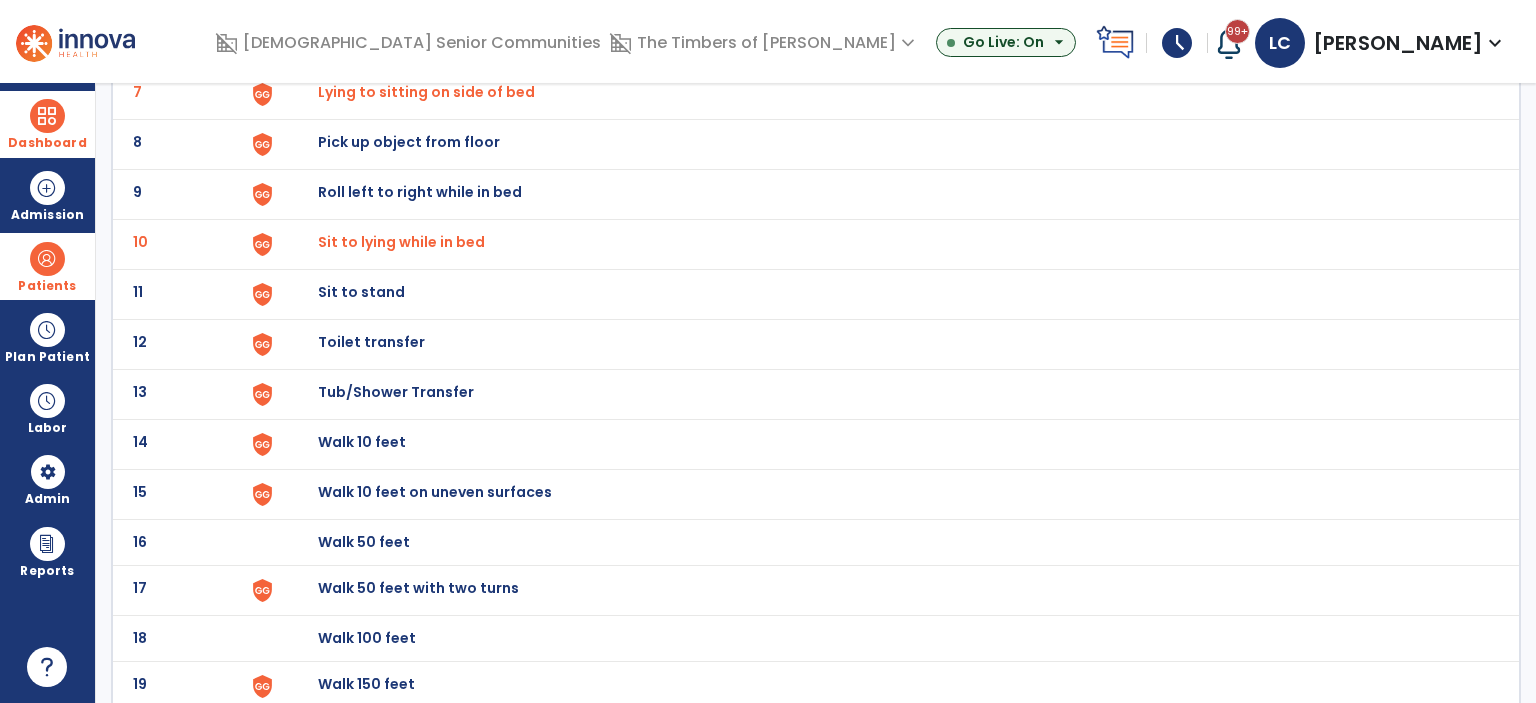 scroll, scrollTop: 500, scrollLeft: 0, axis: vertical 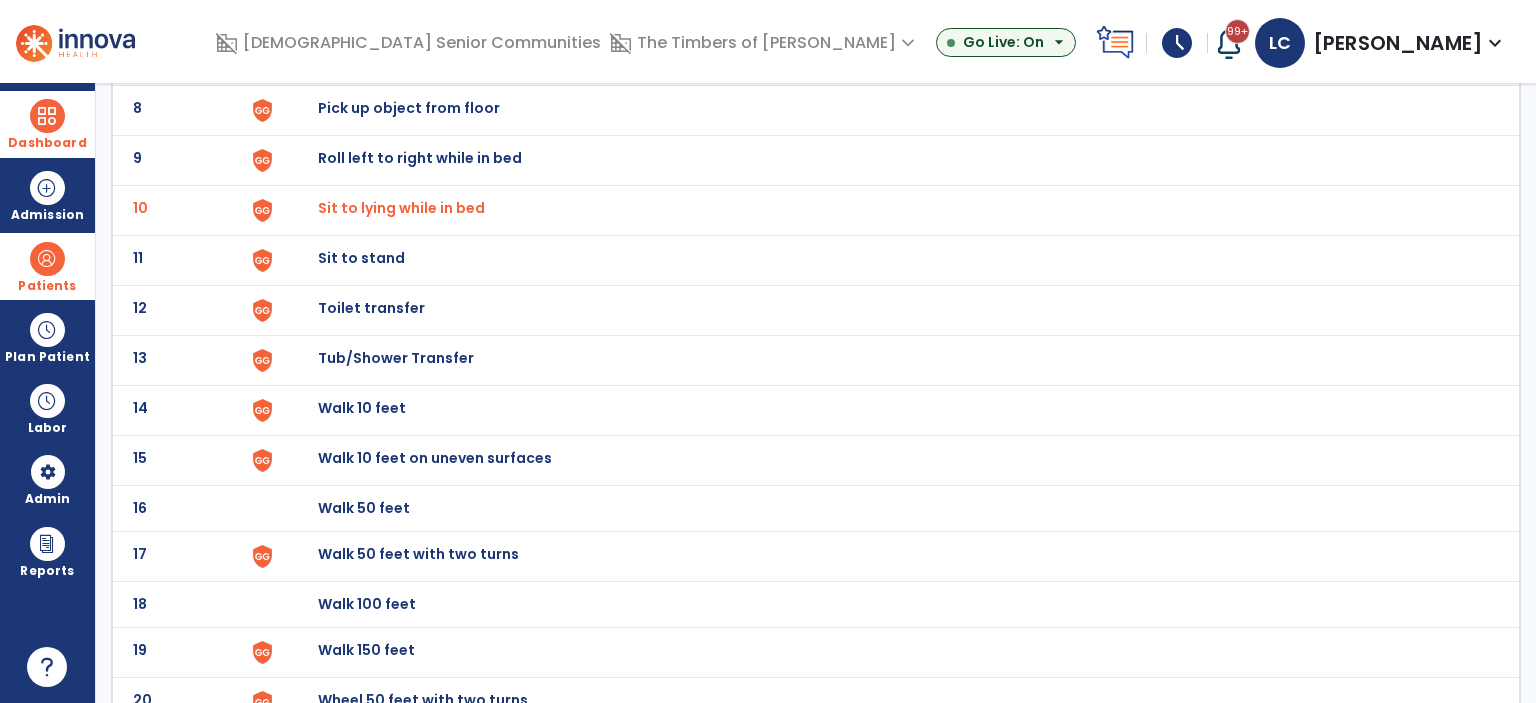 click on "Walk 10 feet" at bounding box center (364, -238) 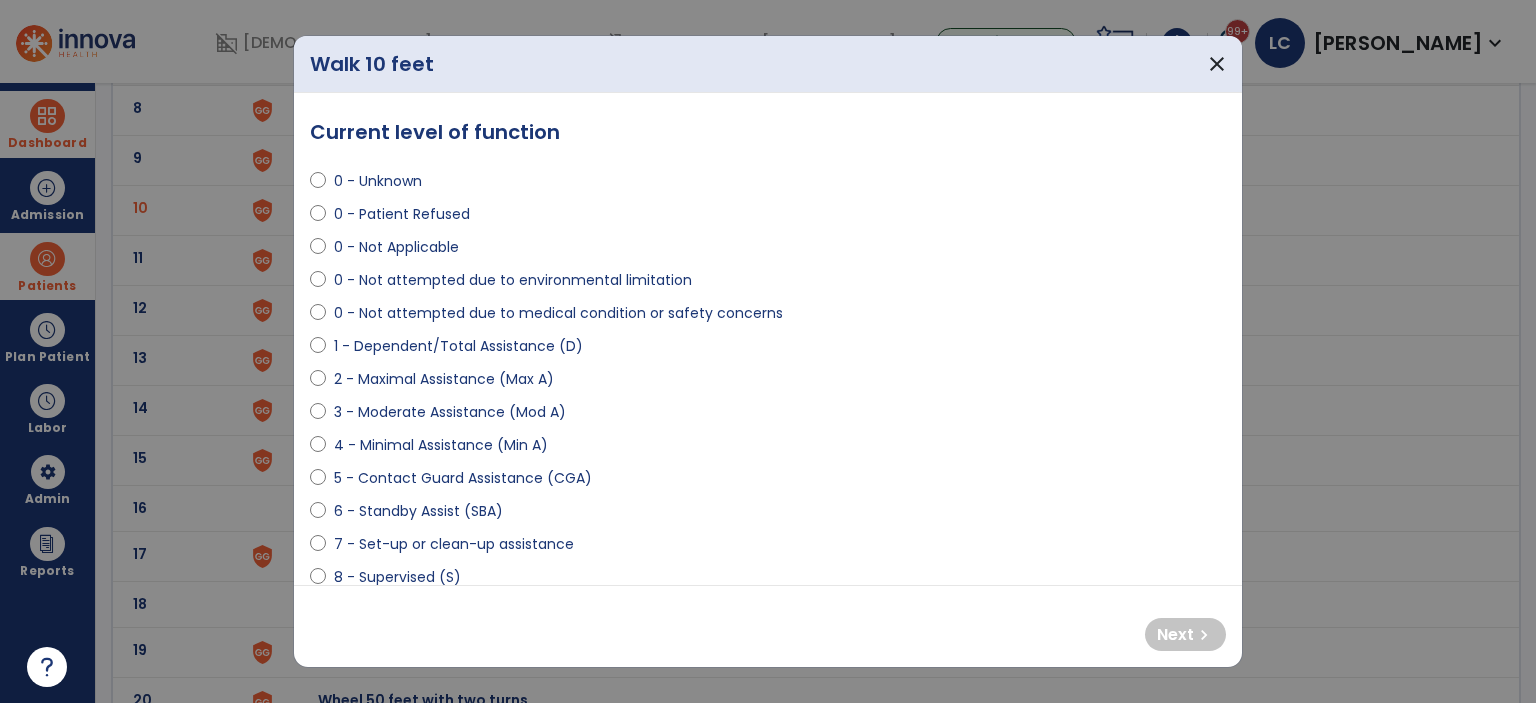 select on "**********" 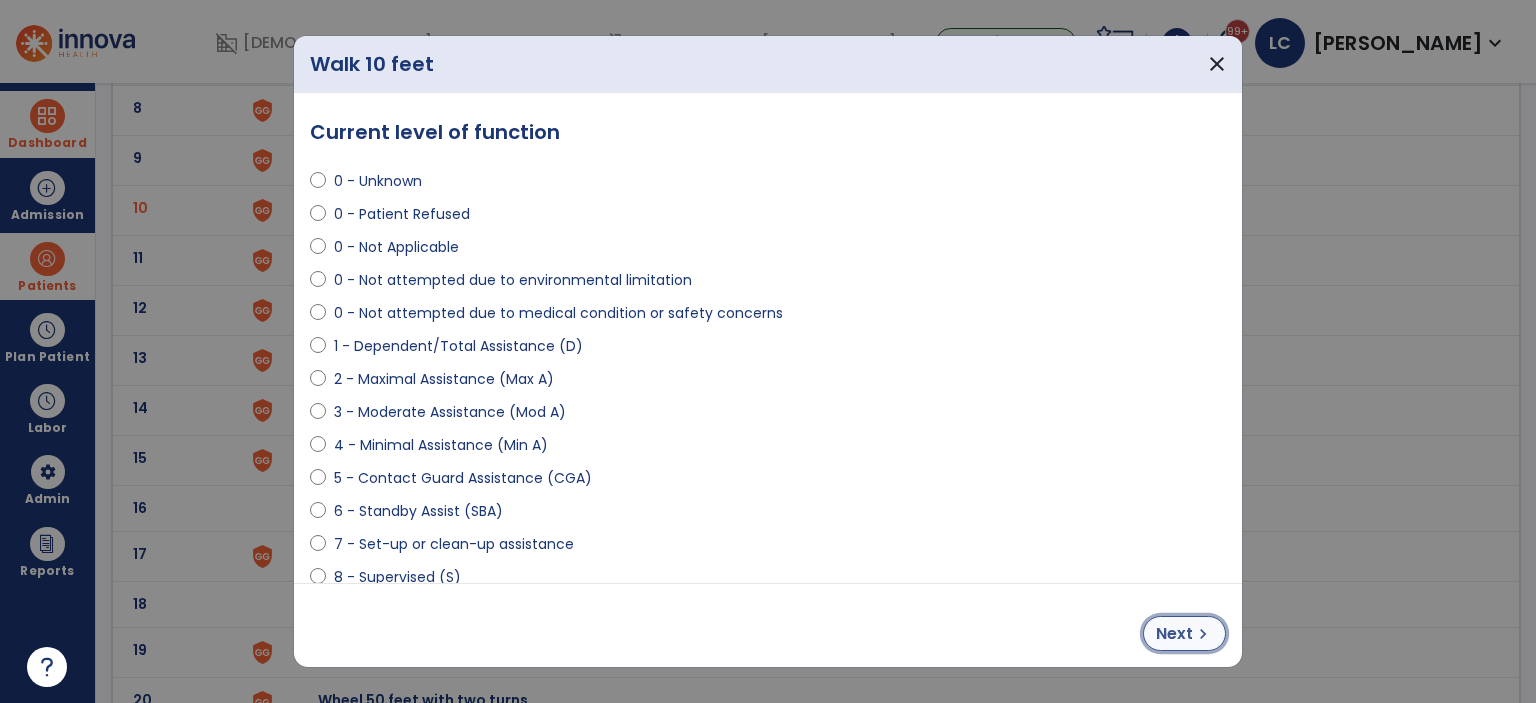 click on "chevron_right" at bounding box center [1203, 634] 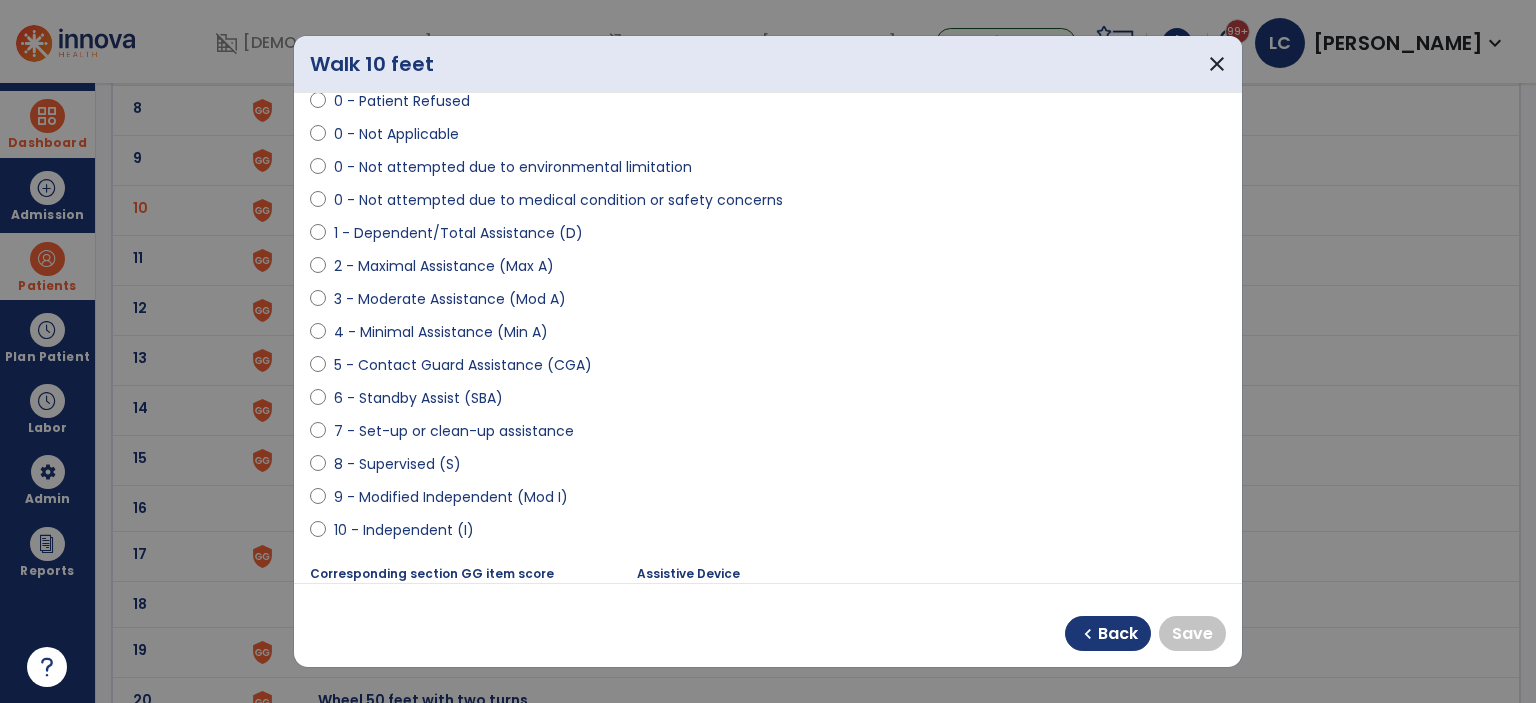 scroll, scrollTop: 300, scrollLeft: 0, axis: vertical 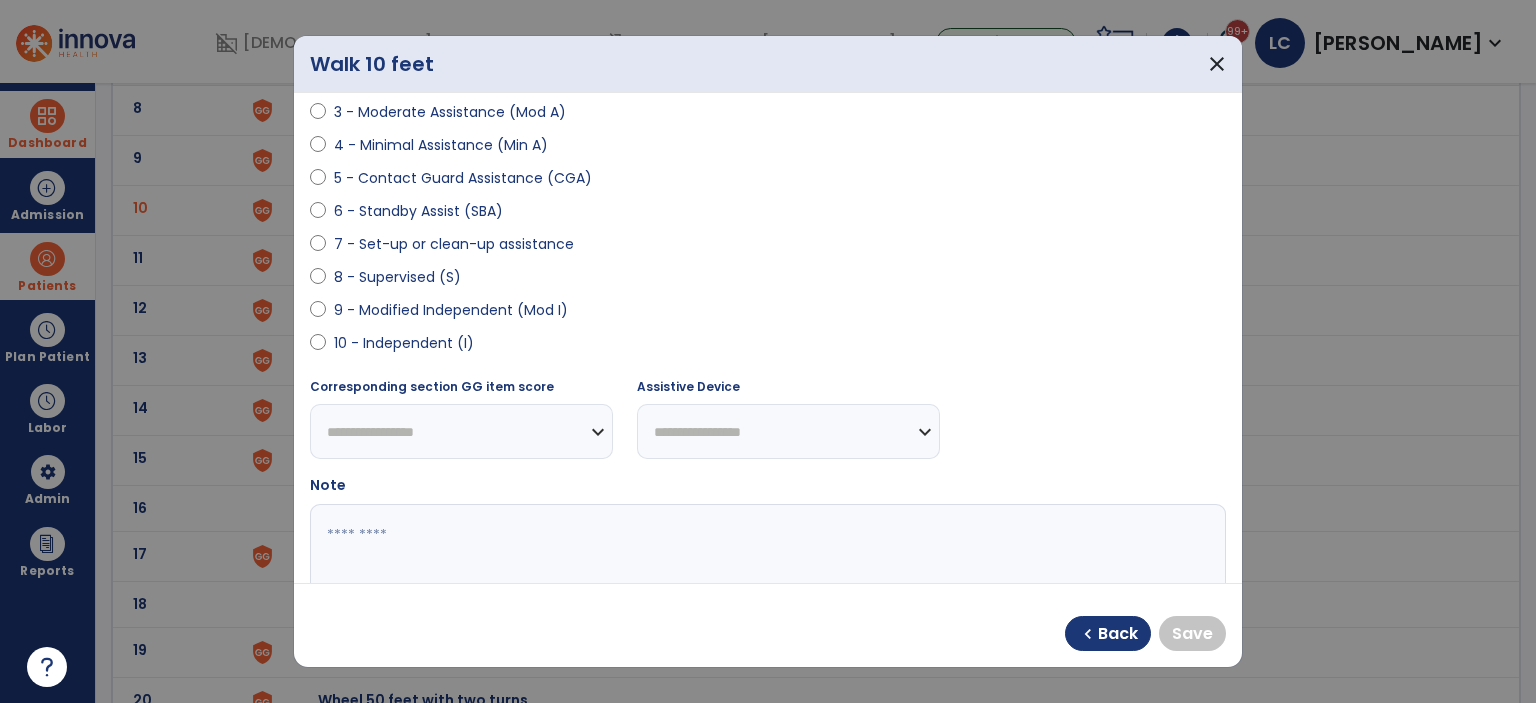 select on "**********" 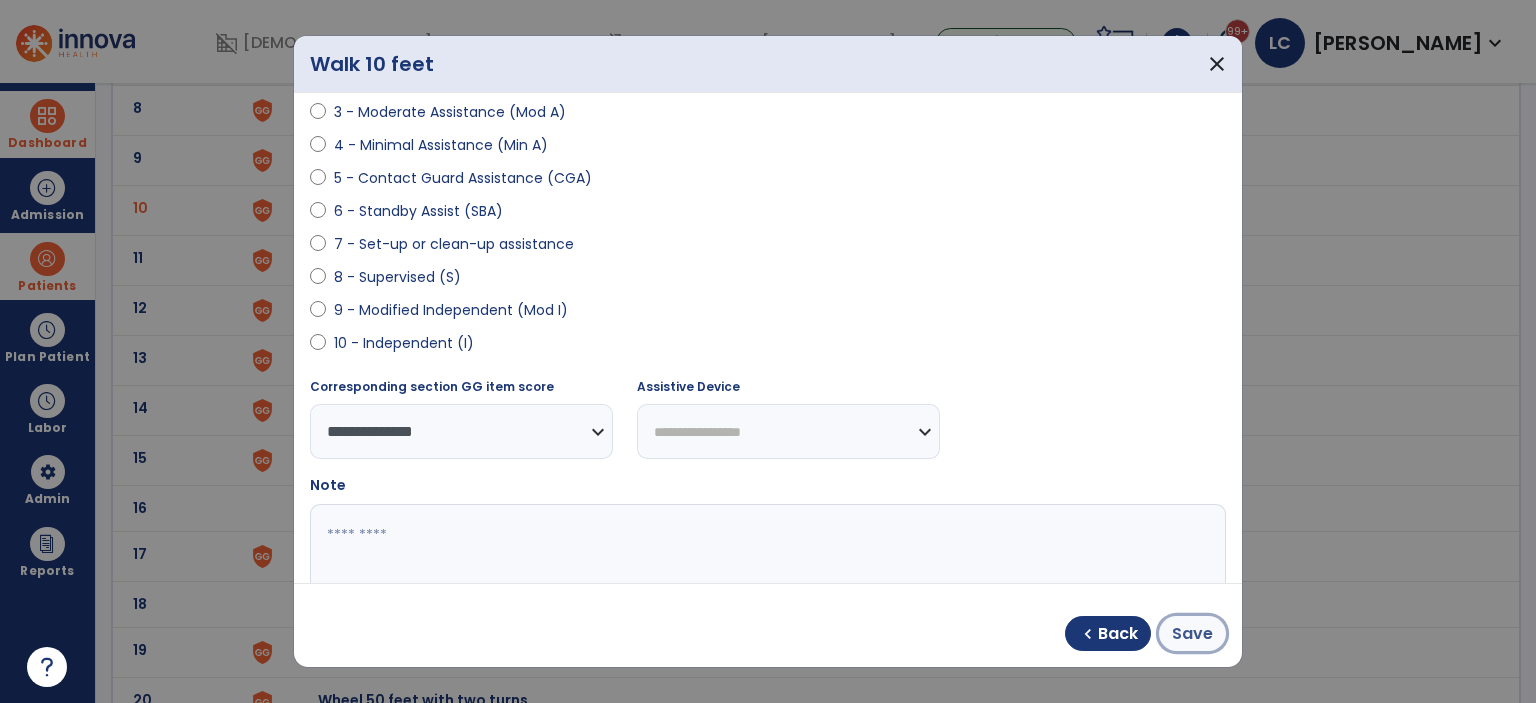 click on "Save" at bounding box center [1192, 634] 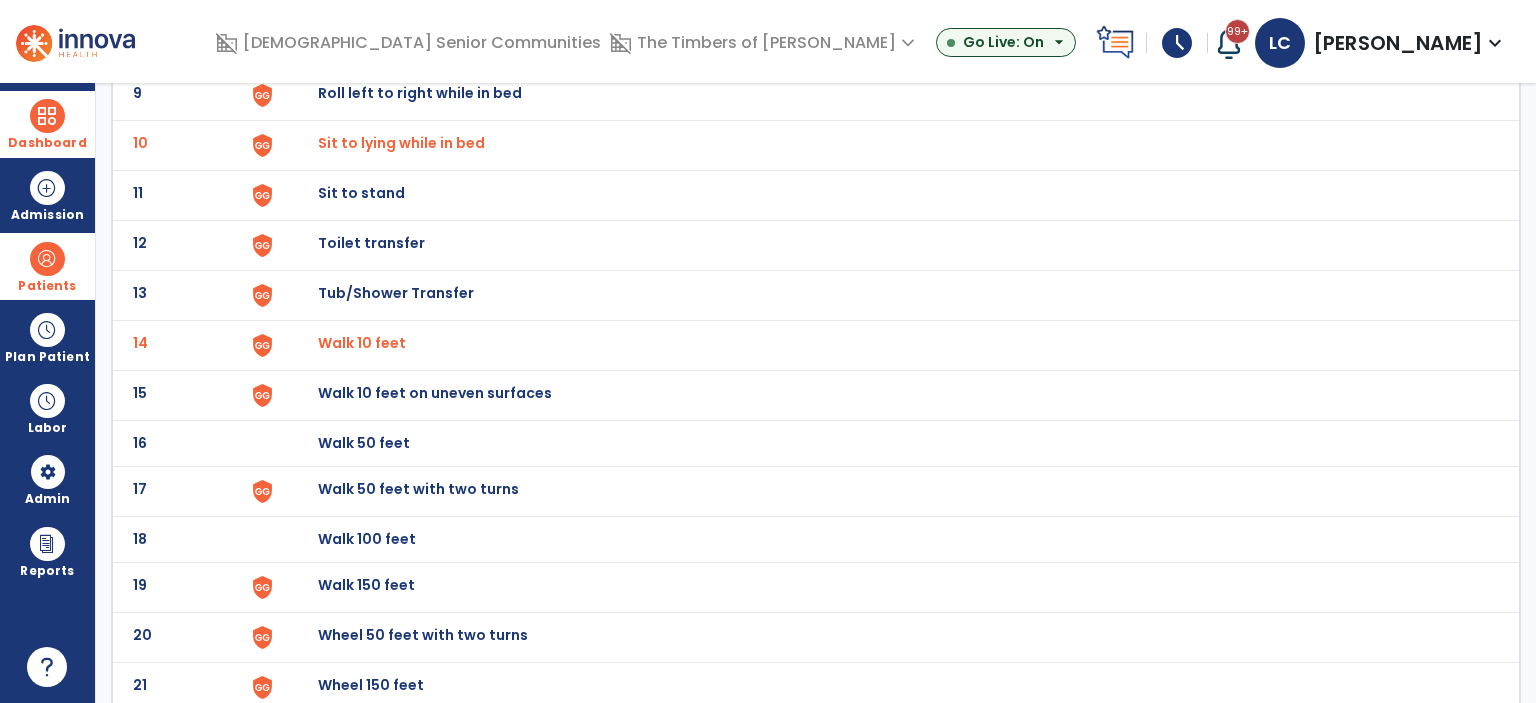 scroll, scrollTop: 600, scrollLeft: 0, axis: vertical 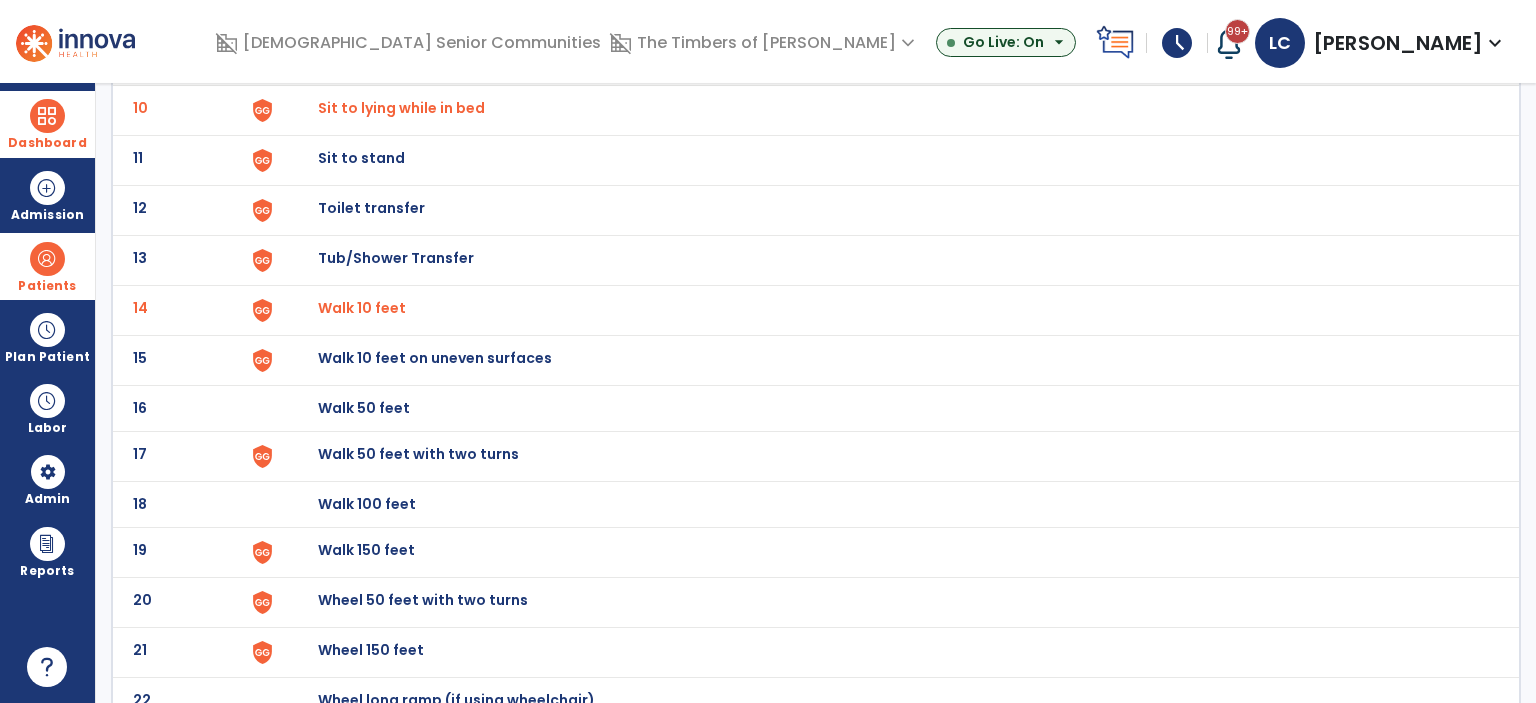 click on "Walk 50 feet with two turns" at bounding box center (364, -338) 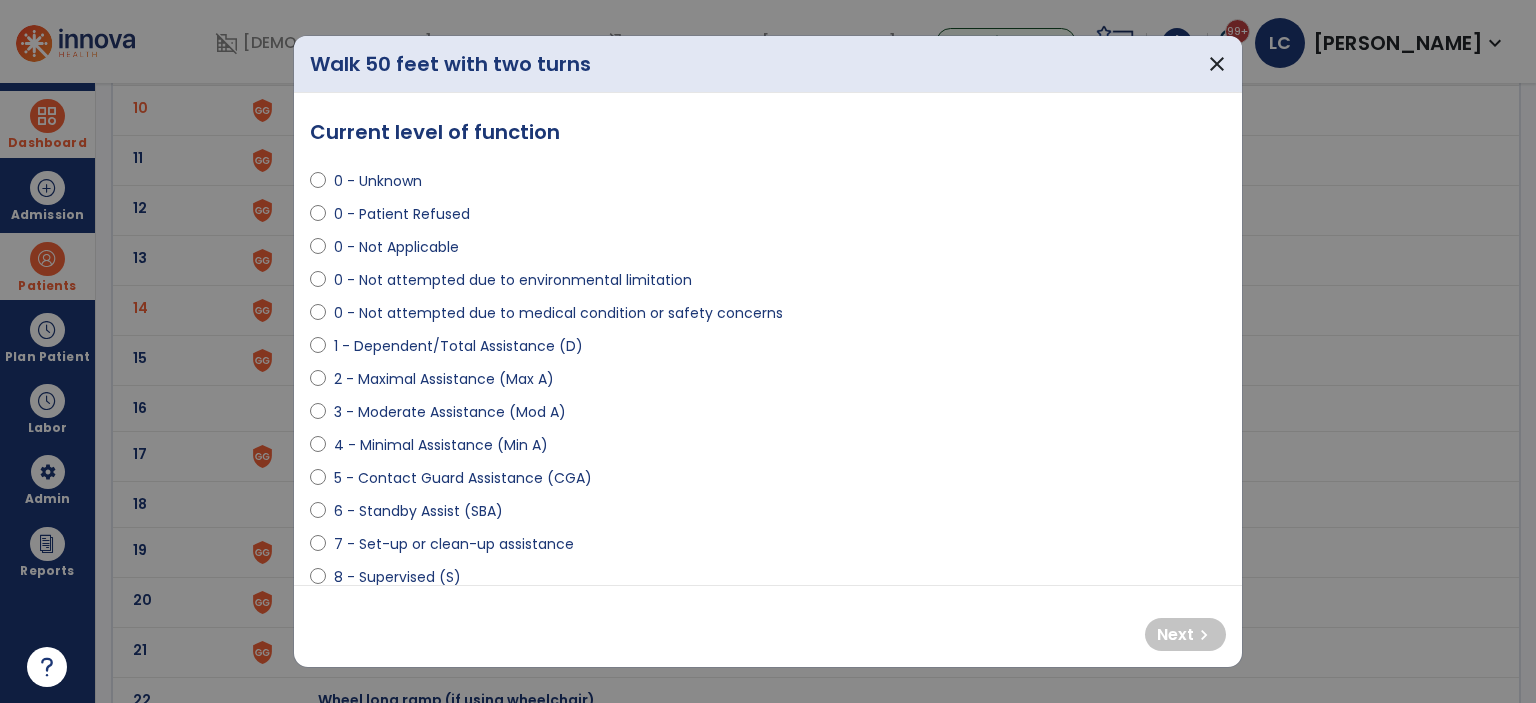 select on "**********" 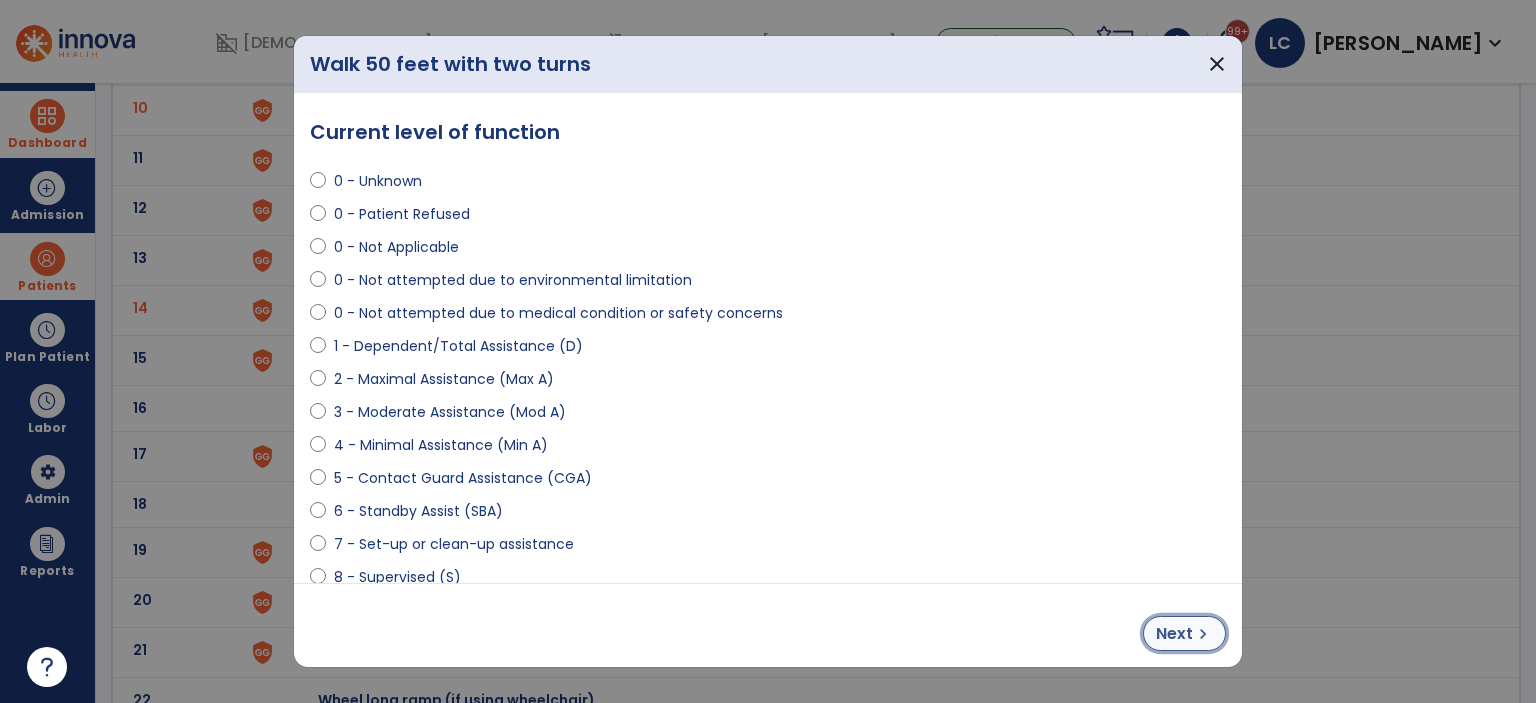 click on "Next" at bounding box center (1174, 634) 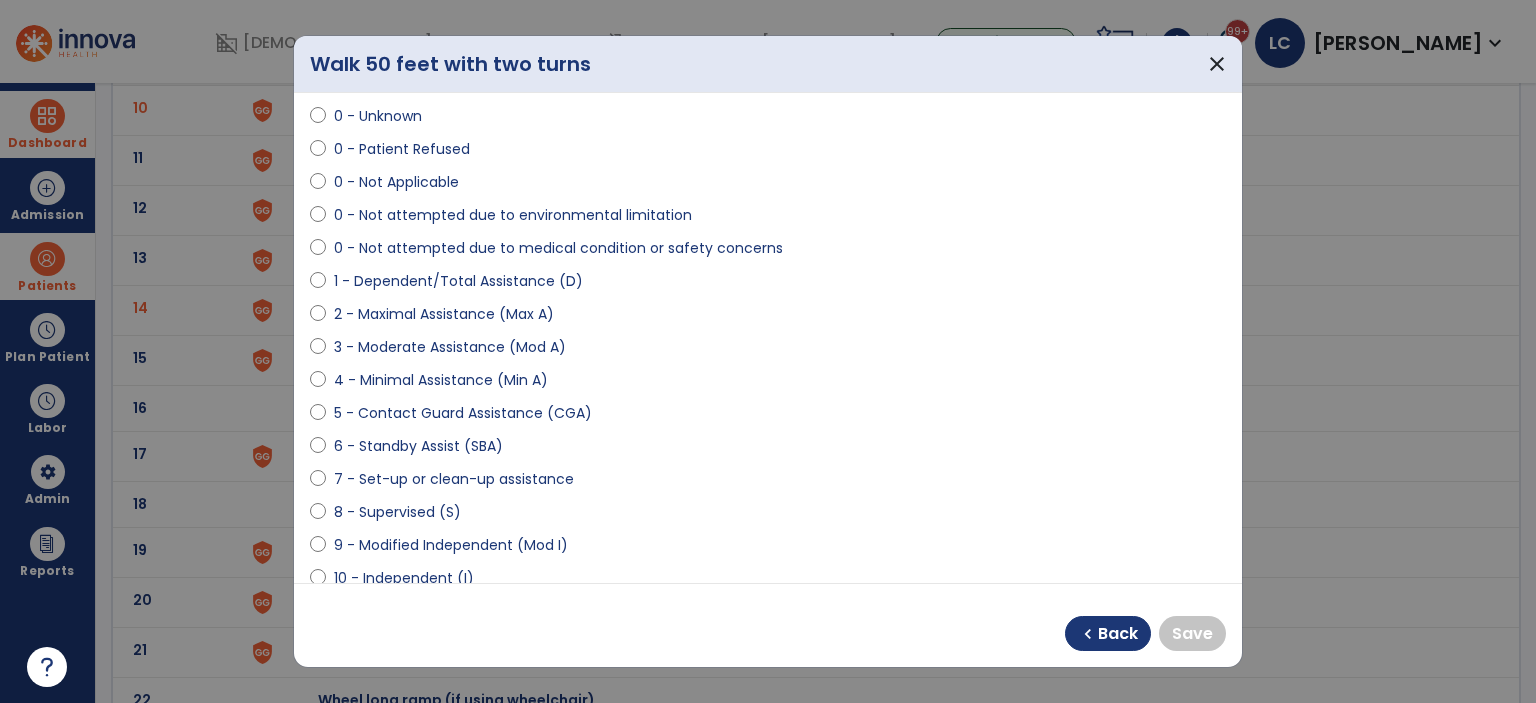 scroll, scrollTop: 100, scrollLeft: 0, axis: vertical 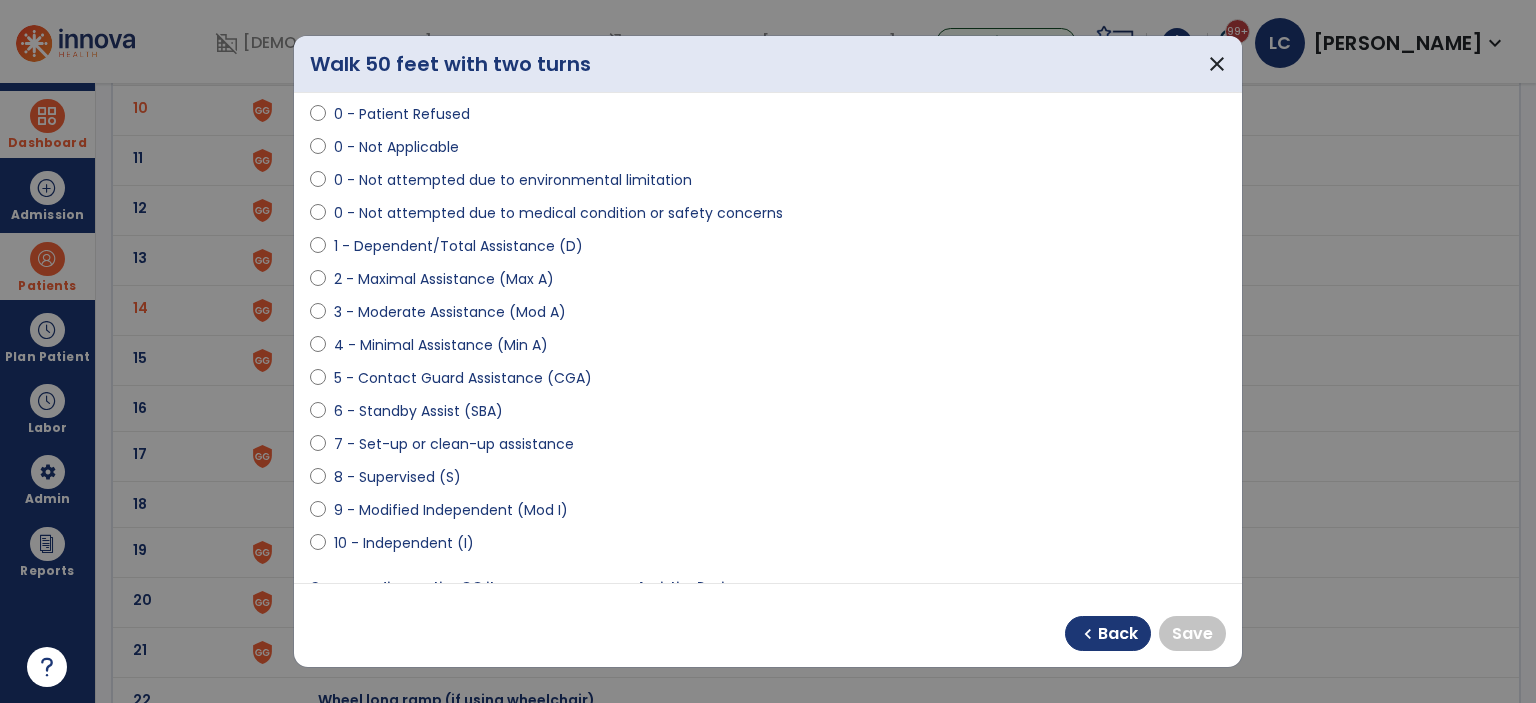 select on "**********" 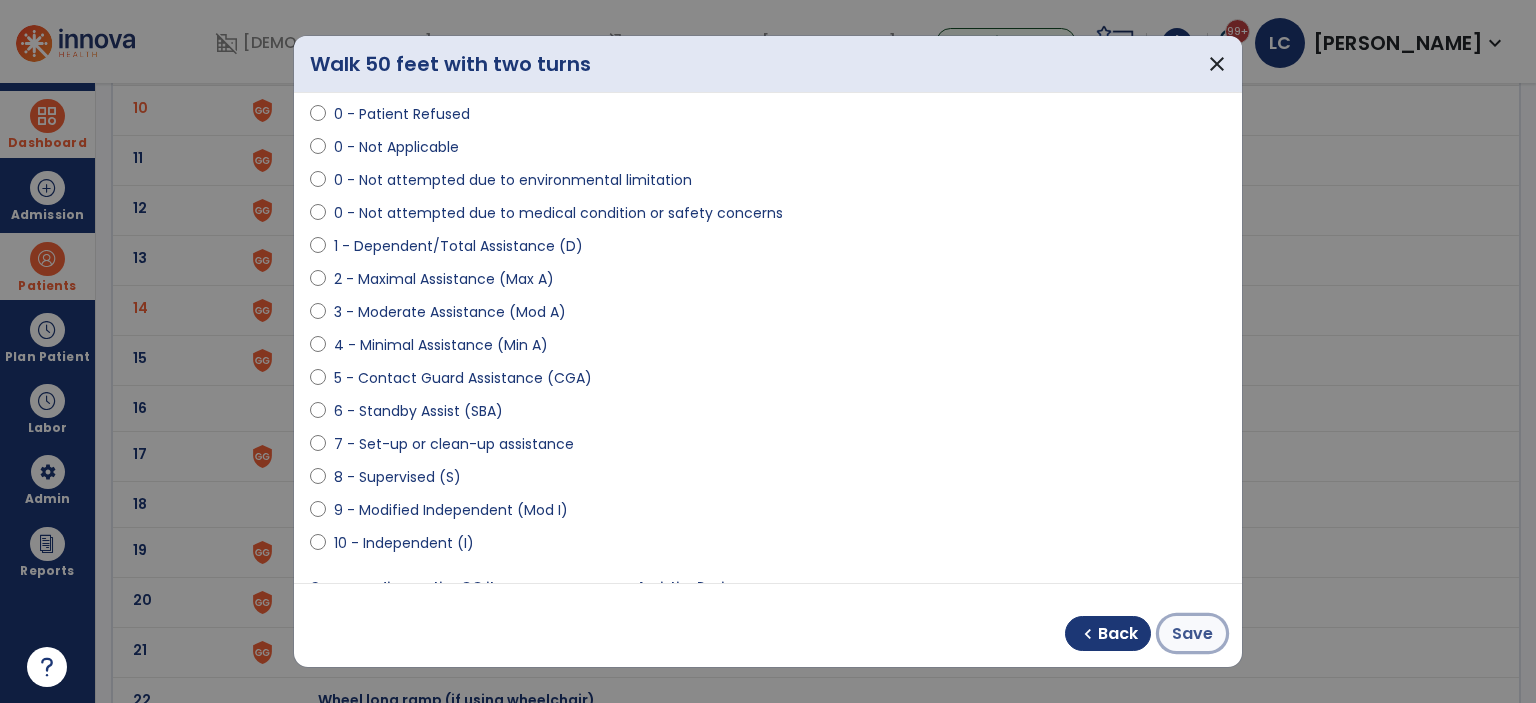 click on "Save" at bounding box center [1192, 634] 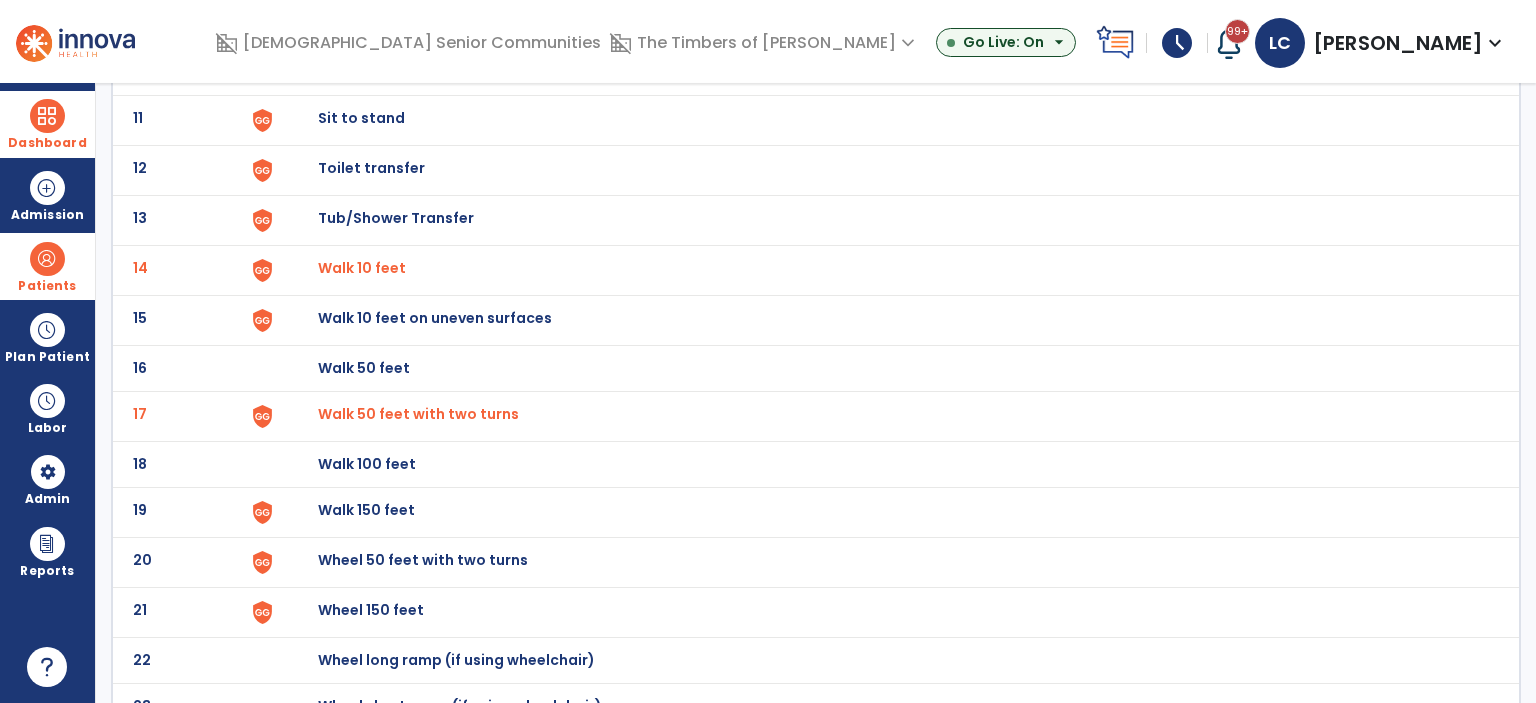 scroll, scrollTop: 662, scrollLeft: 0, axis: vertical 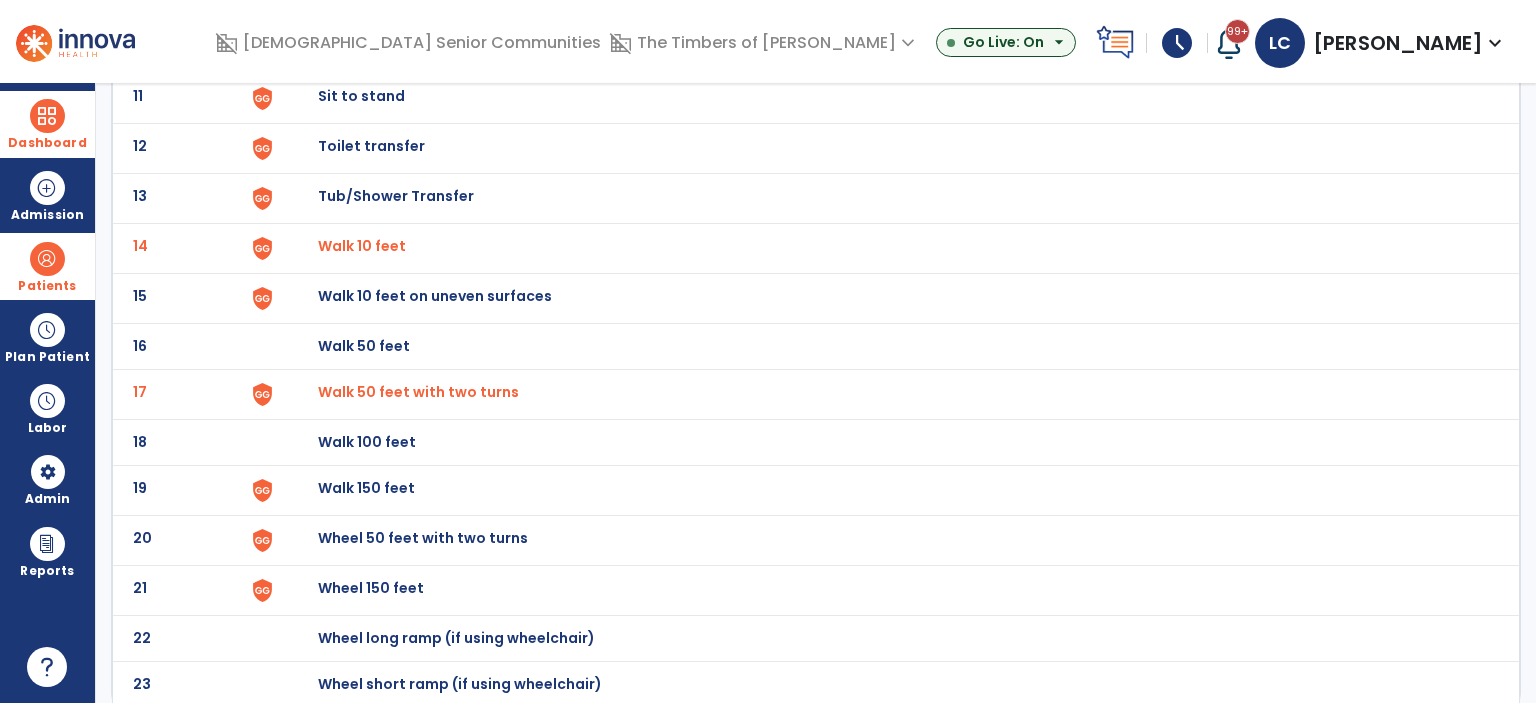 click on "Walk 150 feet" at bounding box center [364, -400] 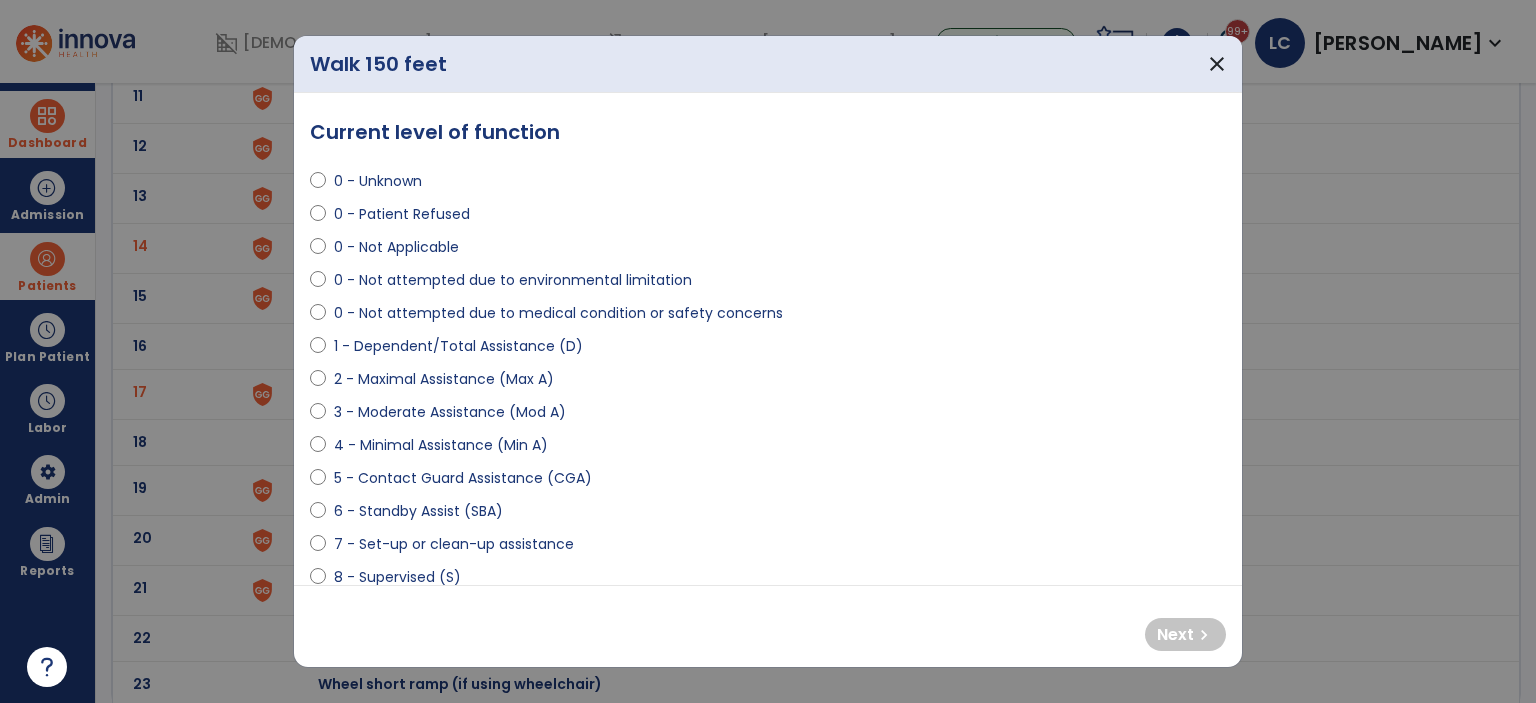 select on "**********" 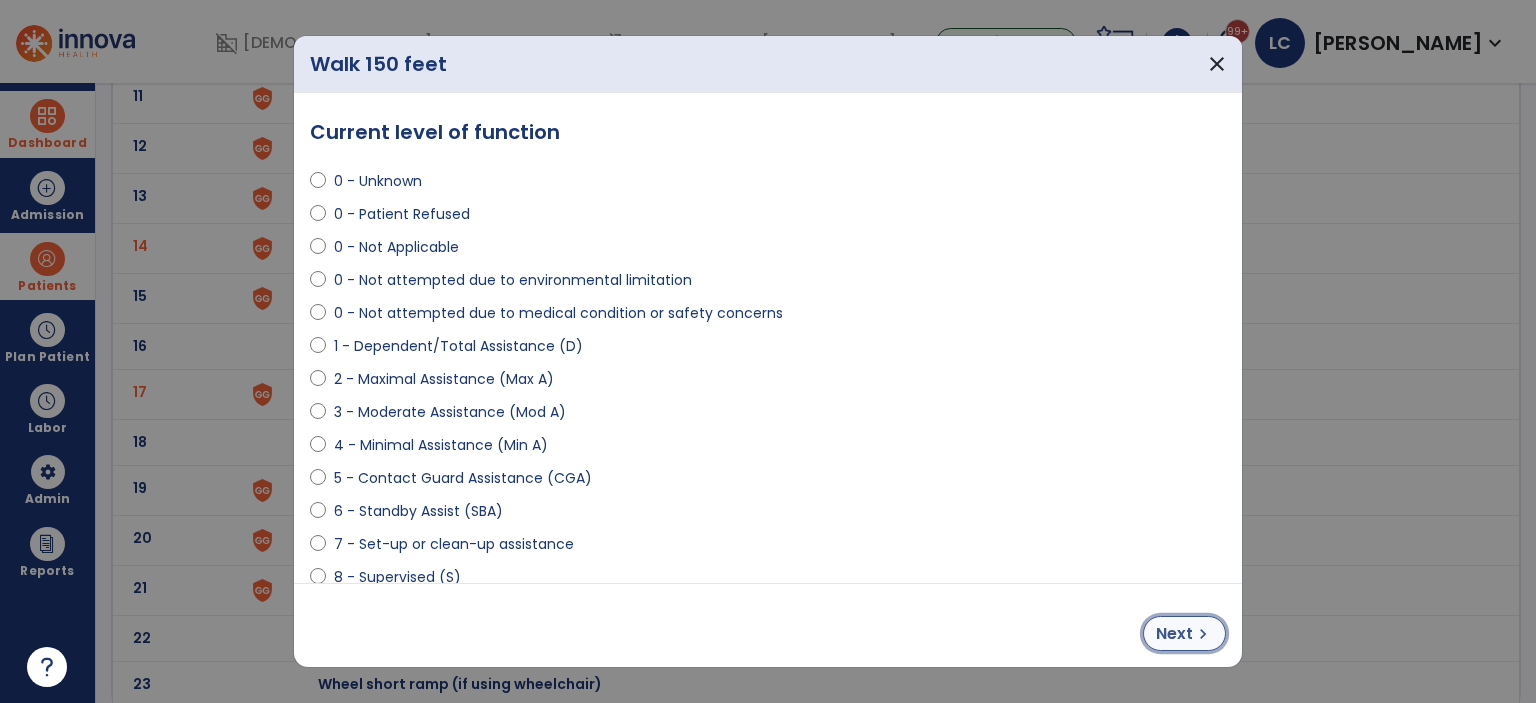 click on "Next" at bounding box center [1174, 634] 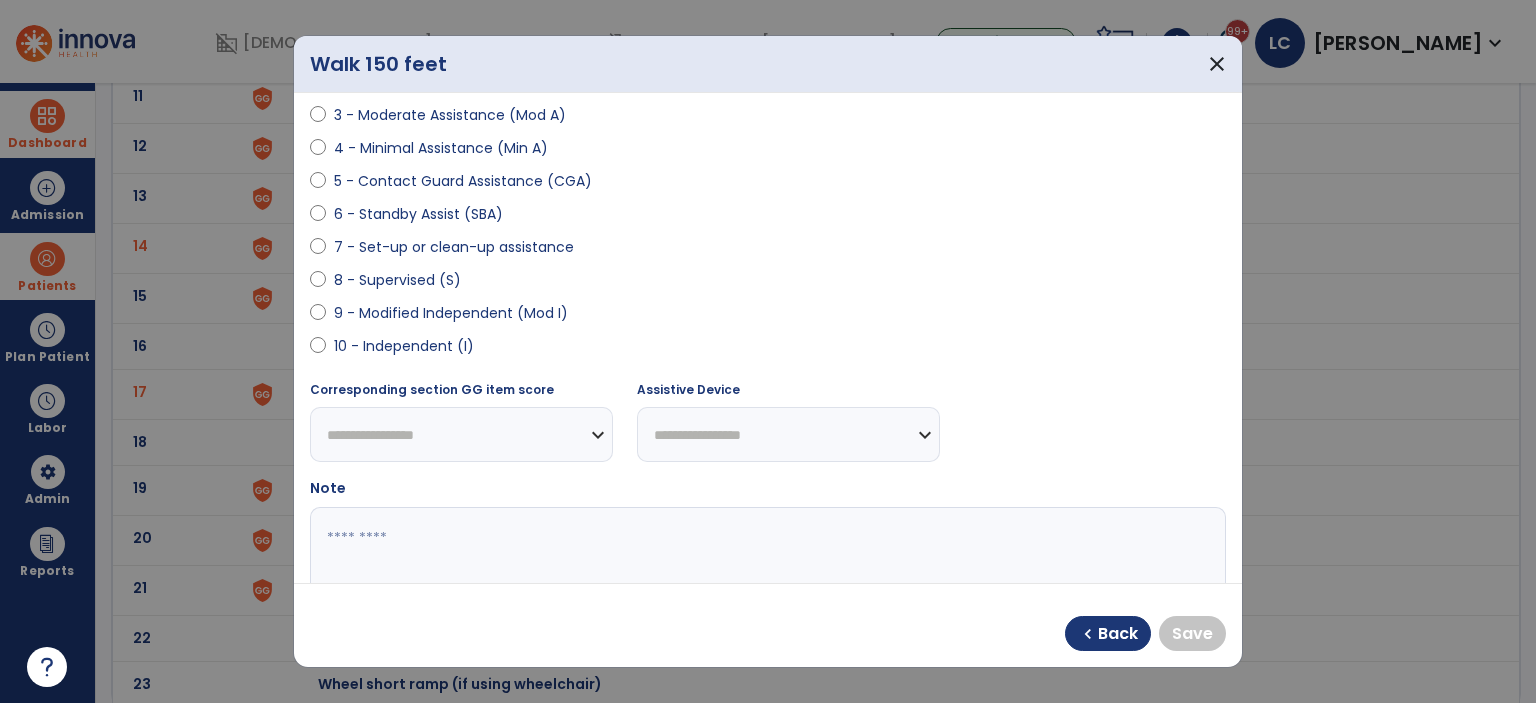 scroll, scrollTop: 300, scrollLeft: 0, axis: vertical 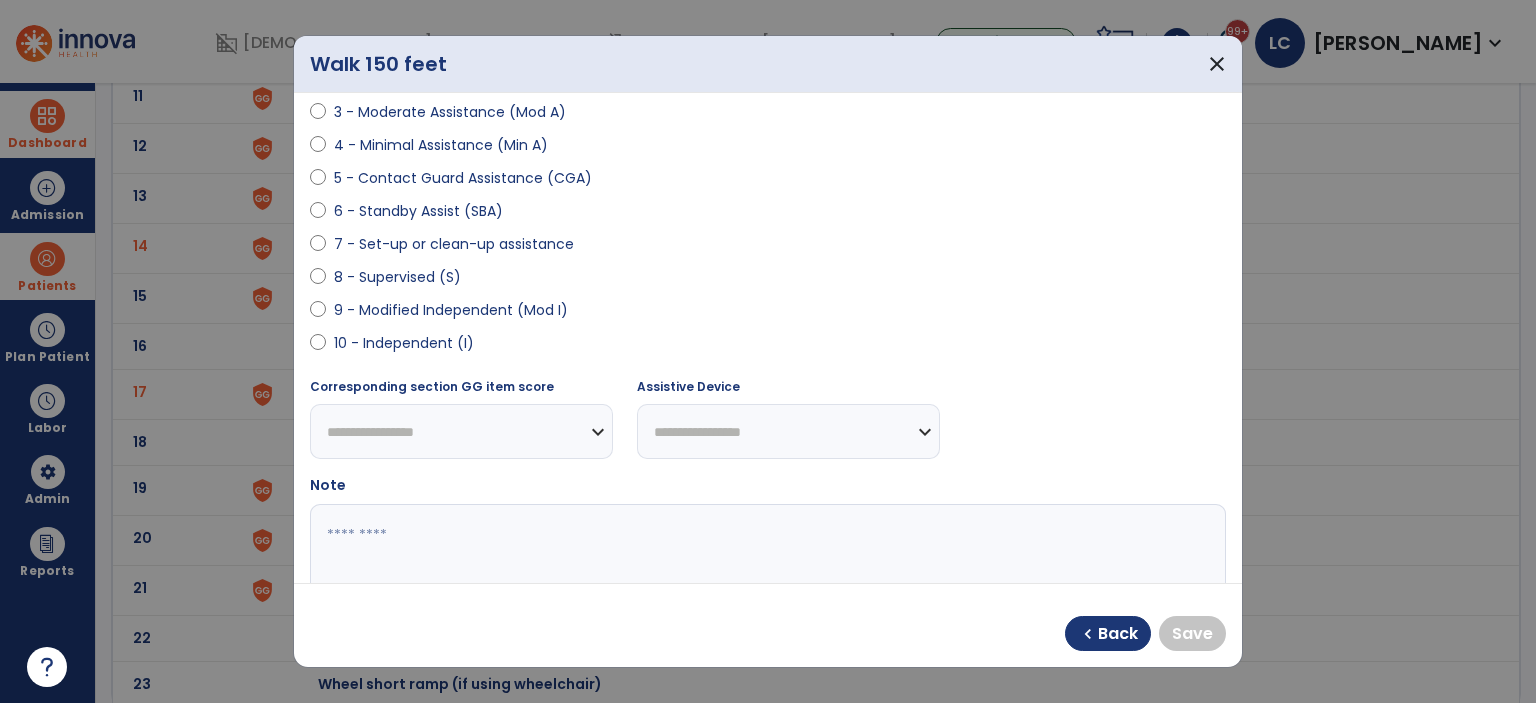 select on "**********" 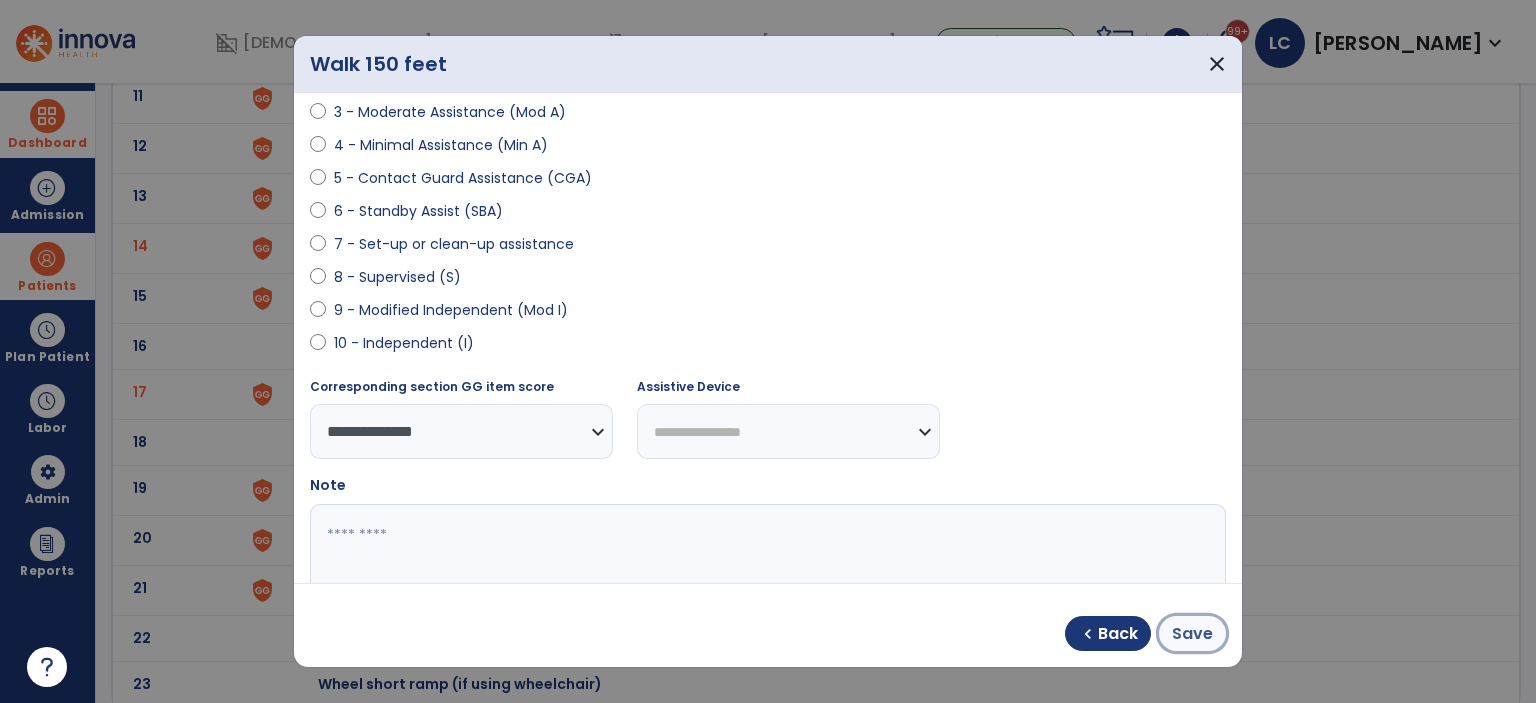 click on "Save" at bounding box center [1192, 634] 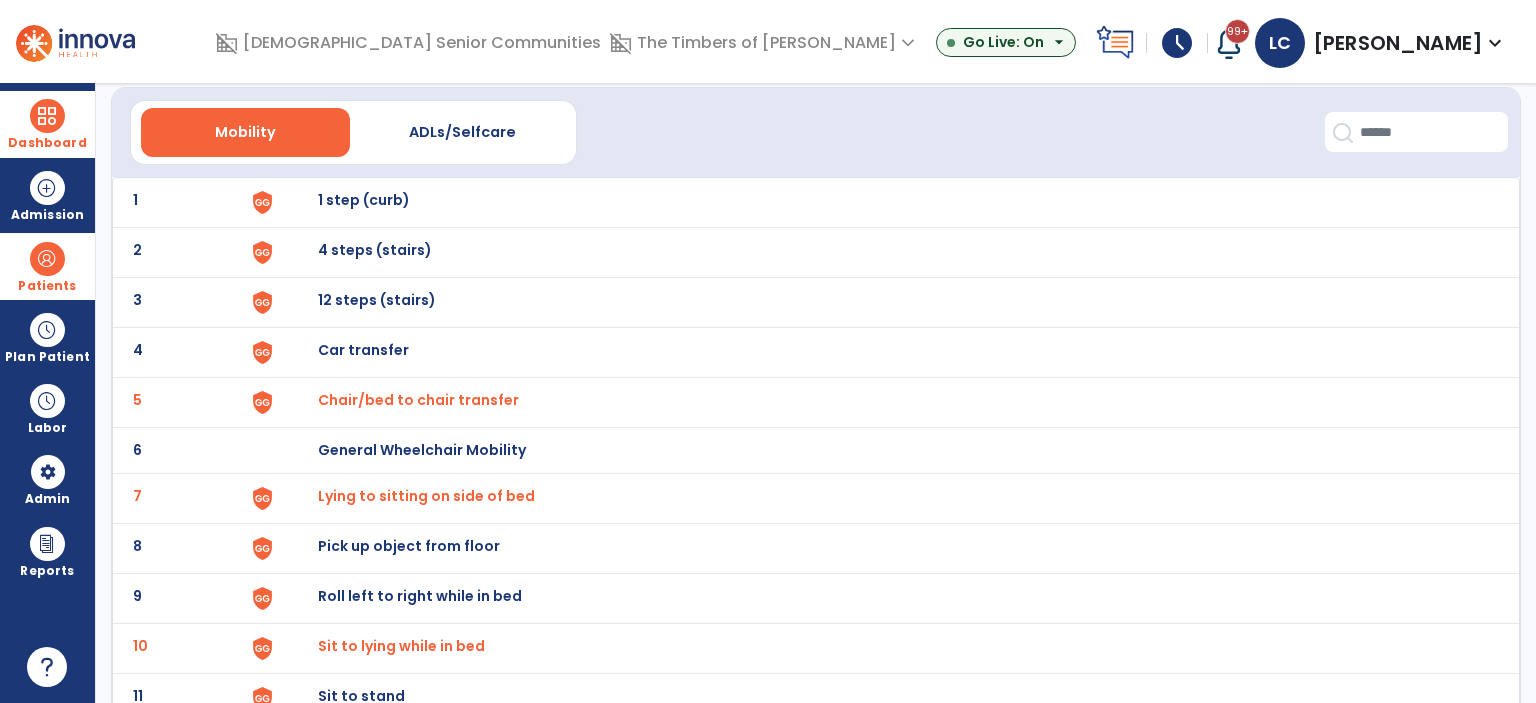 scroll, scrollTop: 0, scrollLeft: 0, axis: both 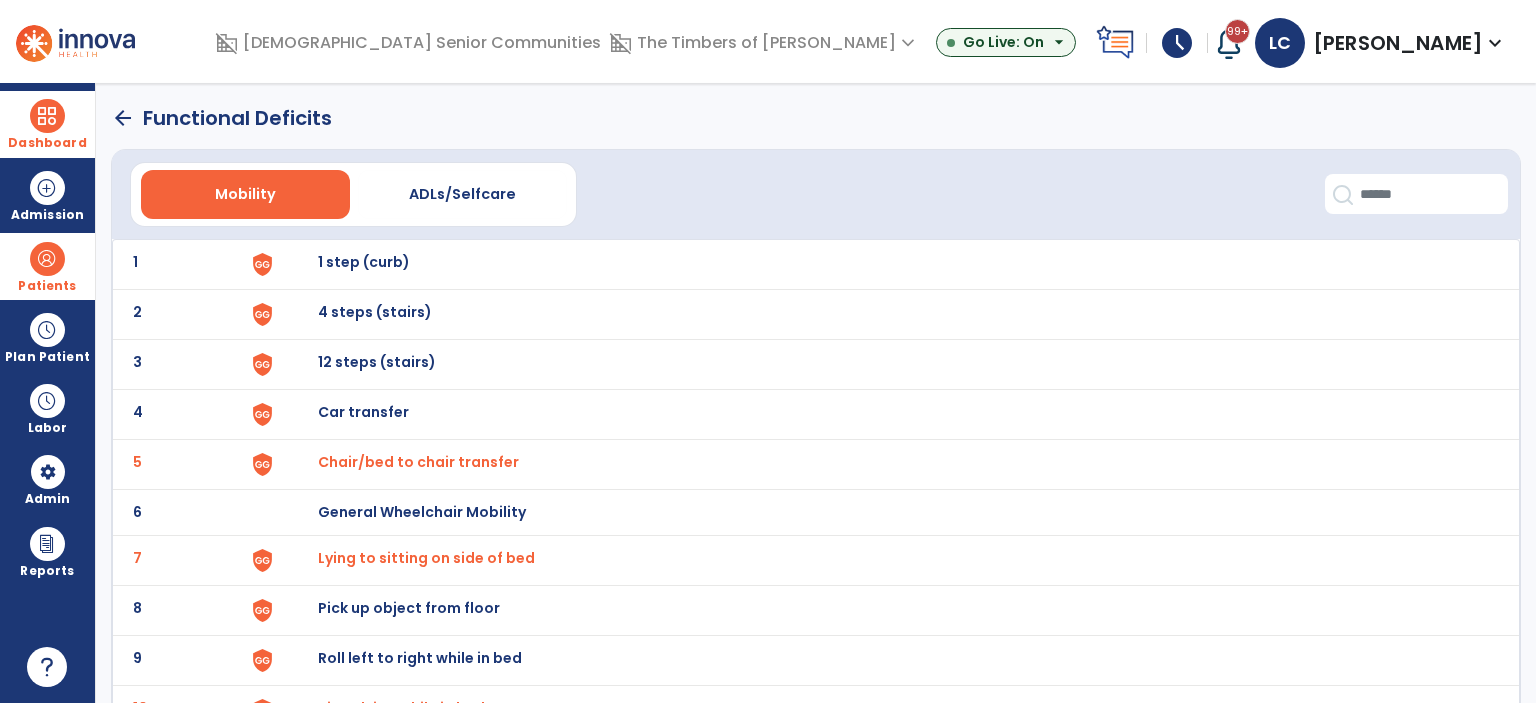 click on "arrow_back" 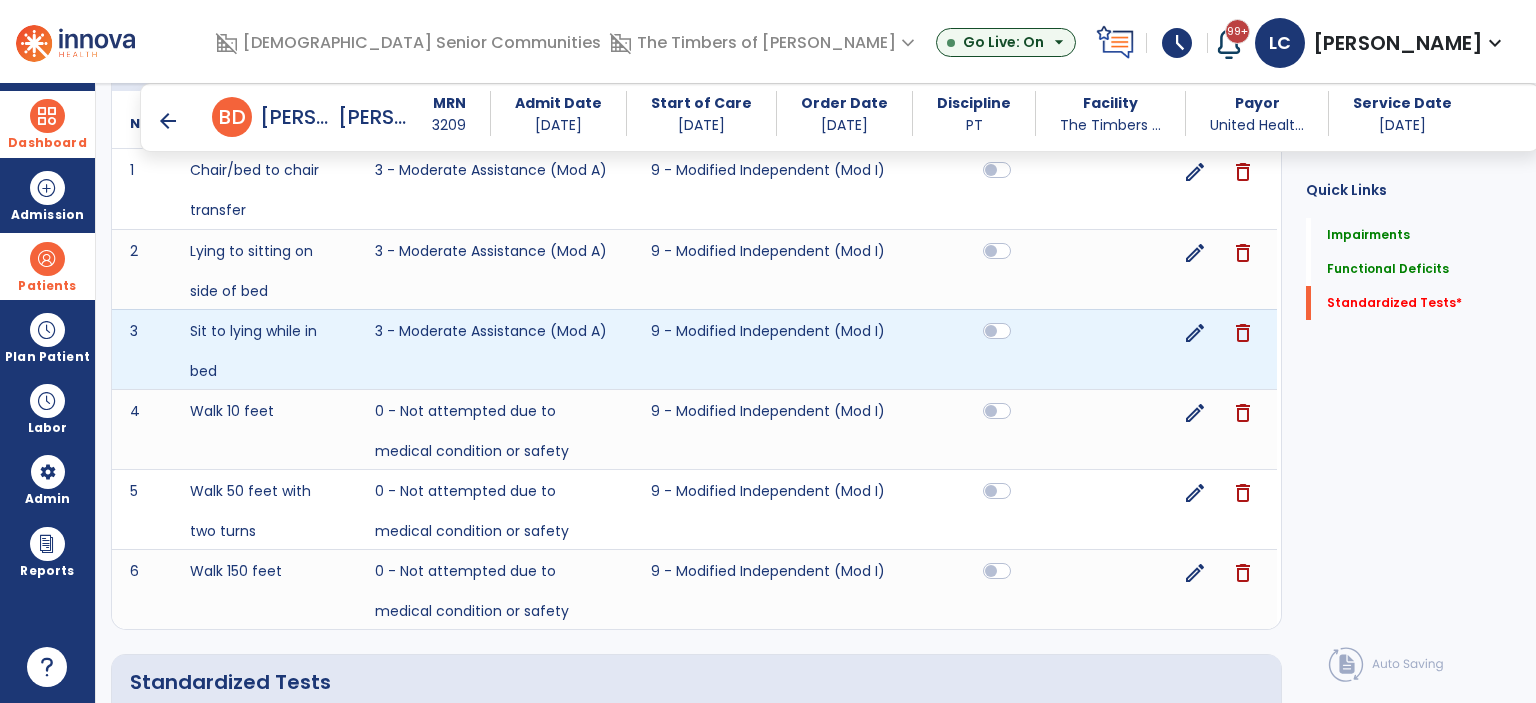 scroll, scrollTop: 940, scrollLeft: 0, axis: vertical 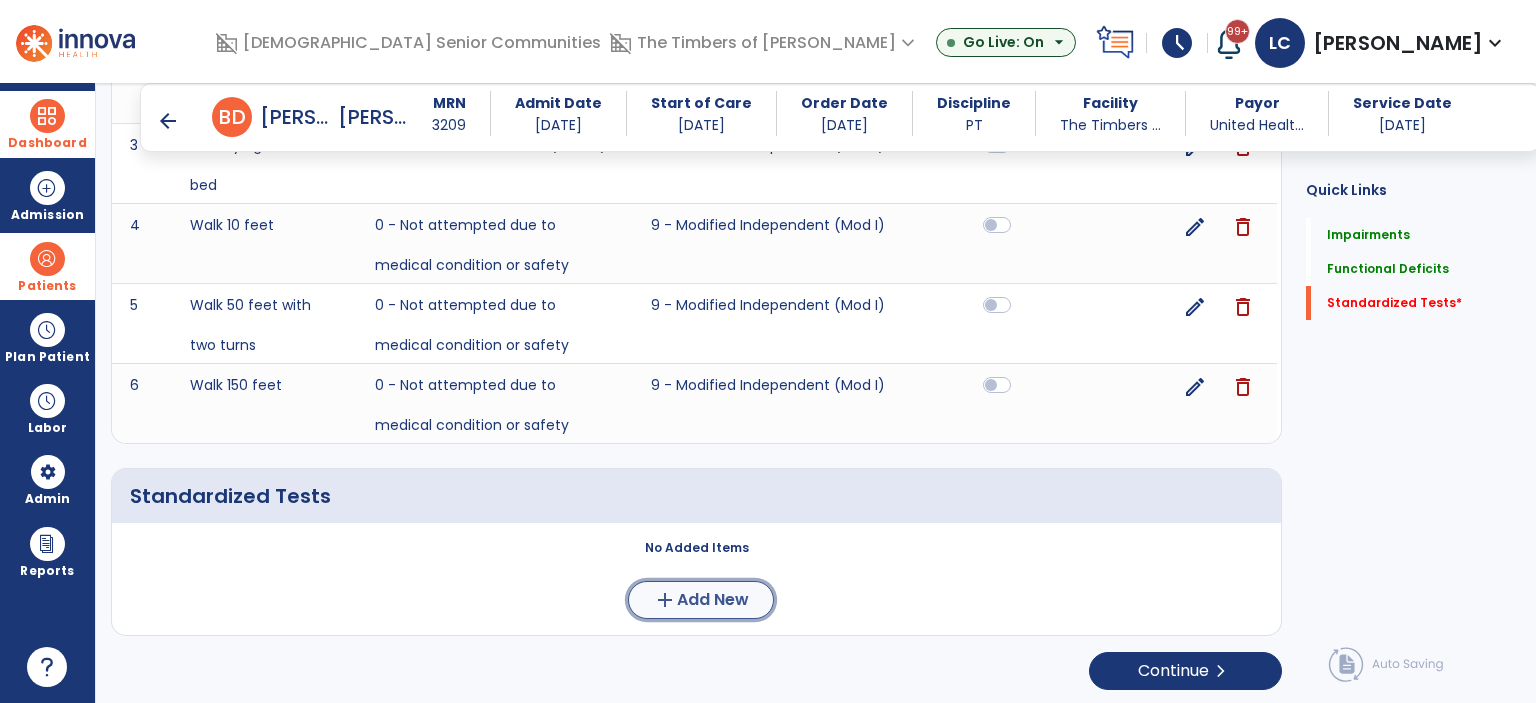 click on "Add New" 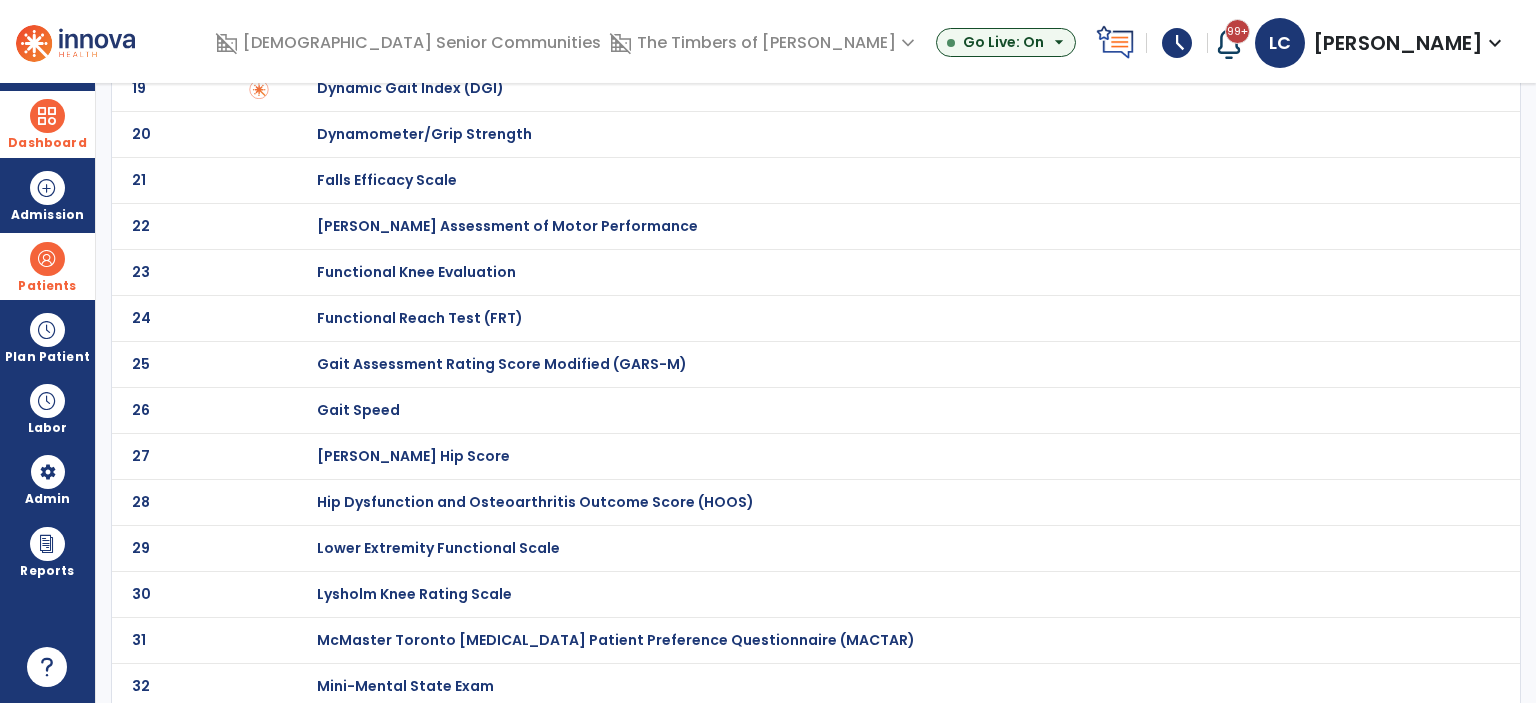 scroll, scrollTop: 0, scrollLeft: 0, axis: both 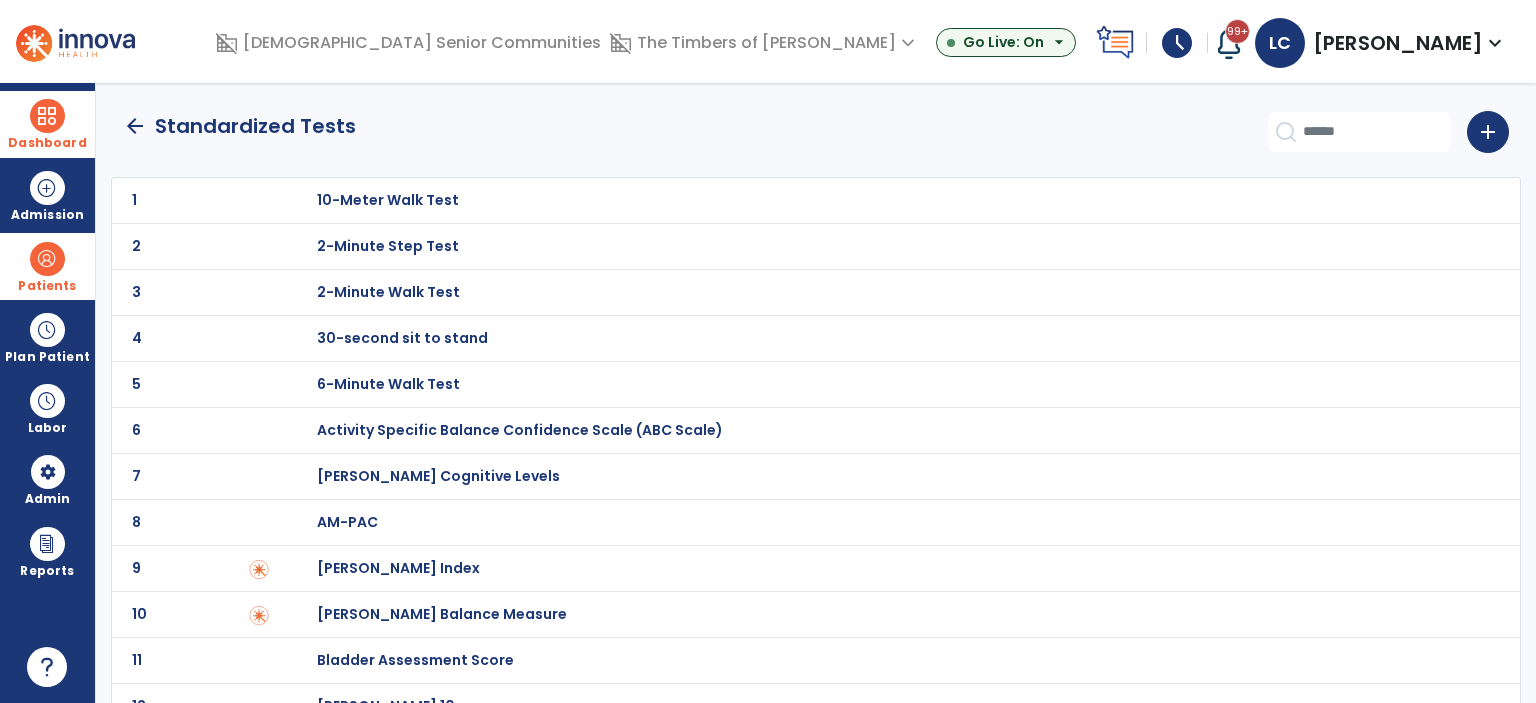 click on "30-second sit to stand" at bounding box center [388, 200] 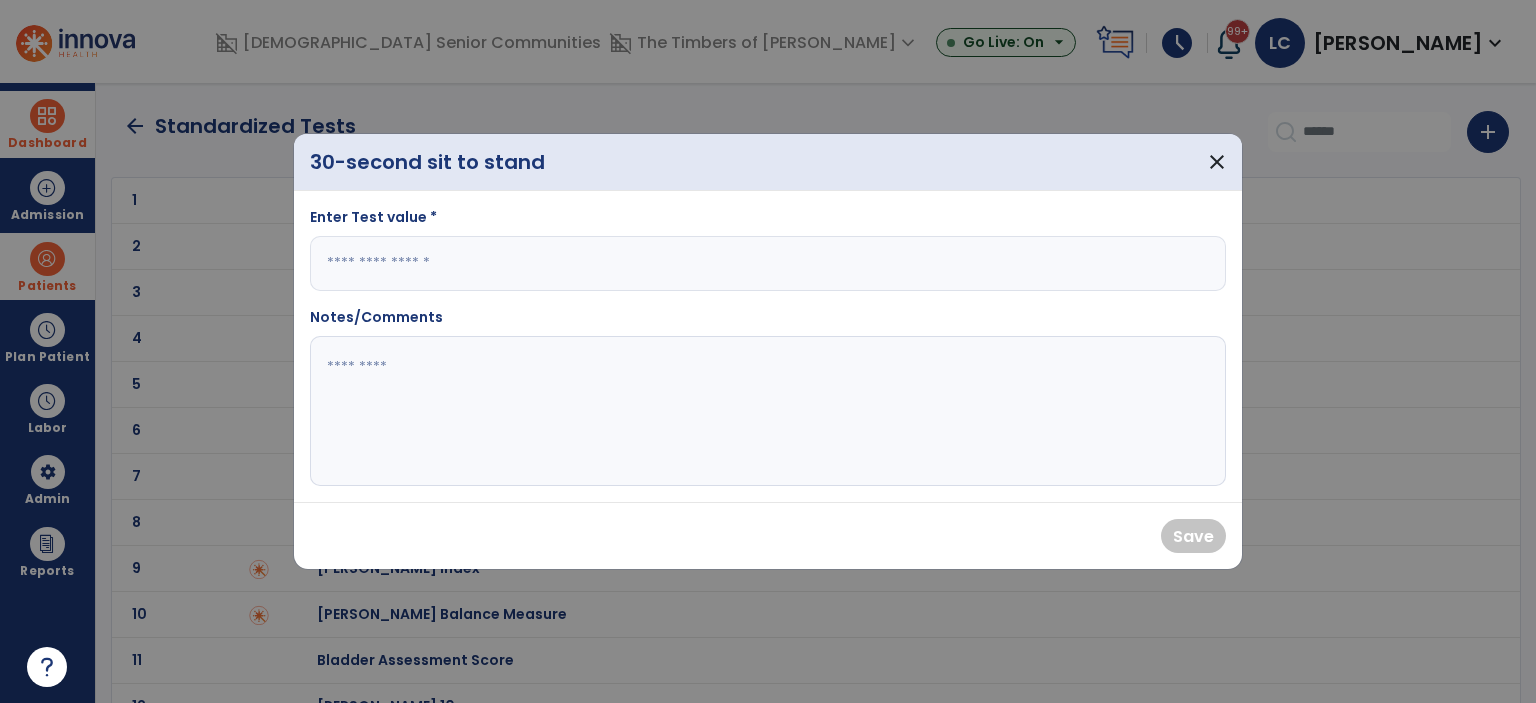 click at bounding box center (768, 263) 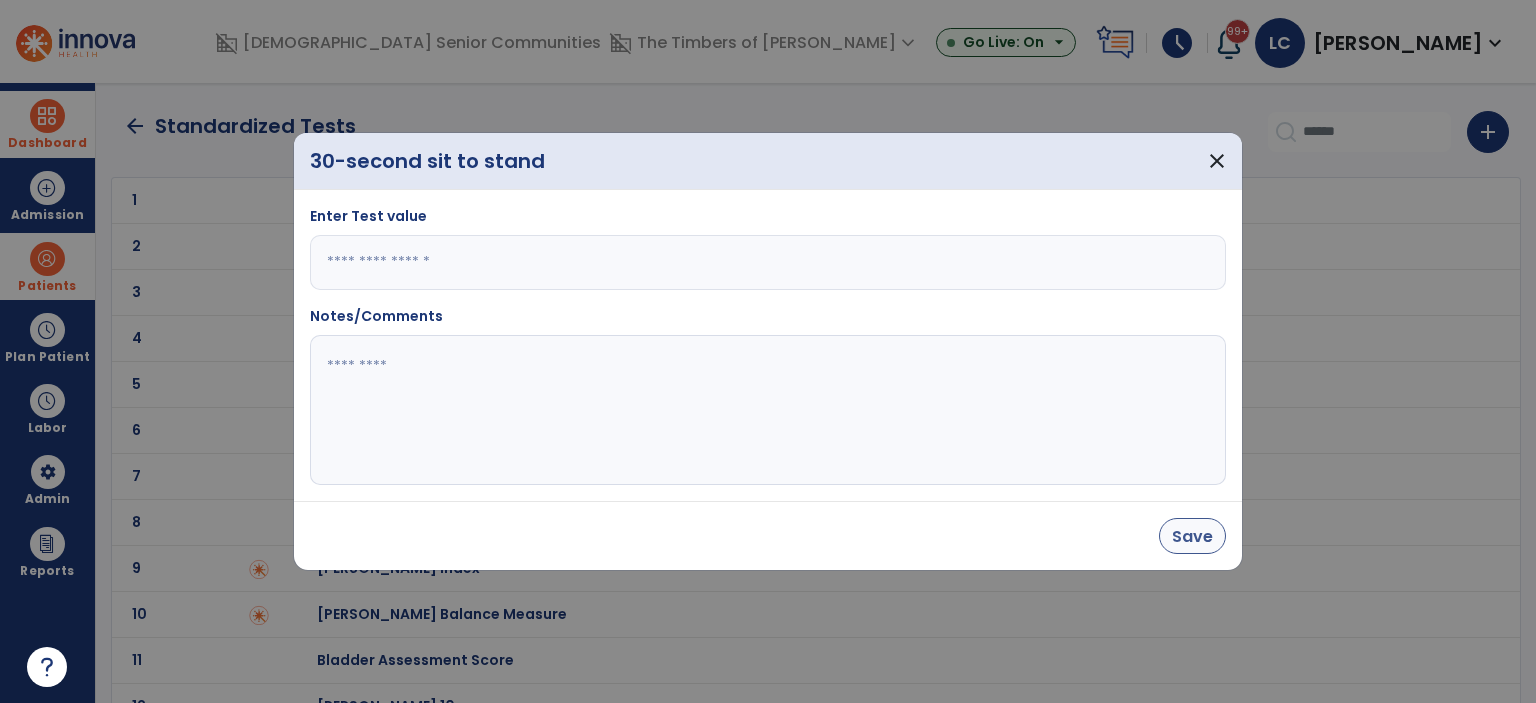 type on "*" 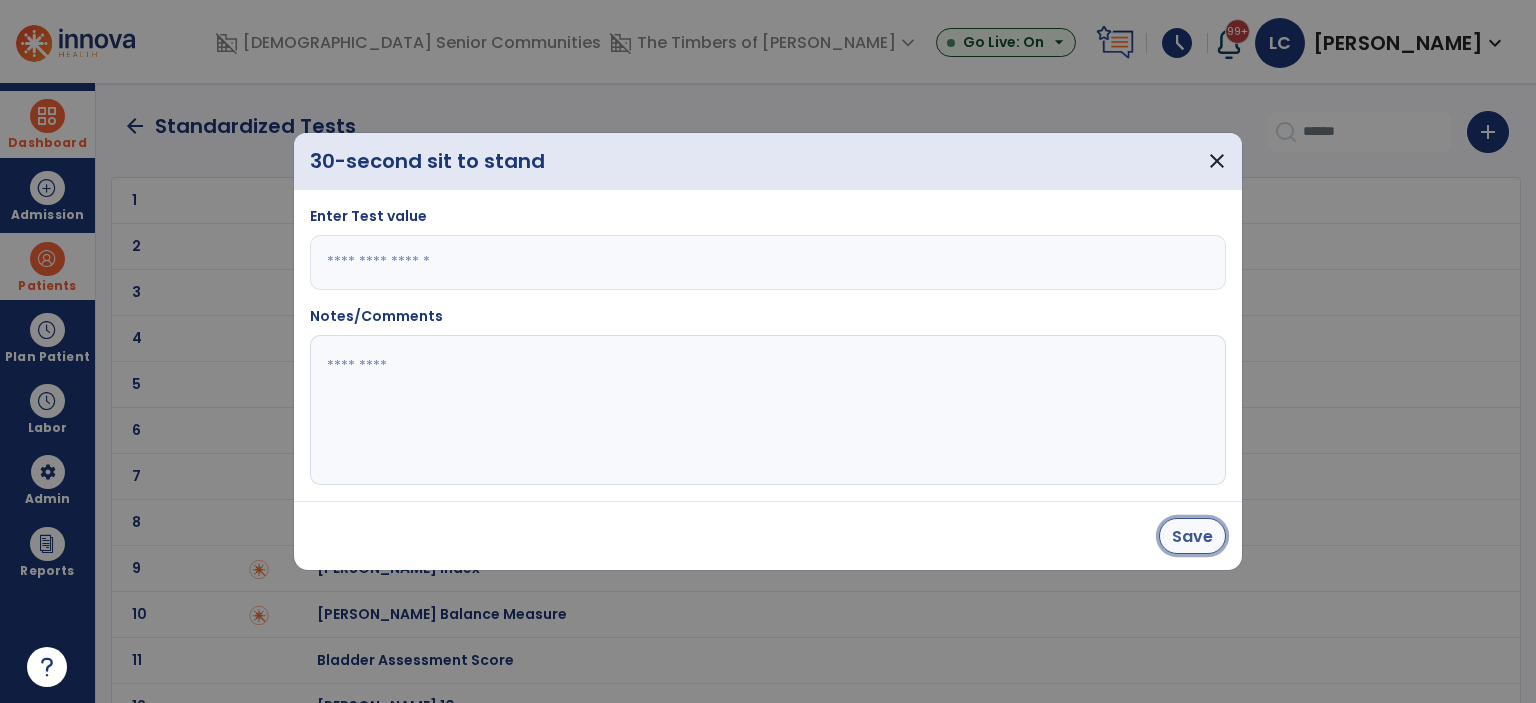 click on "Save" at bounding box center [1192, 536] 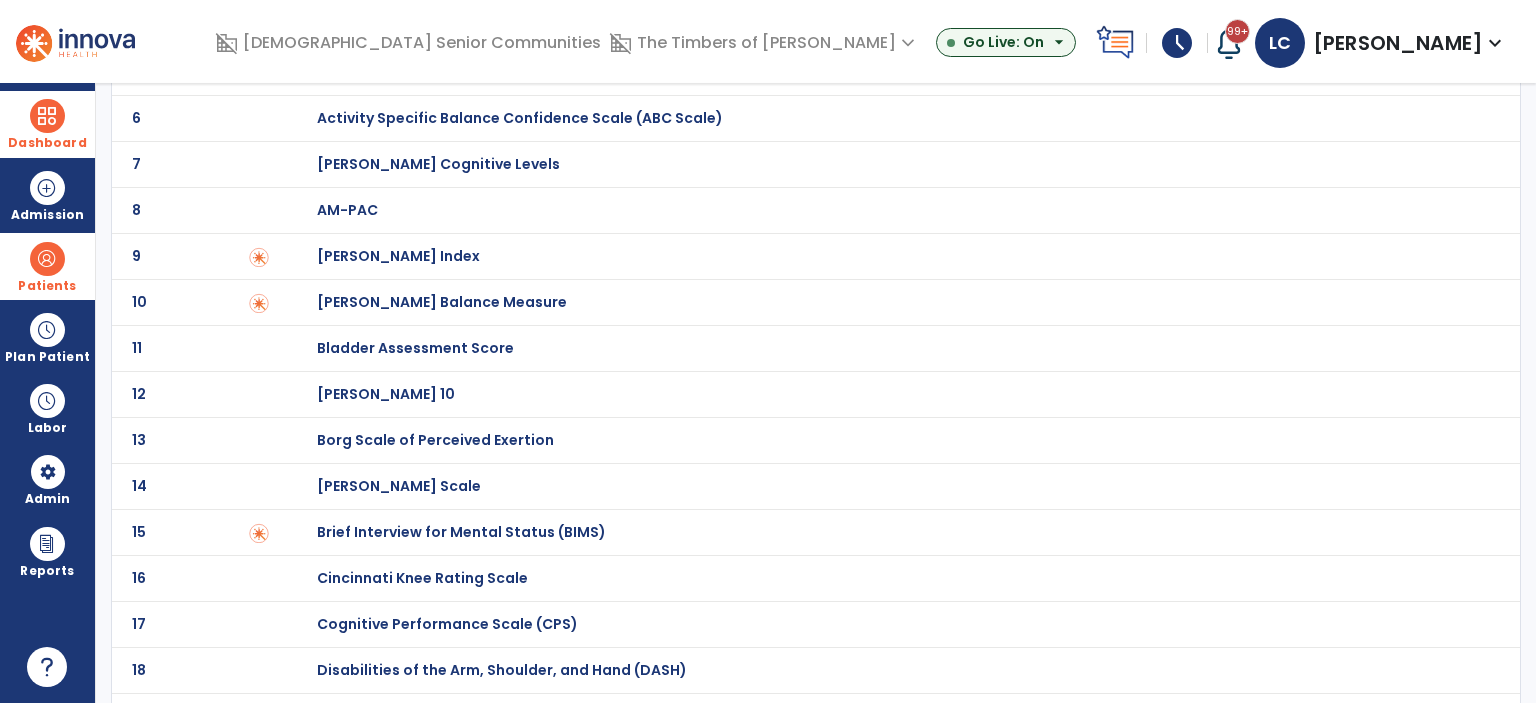scroll, scrollTop: 0, scrollLeft: 0, axis: both 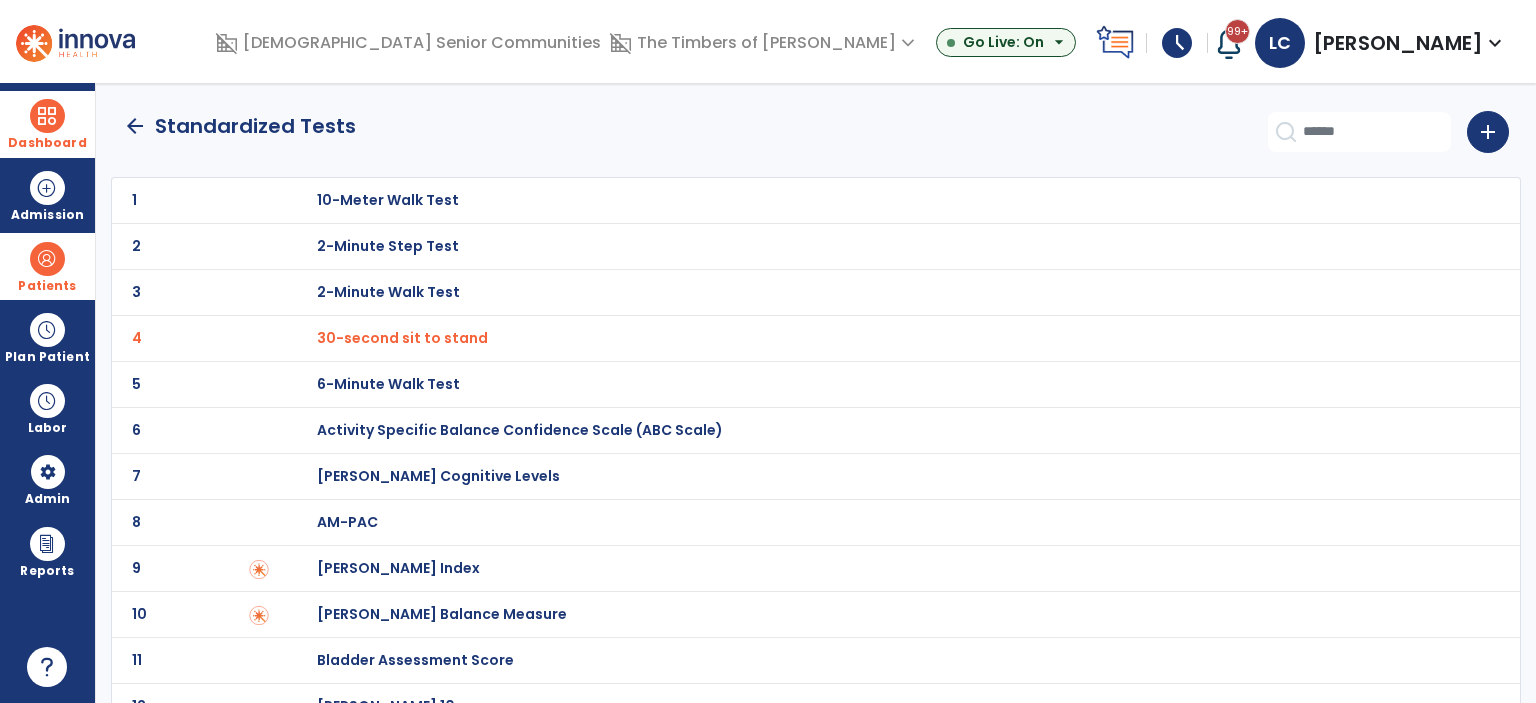 click on "arrow_back" 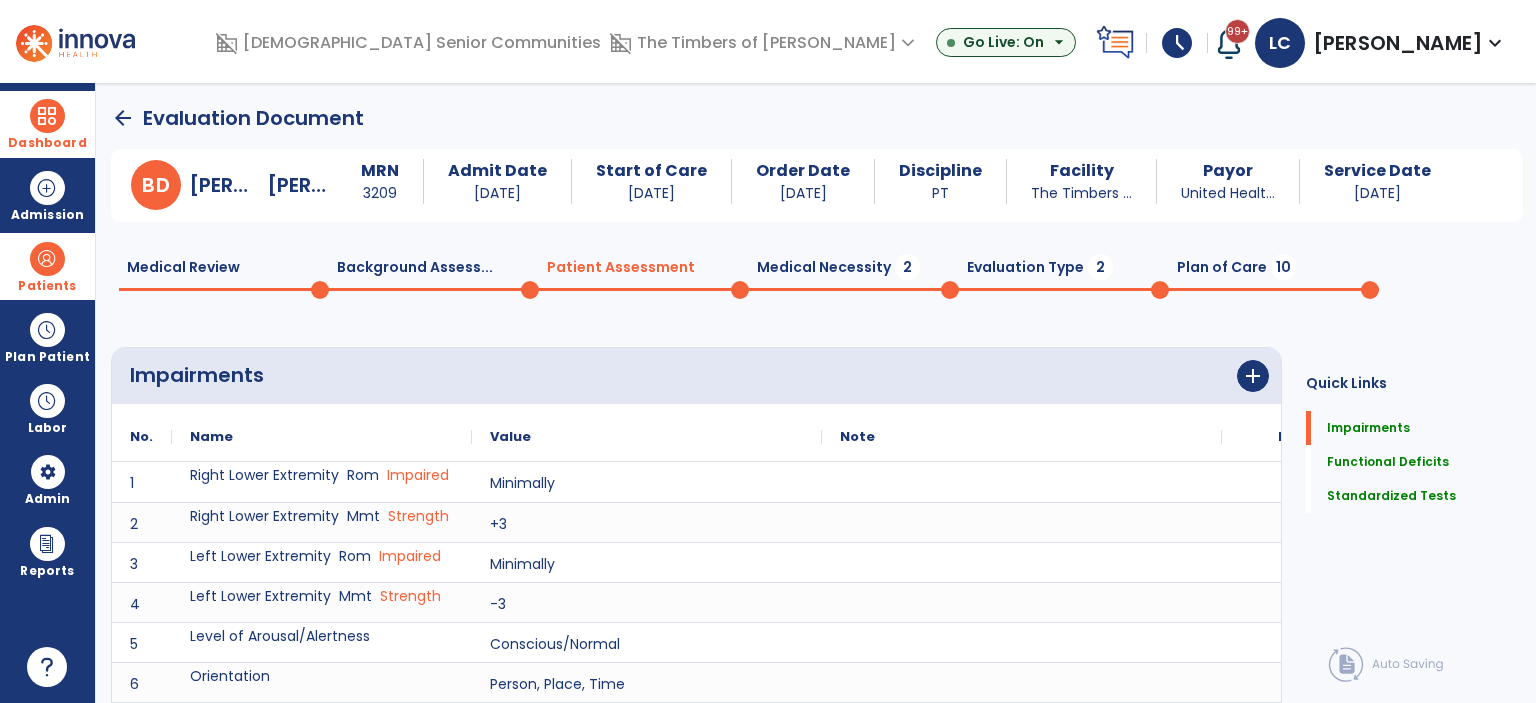 scroll, scrollTop: 14, scrollLeft: 0, axis: vertical 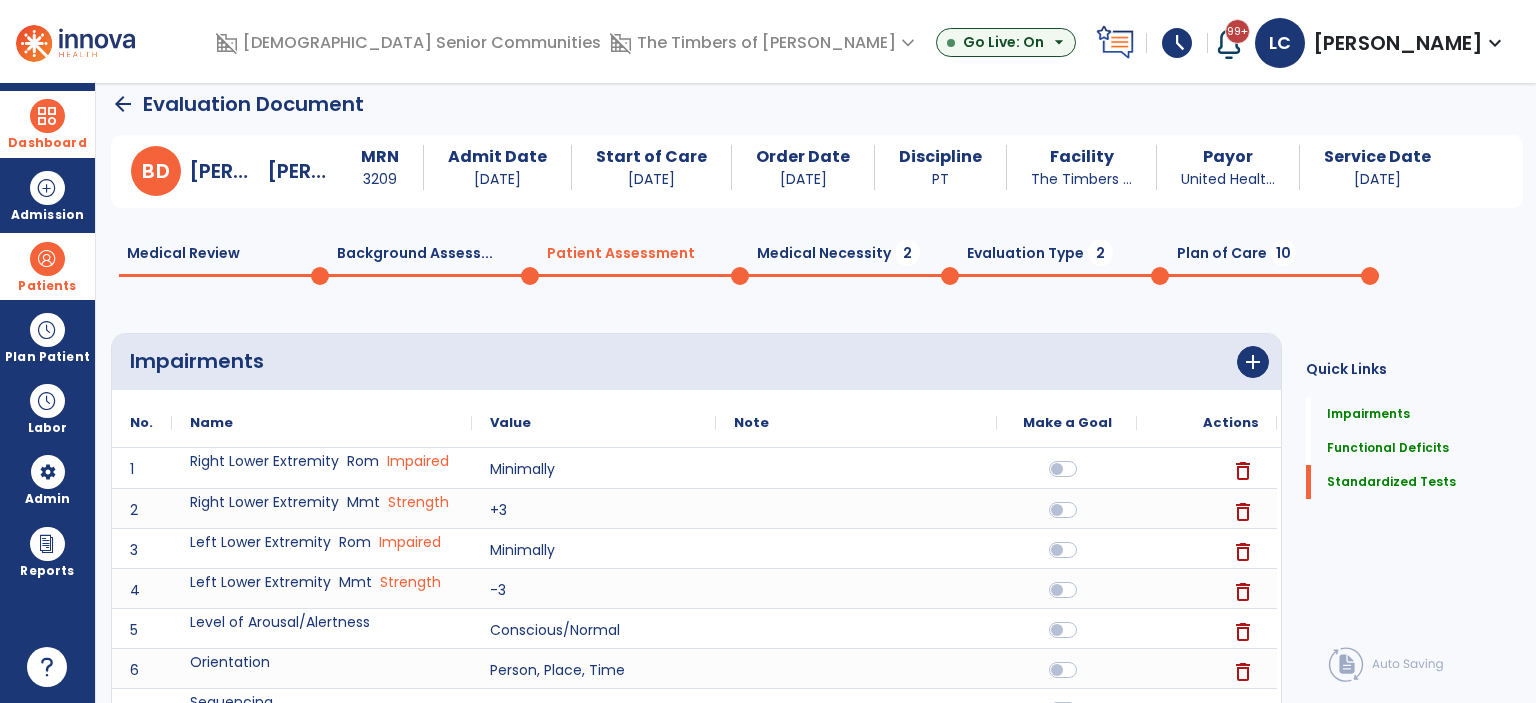 click on "arrow_back" 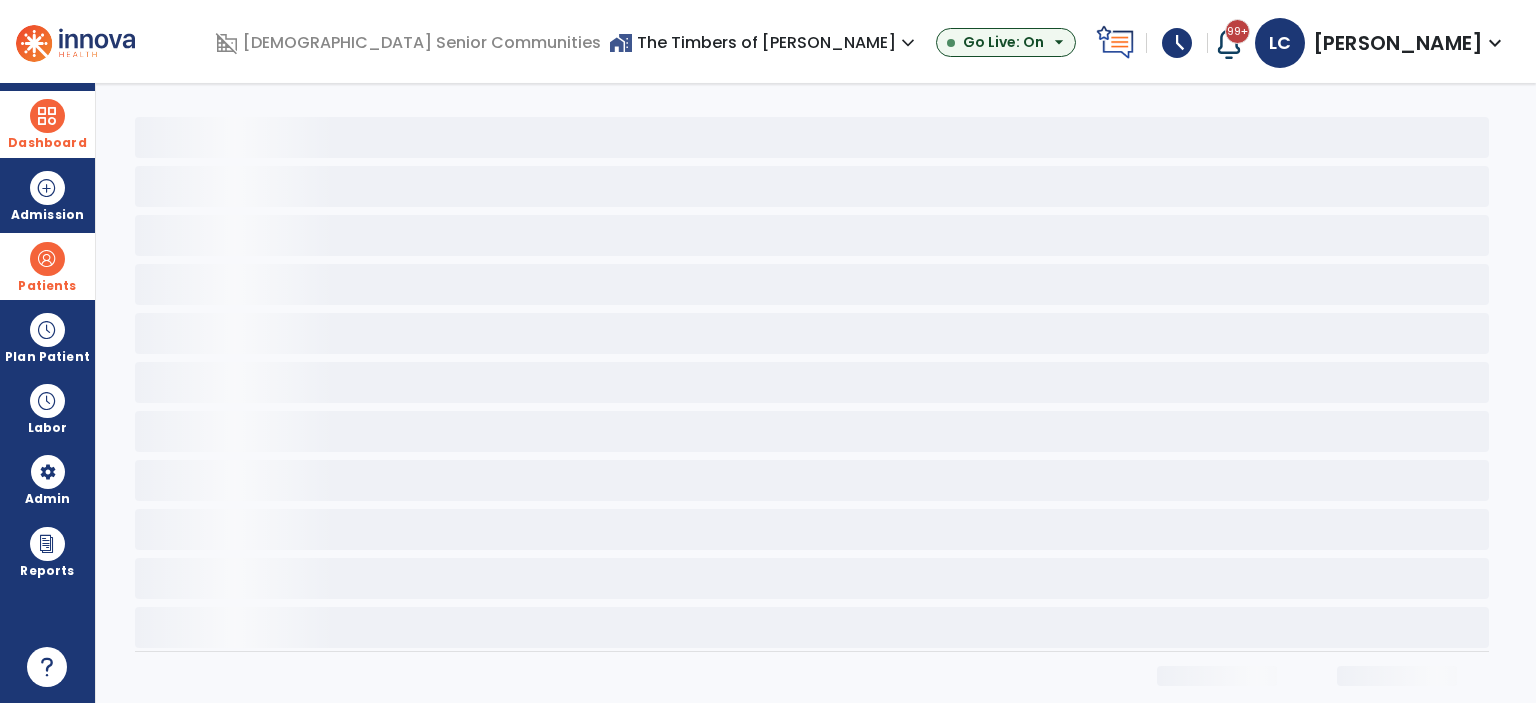 scroll, scrollTop: 0, scrollLeft: 0, axis: both 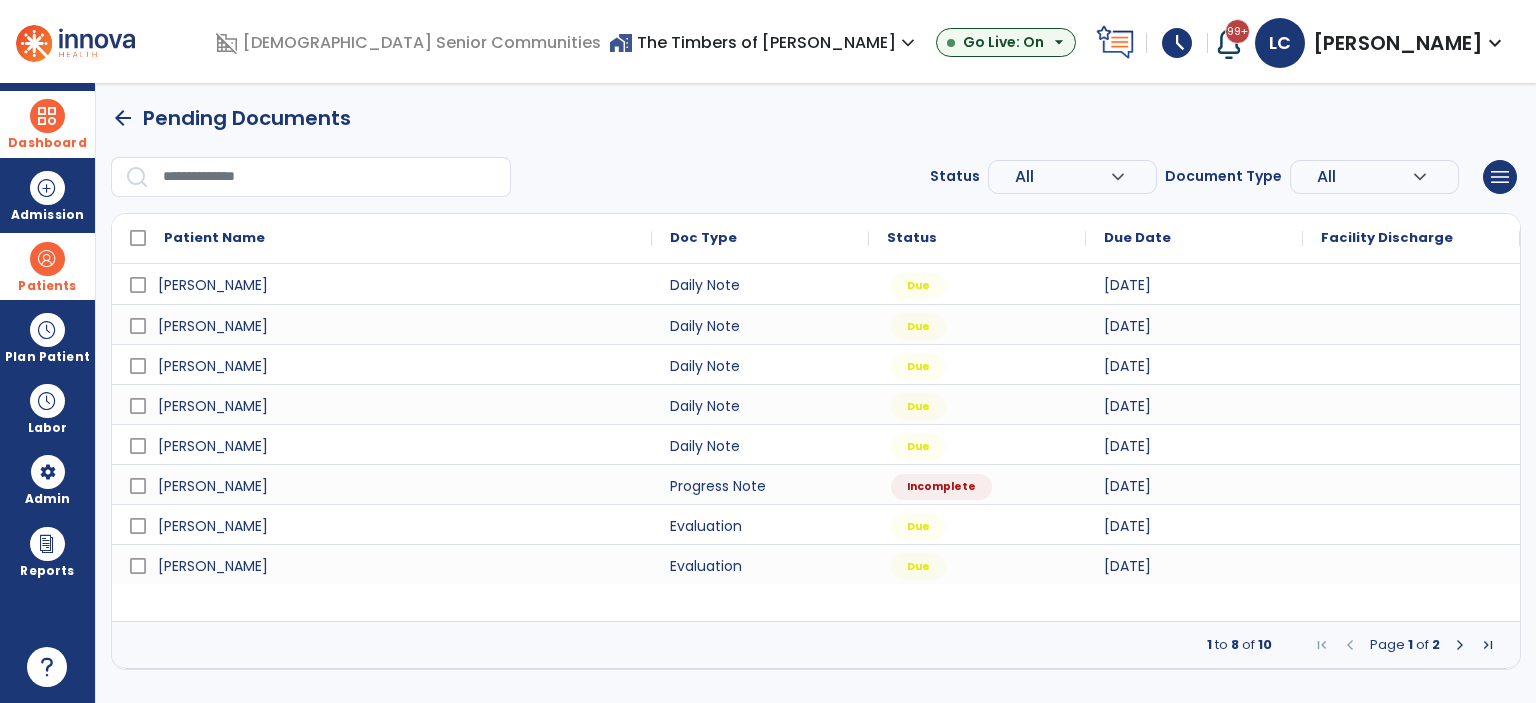 click at bounding box center (1460, 645) 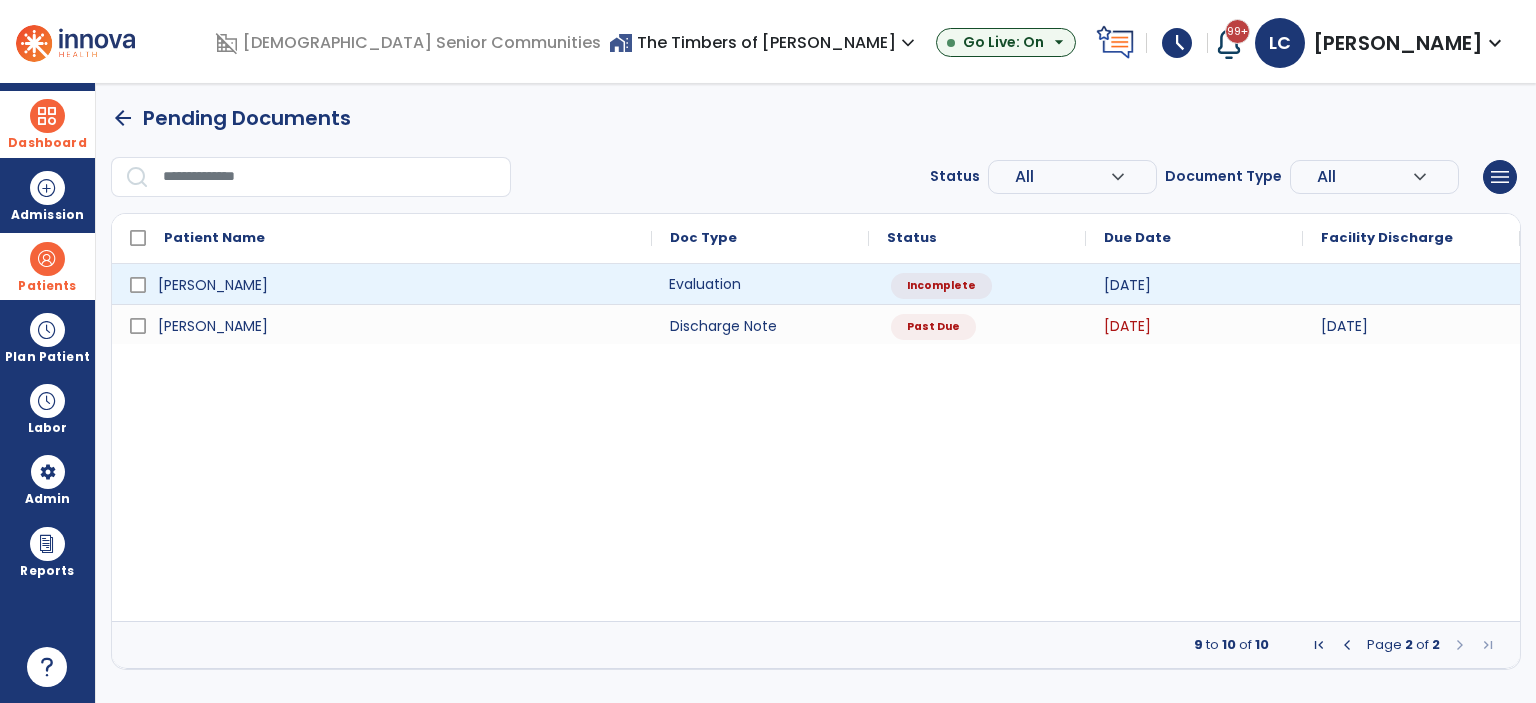click on "Evaluation" at bounding box center [760, 284] 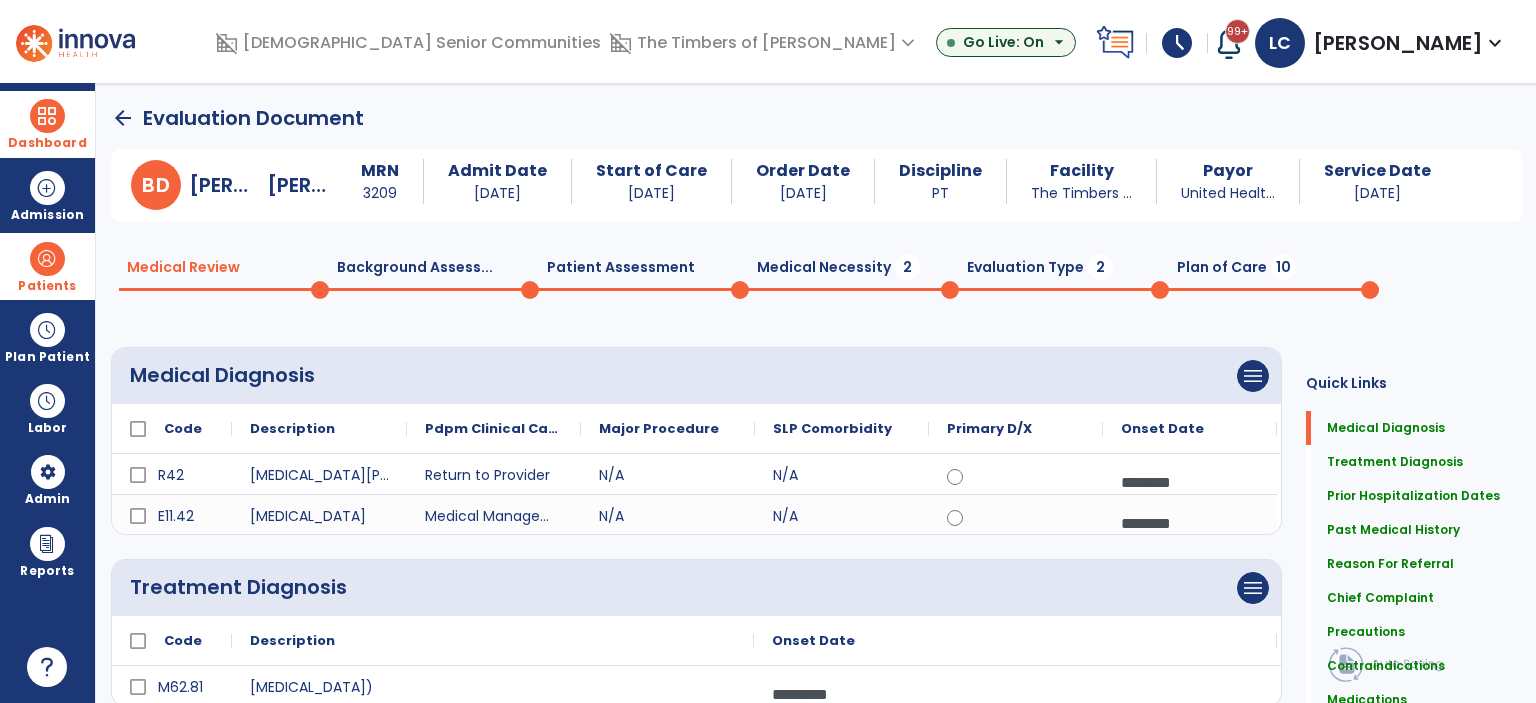 click on "Medical Necessity  2" 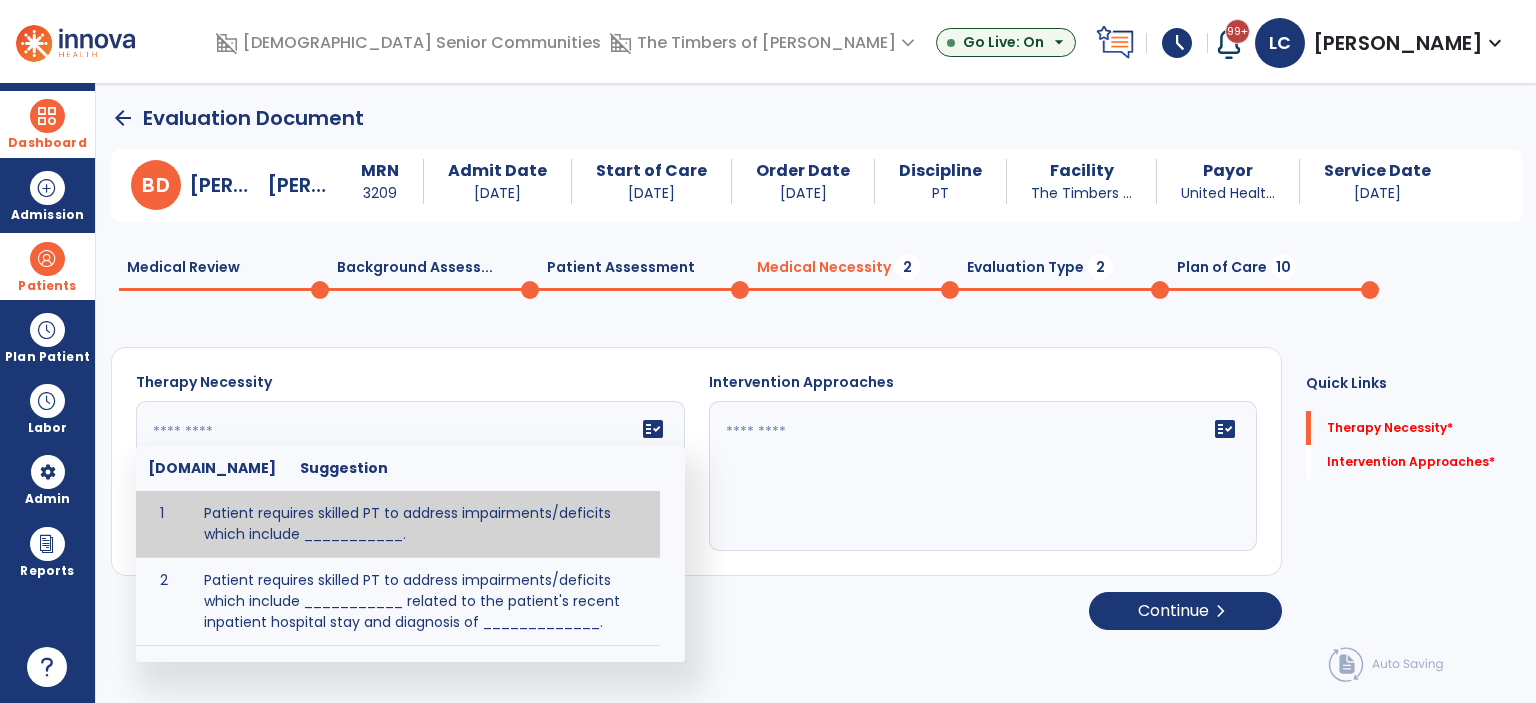 click 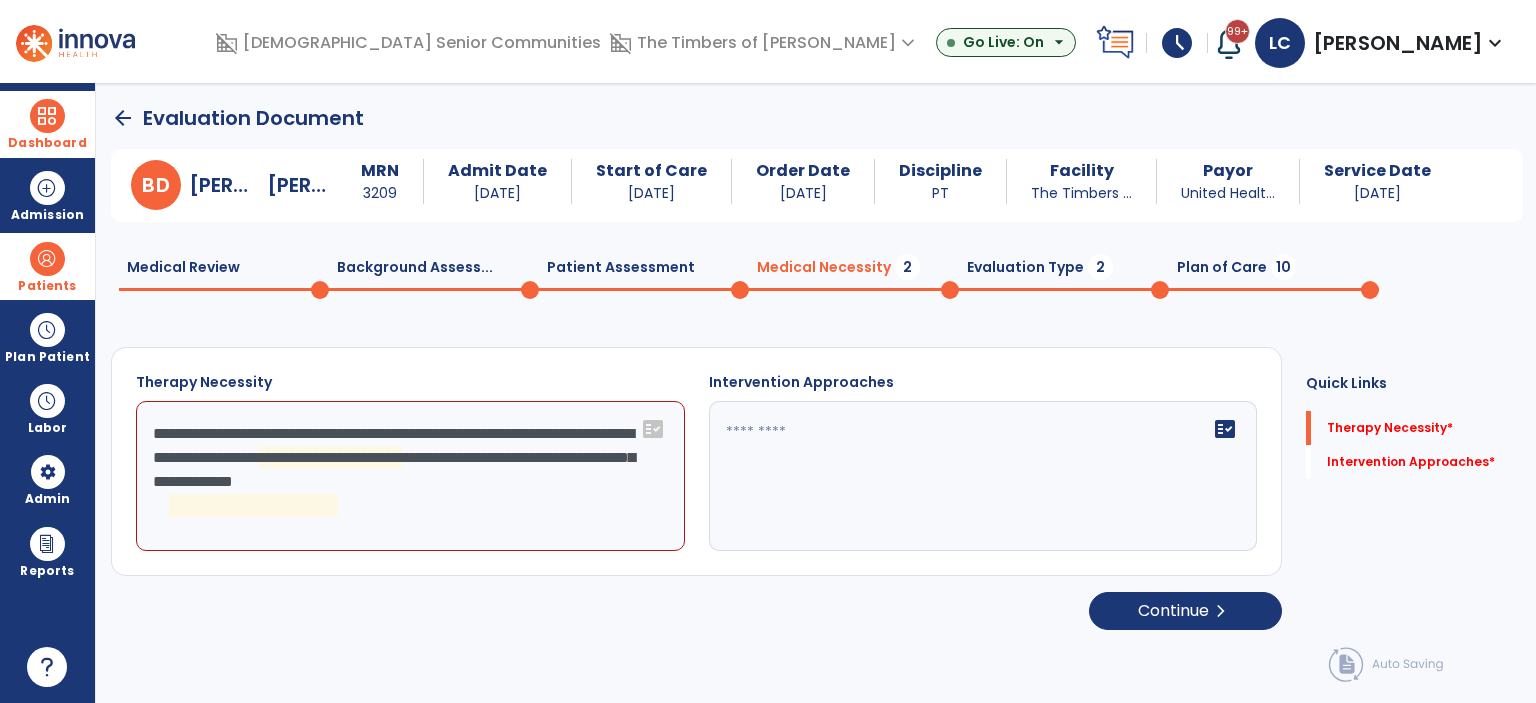 click on "**********" 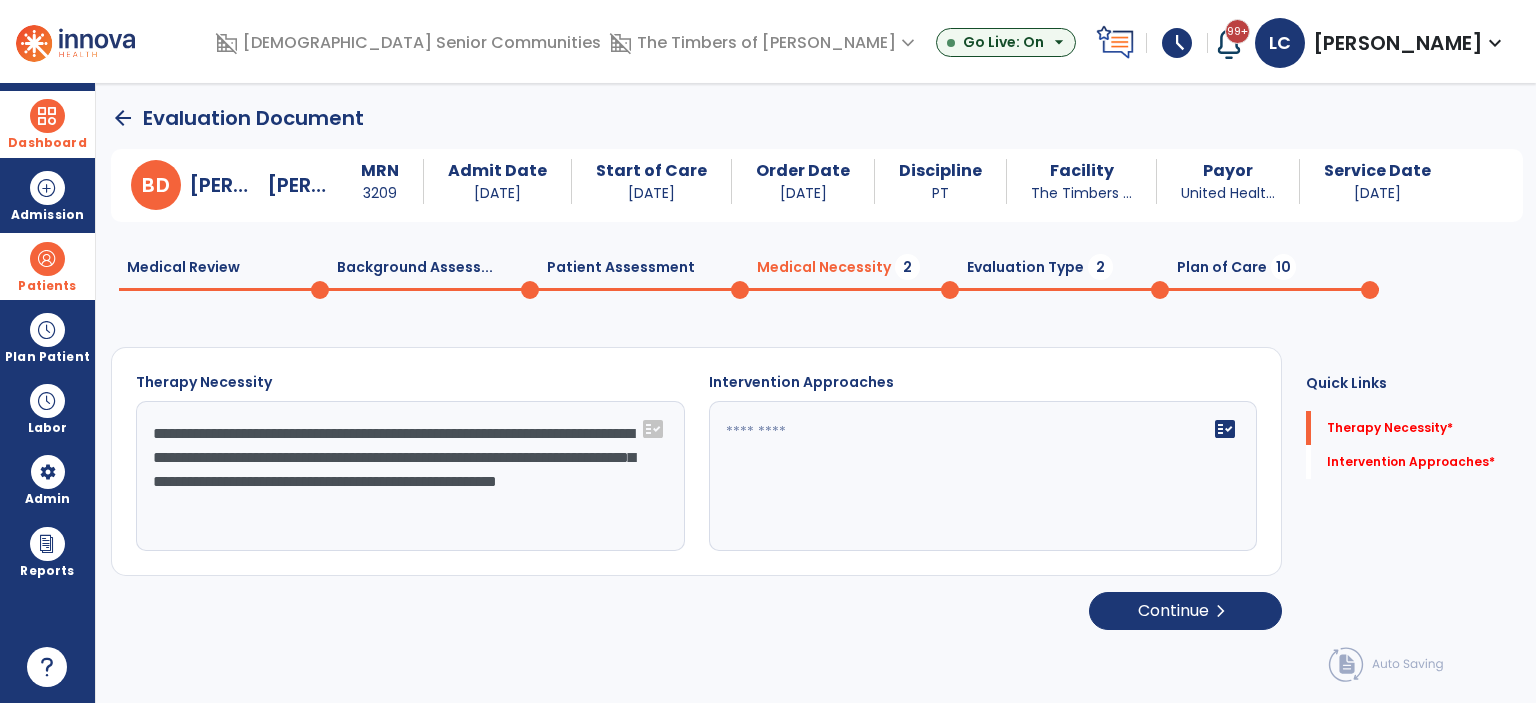 type on "**********" 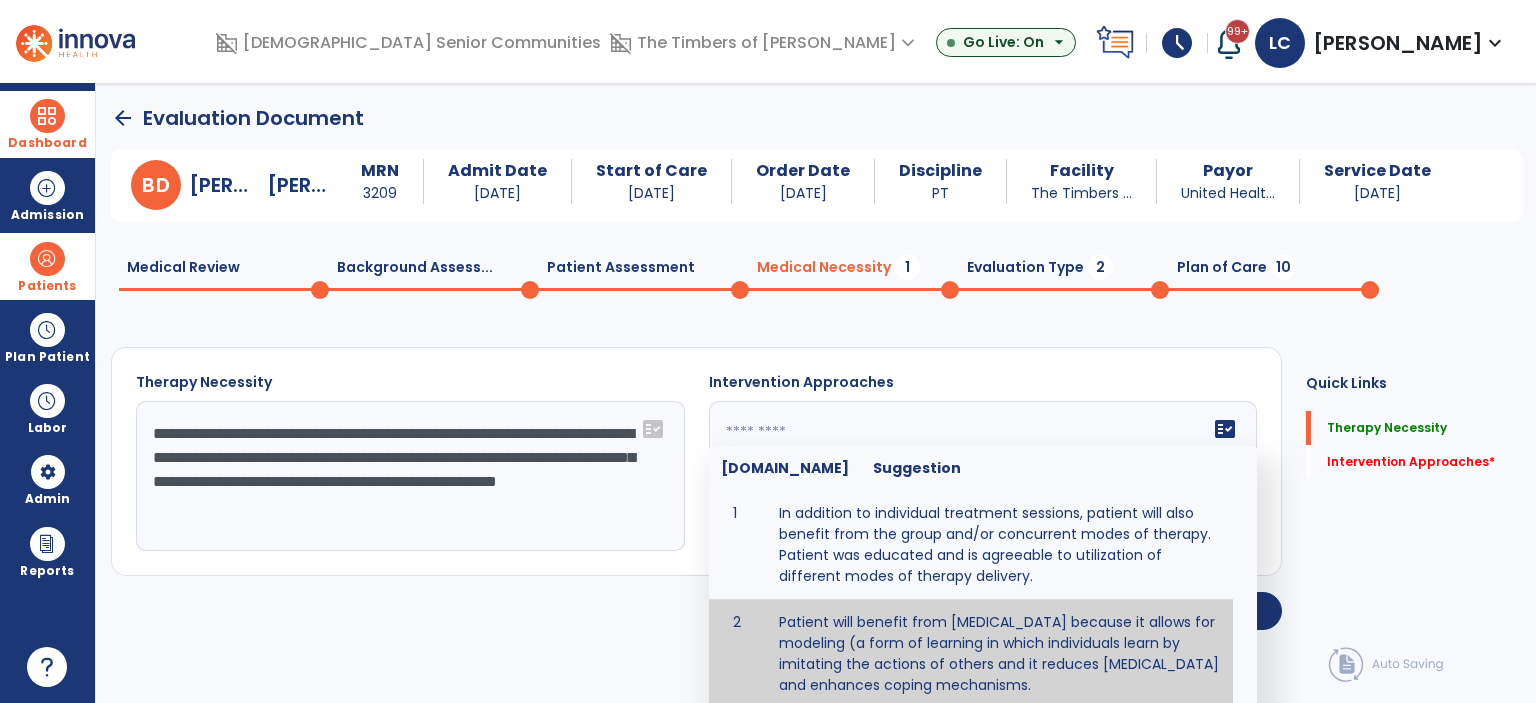 type on "**********" 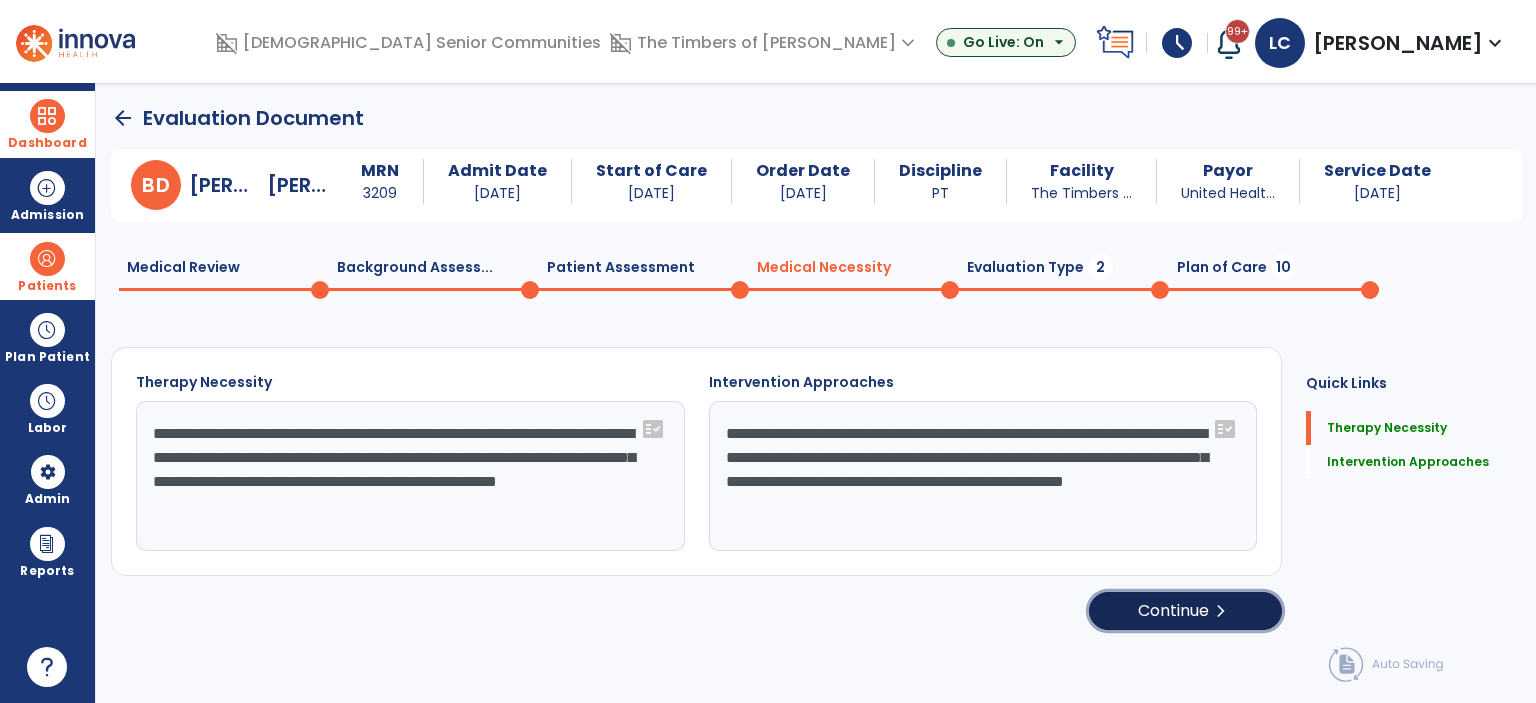 click on "Continue  chevron_right" 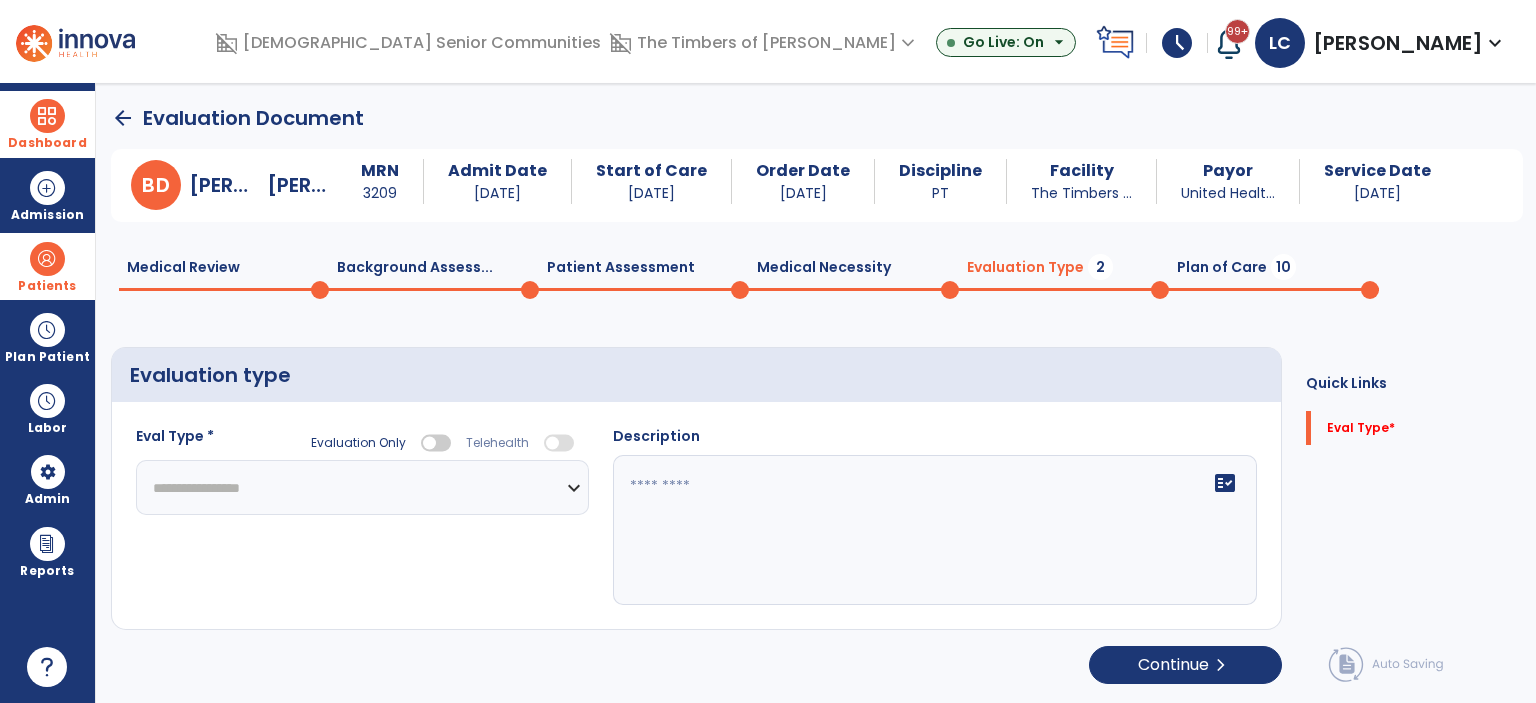 click on "**********" 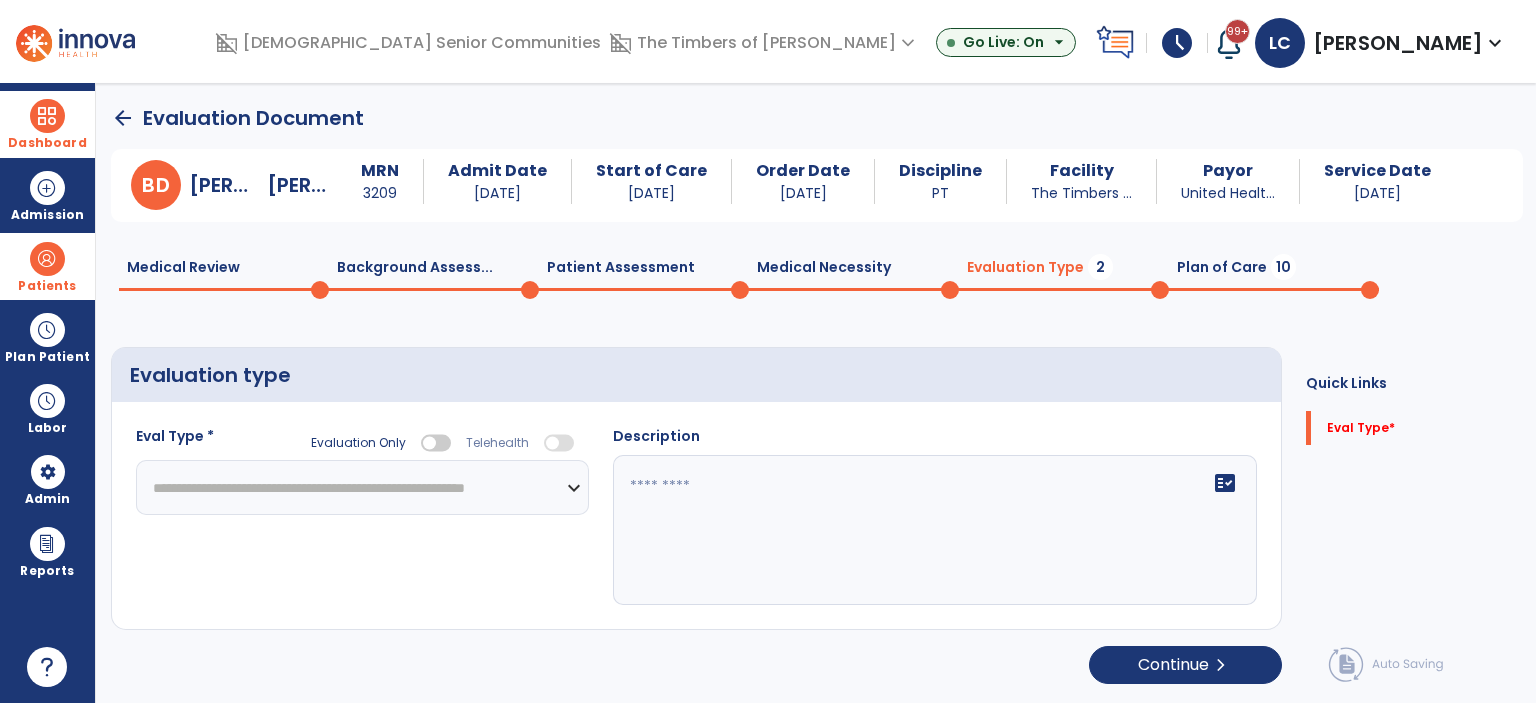 click on "**********" 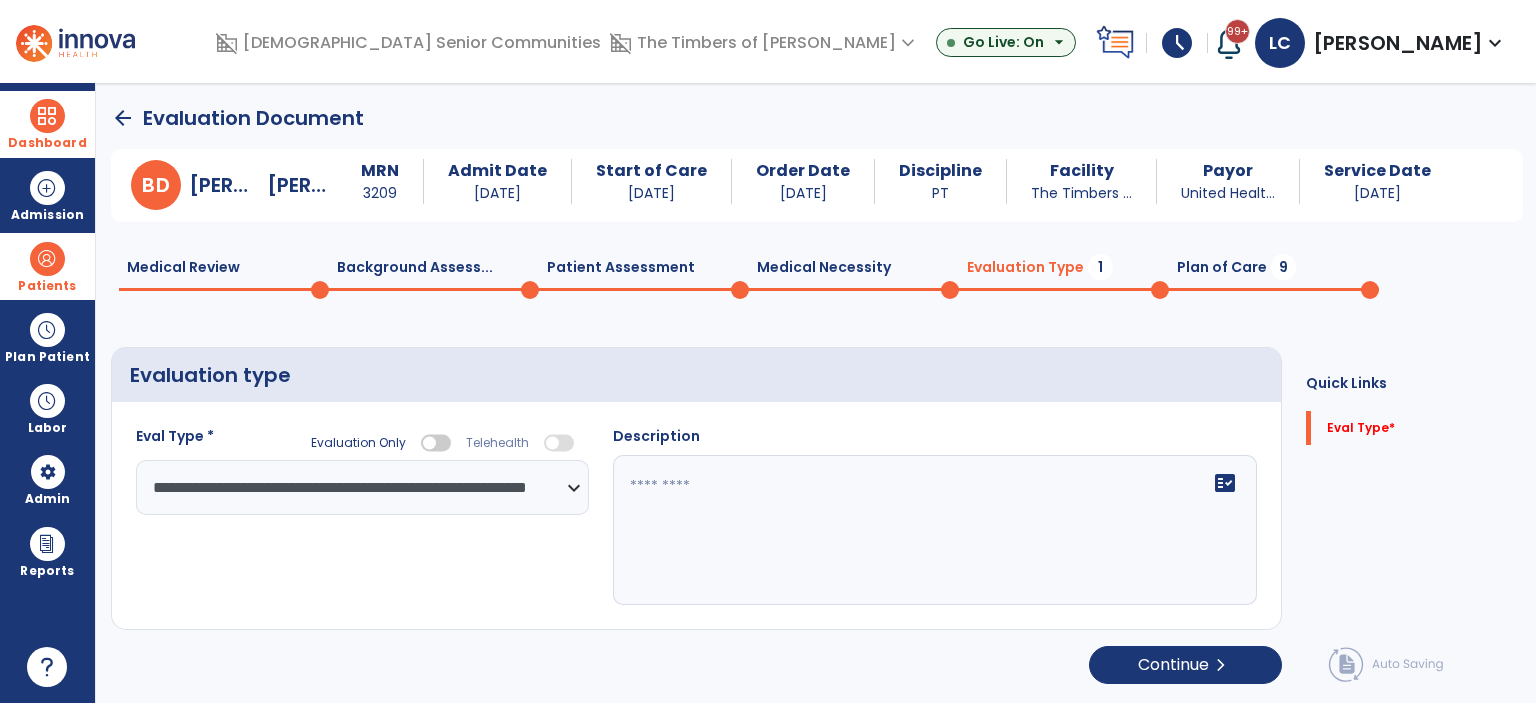 click on "fact_check" 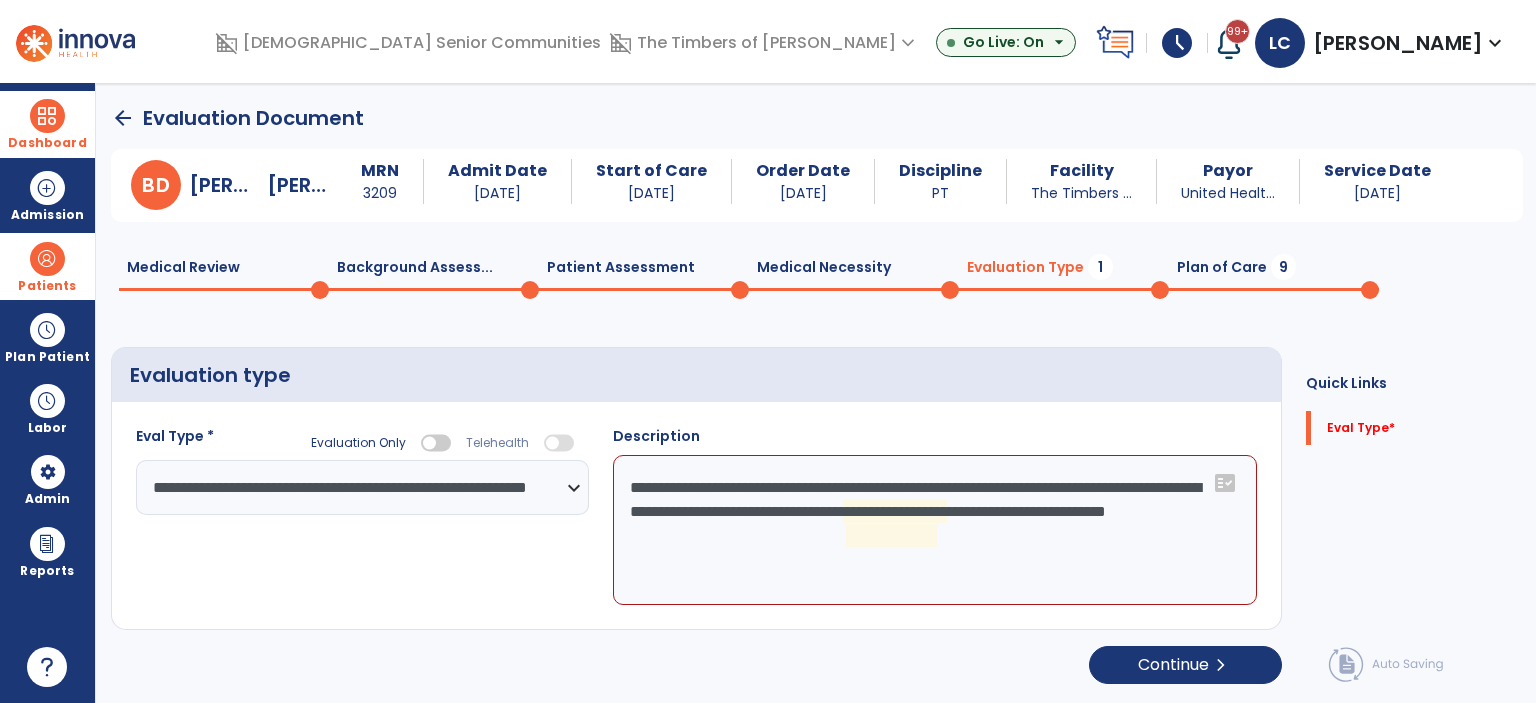 click on "**********" 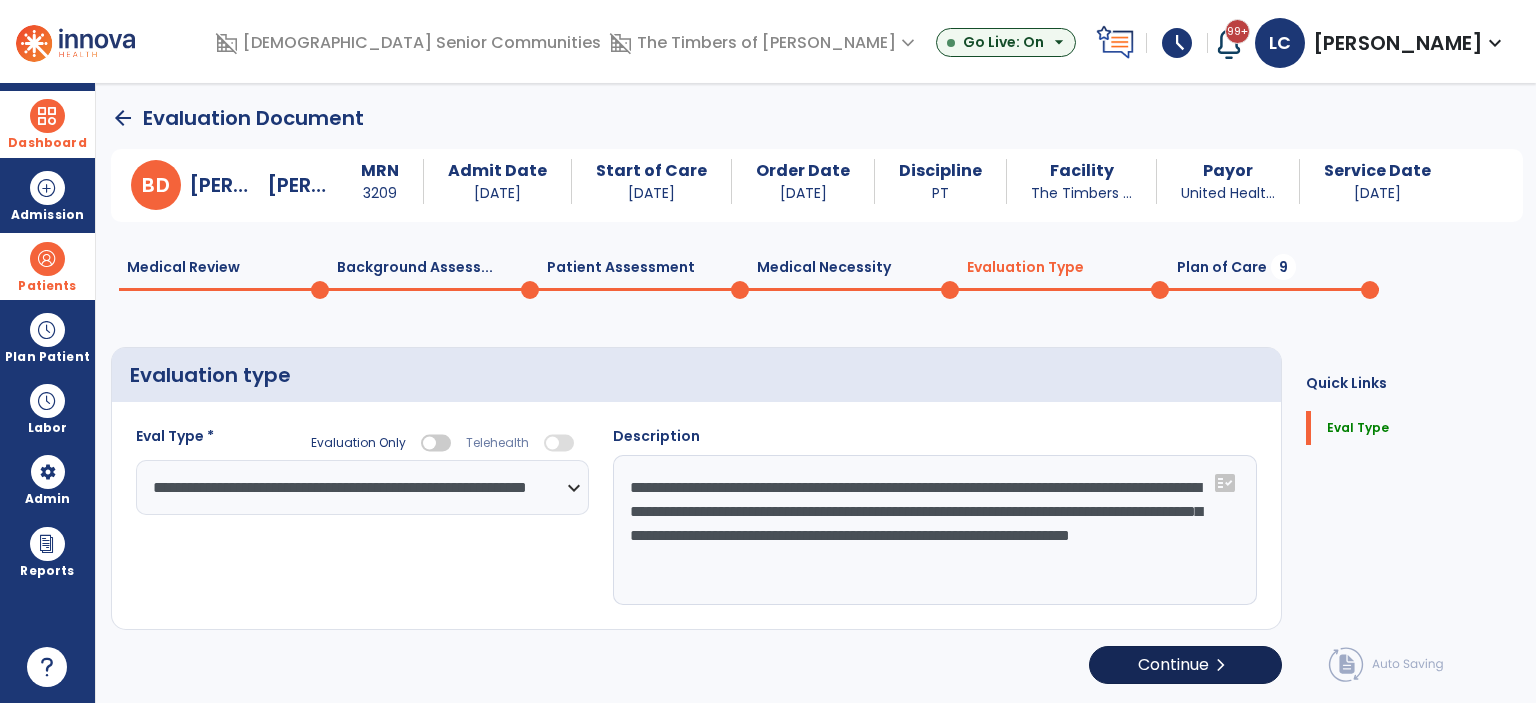 type on "**********" 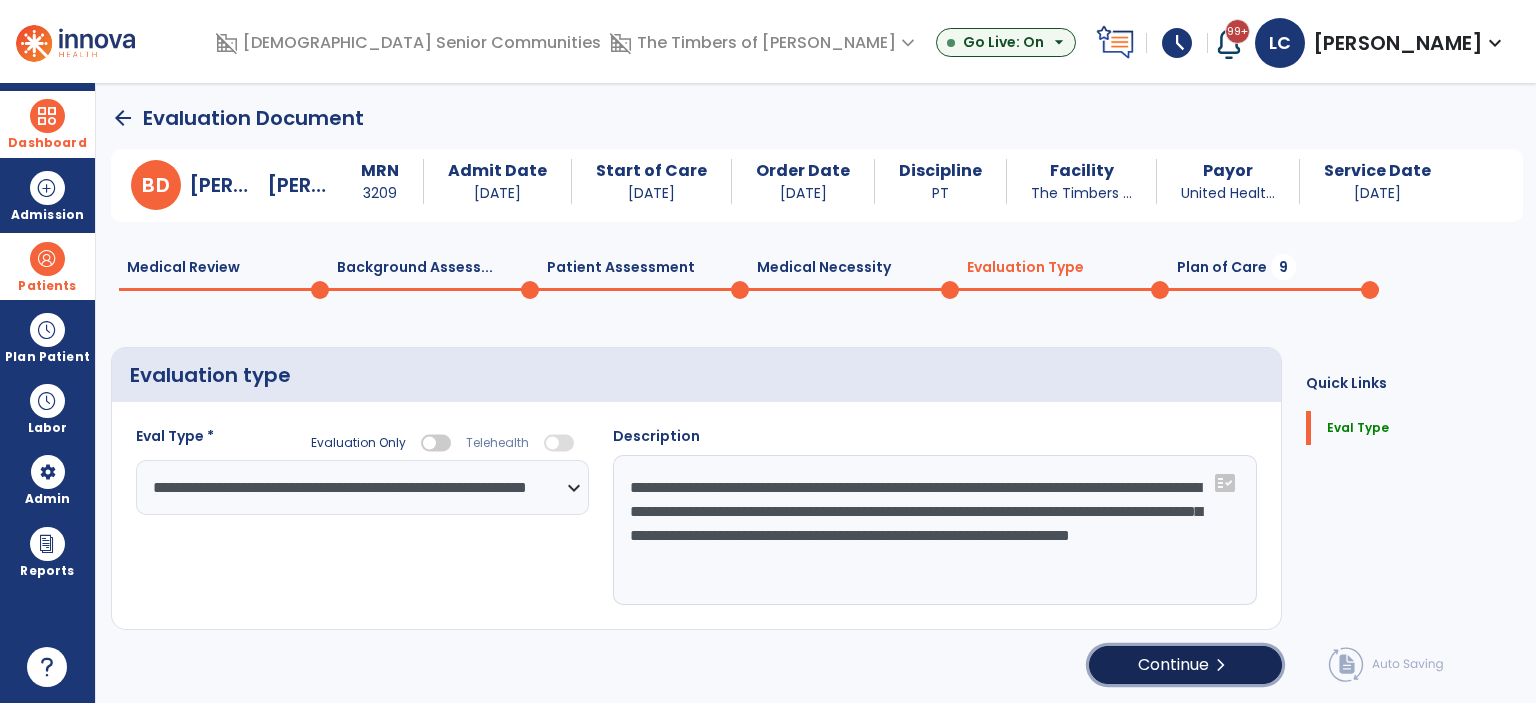 click on "Continue  chevron_right" 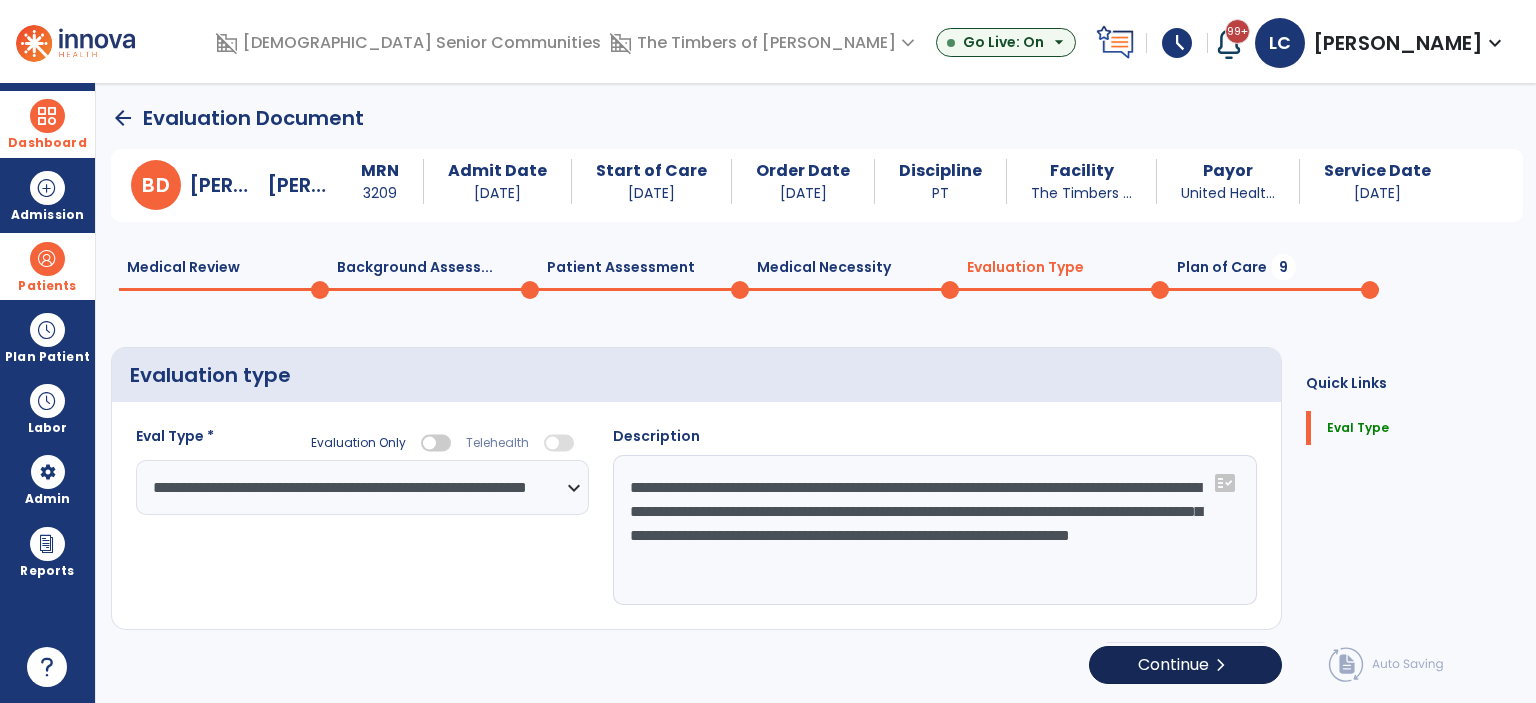 select on "*****" 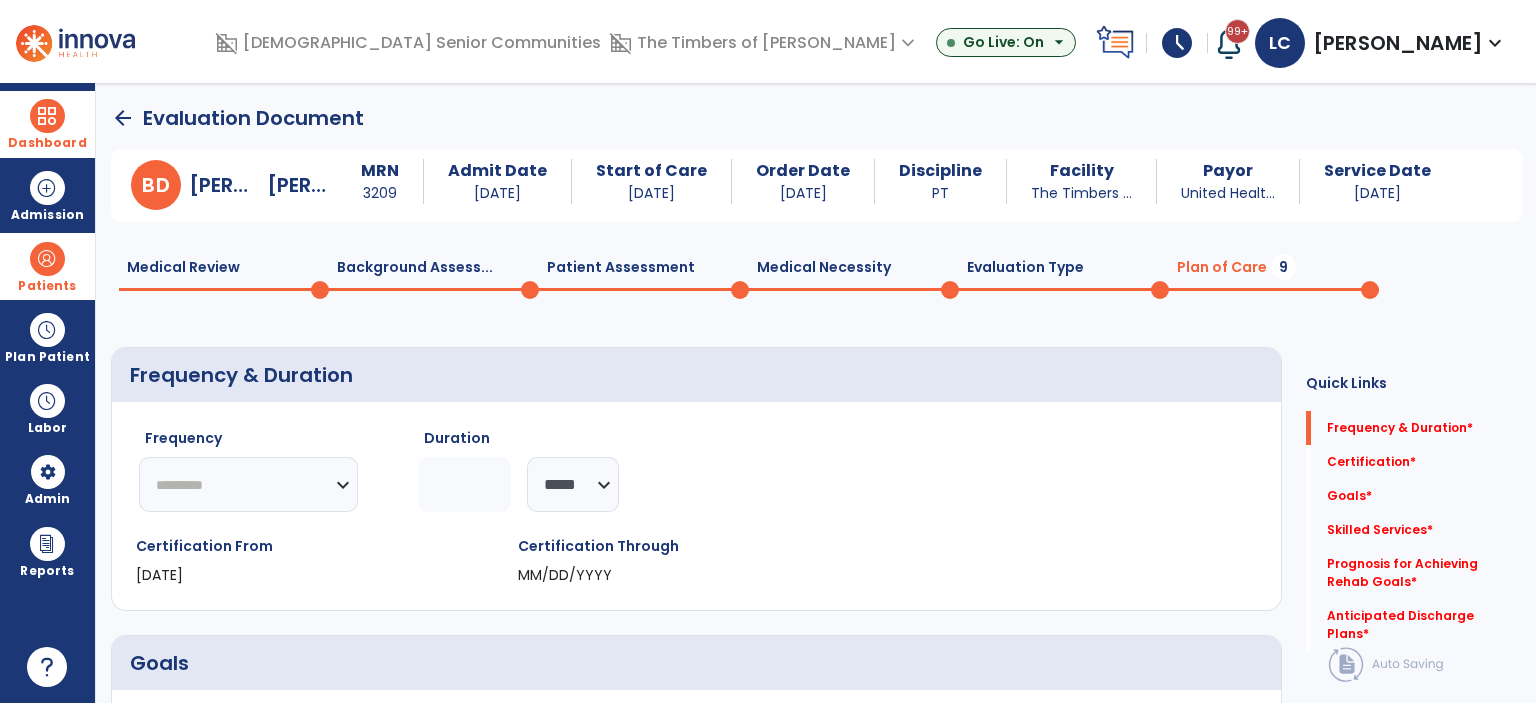 click on "********* ** ** ** ** ** ** **" 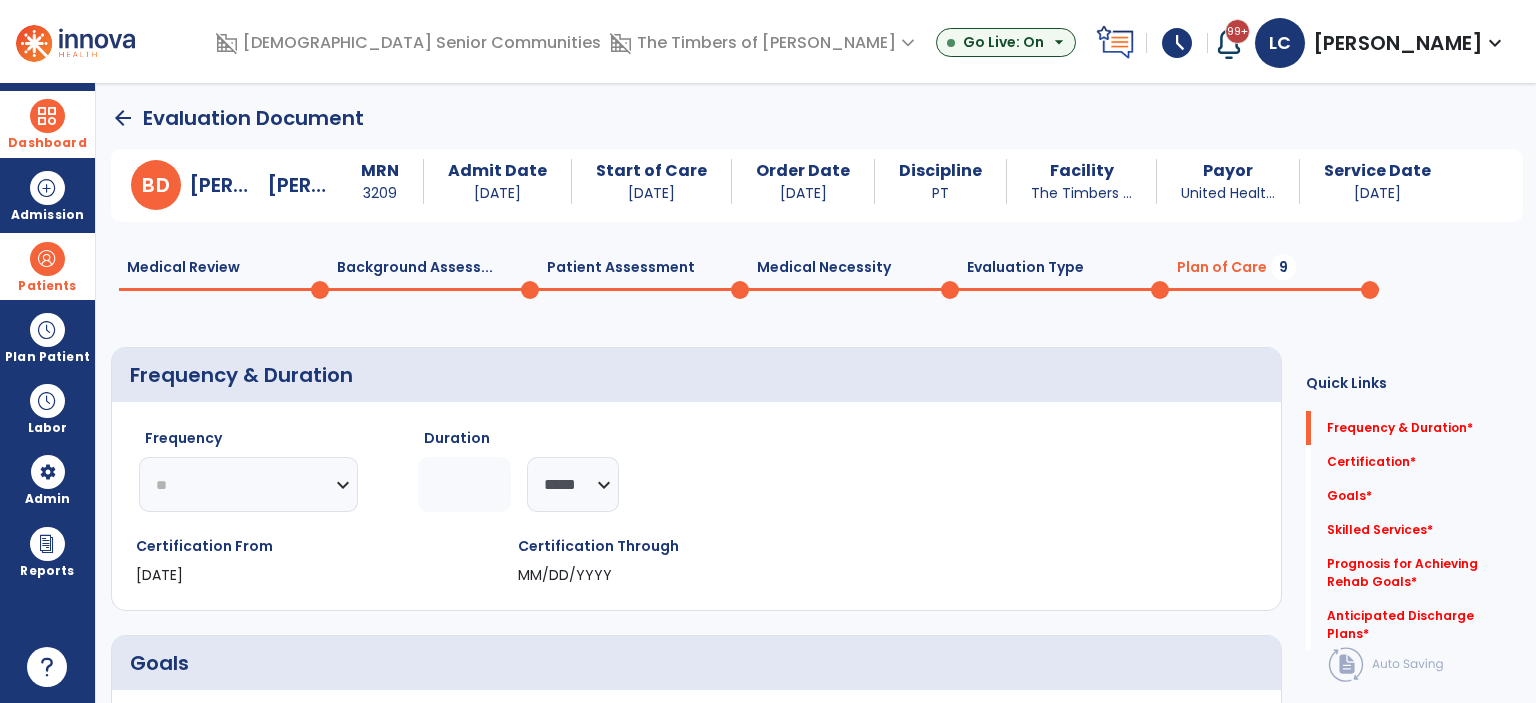 click on "********* ** ** ** ** ** ** **" 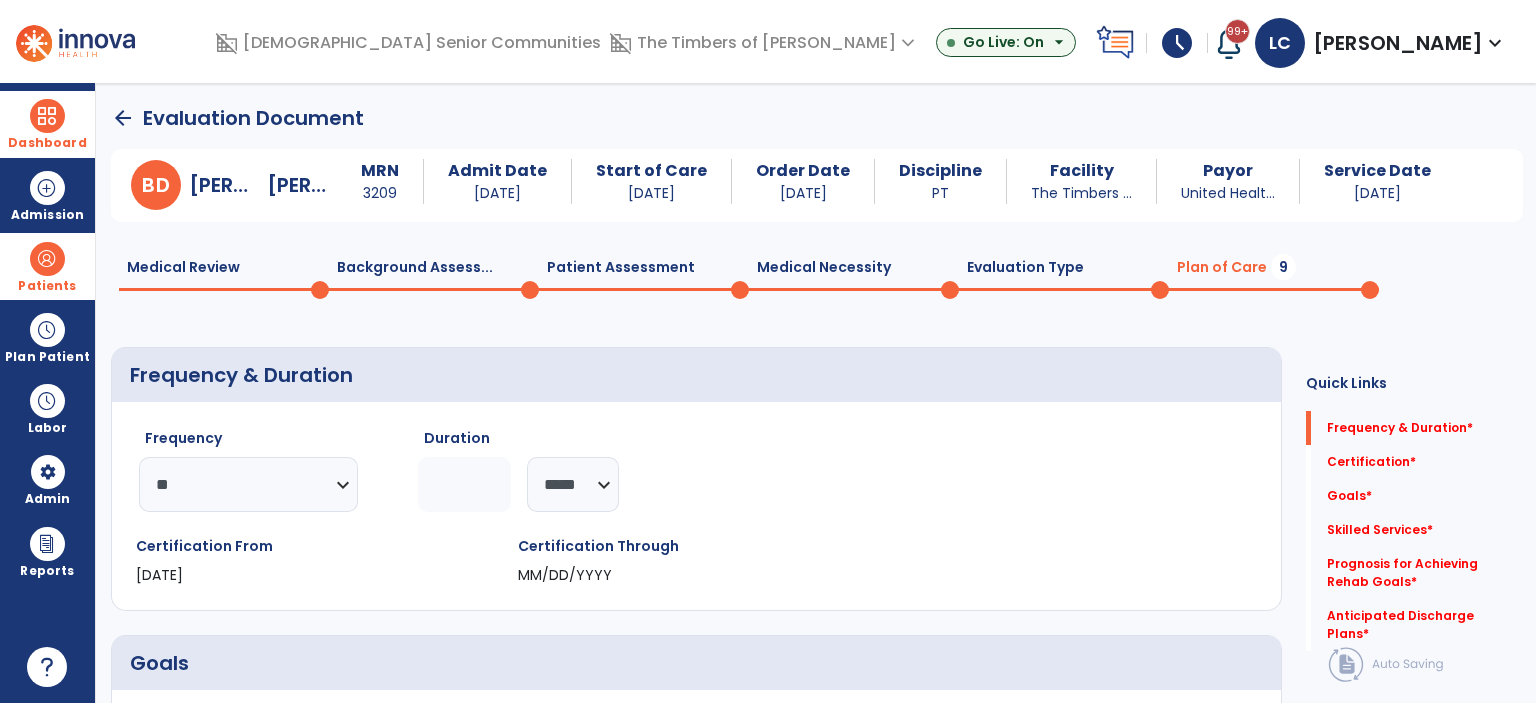 click 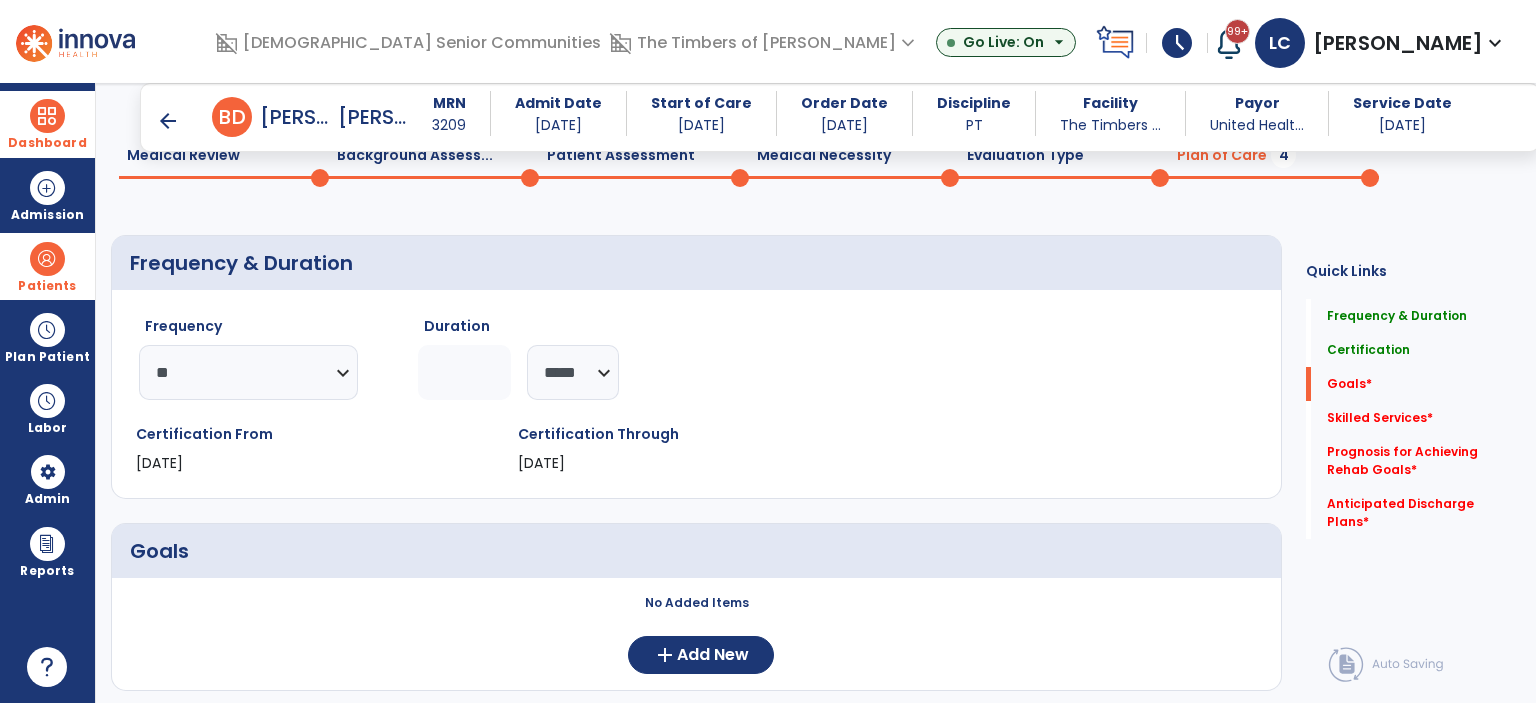 scroll, scrollTop: 300, scrollLeft: 0, axis: vertical 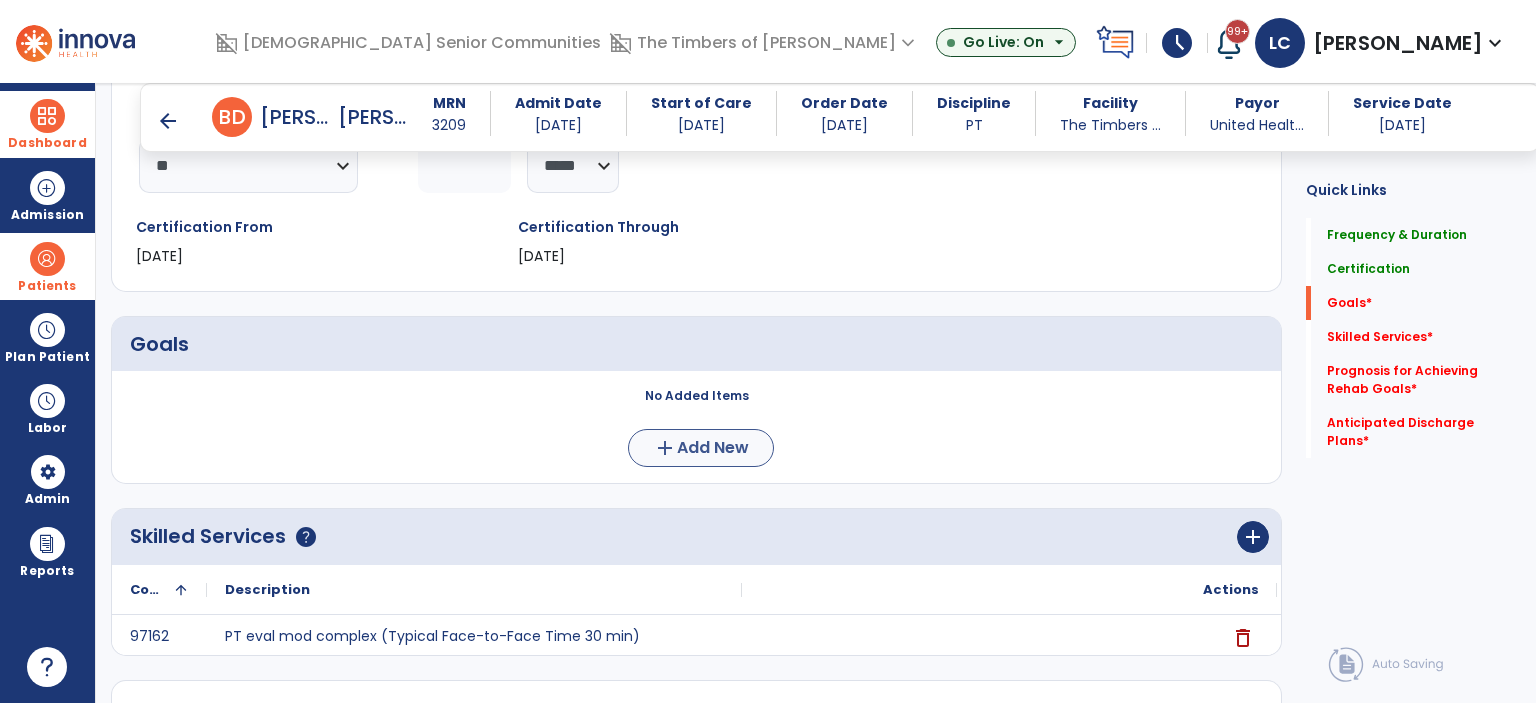 type on "*" 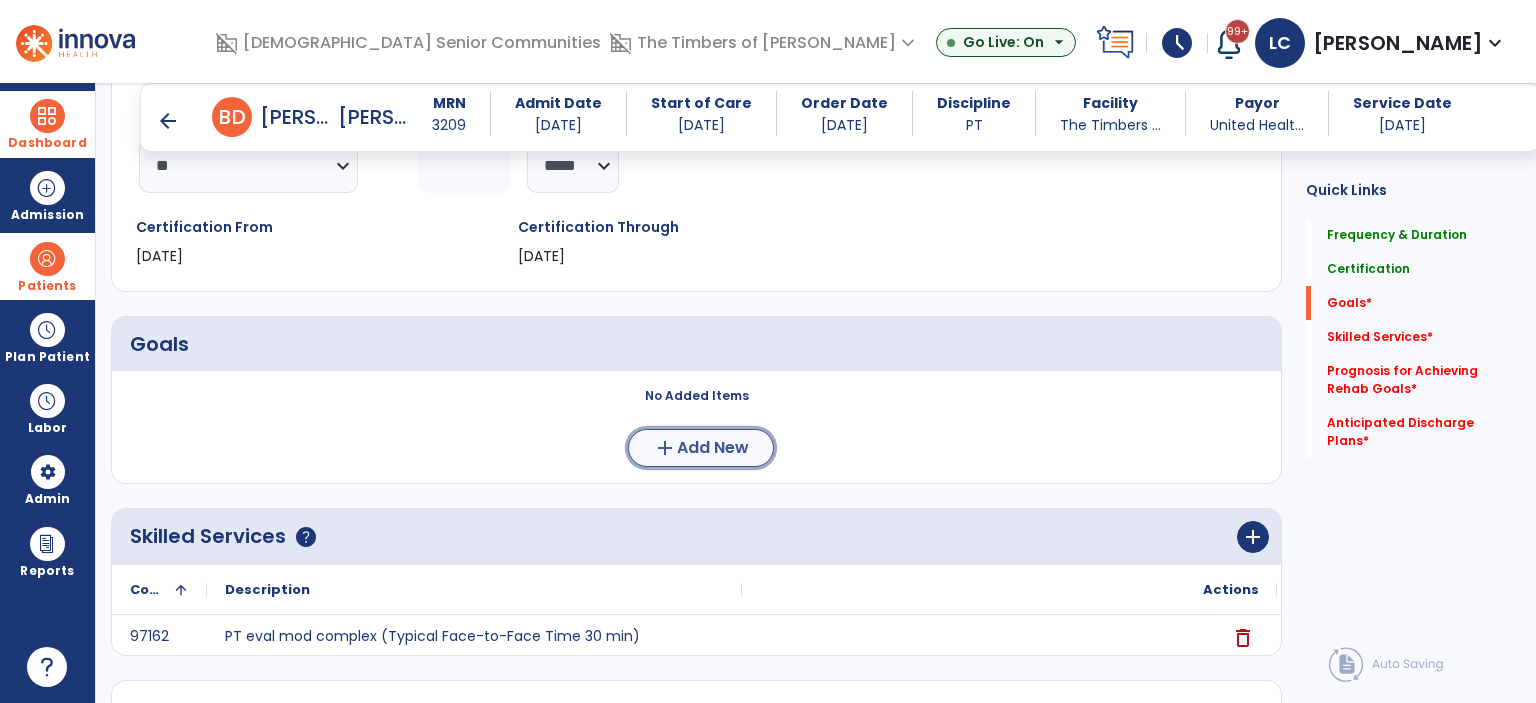 click on "Add New" at bounding box center [713, 448] 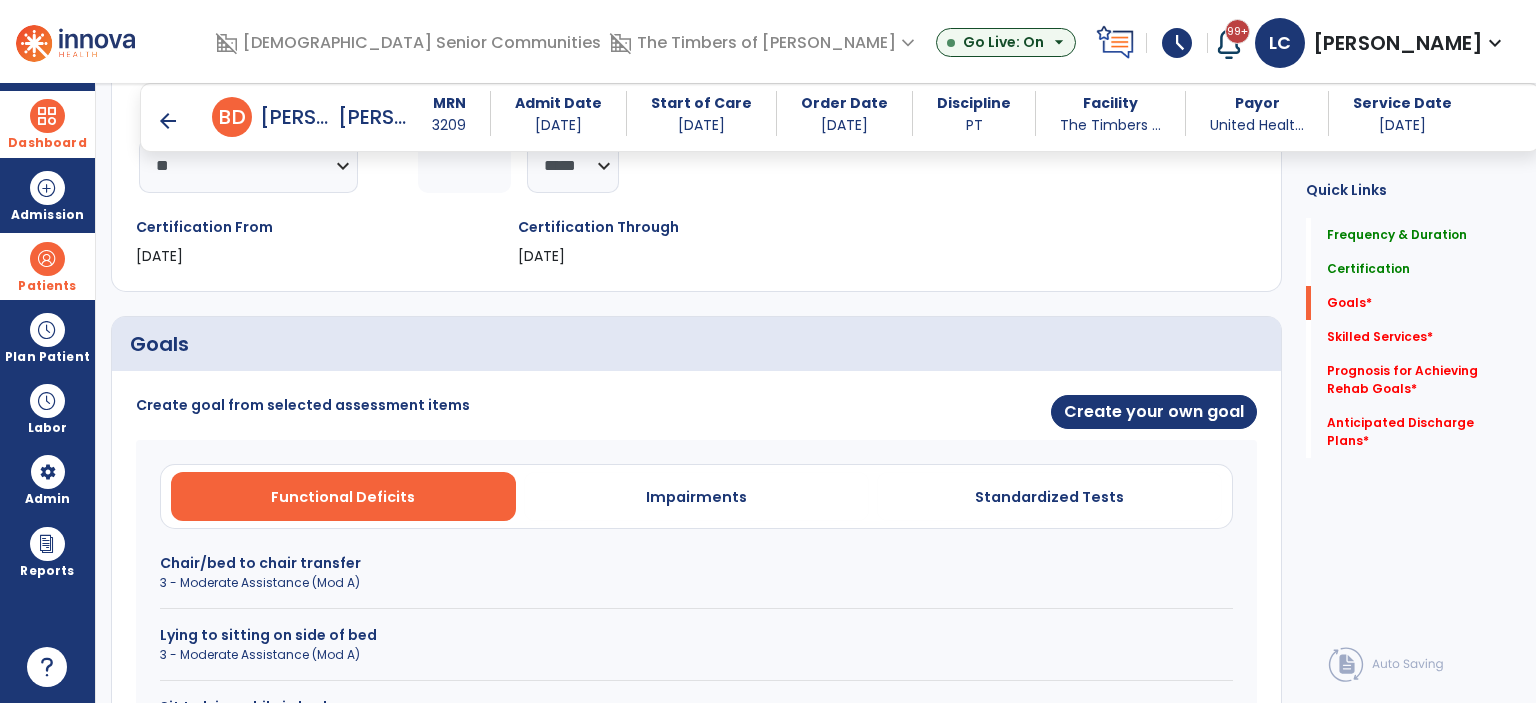 click on "3 - Moderate Assistance (Mod A)" at bounding box center [696, 583] 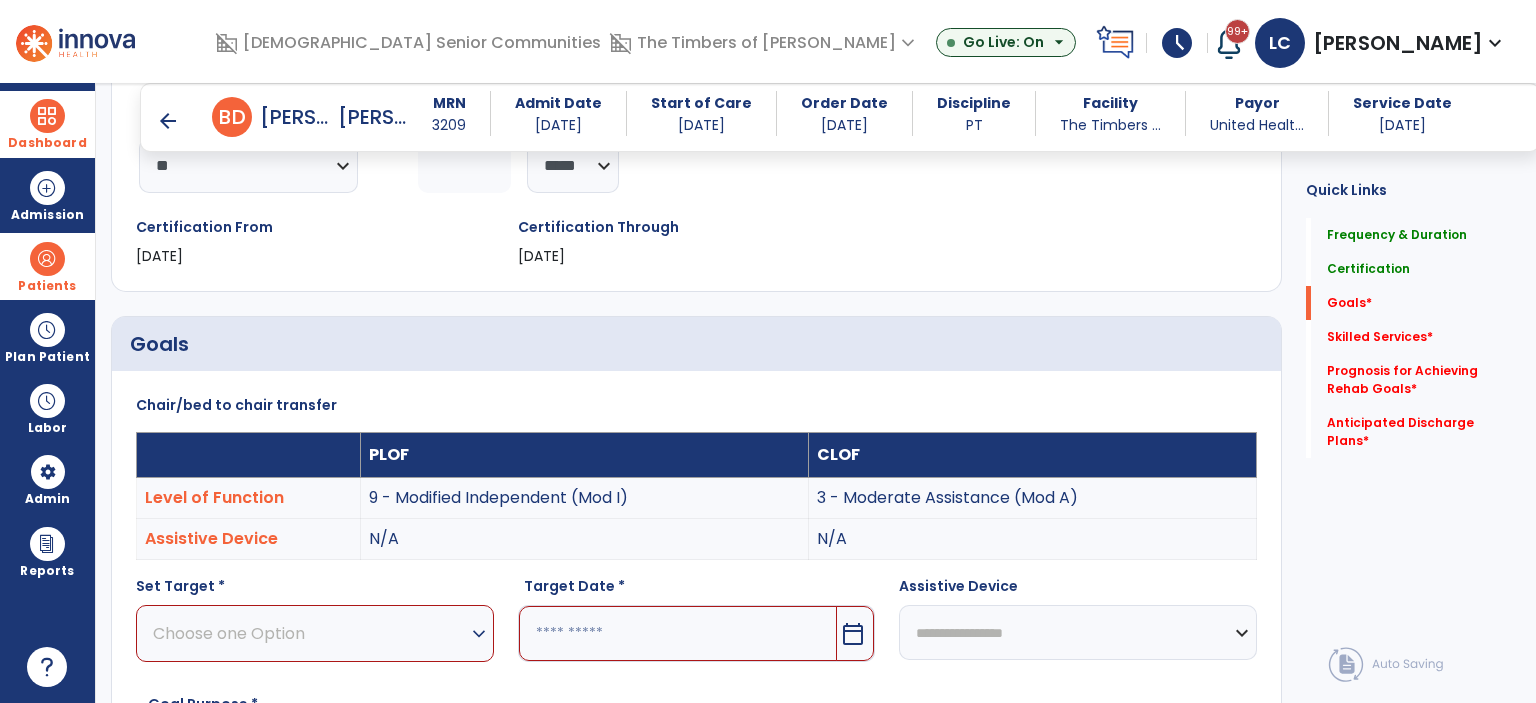 click on "Choose one Option" at bounding box center (310, 633) 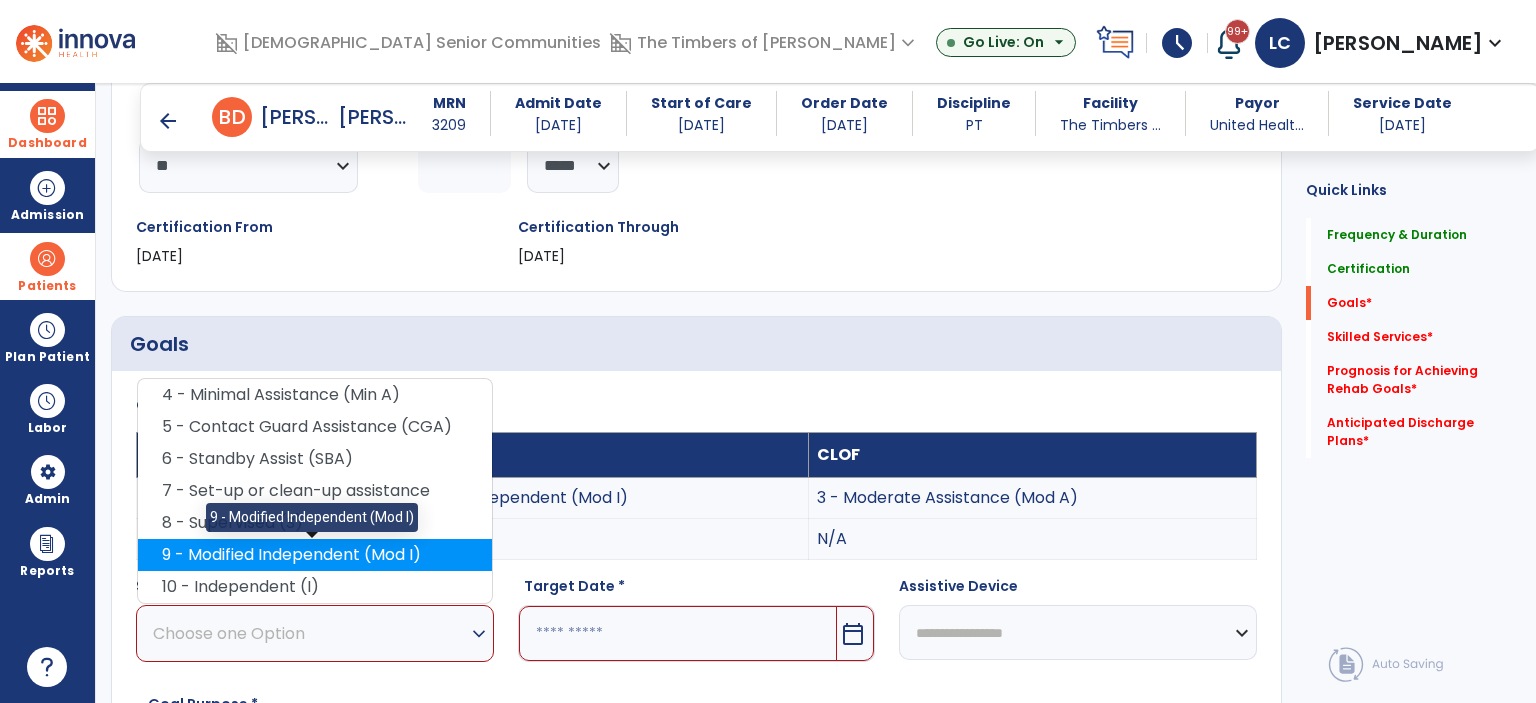 click on "9 - Modified Independent (Mod I)" at bounding box center (315, 555) 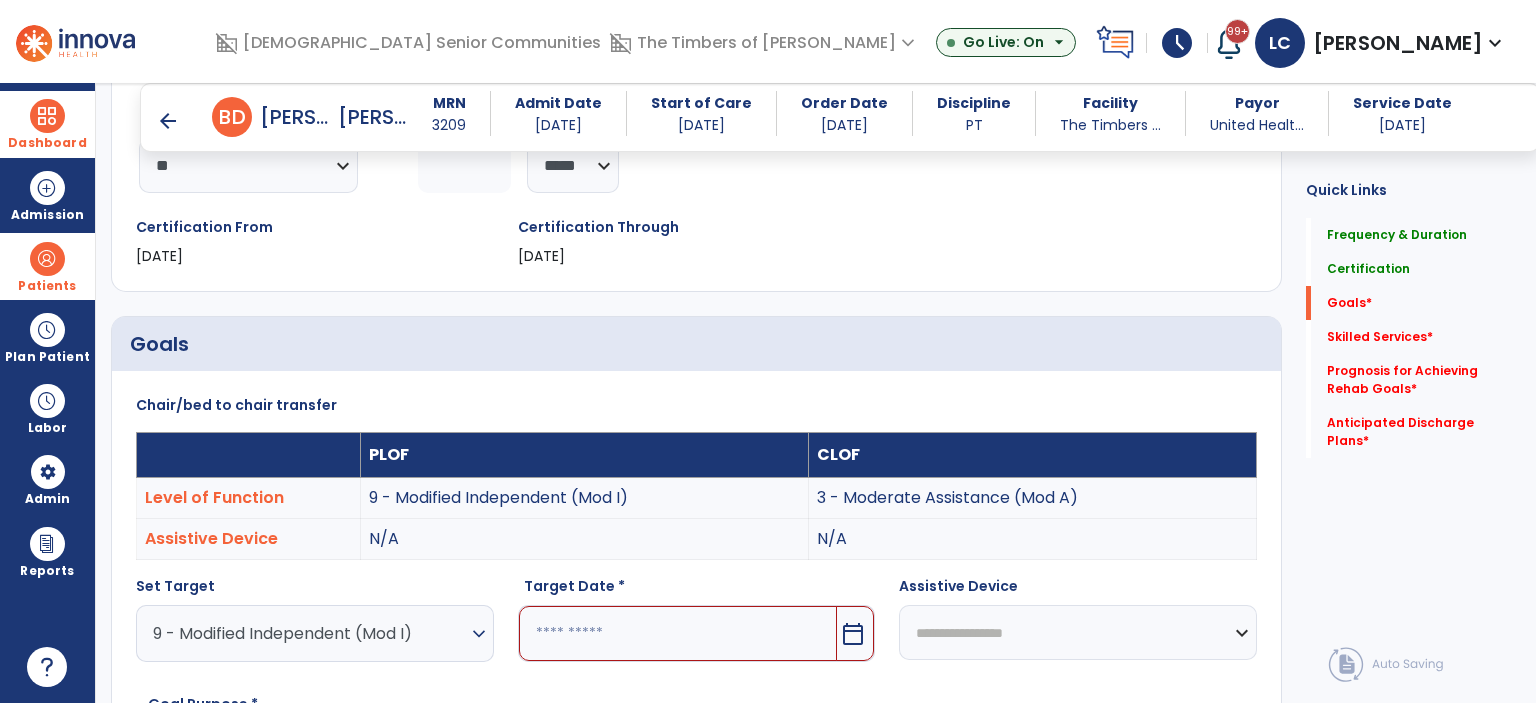 click at bounding box center (678, 633) 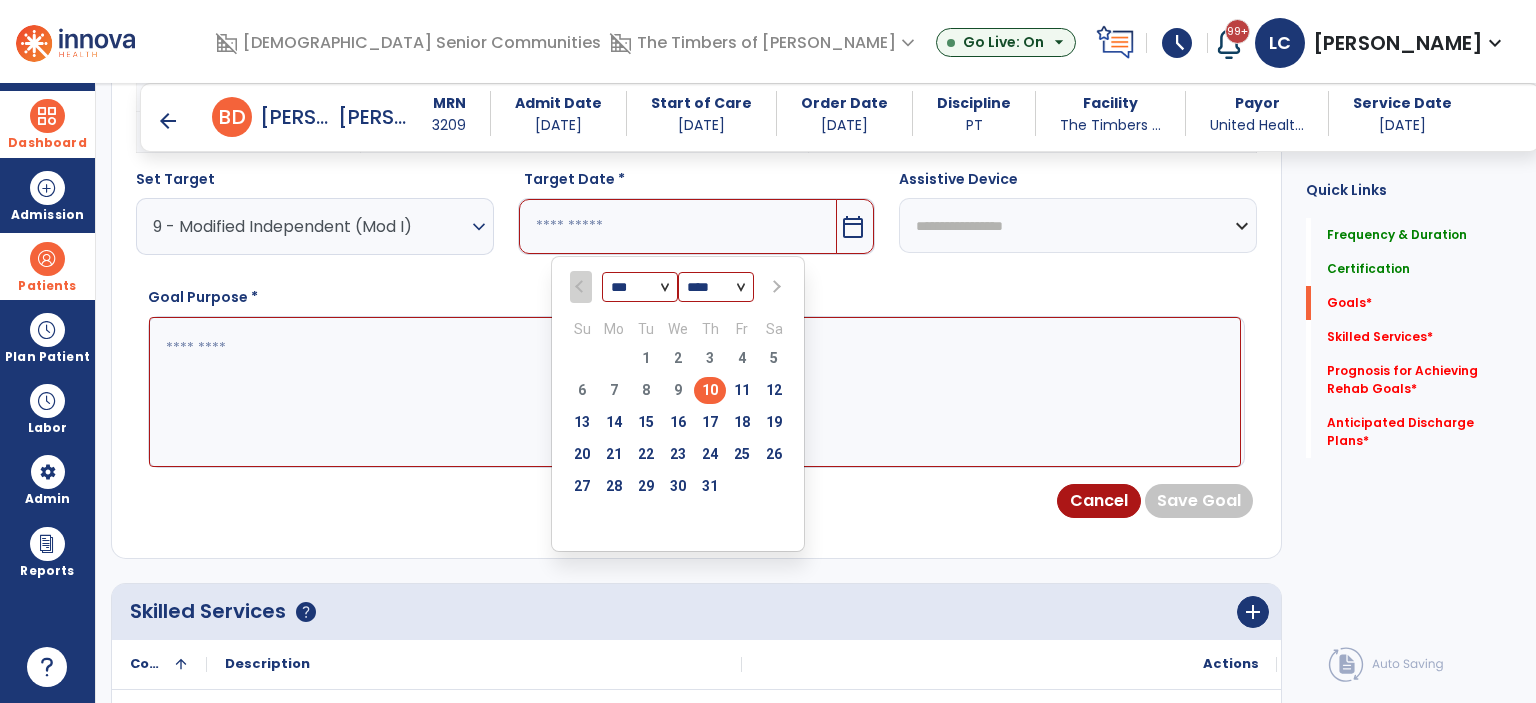 scroll, scrollTop: 807, scrollLeft: 0, axis: vertical 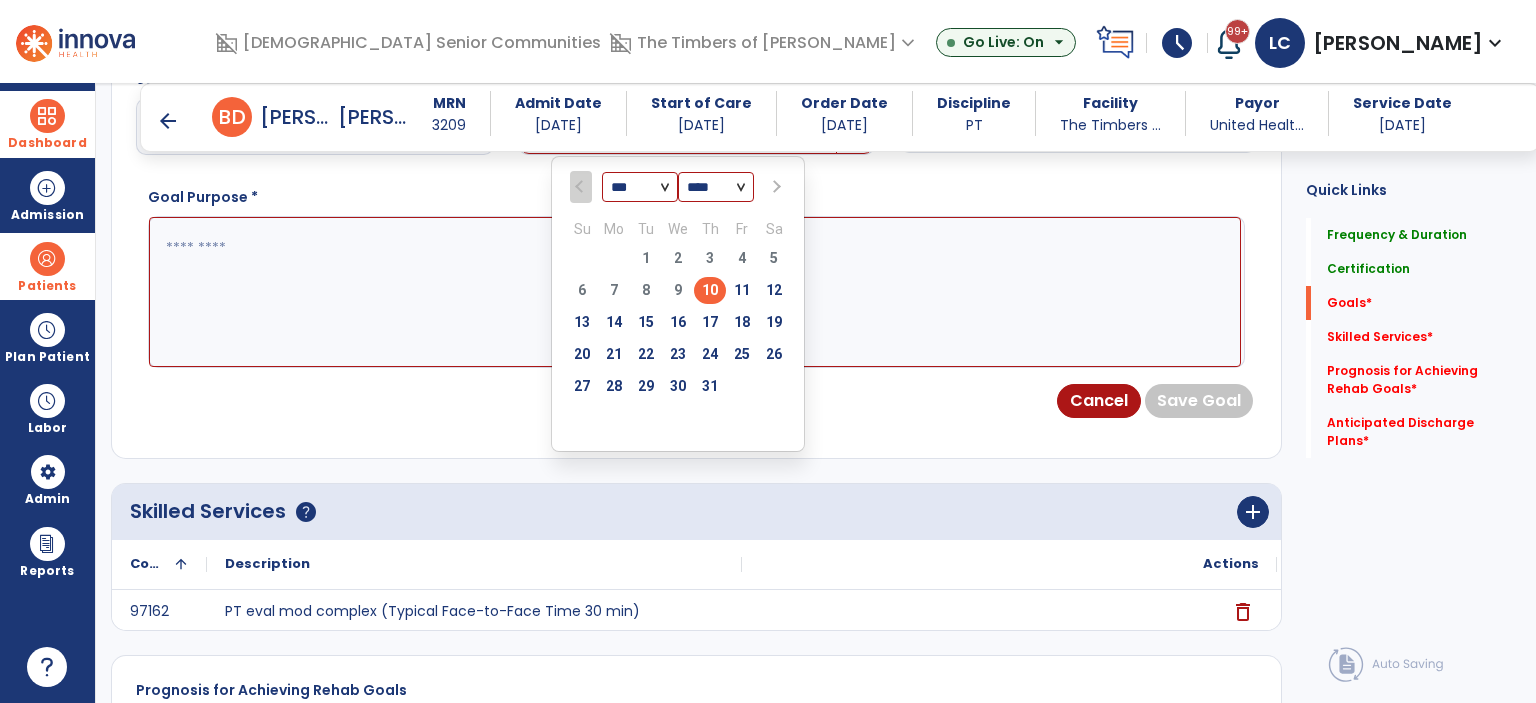 click at bounding box center (774, 187) 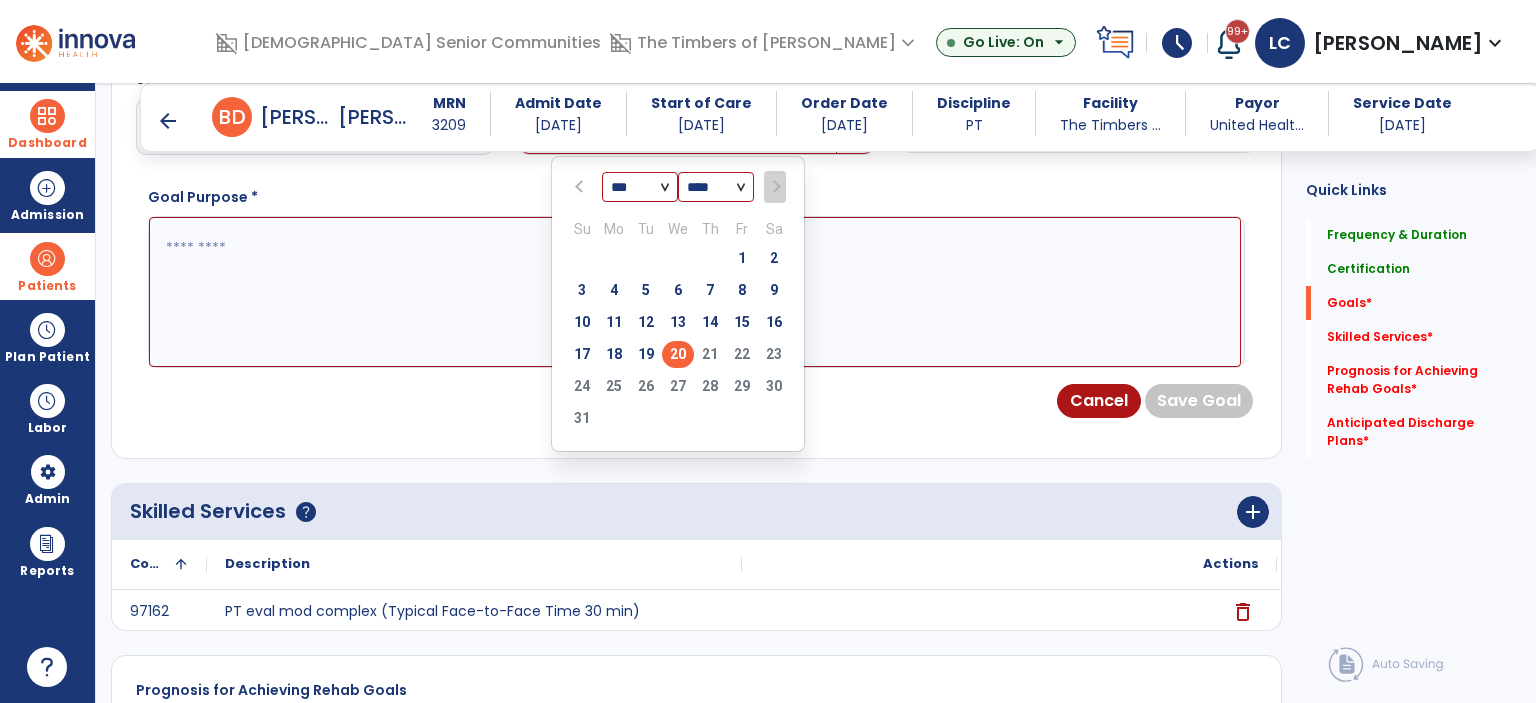 click on "20" at bounding box center [678, 354] 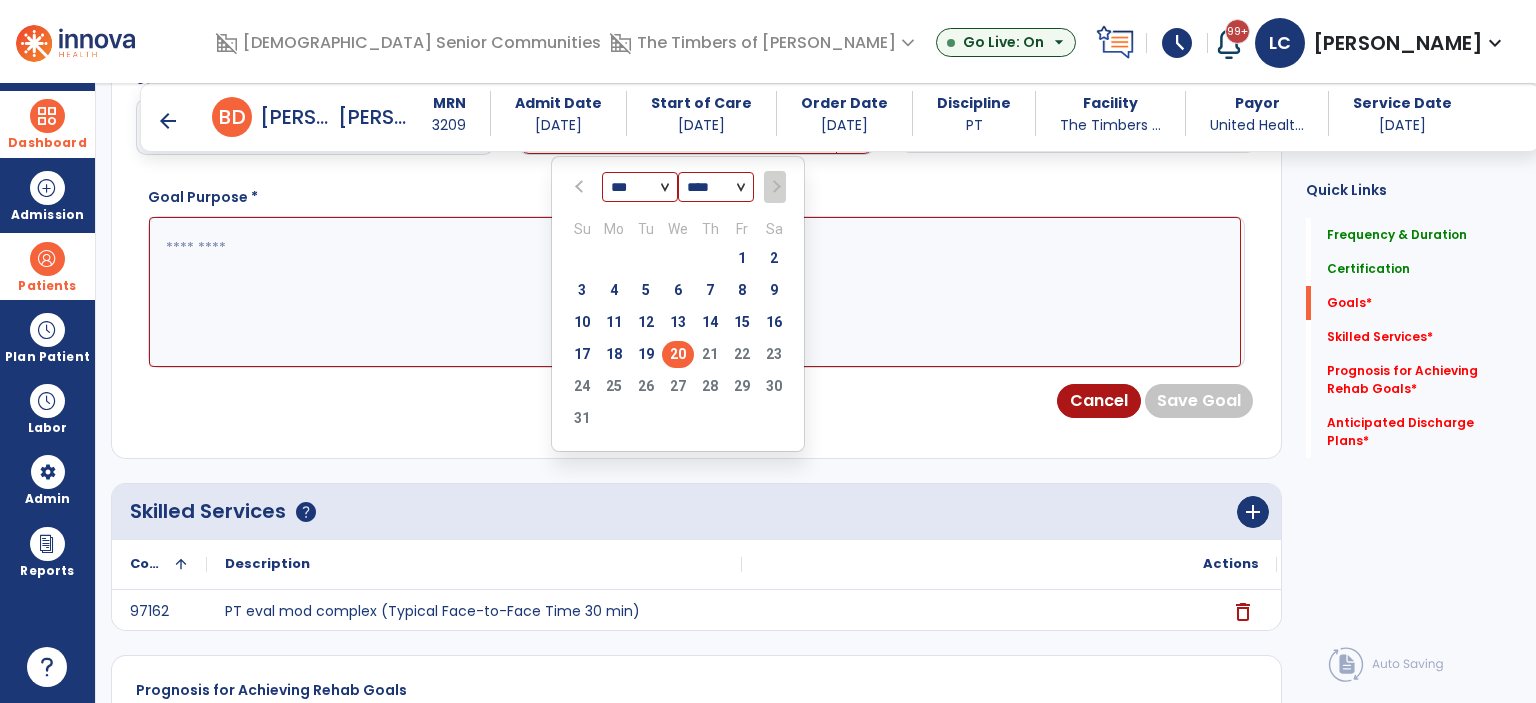 type on "*********" 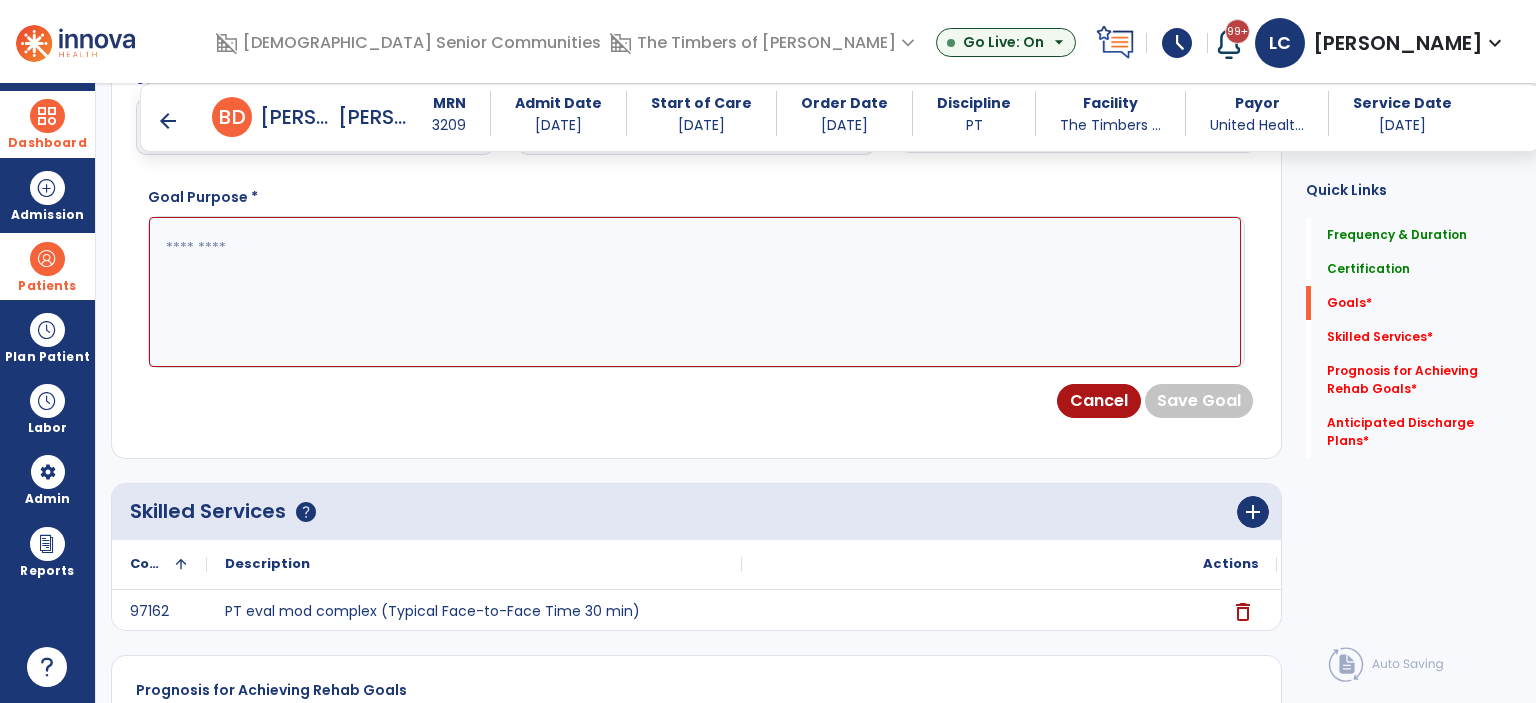 click at bounding box center [695, 292] 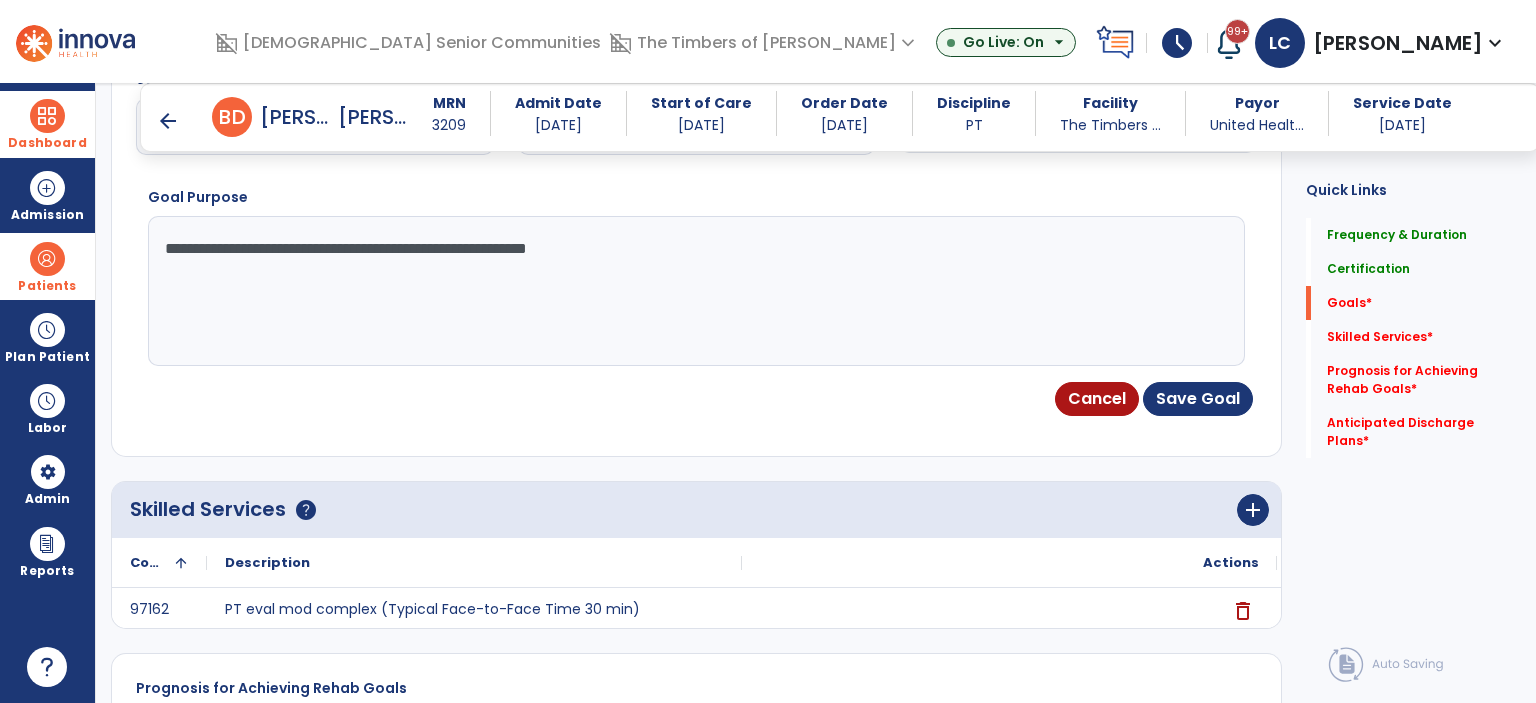 drag, startPoint x: 650, startPoint y: 269, endPoint x: 68, endPoint y: 239, distance: 582.7727 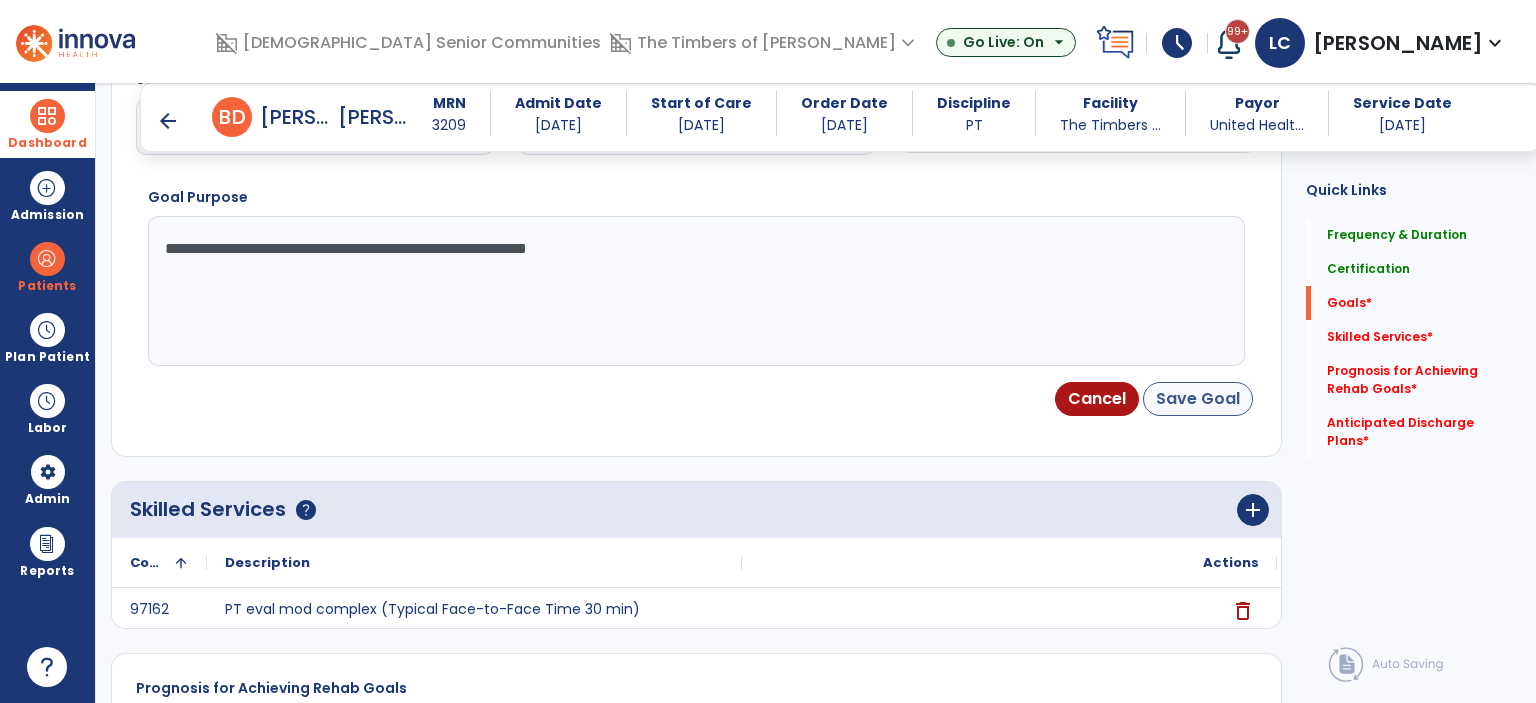 type on "**********" 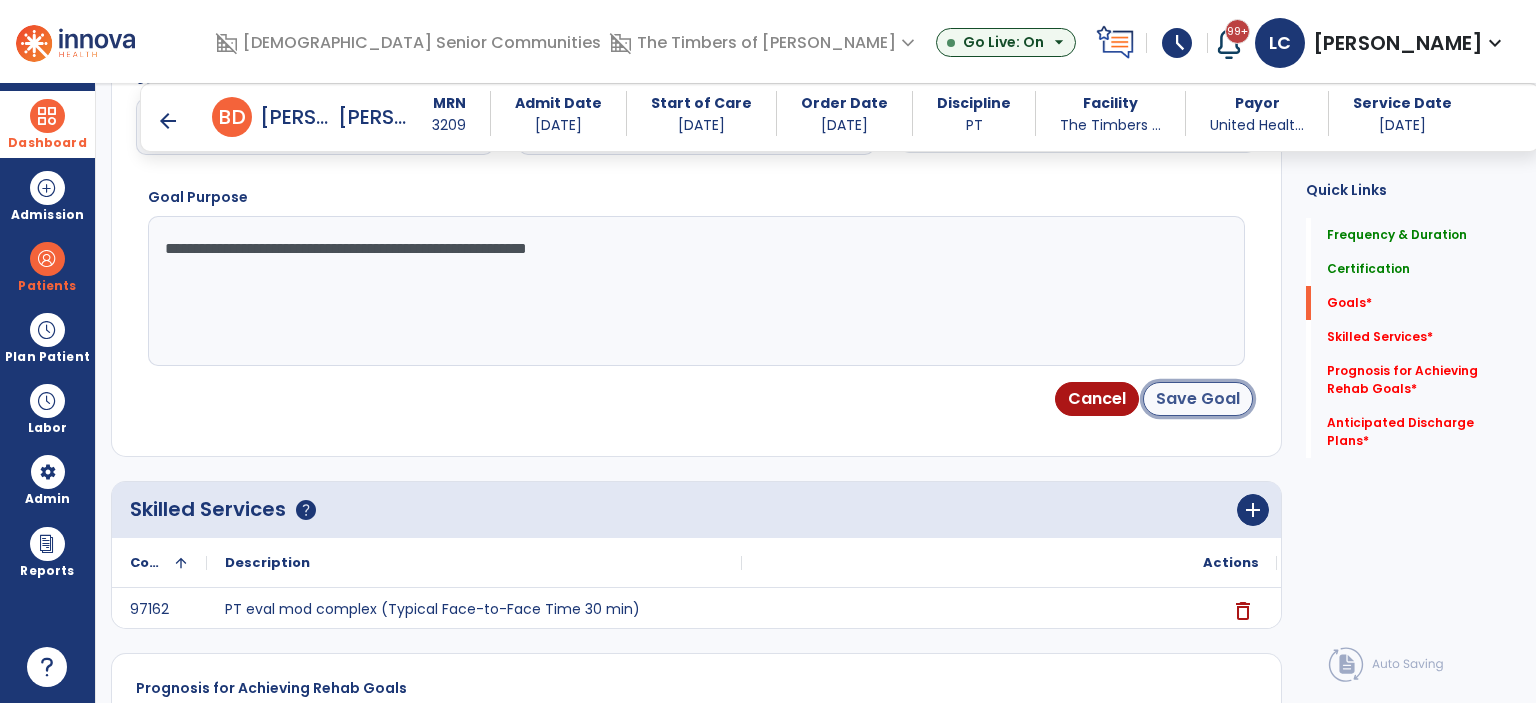 click on "Save Goal" at bounding box center (1198, 399) 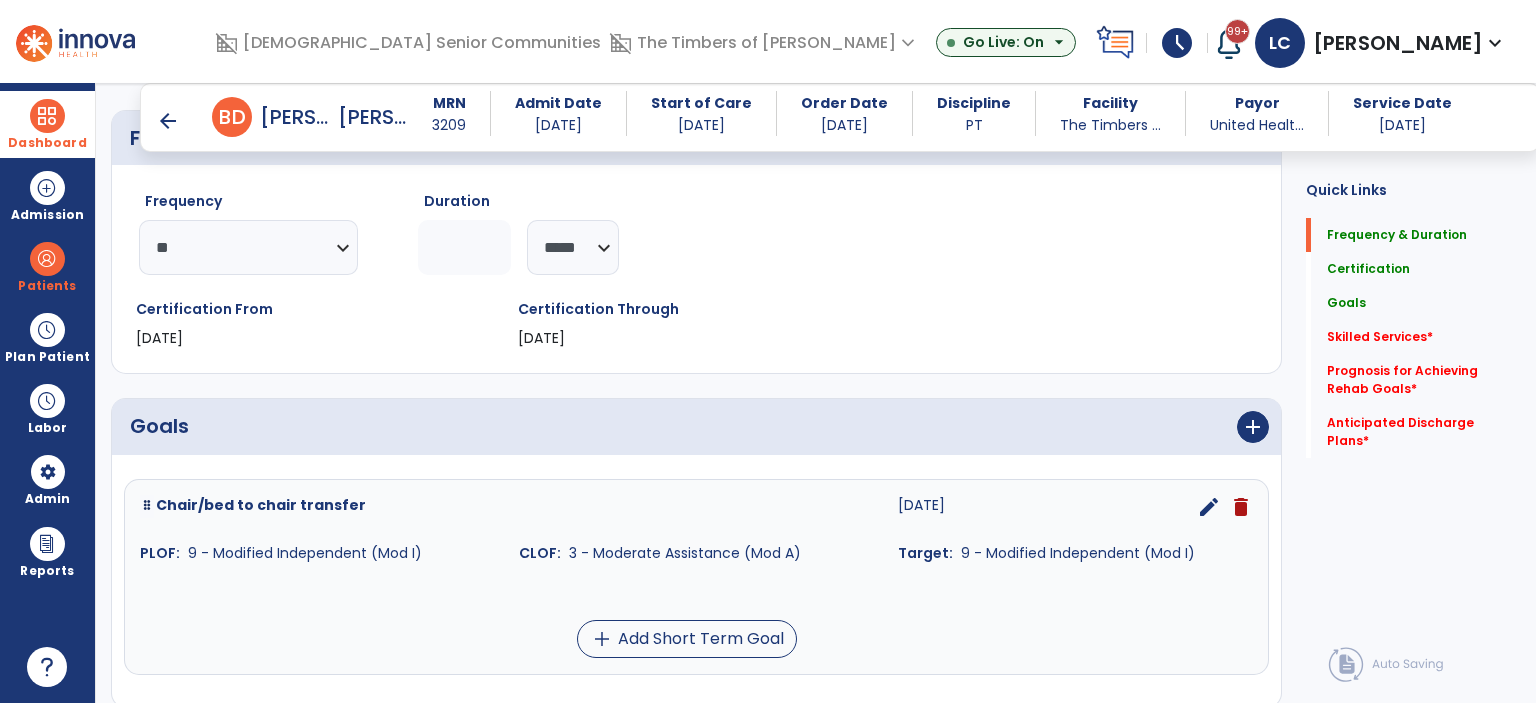 scroll, scrollTop: 418, scrollLeft: 0, axis: vertical 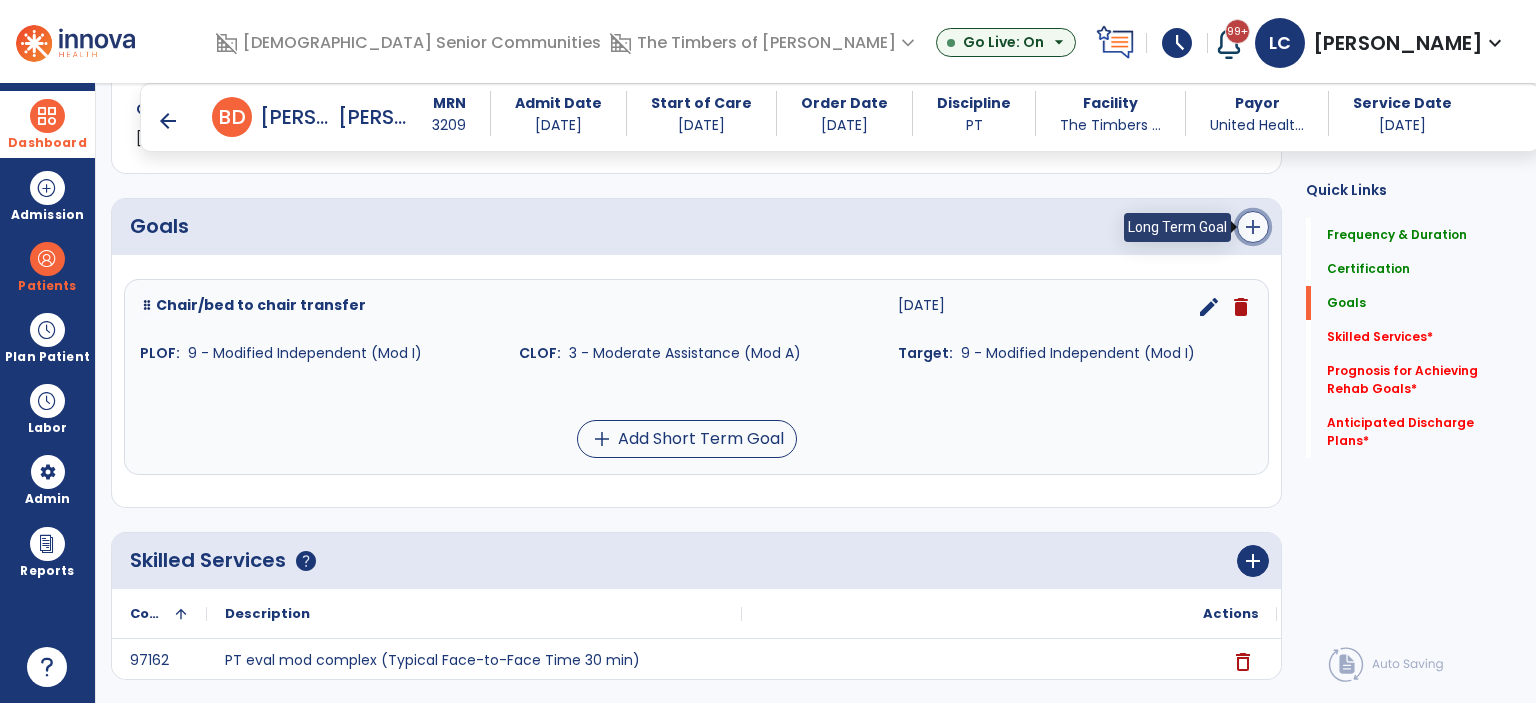 click on "add" at bounding box center [1253, 227] 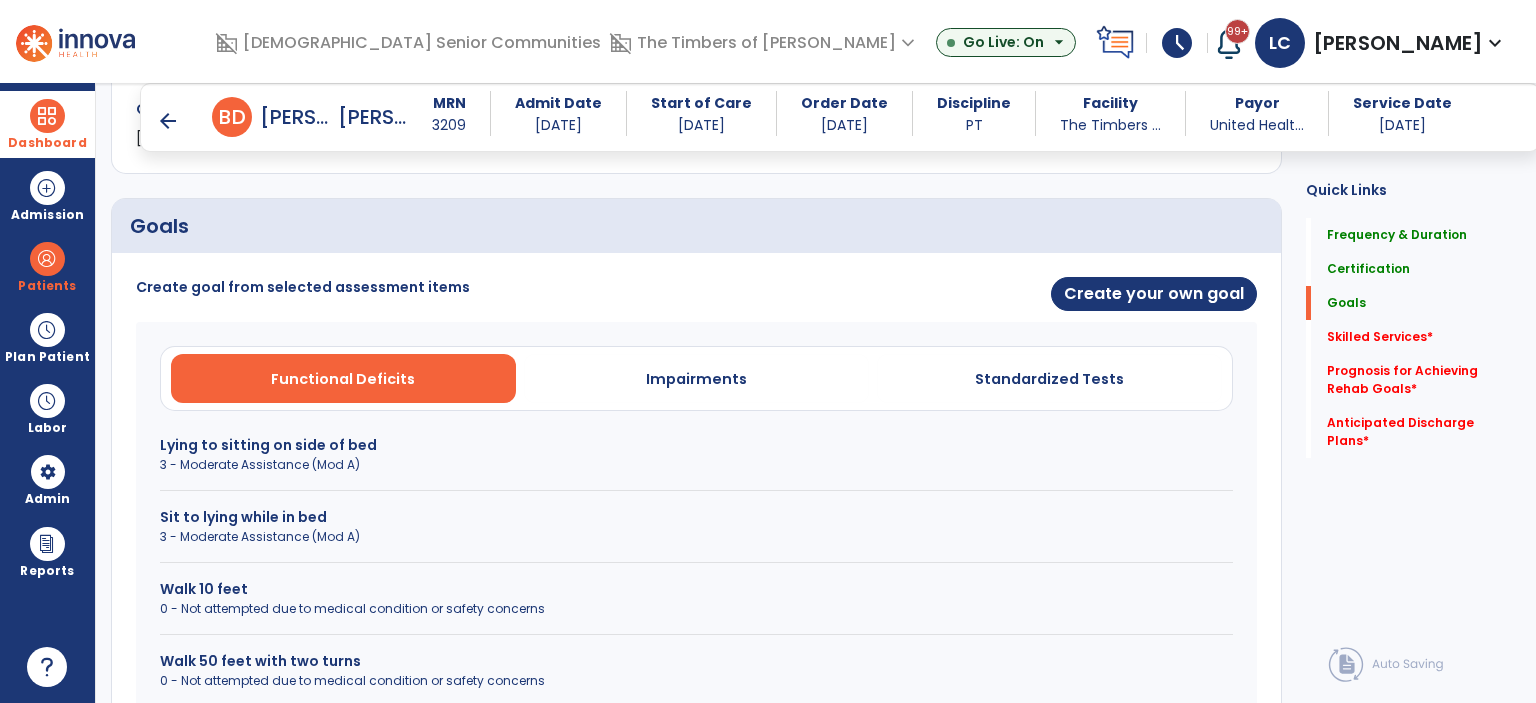 scroll, scrollTop: 618, scrollLeft: 0, axis: vertical 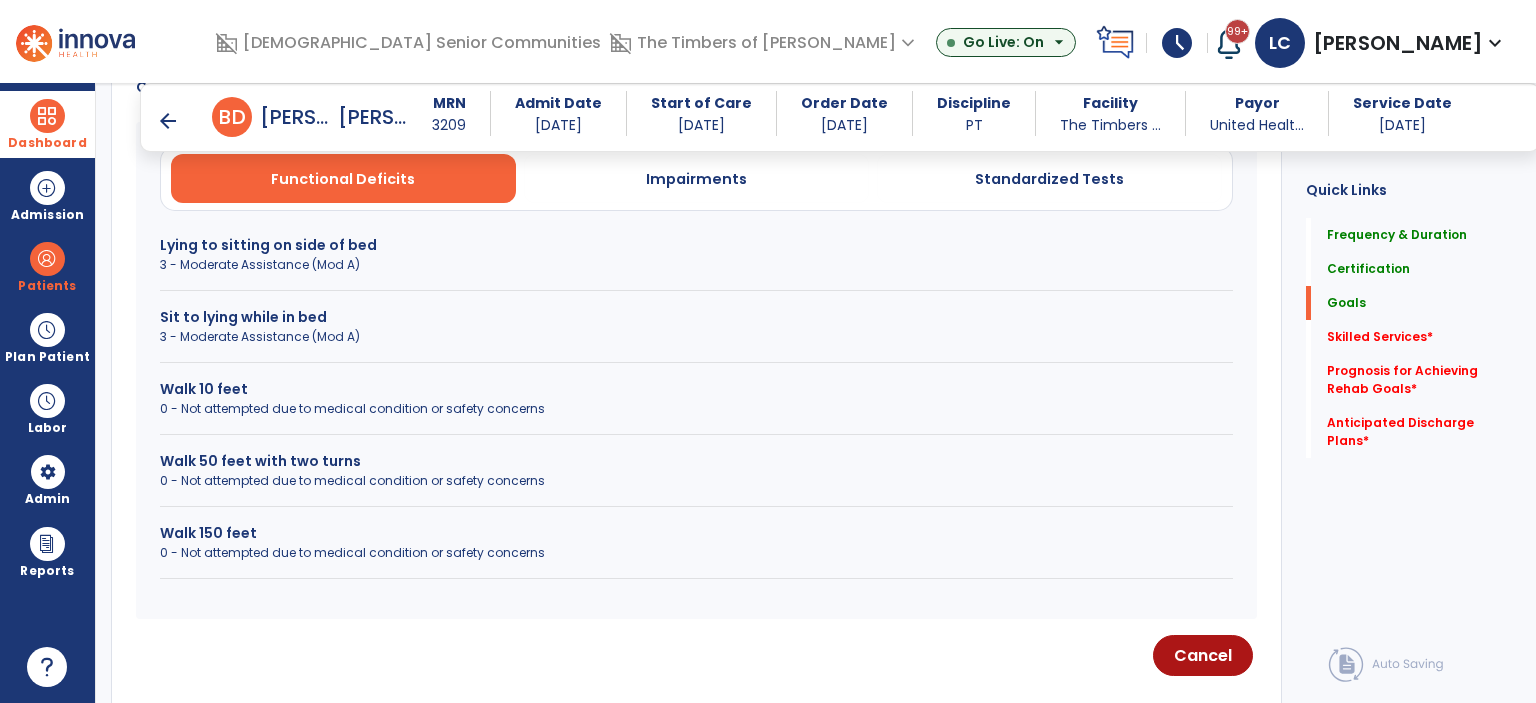 click on "Lying to sitting on side of bed 3 - Moderate Assistance (Mod A) Sit to lying while in bed 3 - Moderate Assistance (Mod A) Walk 10 feet 0 - Not attempted due to medical condition or safety concerns Walk 50 feet with two turns 0 - Not attempted due to medical condition or safety concerns Walk 150 feet 0 - Not attempted due to medical condition or safety concerns" at bounding box center (696, 407) 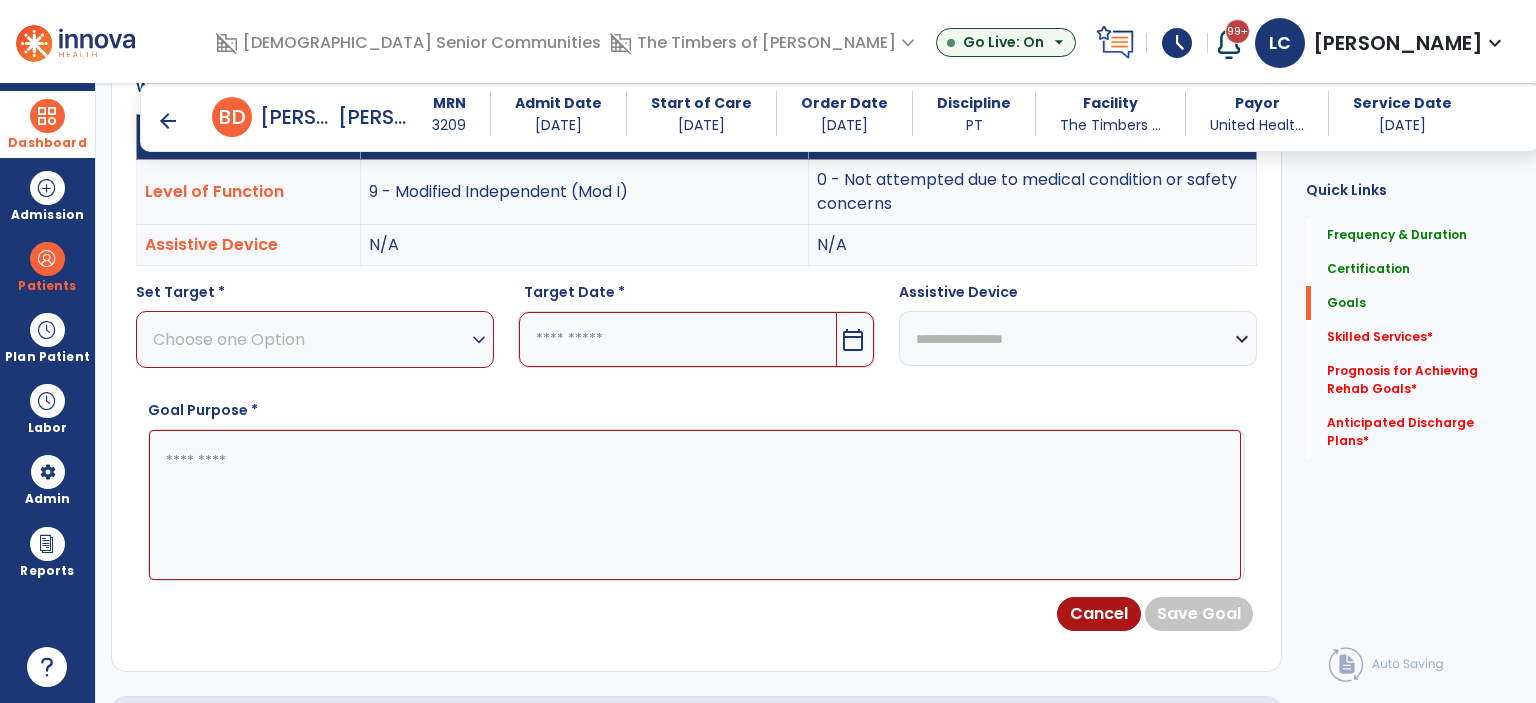 click on "Choose one Option" at bounding box center [310, 339] 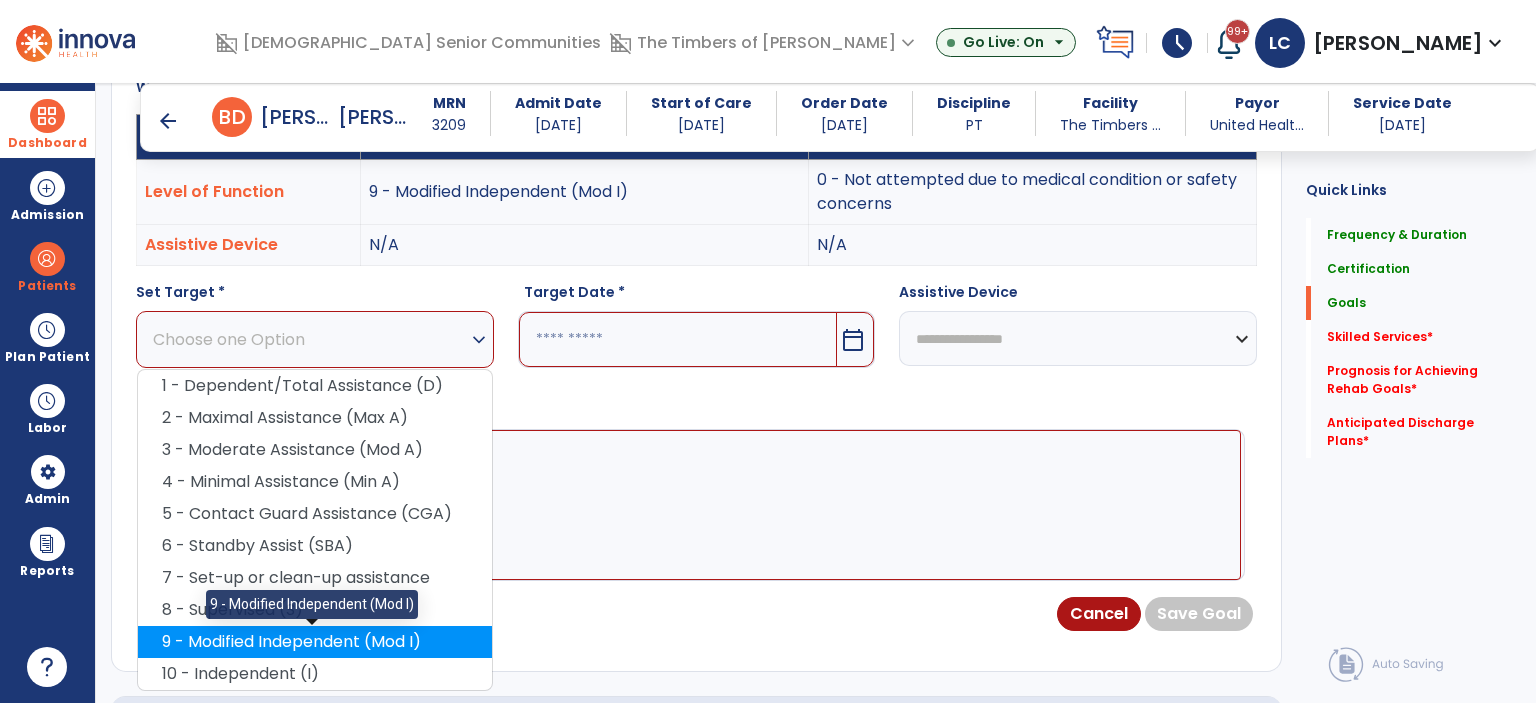 click on "9 - Modified Independent (Mod I)" at bounding box center (315, 642) 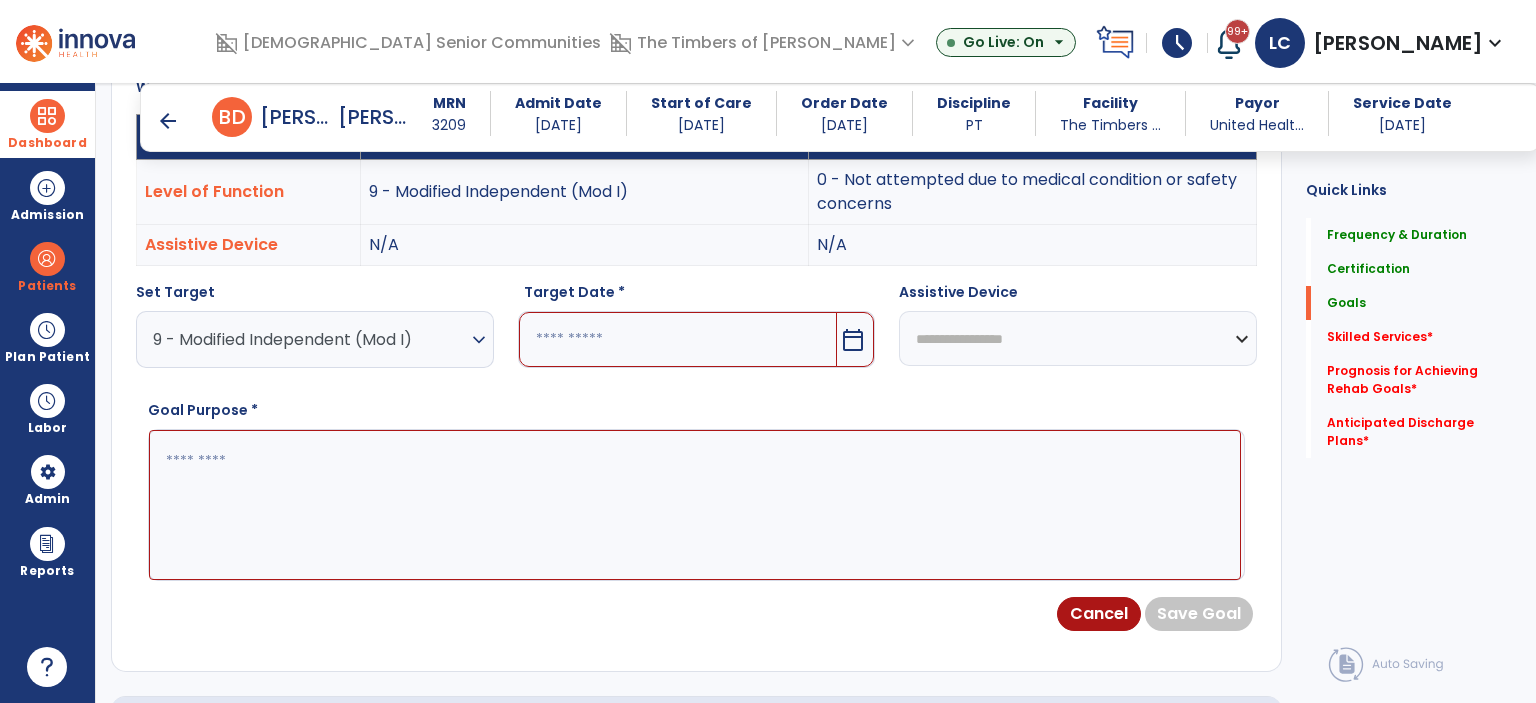click on "calendar_today" at bounding box center (855, 339) 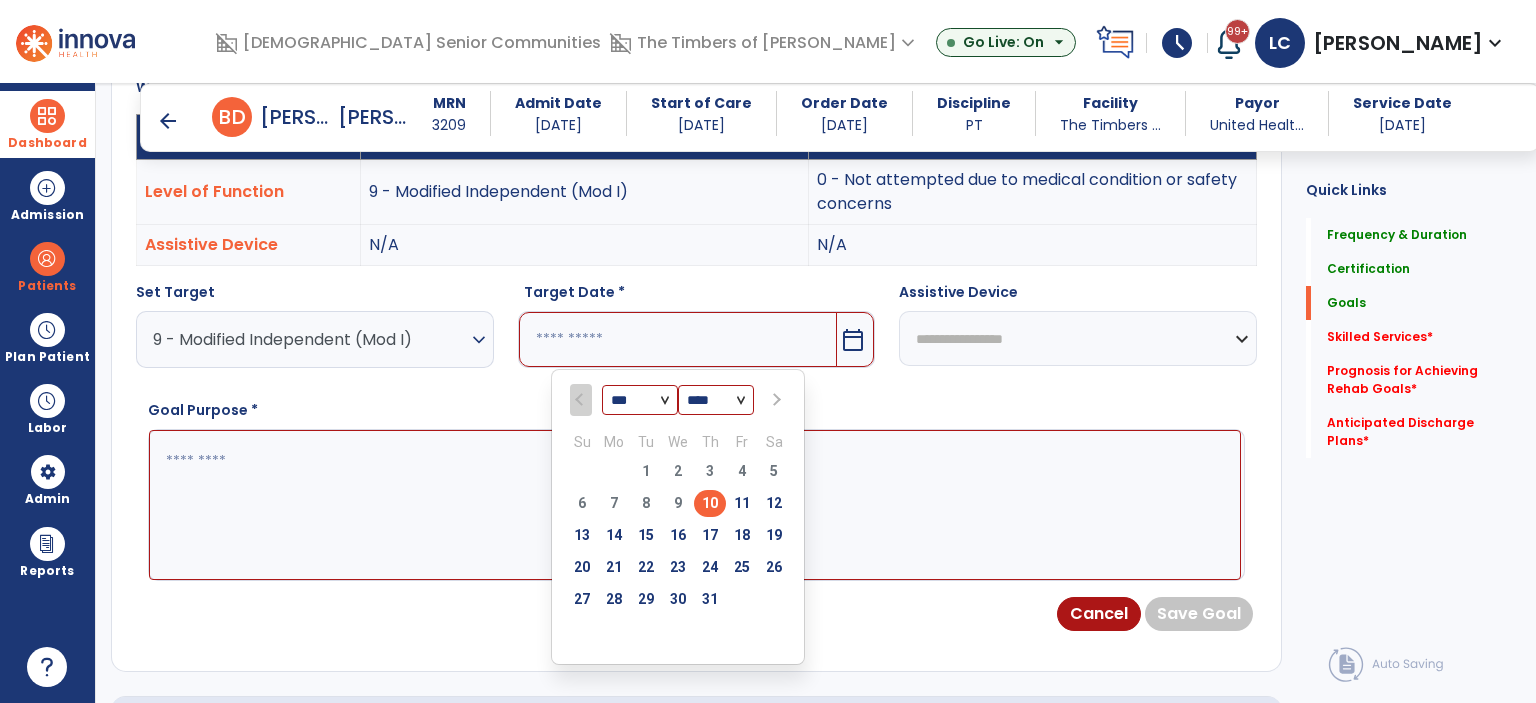 click at bounding box center (774, 400) 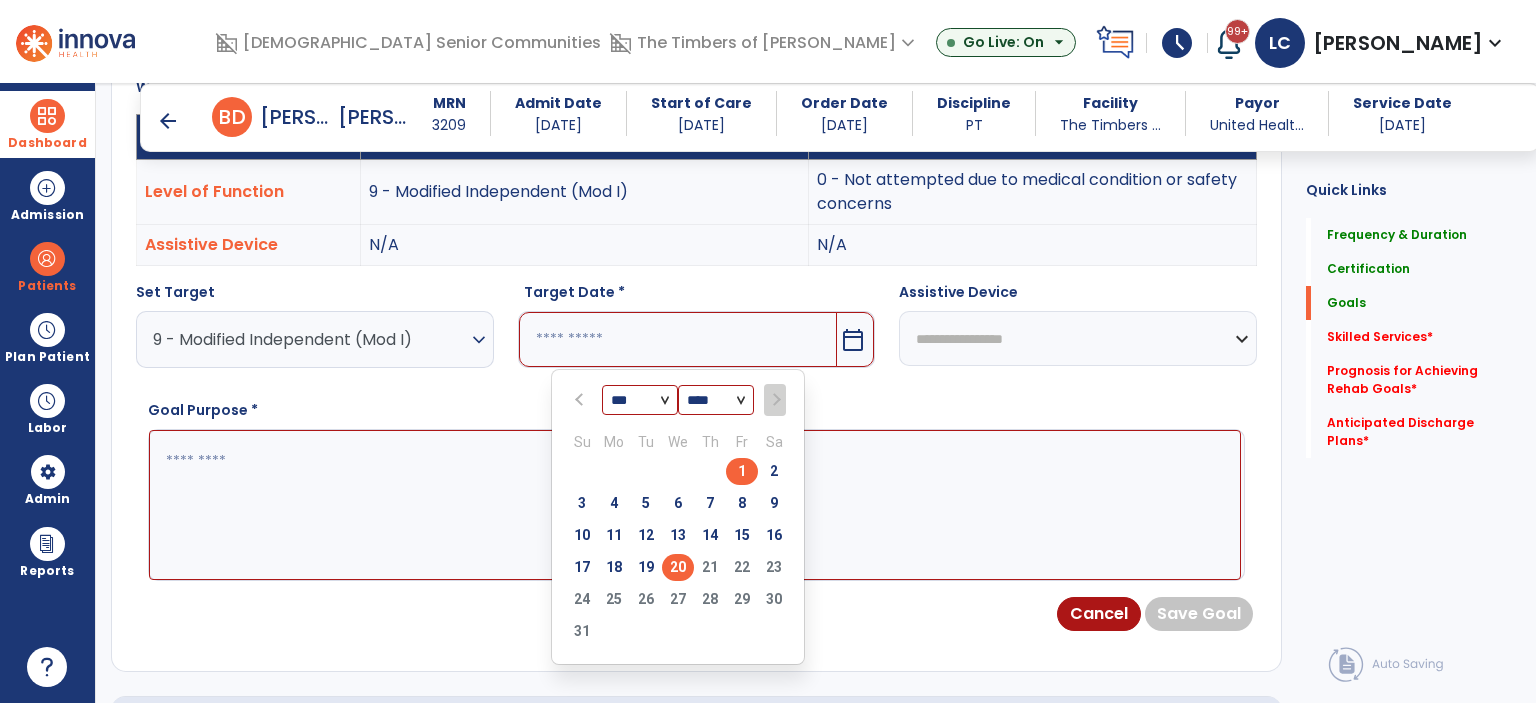 click on "20" at bounding box center (678, 567) 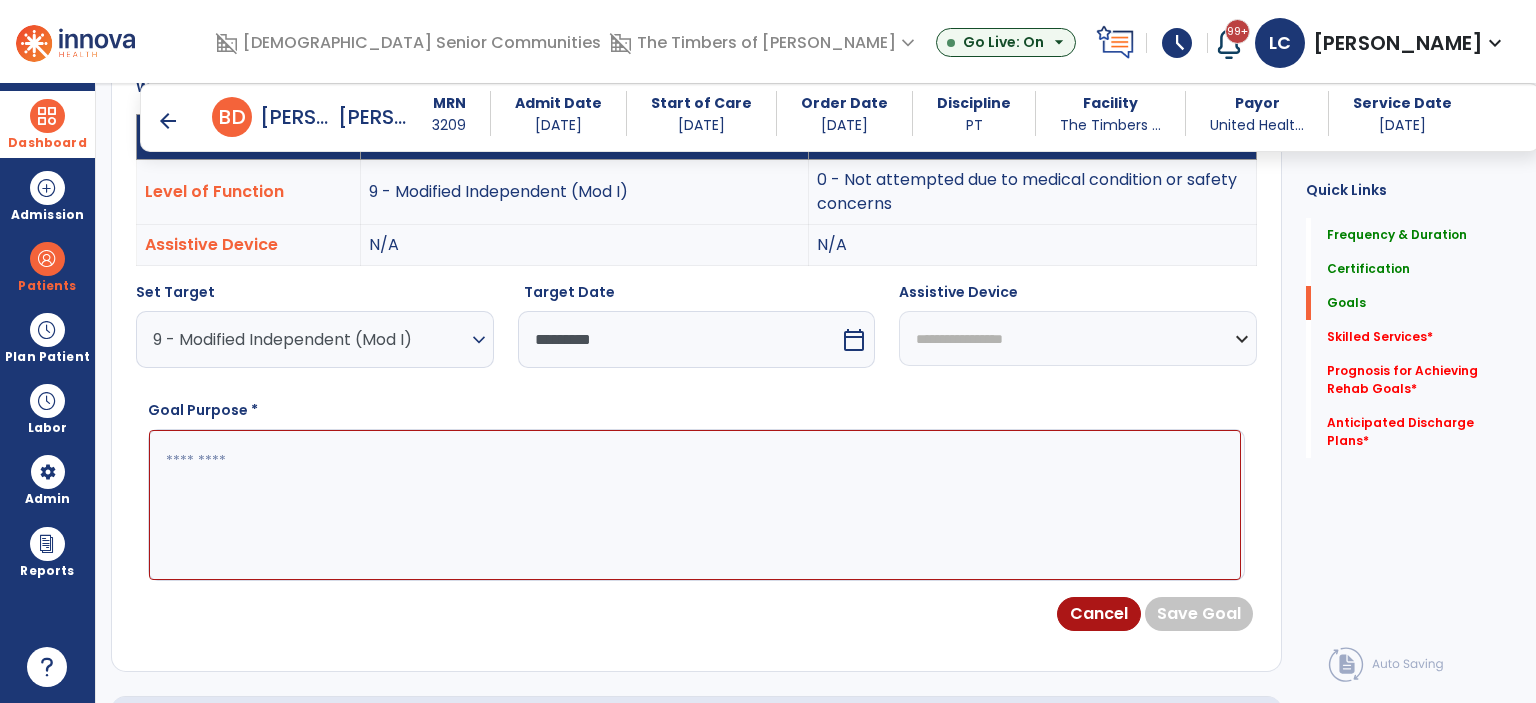 click at bounding box center (695, 505) 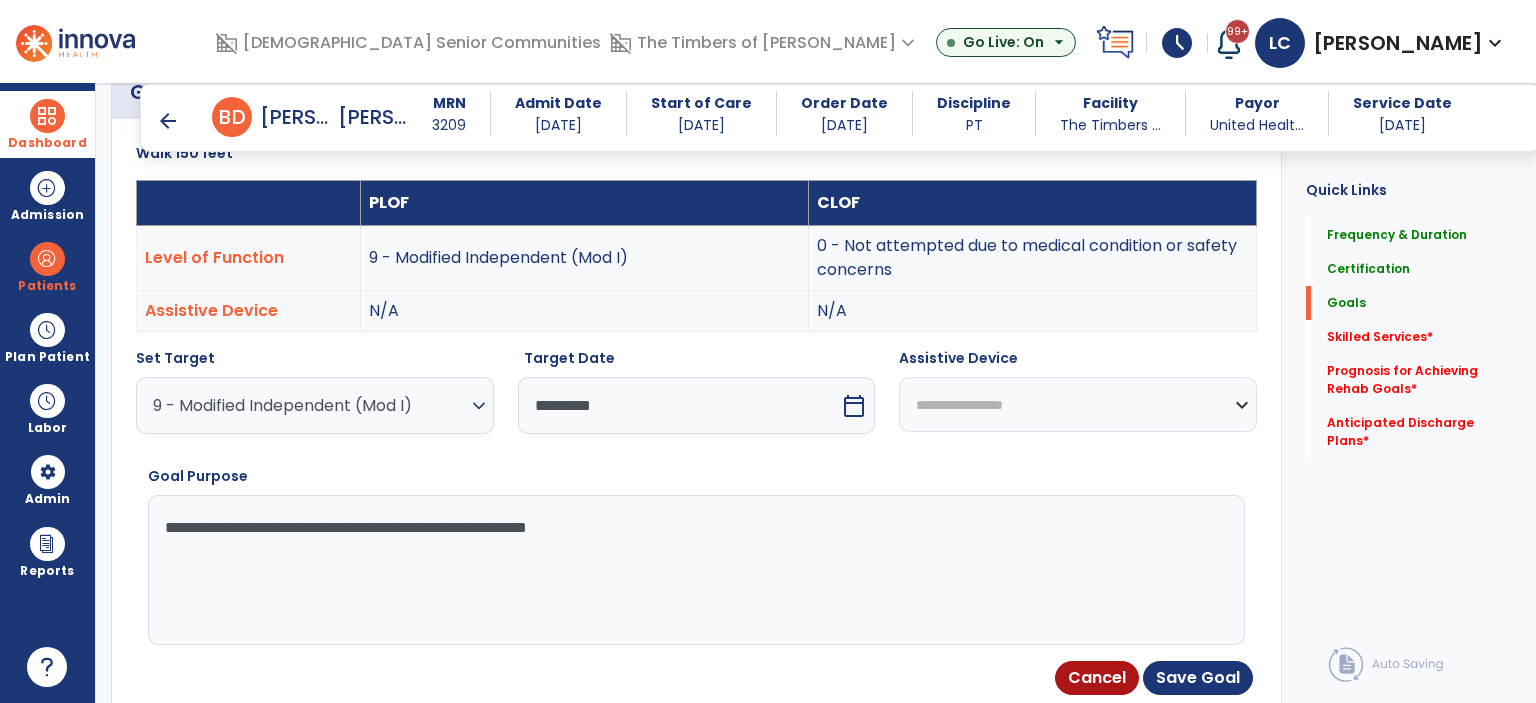 scroll, scrollTop: 518, scrollLeft: 0, axis: vertical 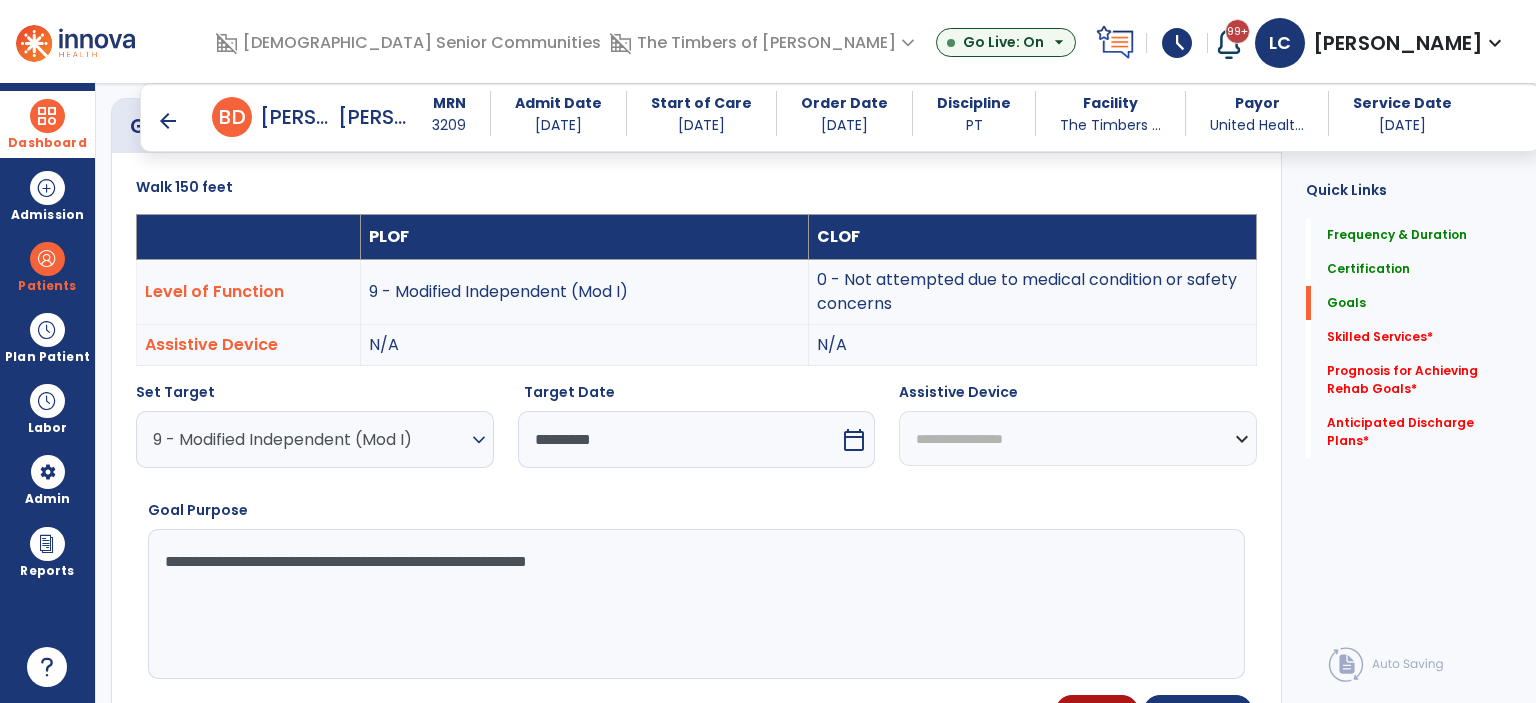 type on "**********" 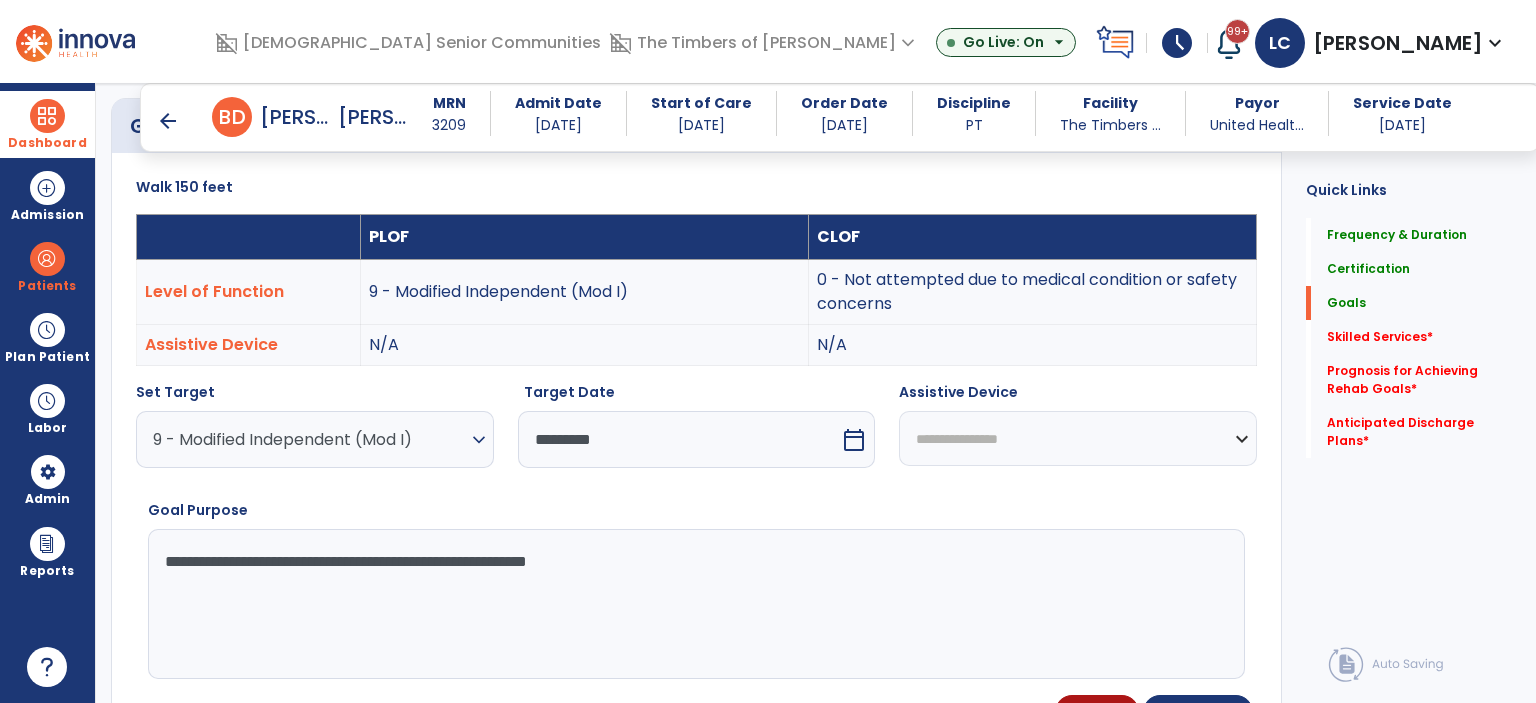 click on "**********" at bounding box center (1078, 438) 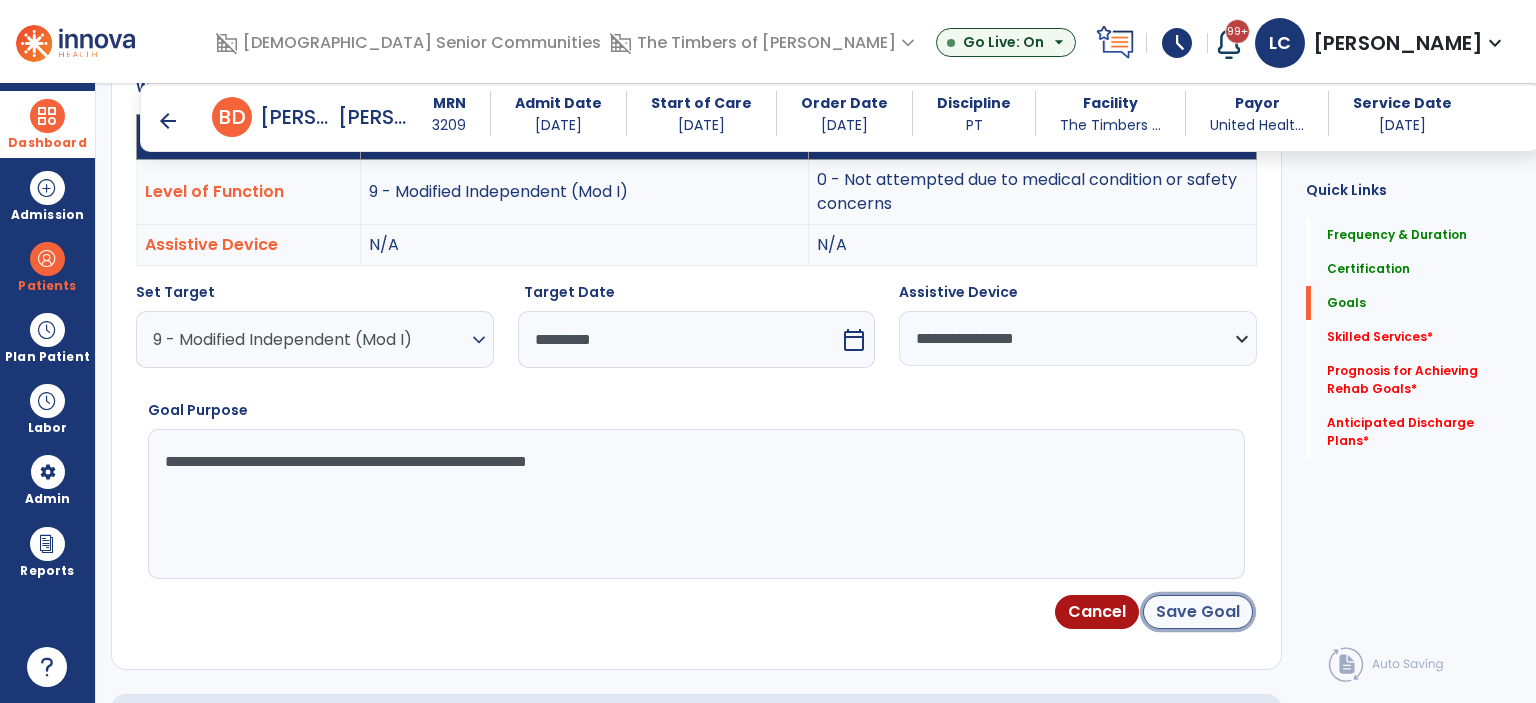 click on "Save Goal" at bounding box center [1198, 612] 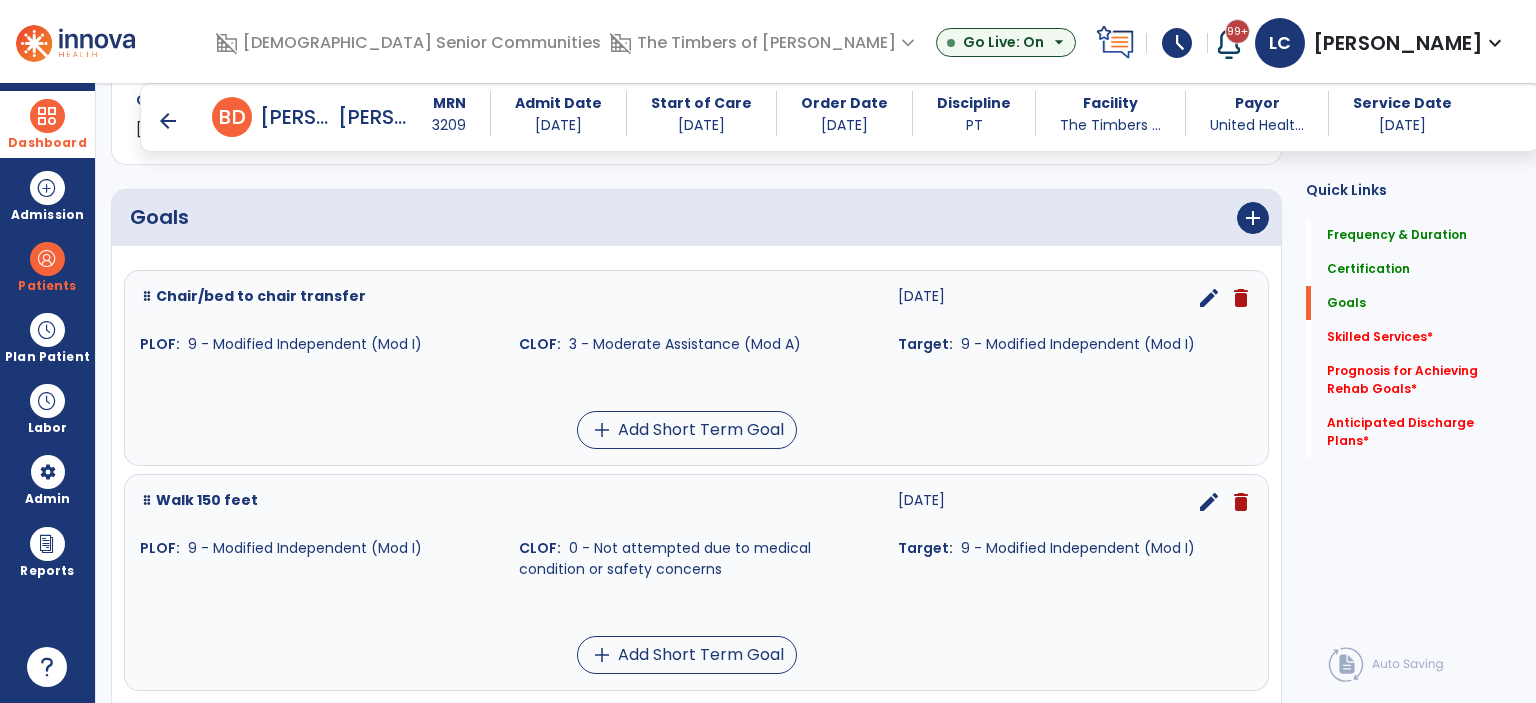 scroll, scrollTop: 405, scrollLeft: 0, axis: vertical 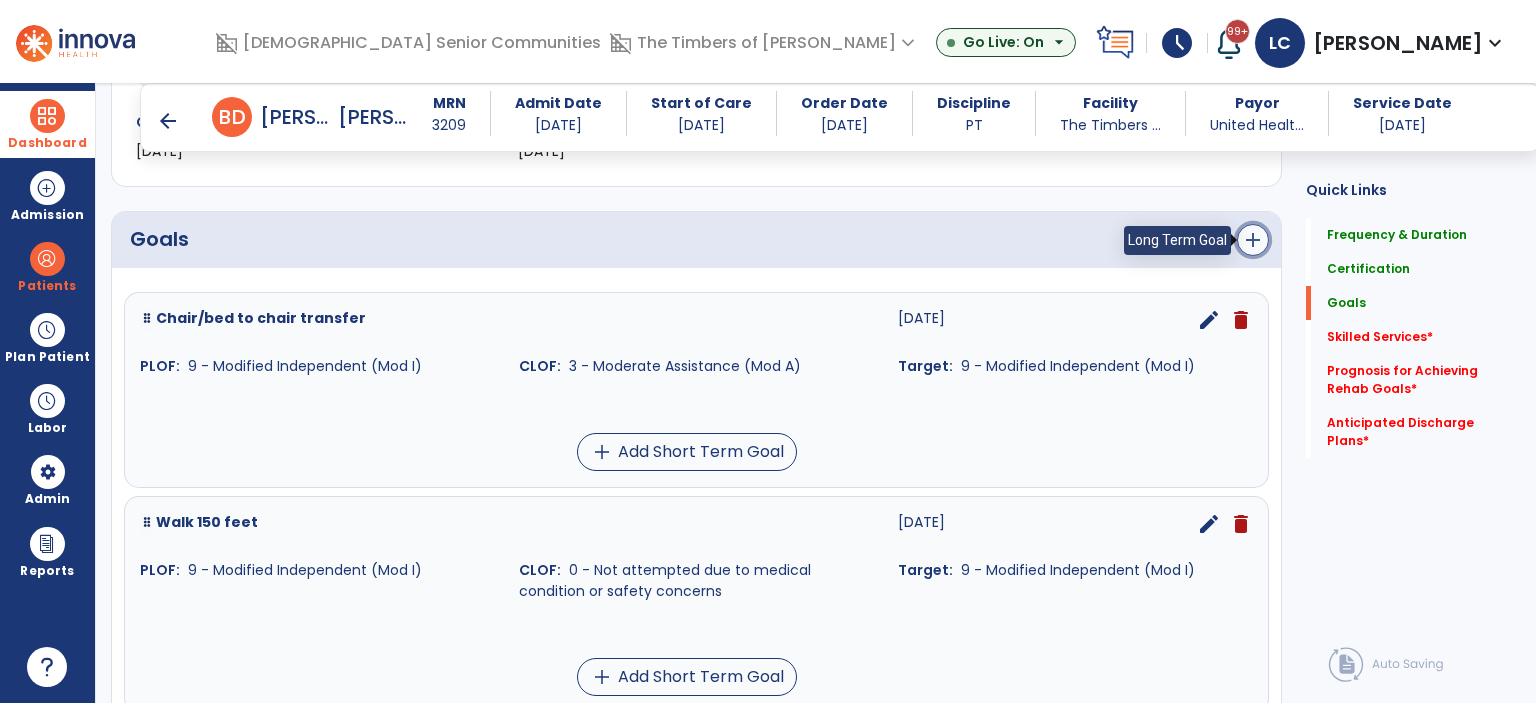click on "add" at bounding box center (1253, 240) 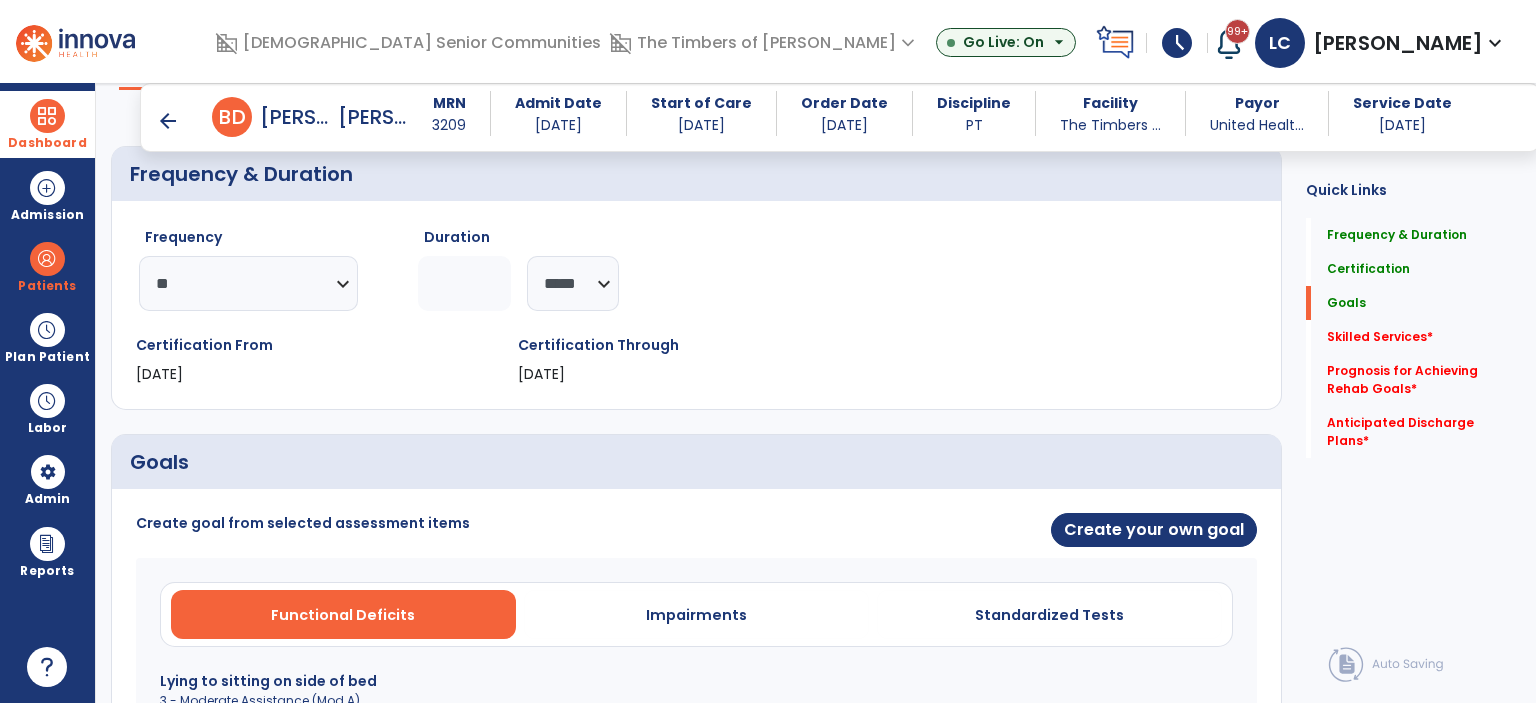 scroll, scrollTop: 505, scrollLeft: 0, axis: vertical 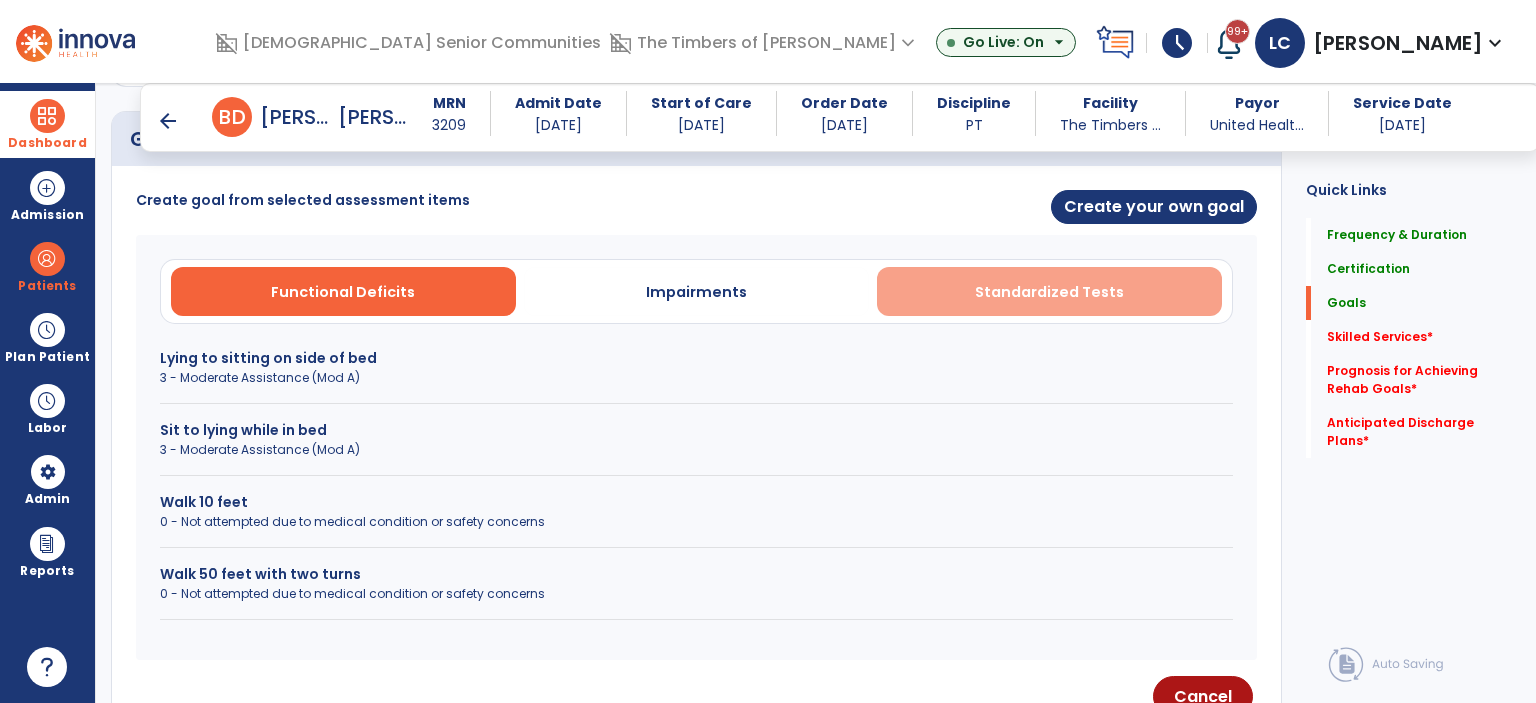 click on "Standardized Tests" at bounding box center [1049, 291] 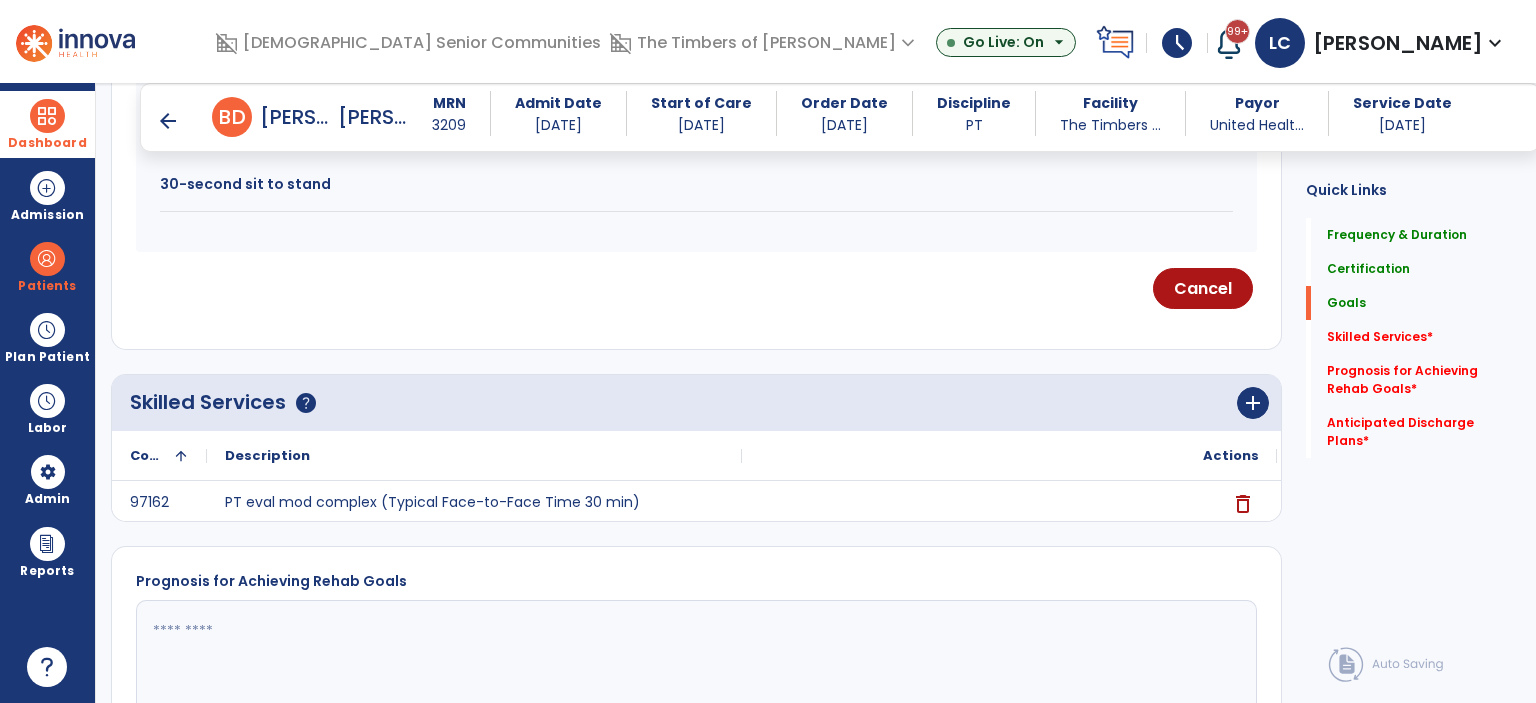 scroll, scrollTop: 405, scrollLeft: 0, axis: vertical 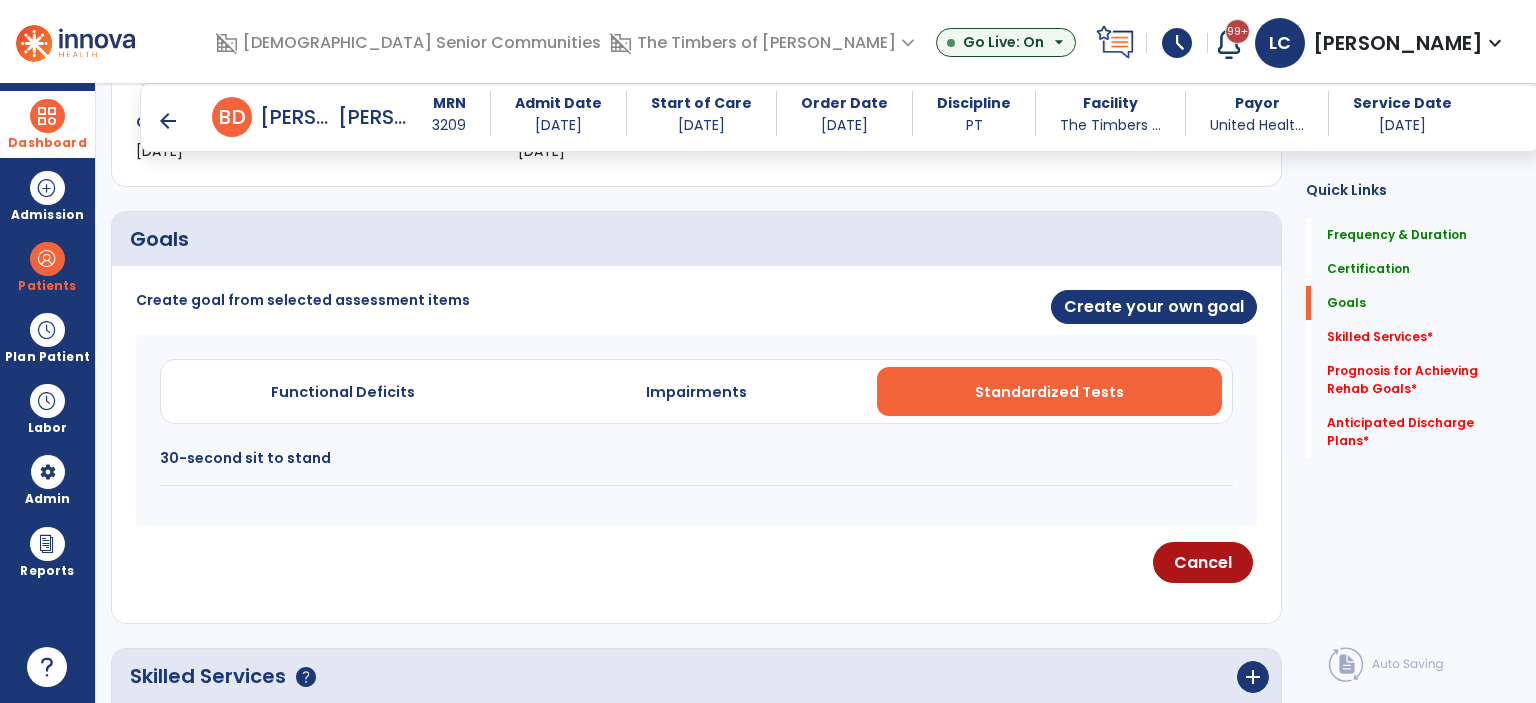 click on "30-second sit to stand" at bounding box center [696, 458] 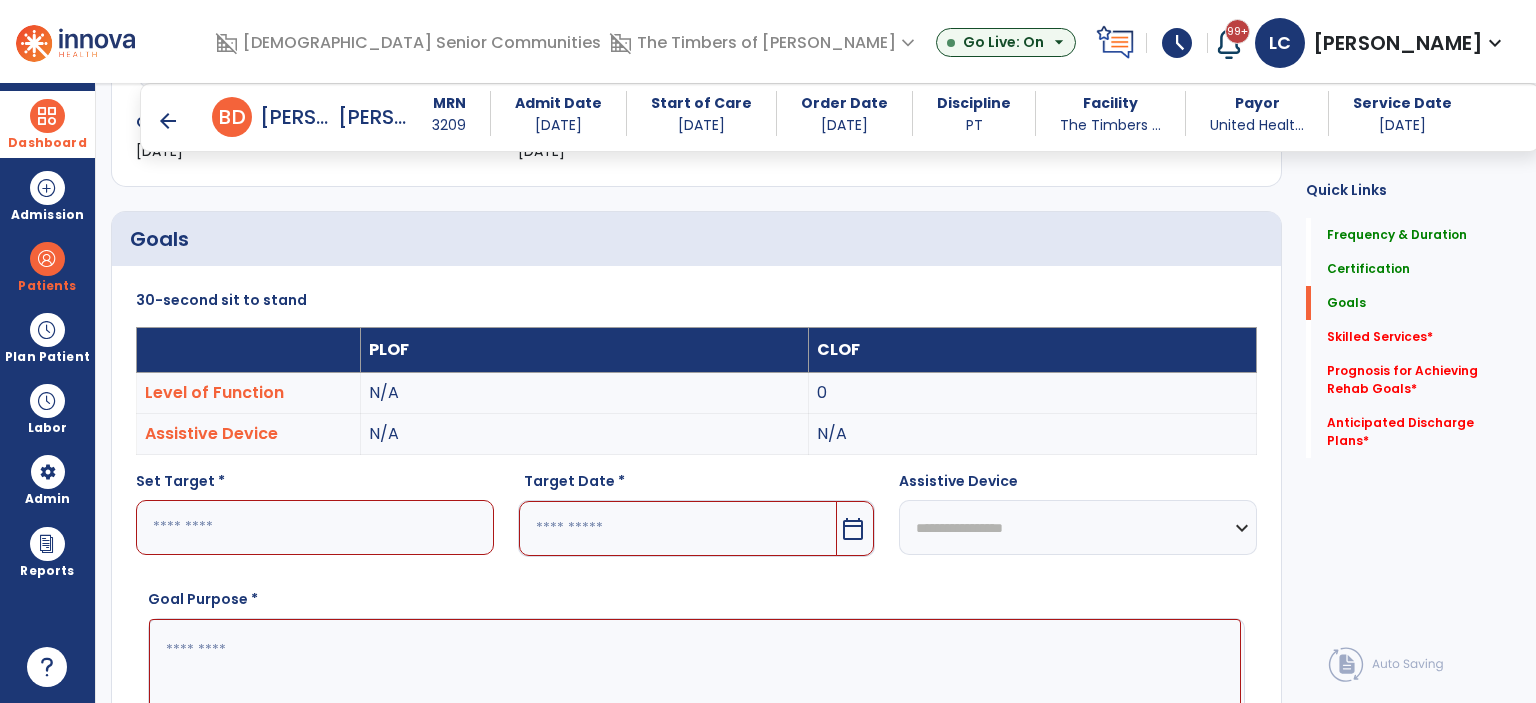 click at bounding box center [315, 527] 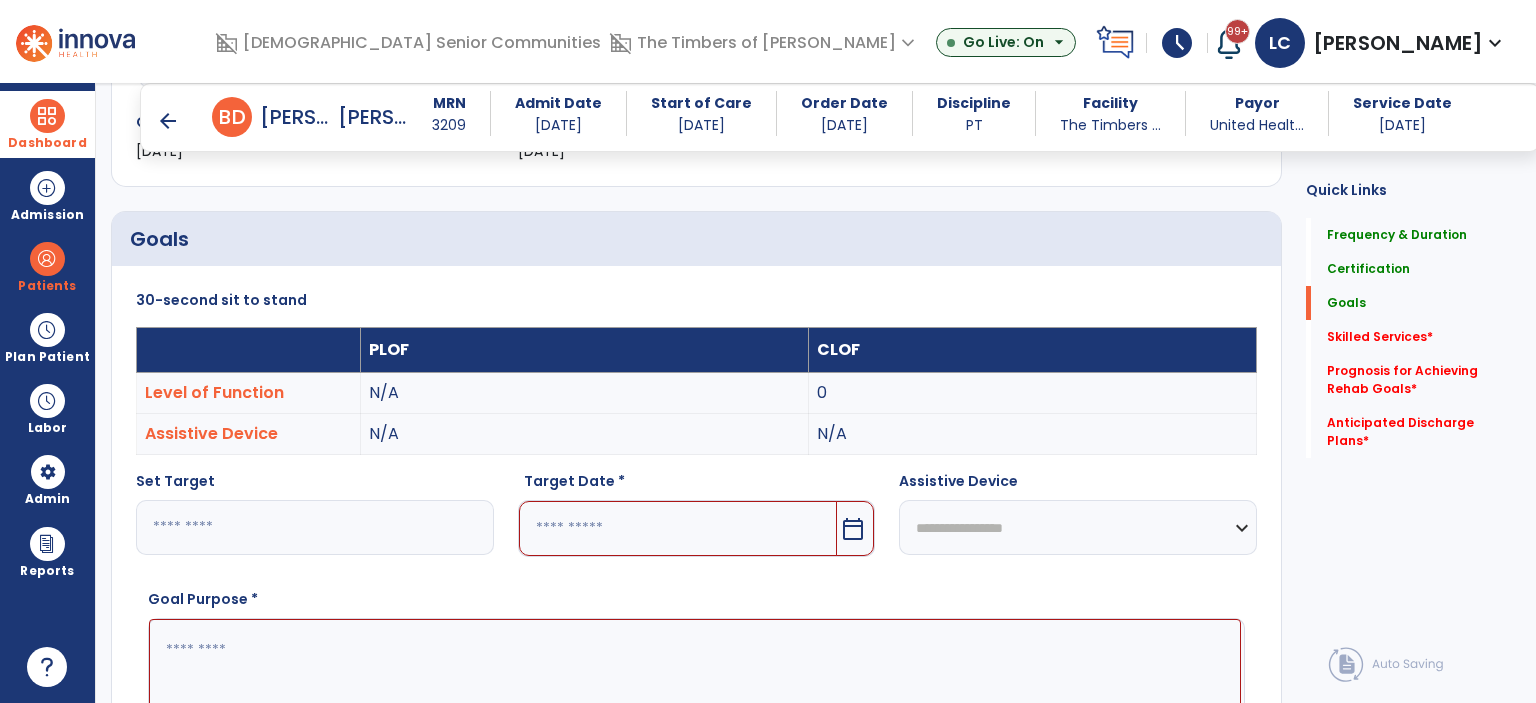 type on "*" 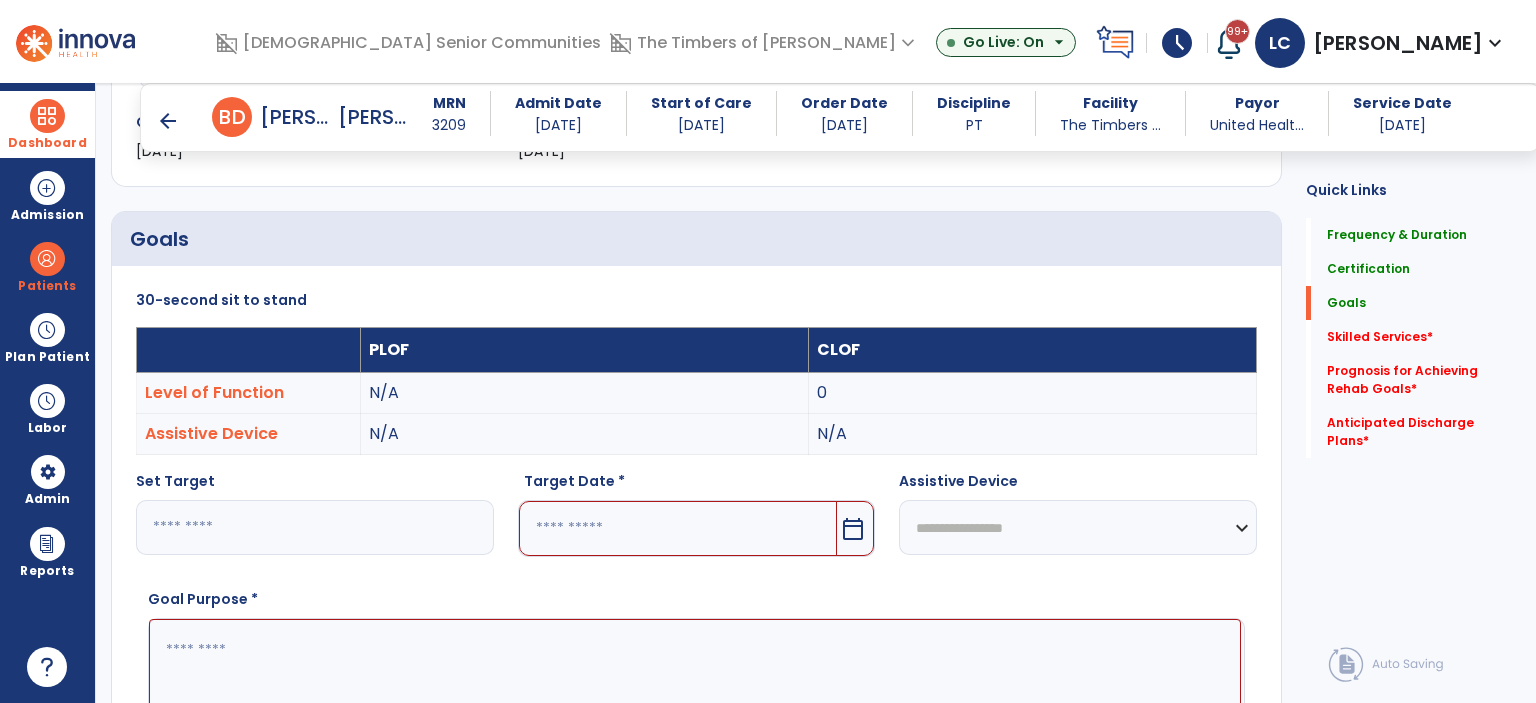 click at bounding box center [678, 528] 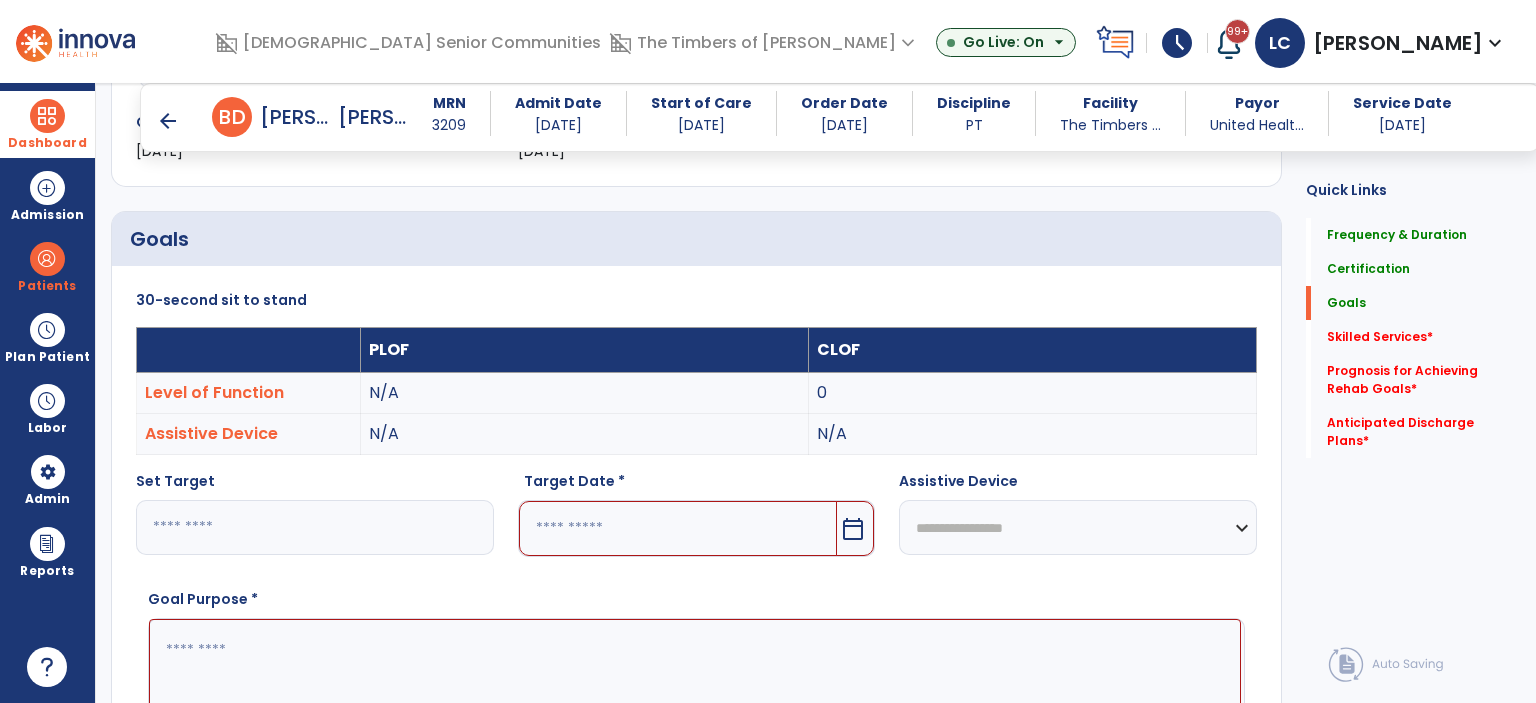 scroll, scrollTop: 412, scrollLeft: 0, axis: vertical 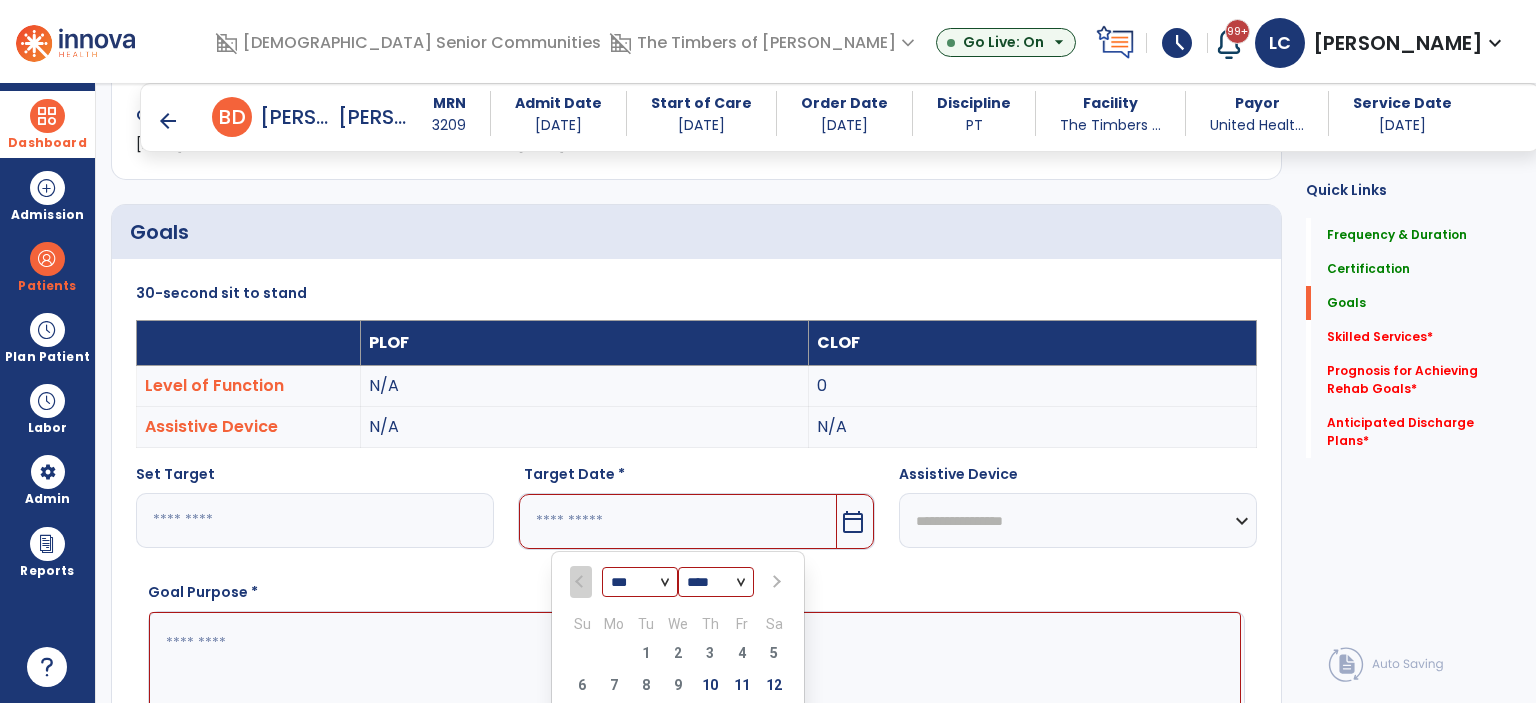 click at bounding box center (774, 582) 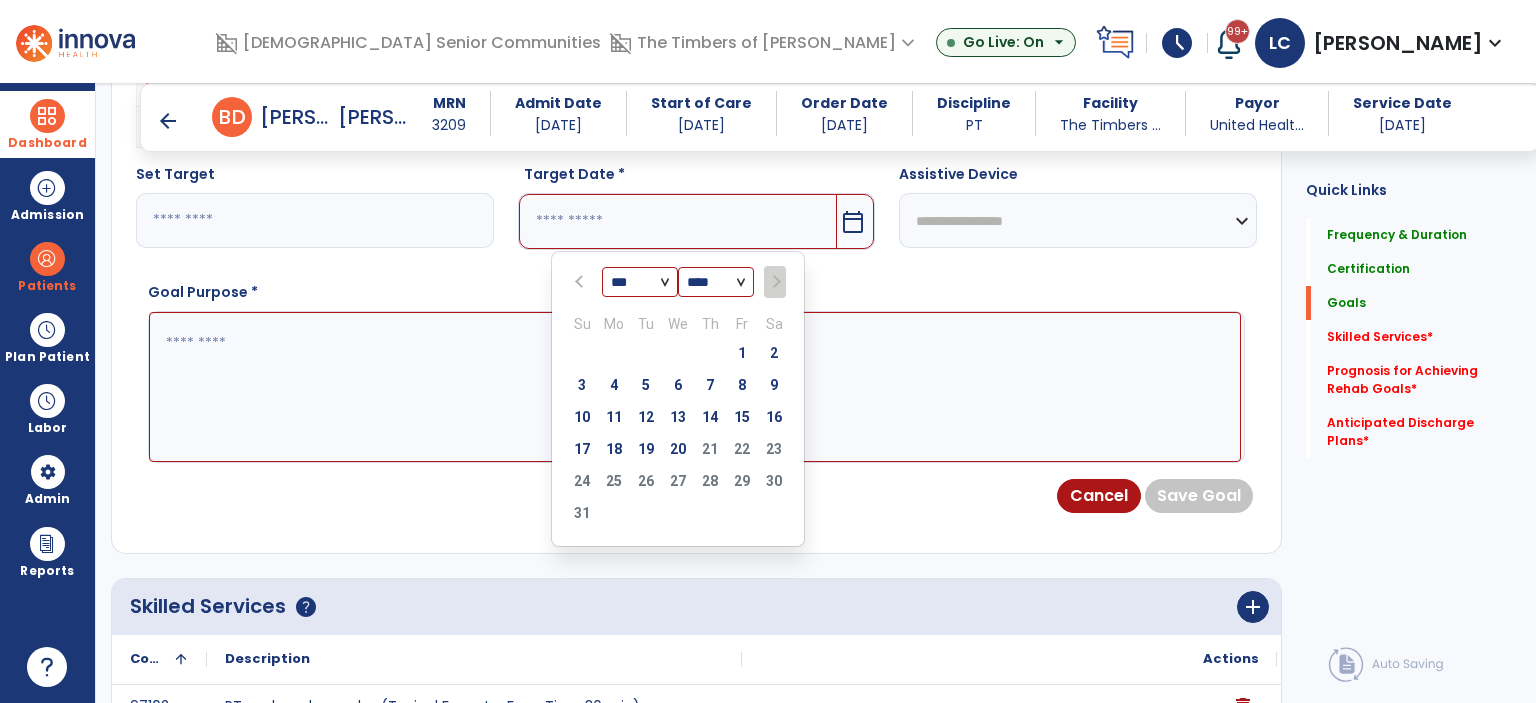 scroll, scrollTop: 712, scrollLeft: 0, axis: vertical 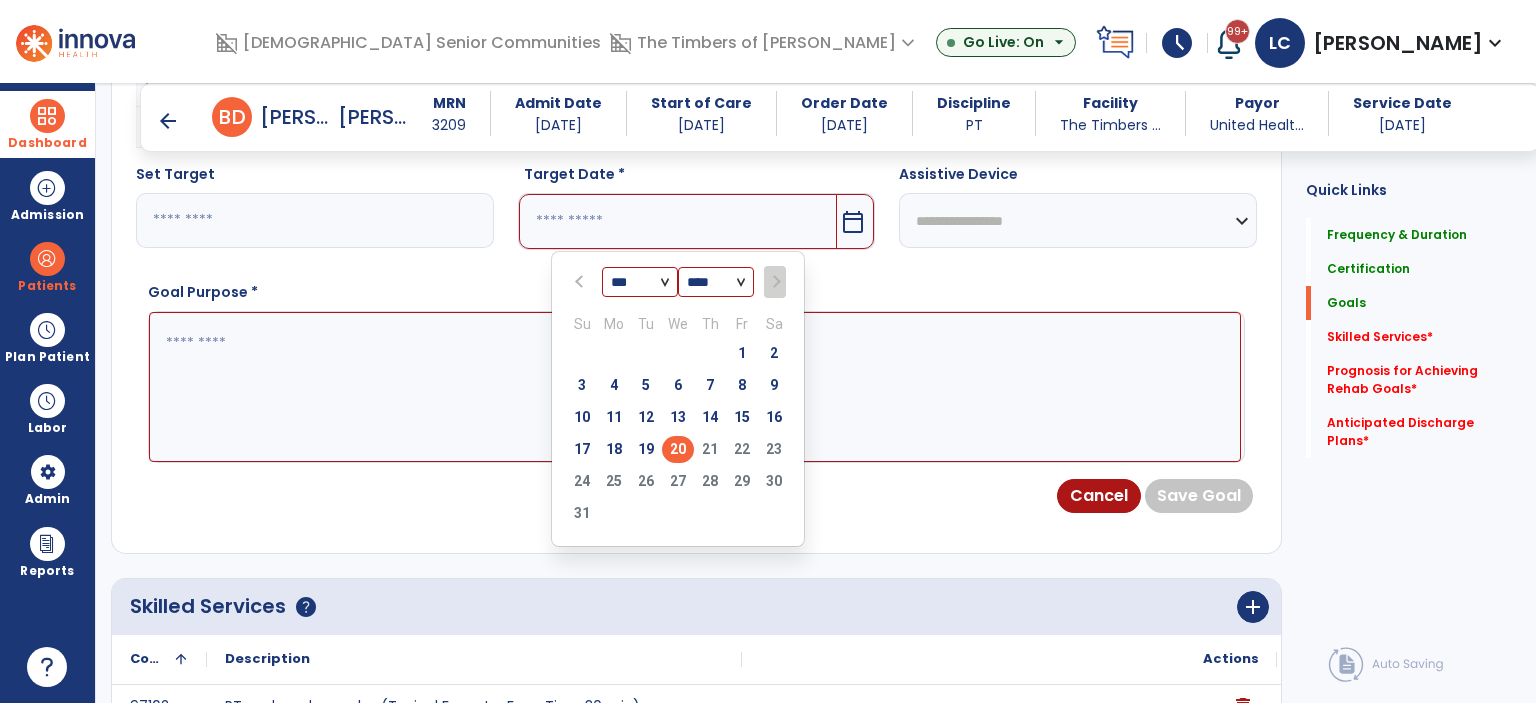 click on "20" at bounding box center [678, 449] 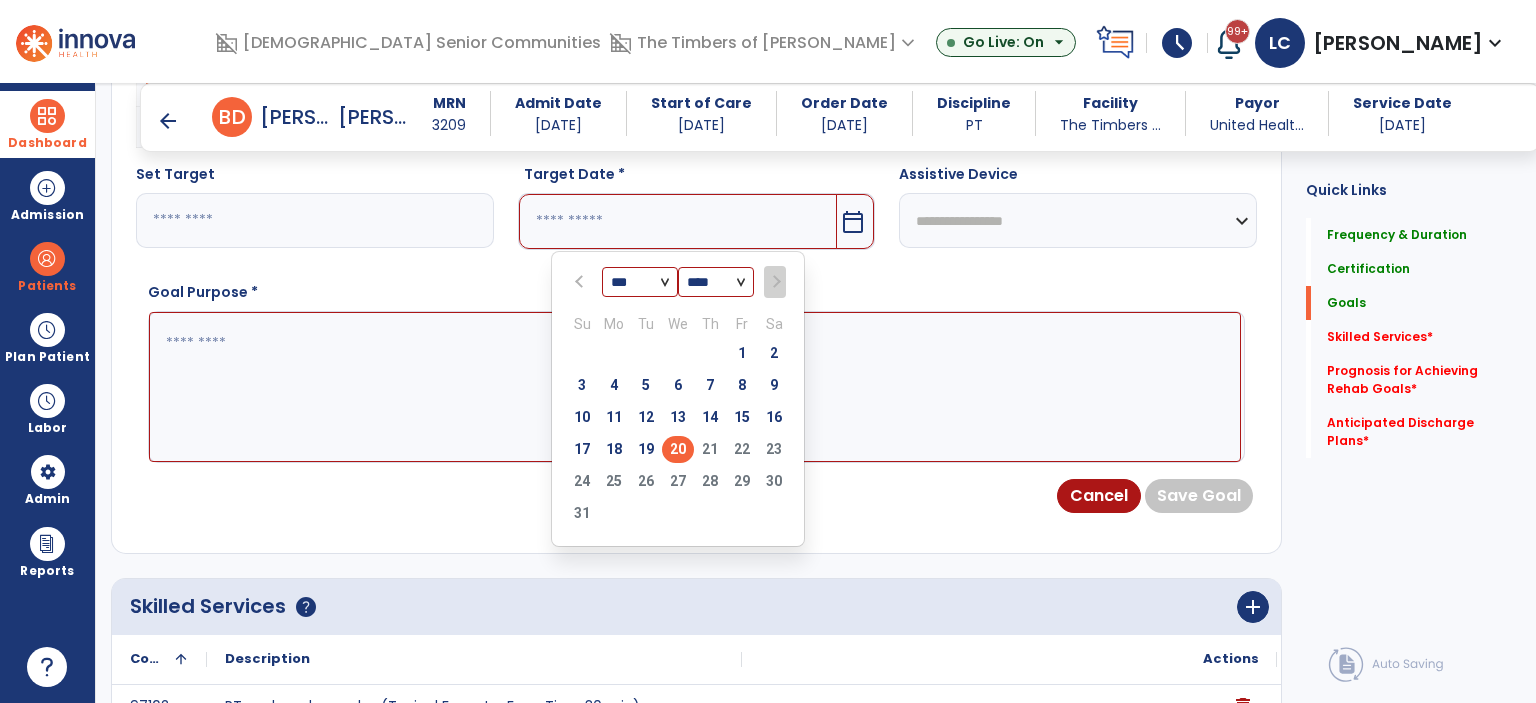 type on "*********" 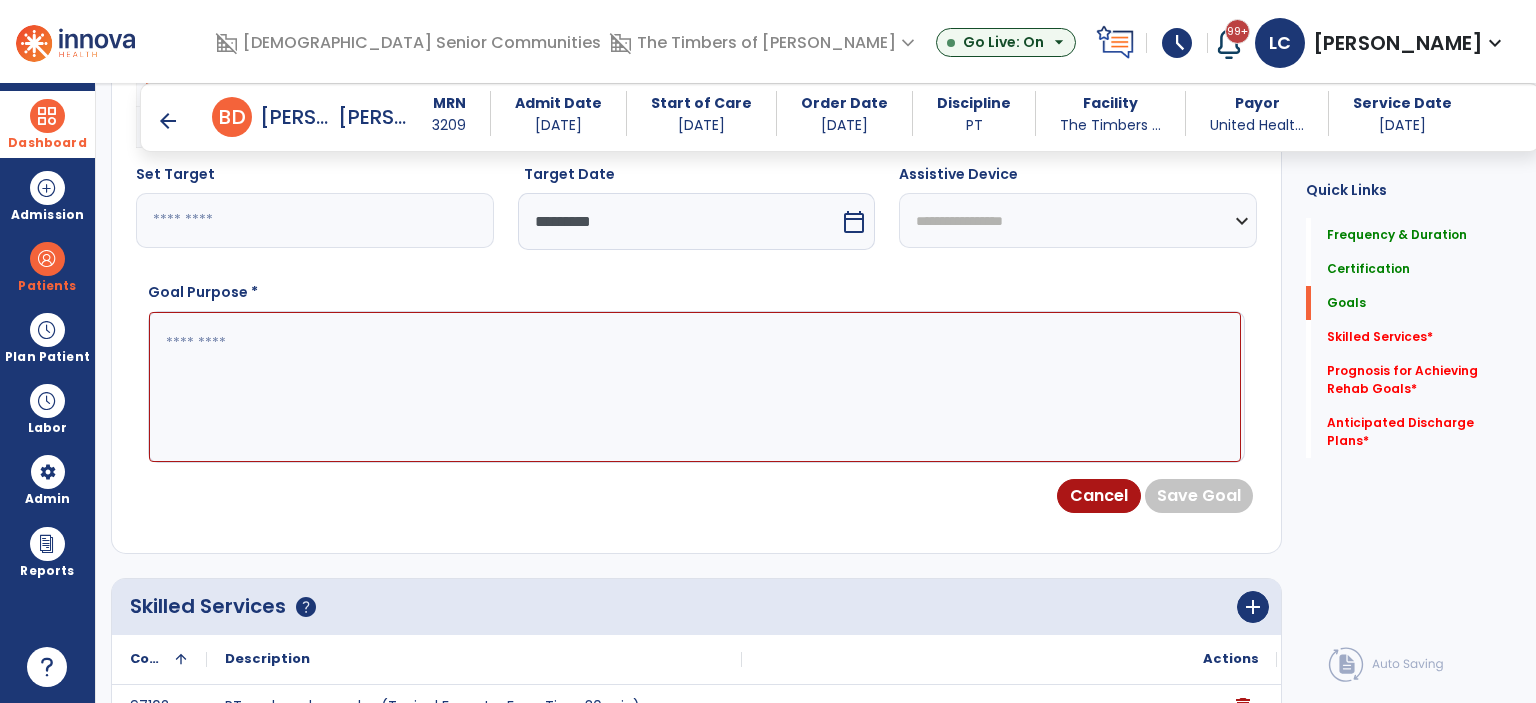click at bounding box center [695, 387] 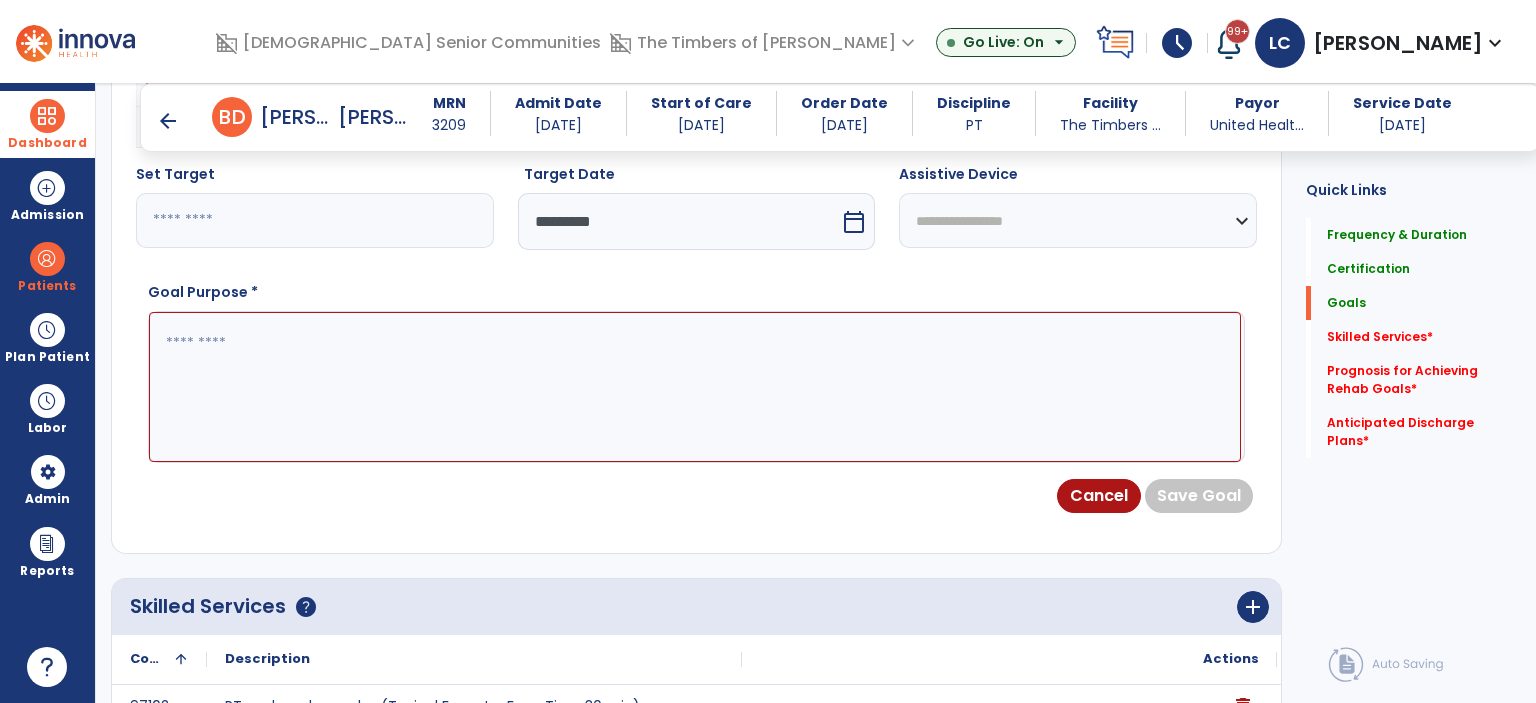 paste on "**********" 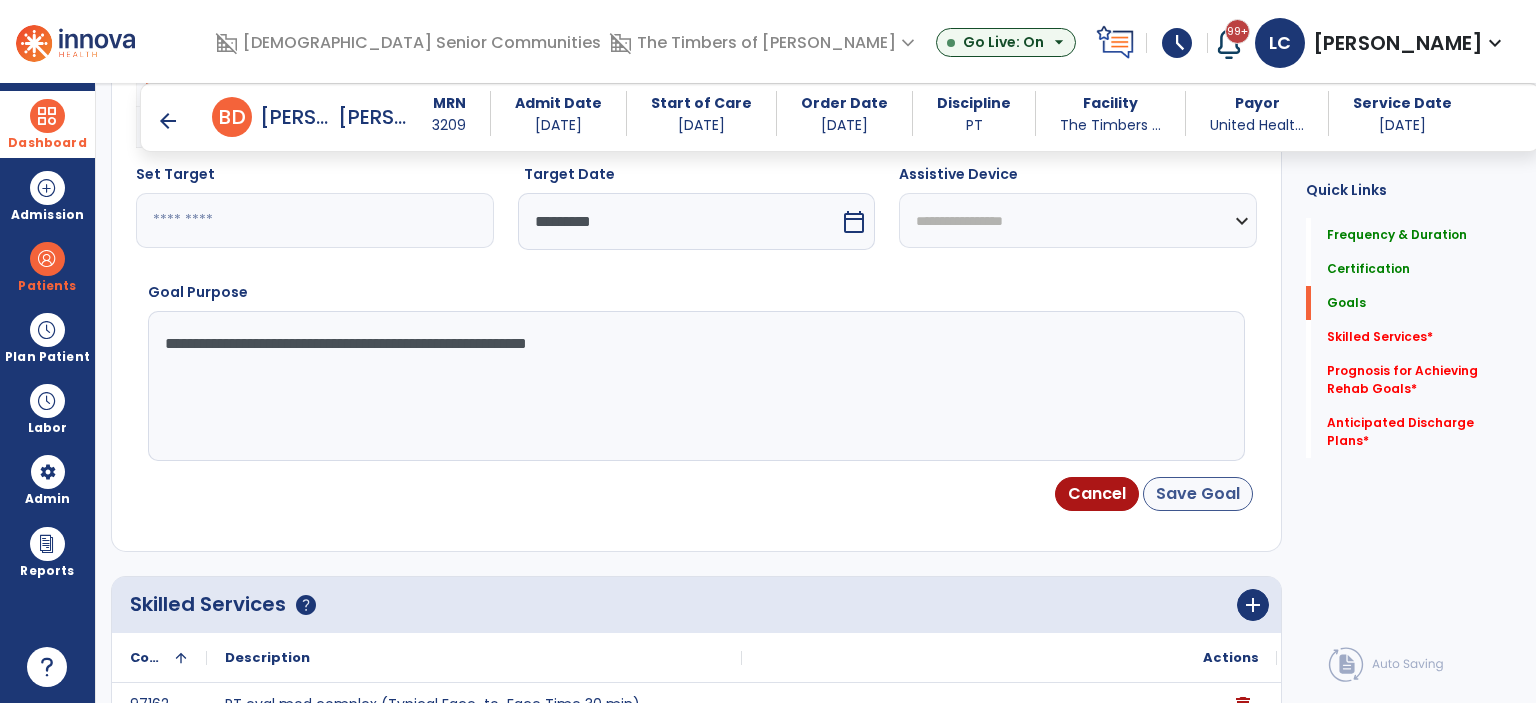 type on "**********" 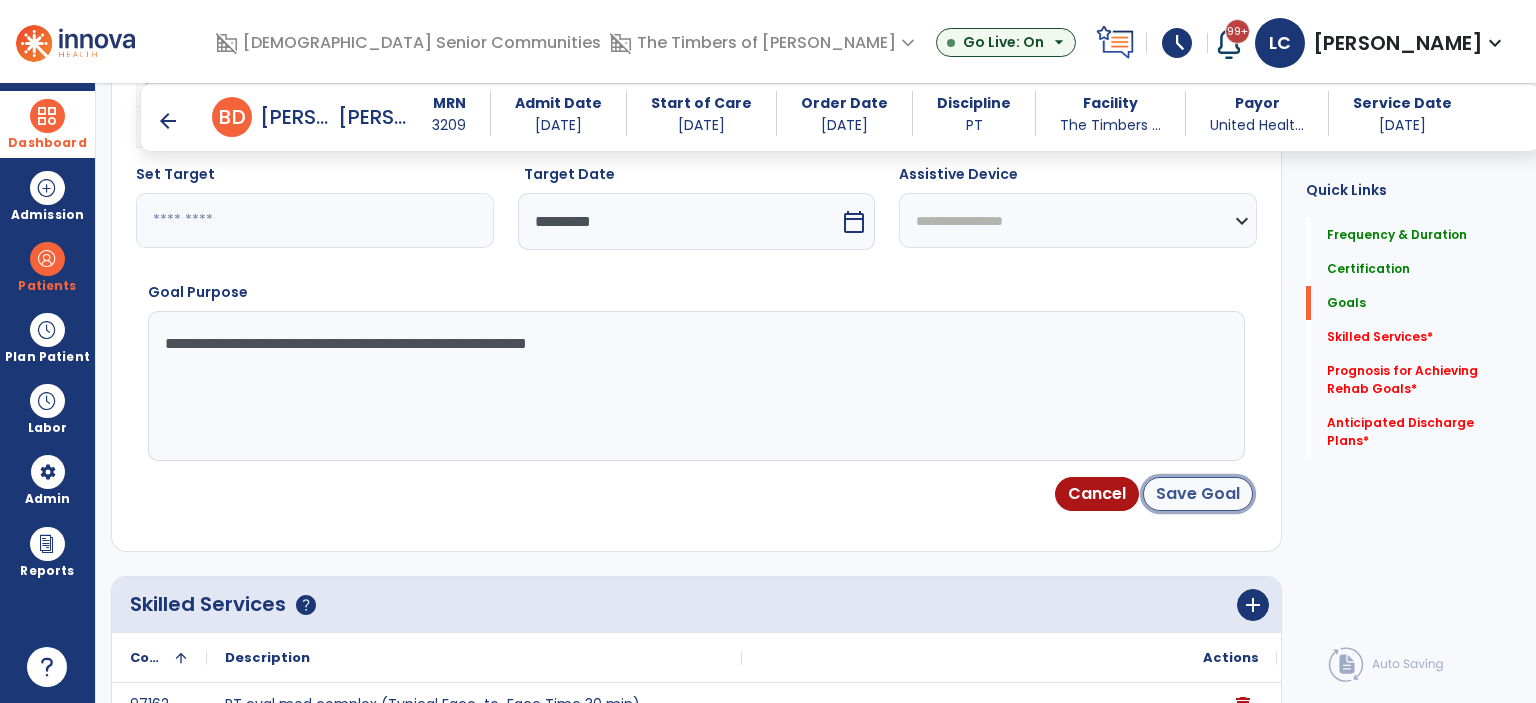 click on "Save Goal" at bounding box center (1198, 494) 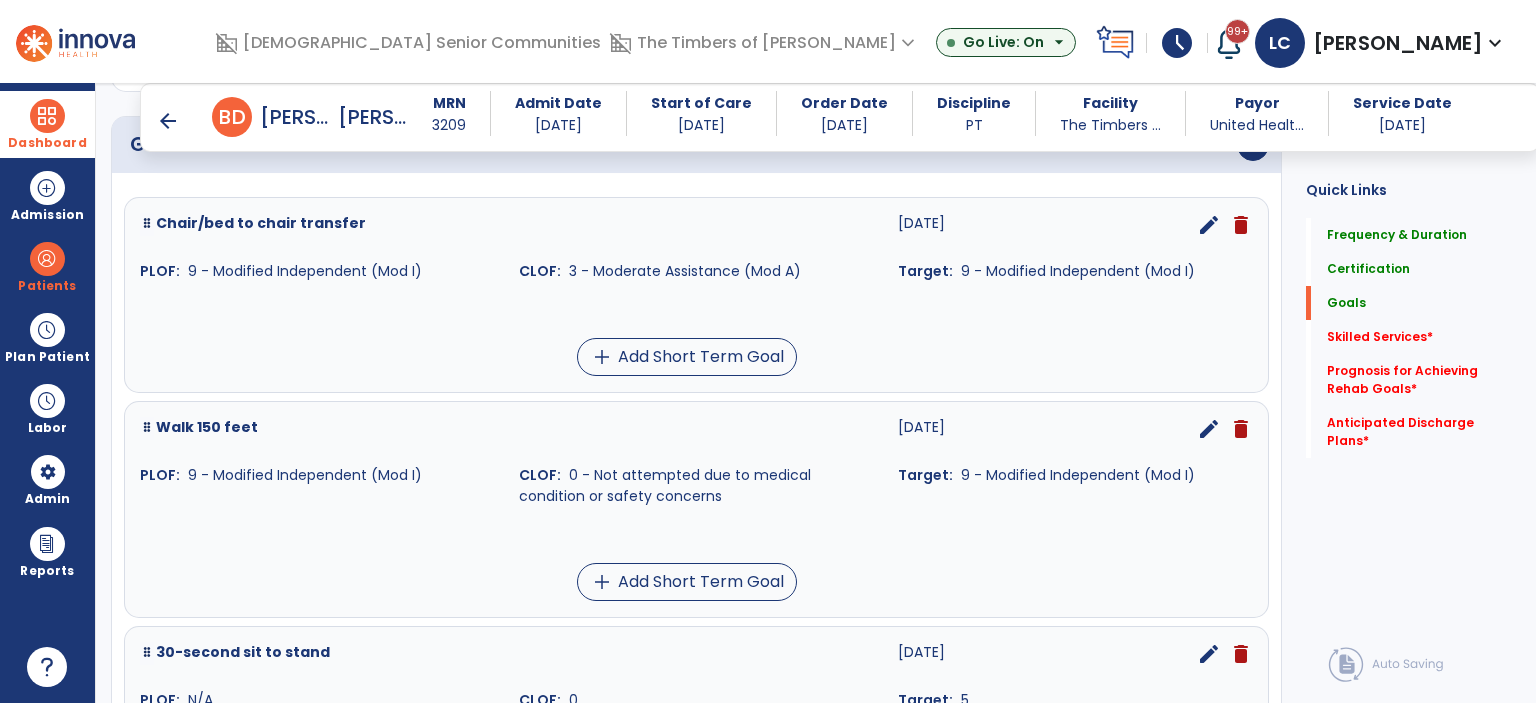 scroll, scrollTop: 524, scrollLeft: 0, axis: vertical 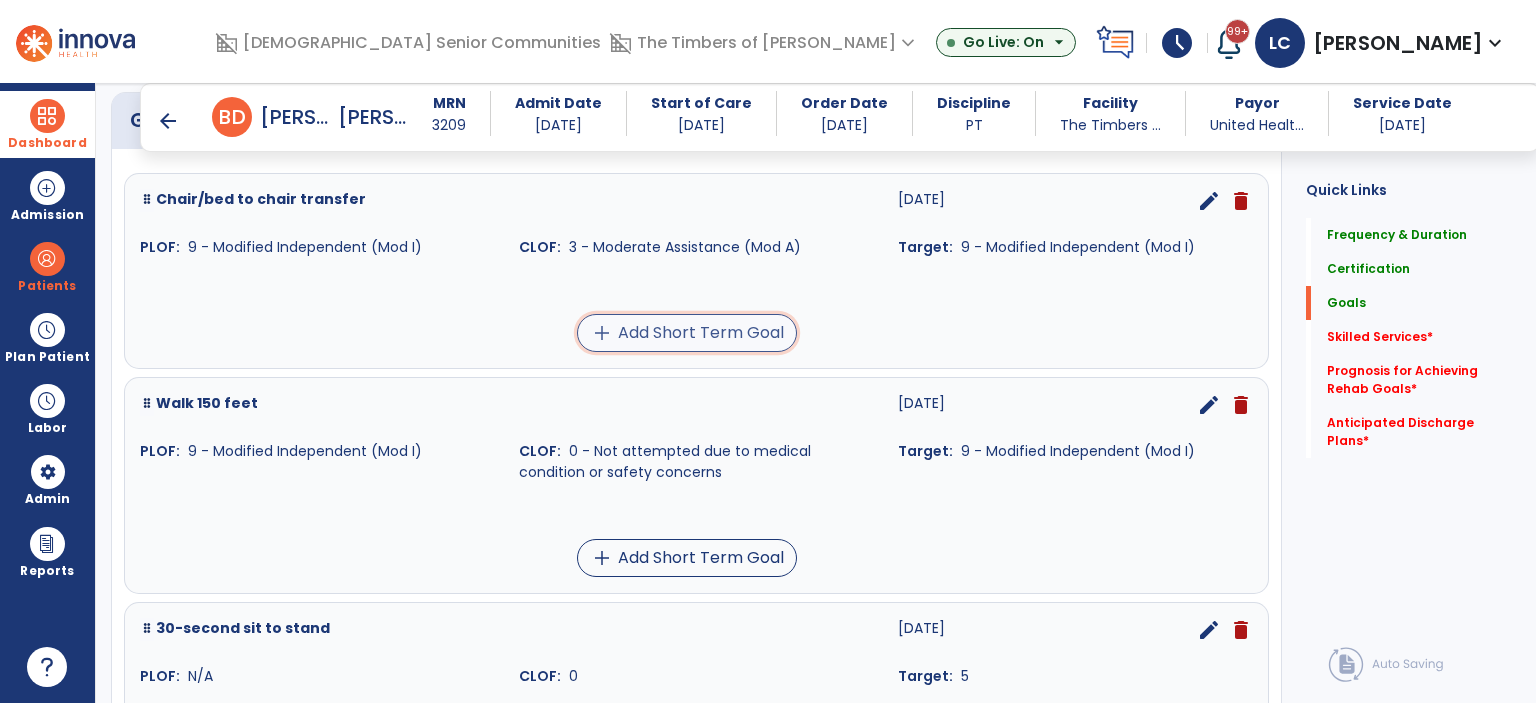 click on "add  Add Short Term Goal" at bounding box center [687, 333] 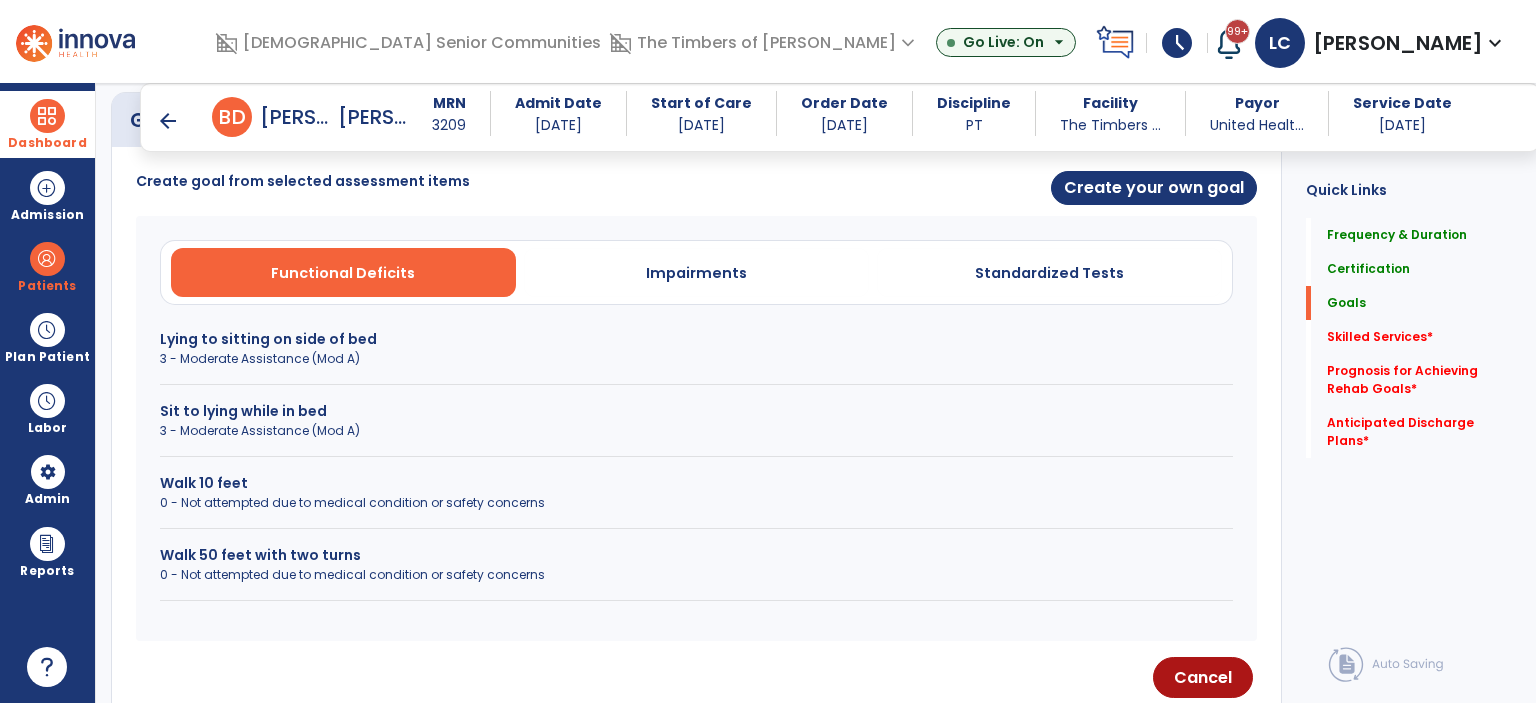 click on "Sit to lying while in bed" at bounding box center (696, 411) 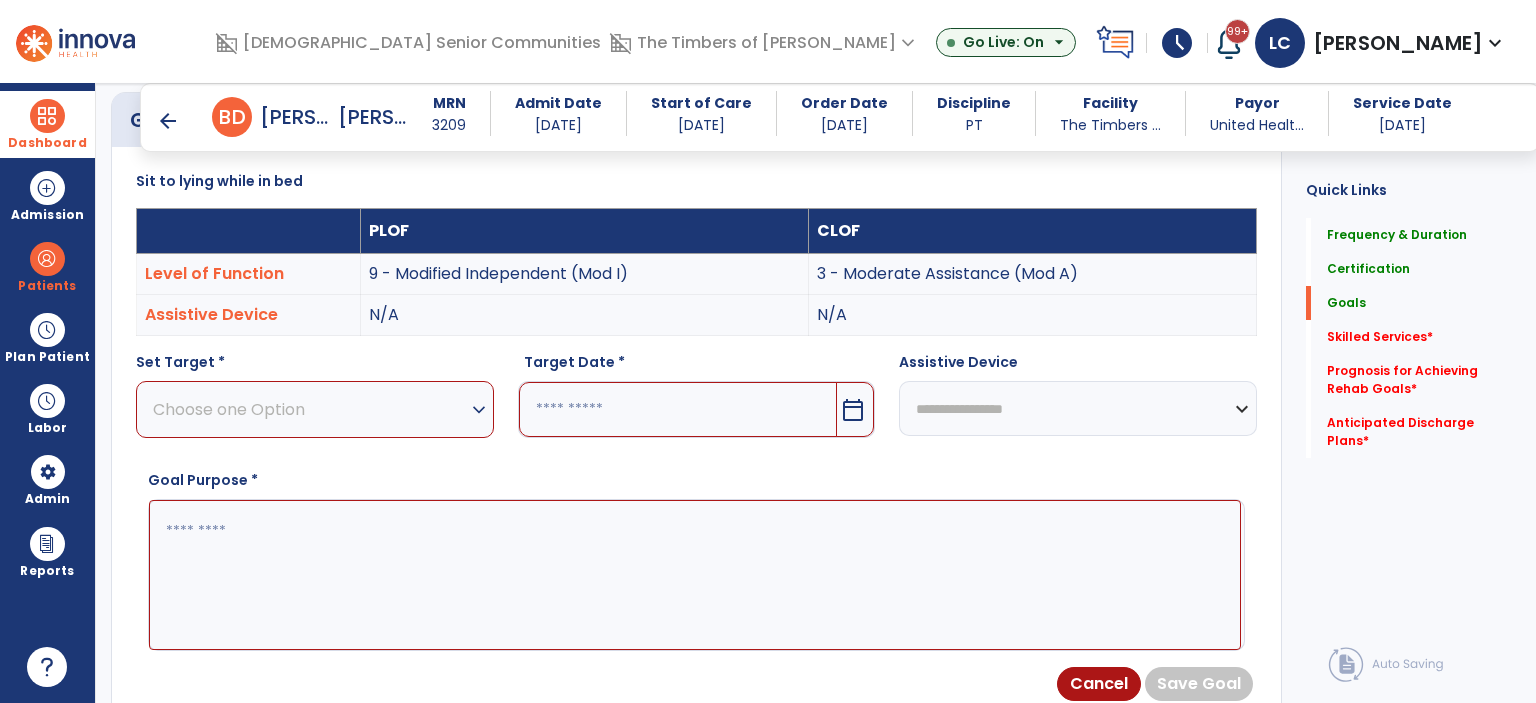 click on "Choose one Option" at bounding box center (310, 409) 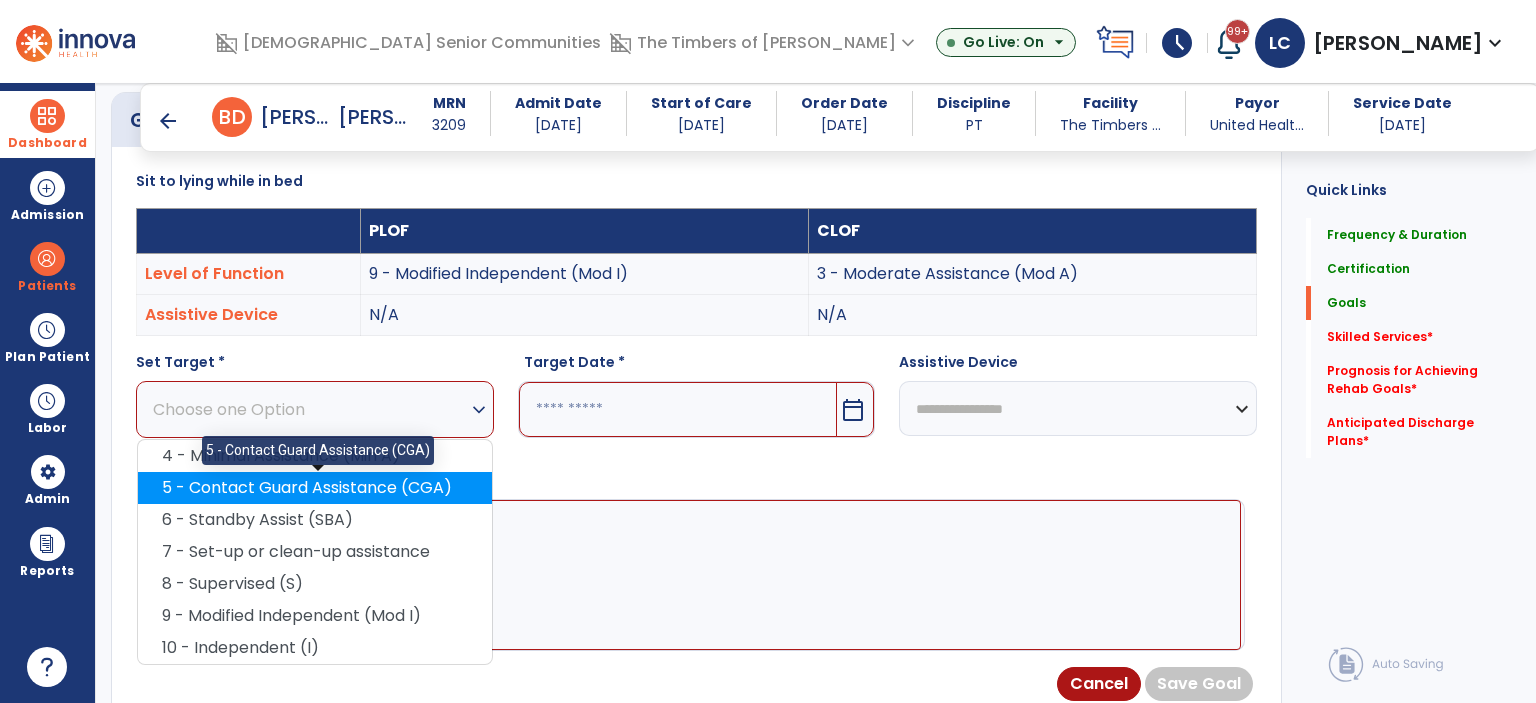 click on "5 - Contact Guard Assistance (CGA)" at bounding box center (315, 488) 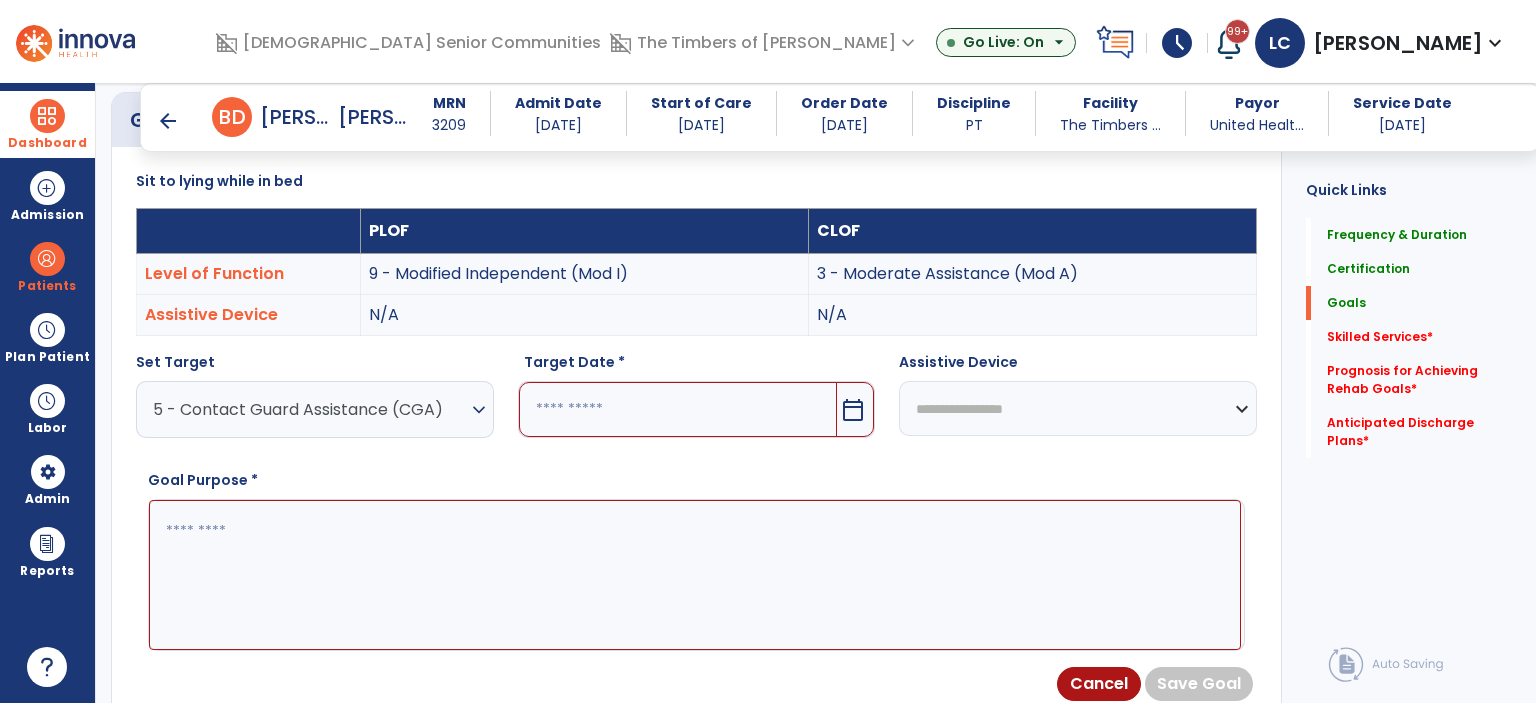 click at bounding box center (678, 409) 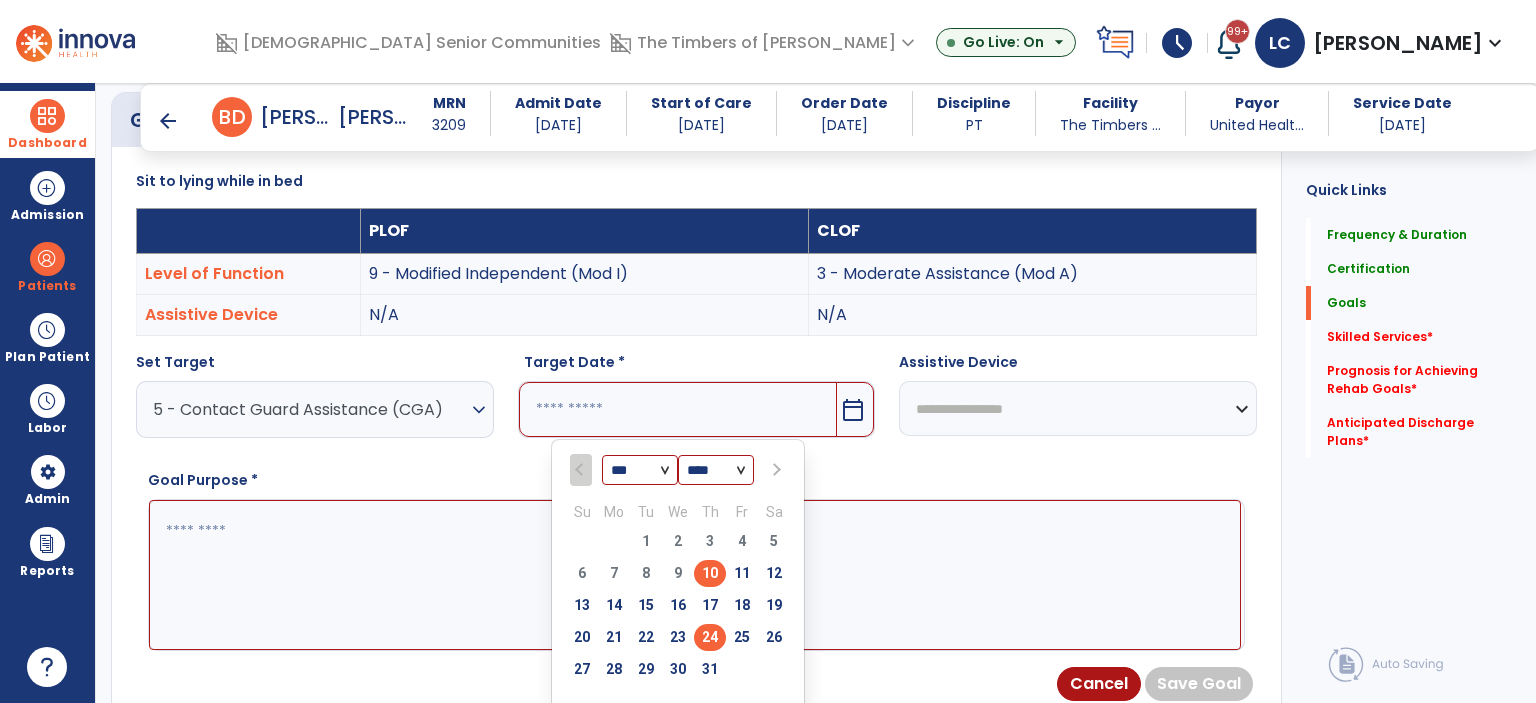 click on "24" at bounding box center (710, 637) 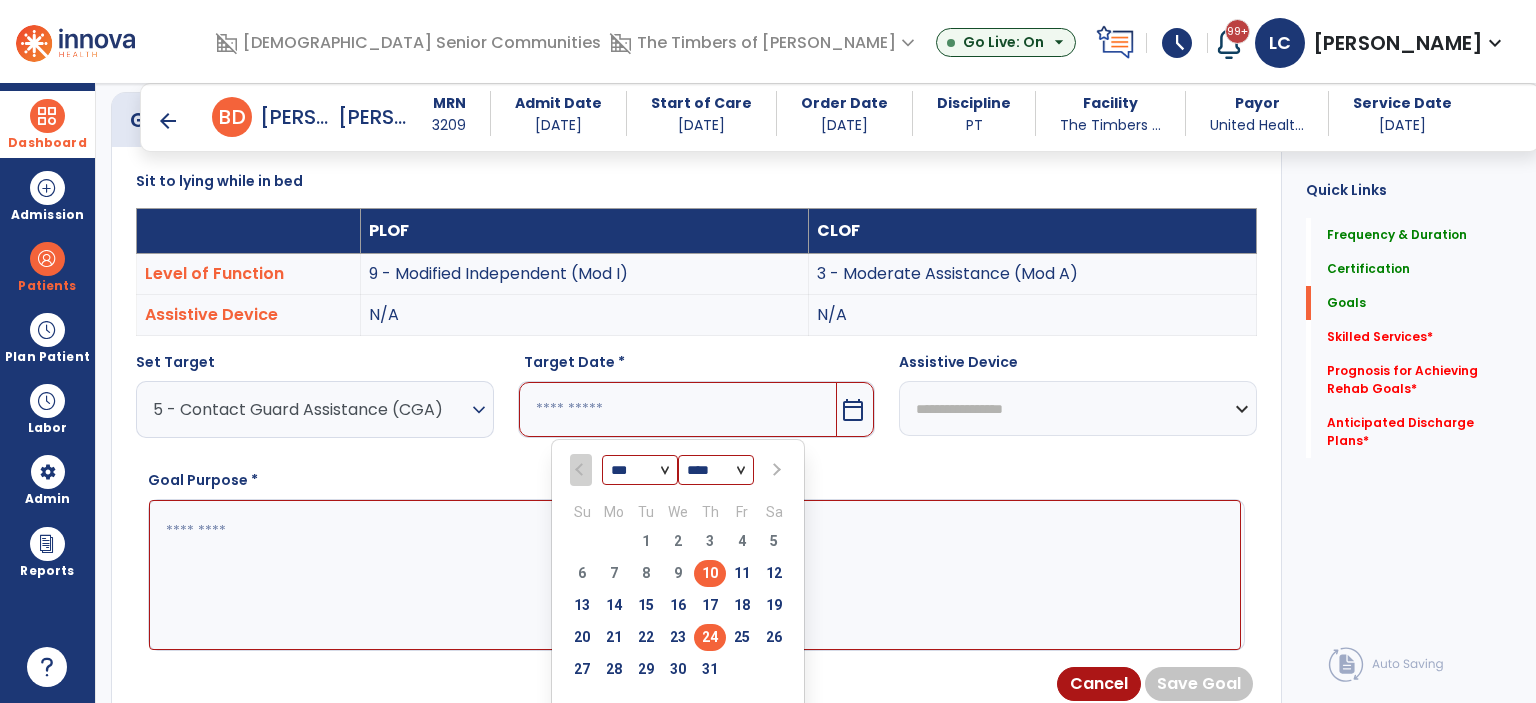 type on "*********" 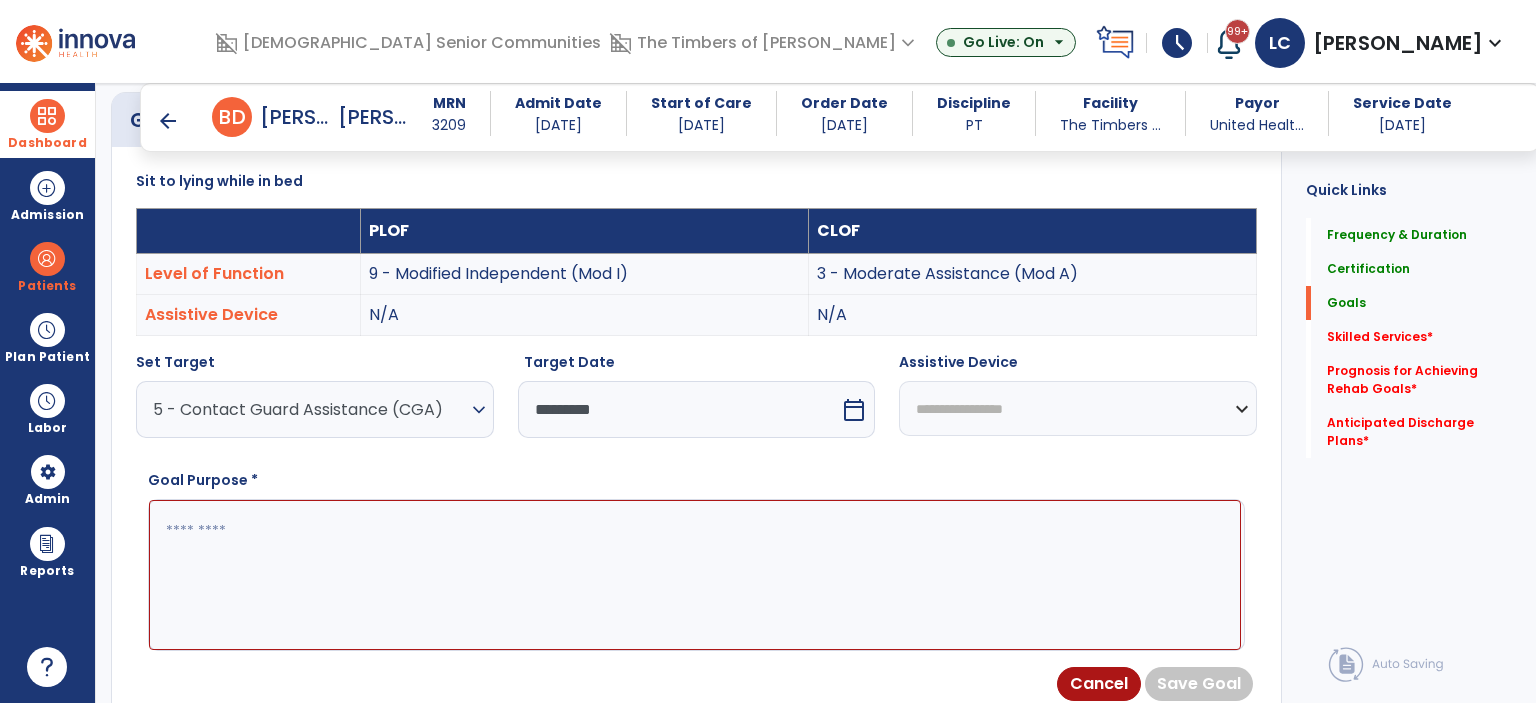 click at bounding box center (695, 575) 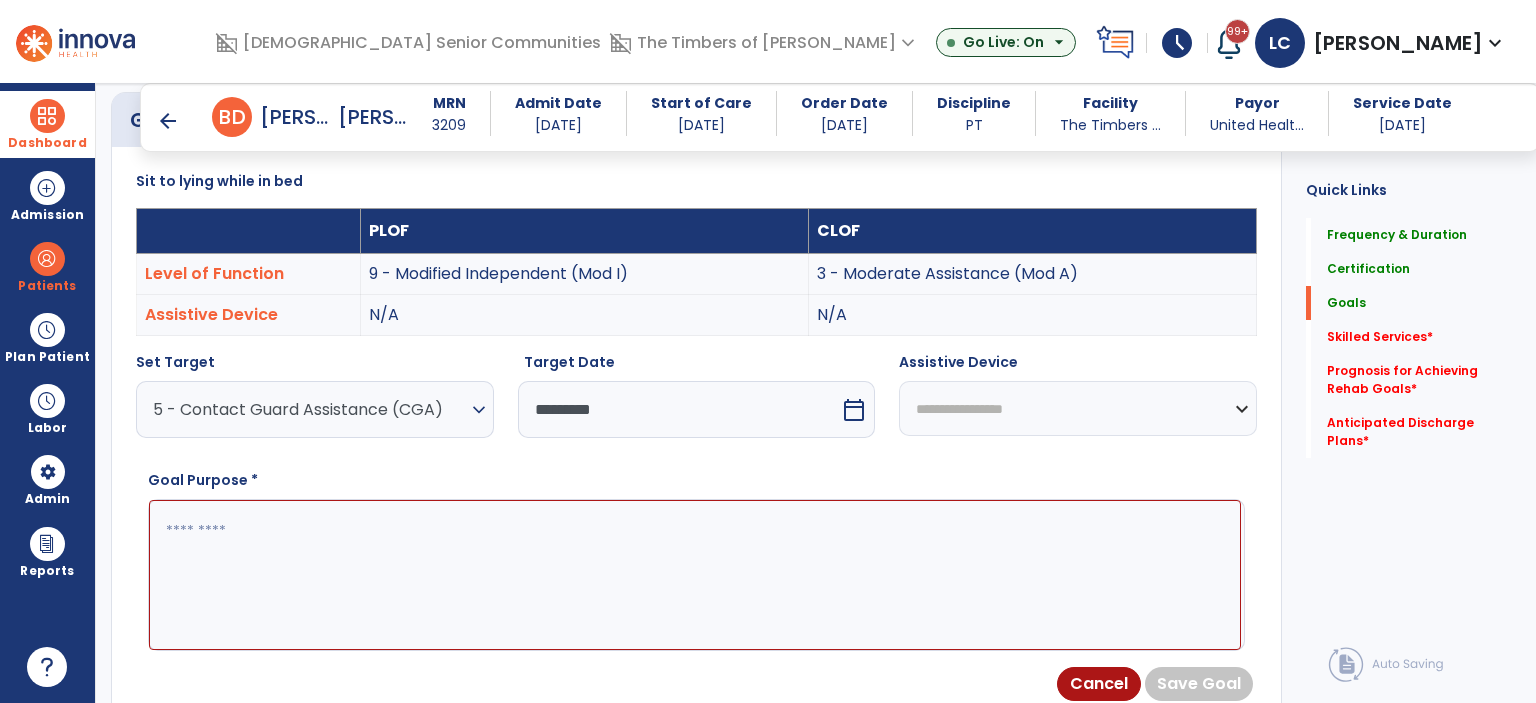 paste on "**********" 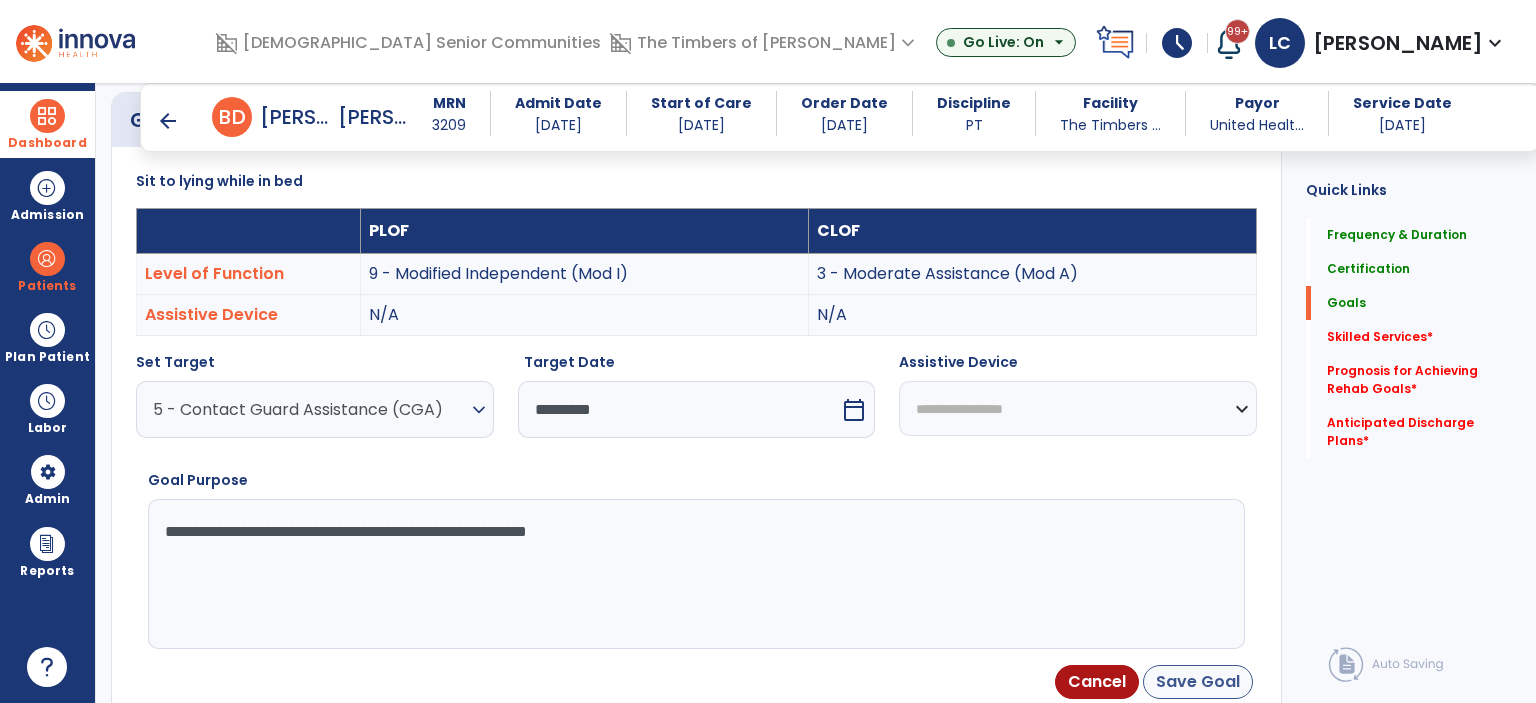 type on "**********" 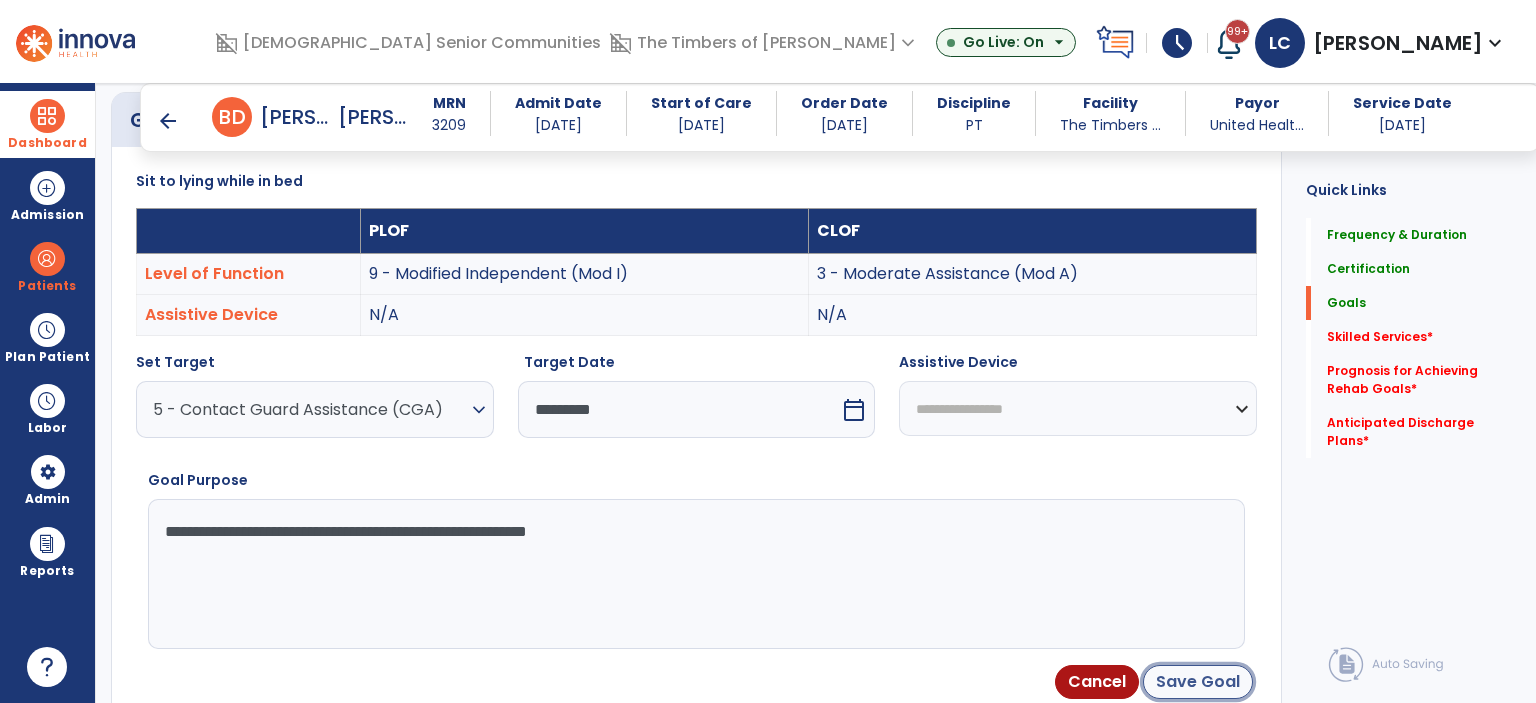 click on "Save Goal" at bounding box center (1198, 682) 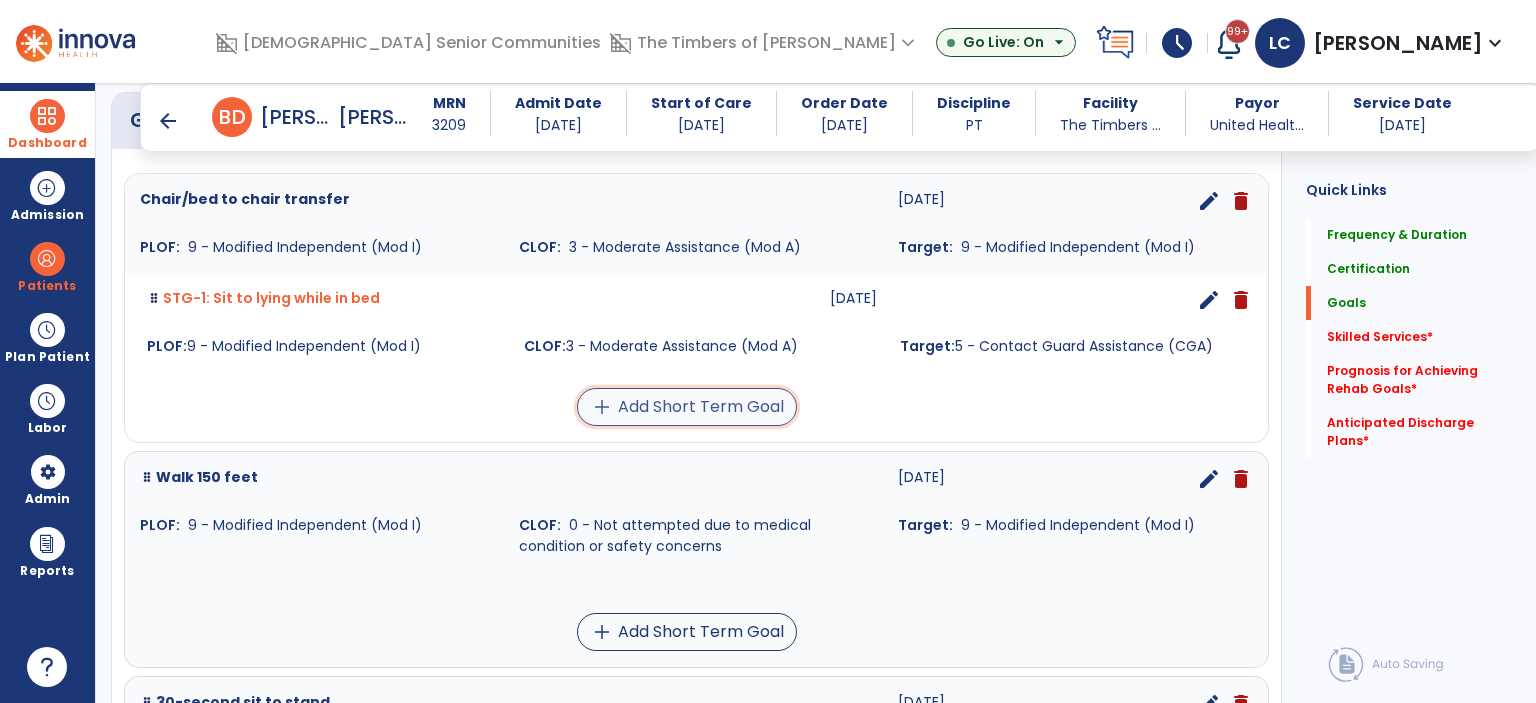 click on "add" at bounding box center [602, 407] 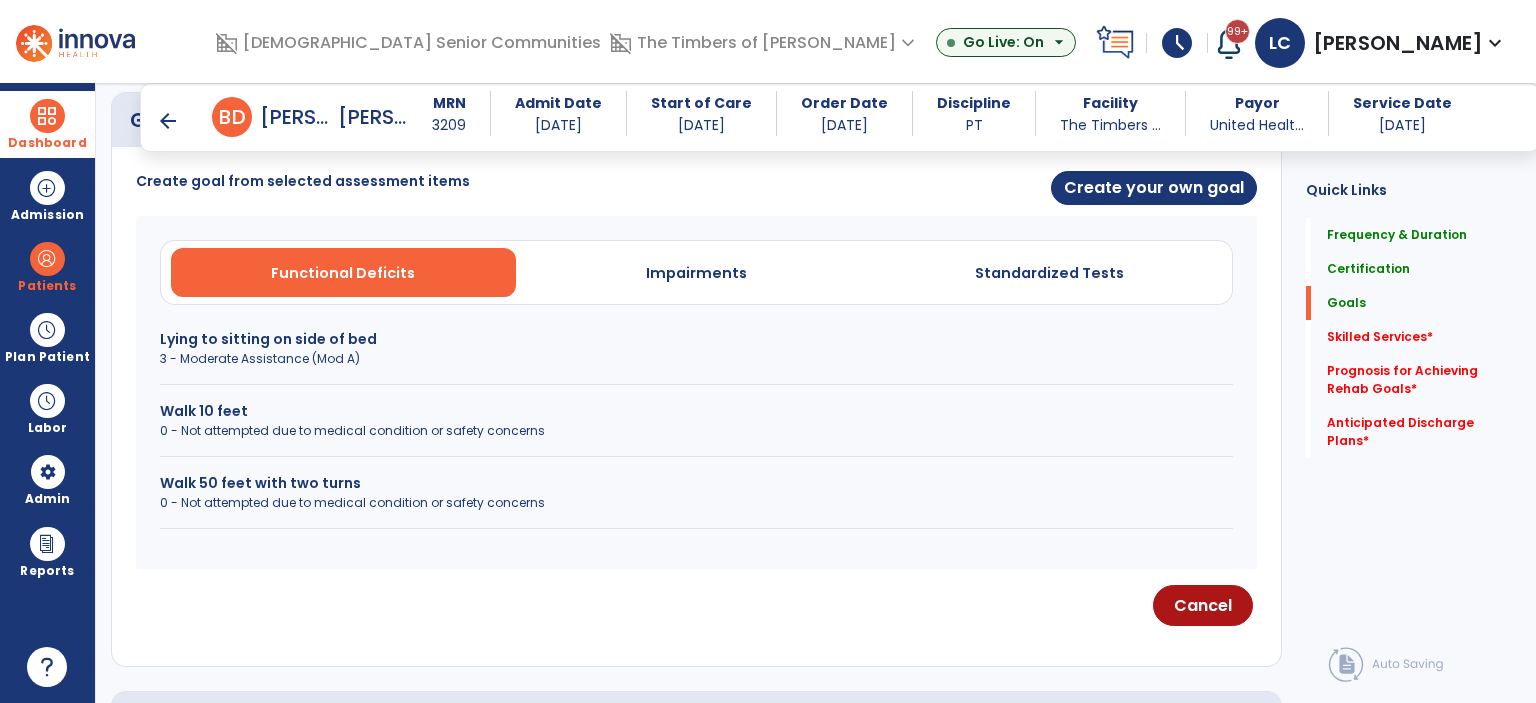 click on "3 - Moderate Assistance (Mod A)" at bounding box center (696, 359) 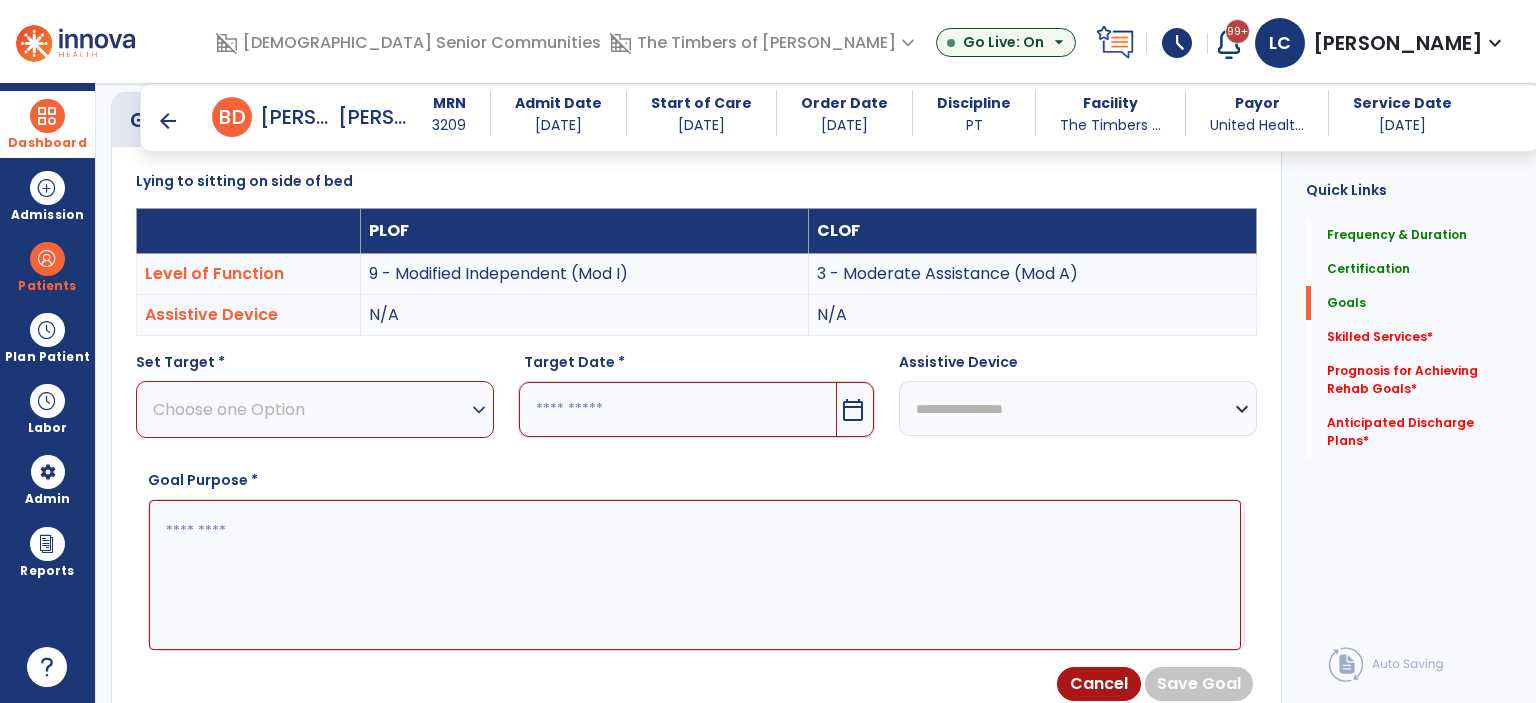 click on "expand_more" at bounding box center [479, 410] 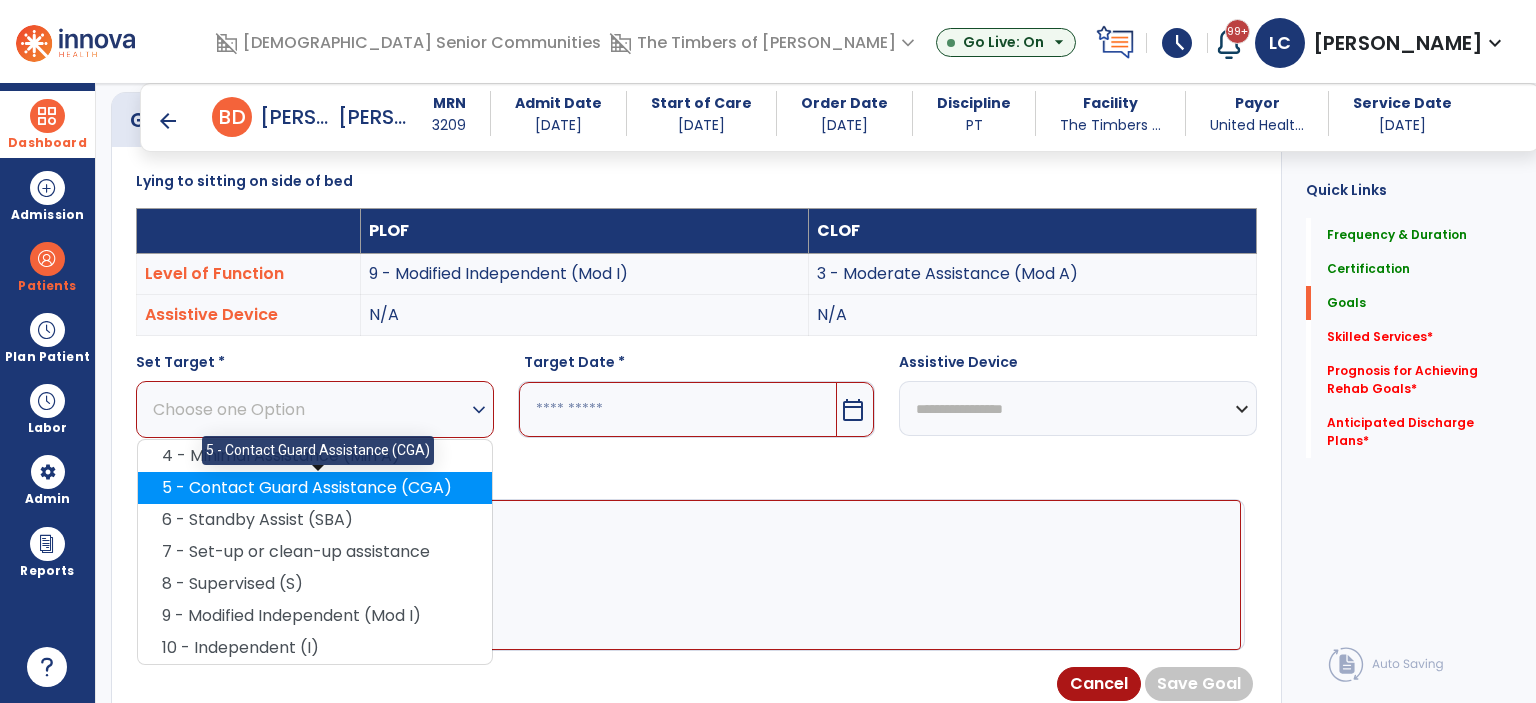 click on "5 - Contact Guard Assistance (CGA)" at bounding box center [315, 488] 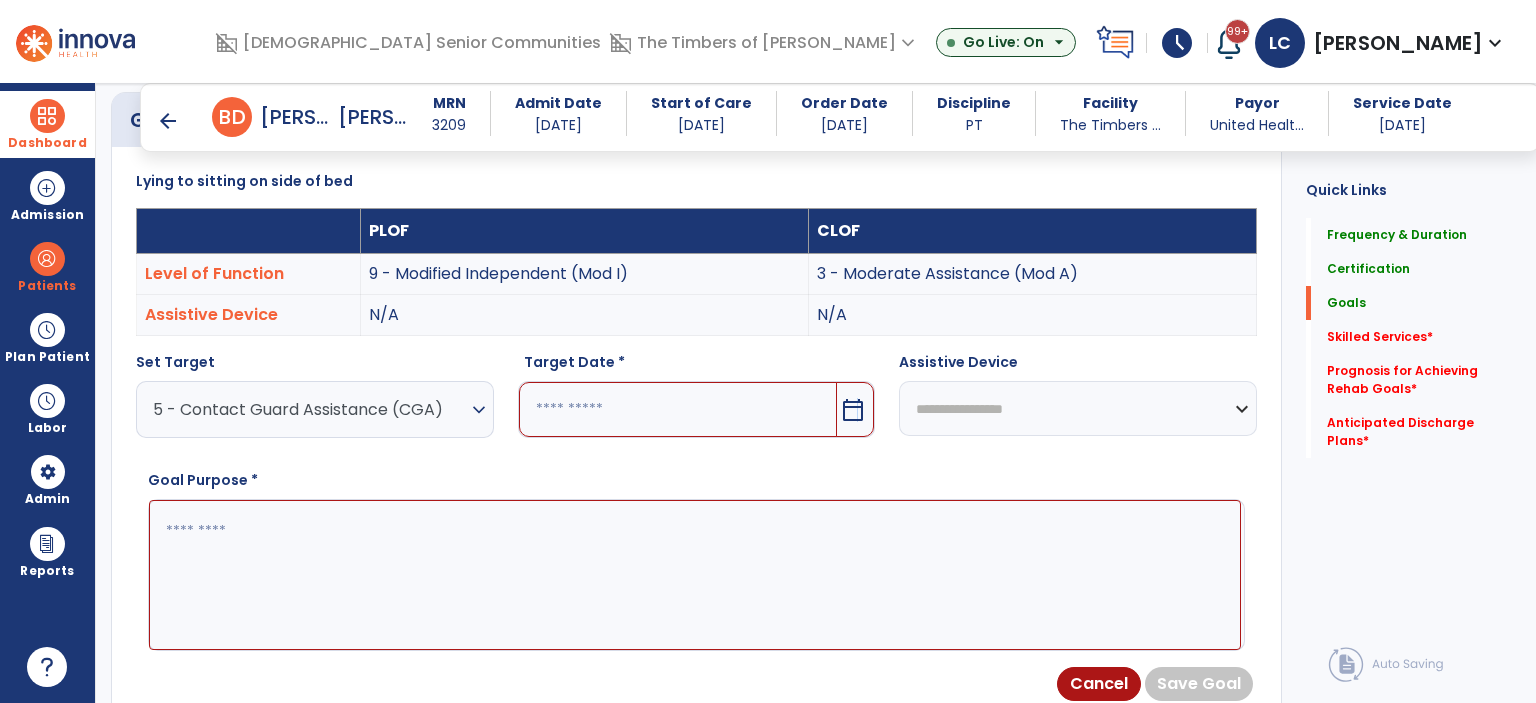 click on "calendar_today" at bounding box center [853, 410] 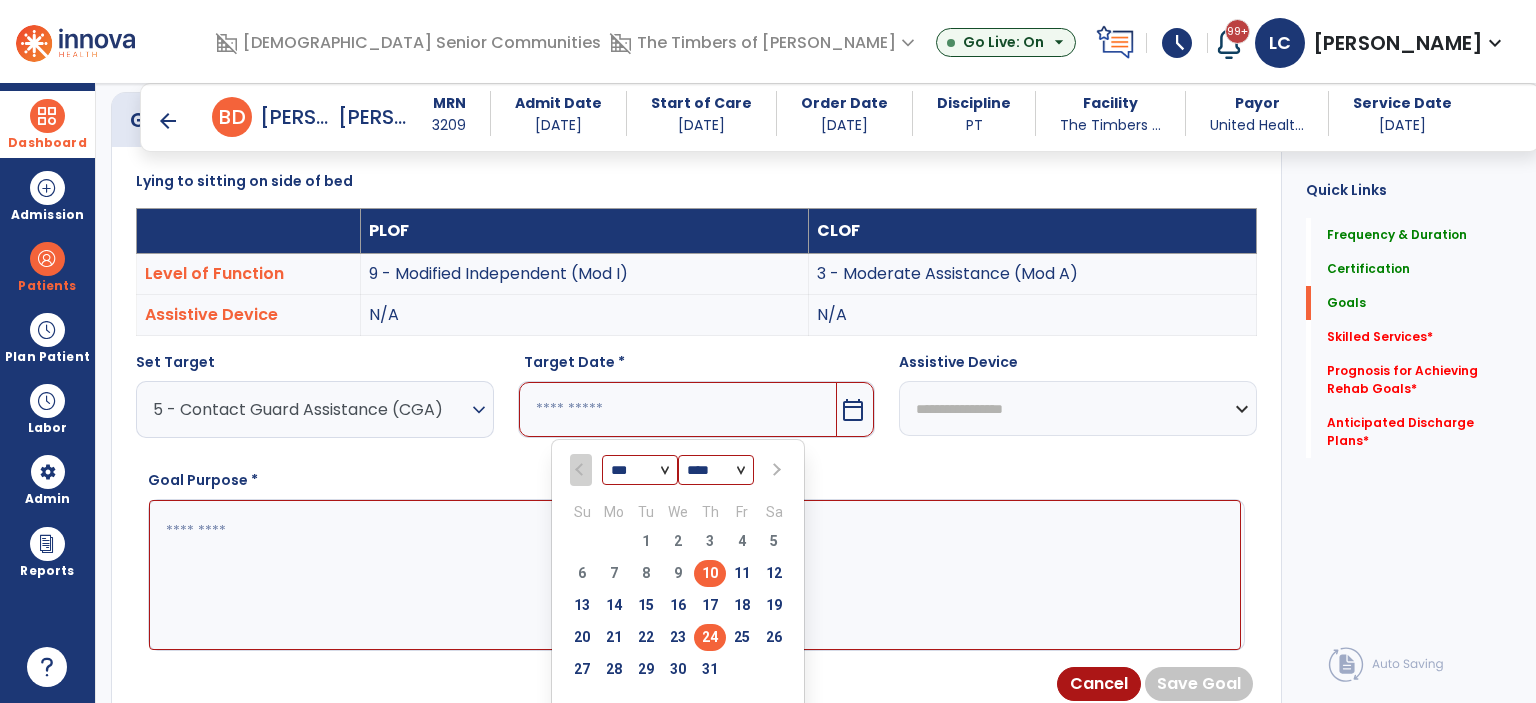 click on "24" at bounding box center (710, 637) 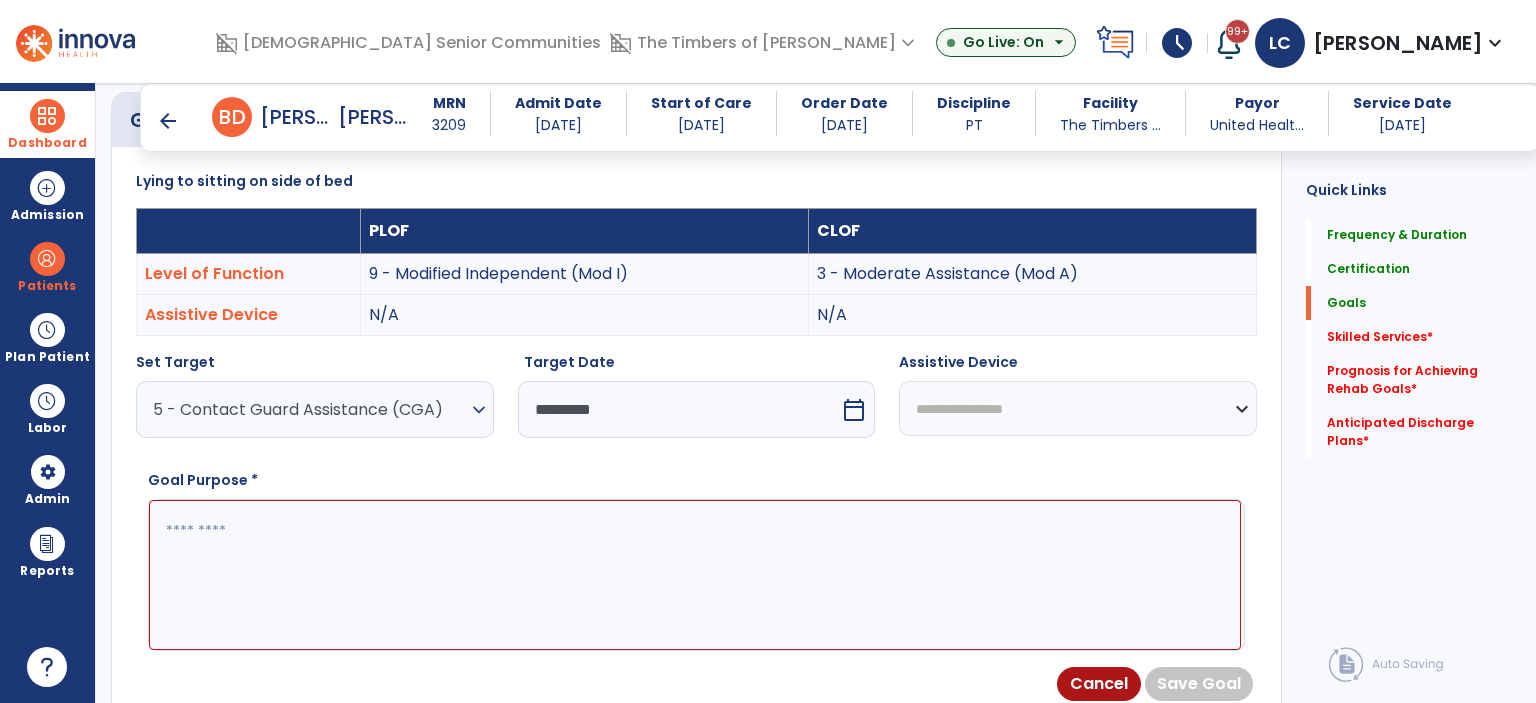 click at bounding box center [695, 575] 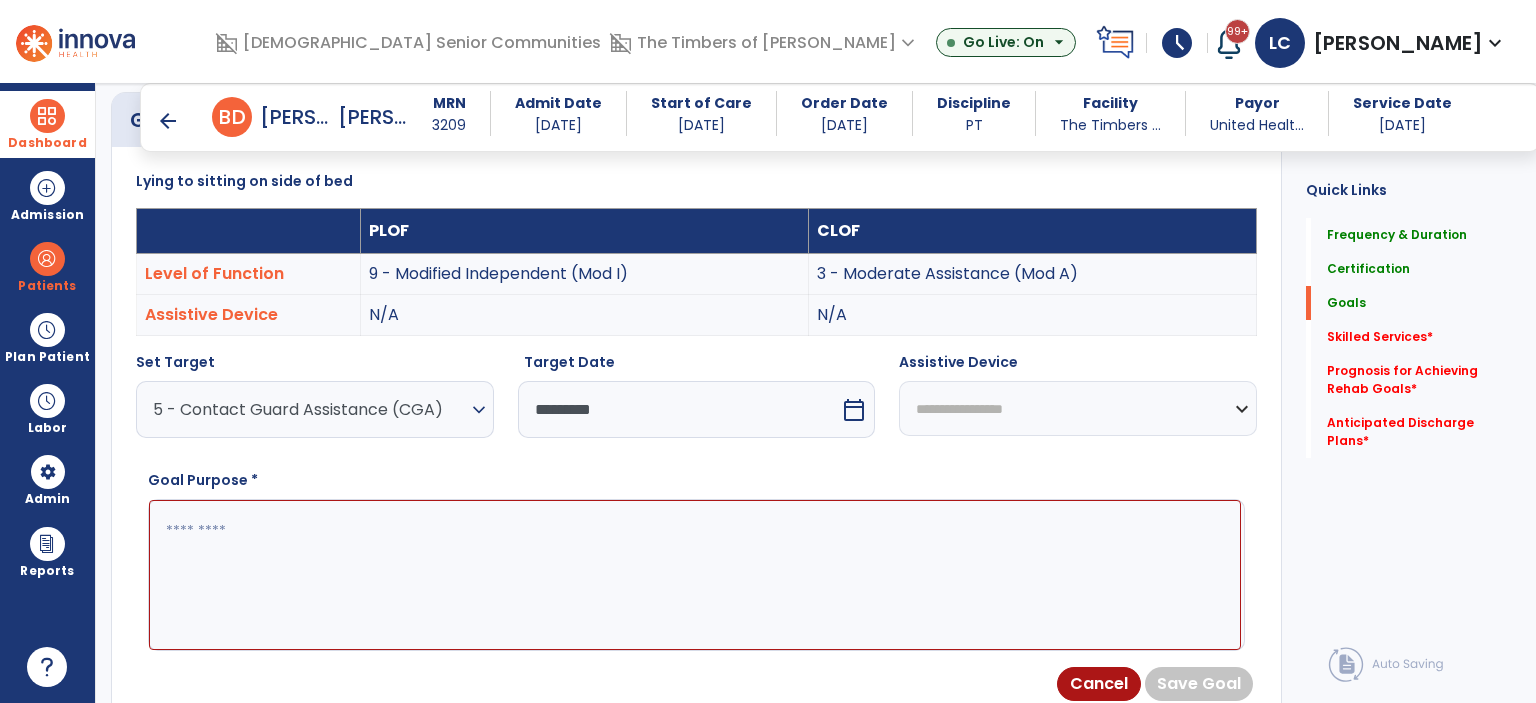 paste on "**********" 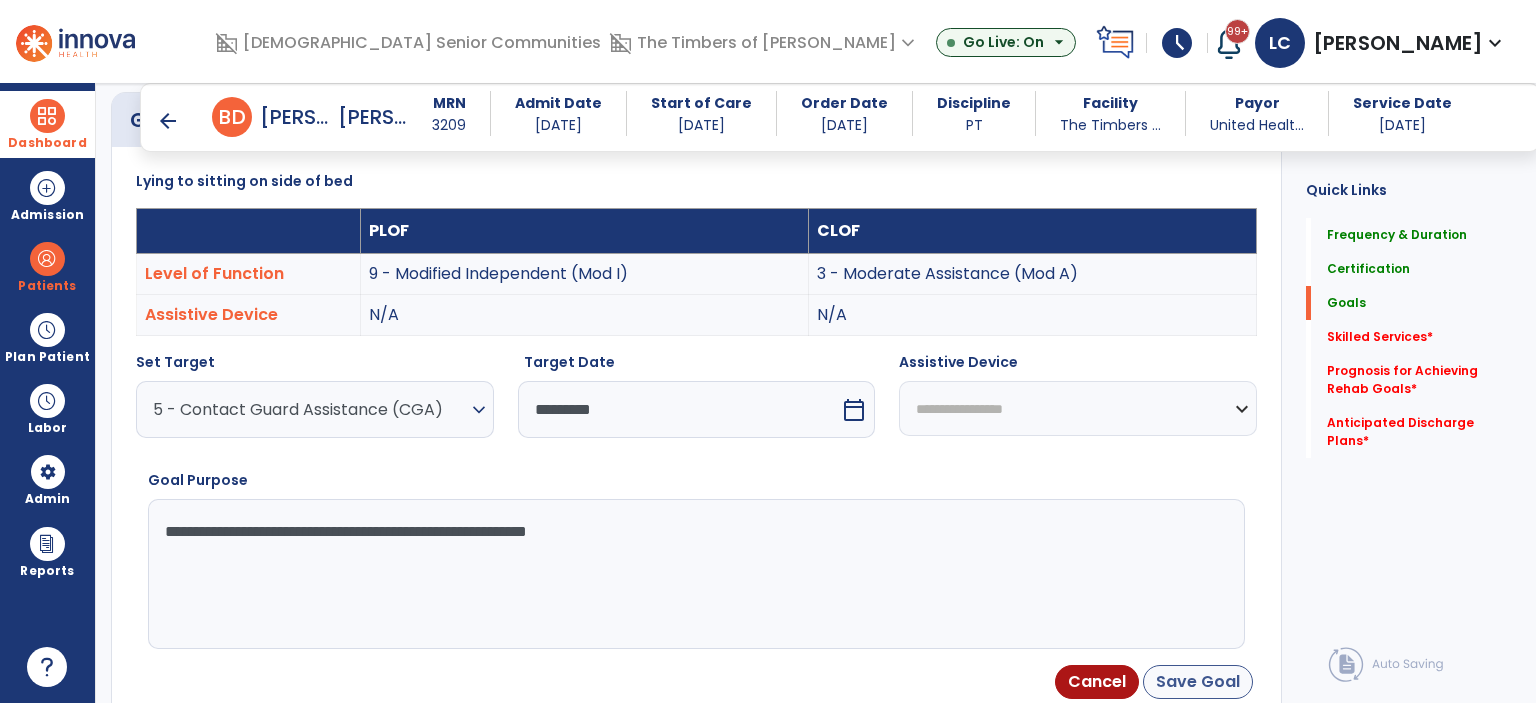 type on "**********" 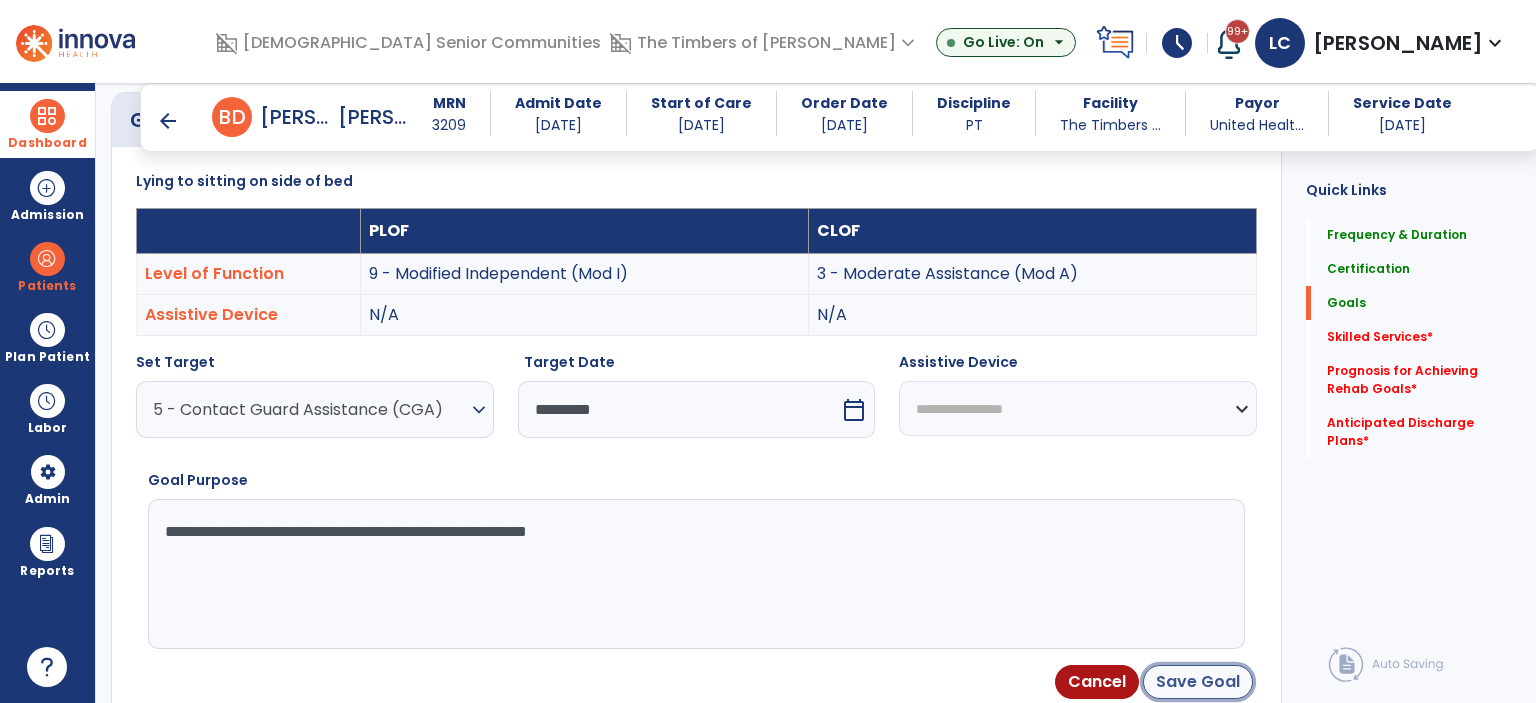 click on "Save Goal" at bounding box center [1198, 682] 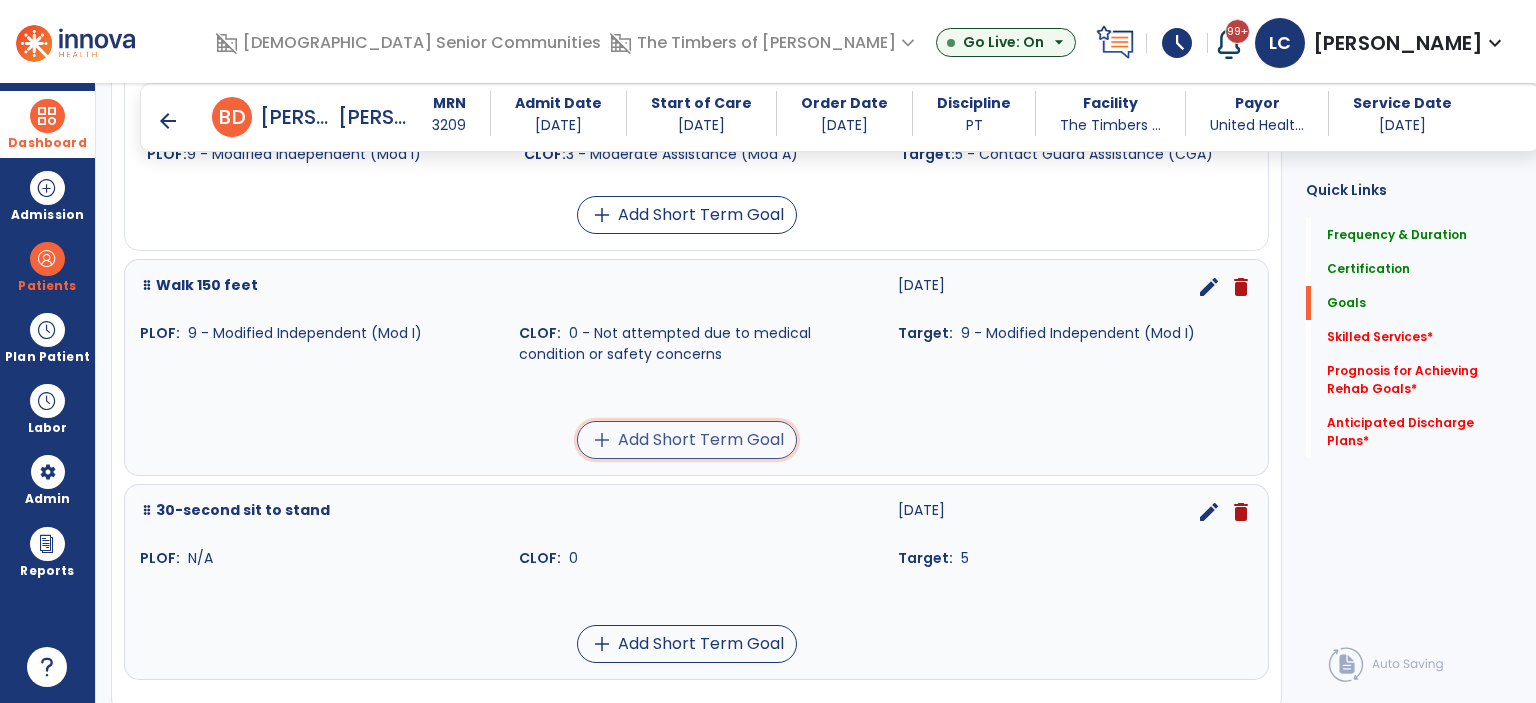 click on "add  Add Short Term Goal" at bounding box center [687, 440] 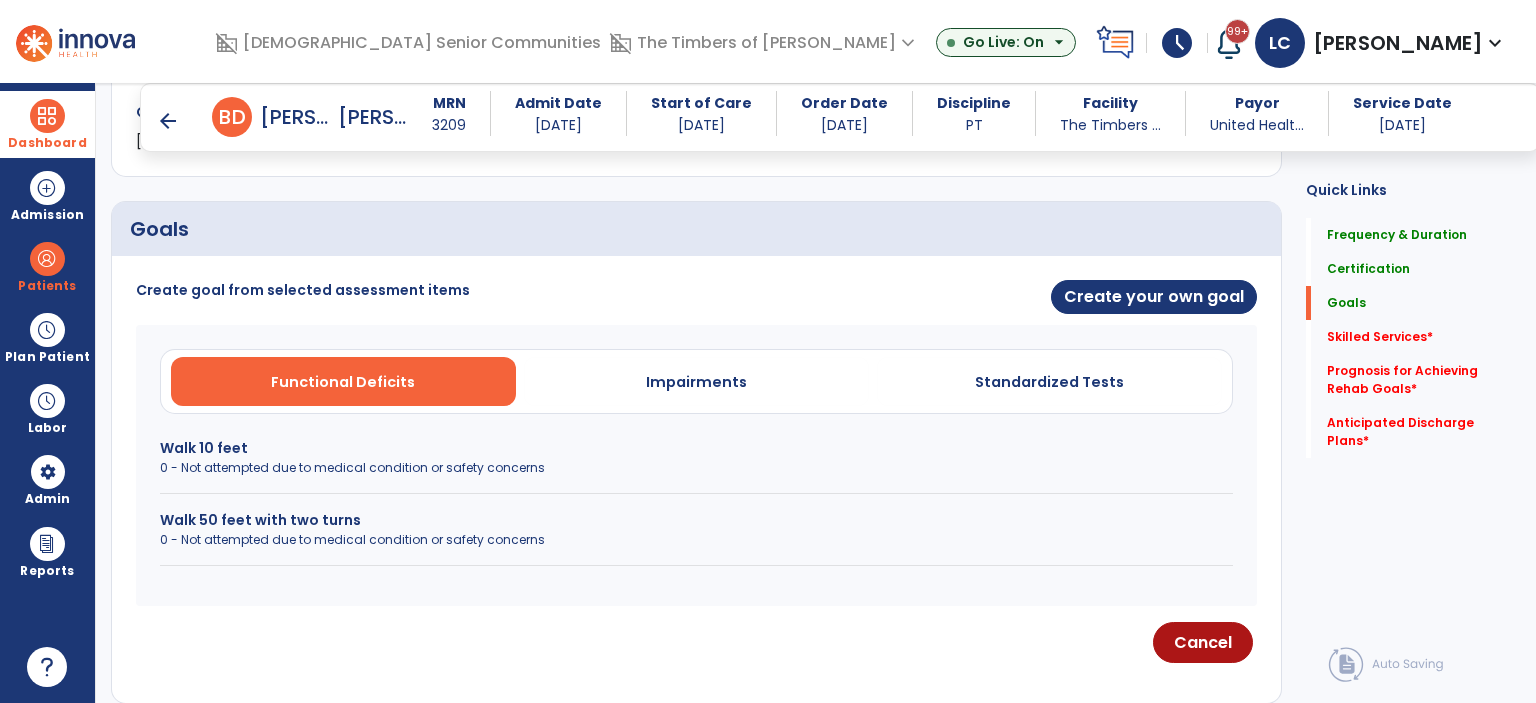 scroll, scrollTop: 388, scrollLeft: 0, axis: vertical 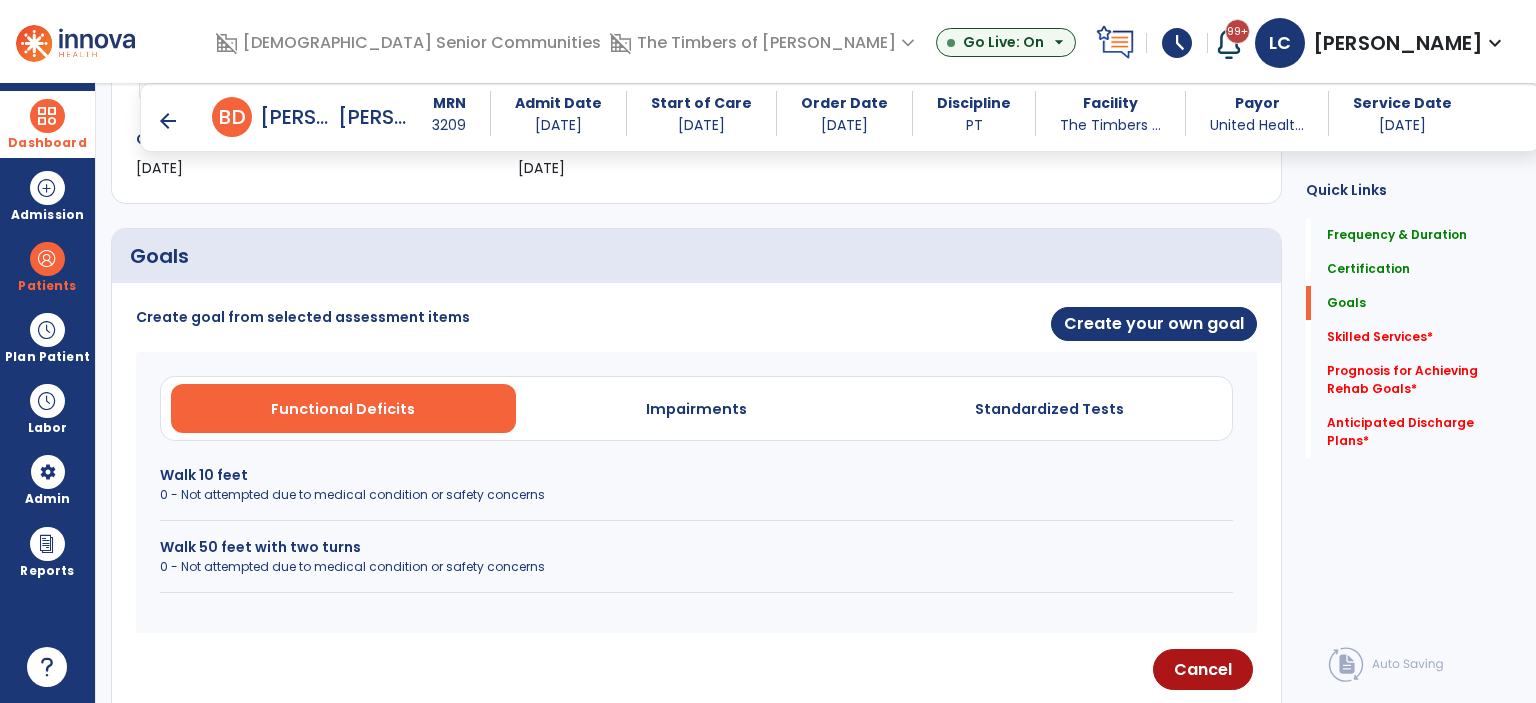 click on "0 - Not attempted due to medical condition or safety concerns" at bounding box center [696, 567] 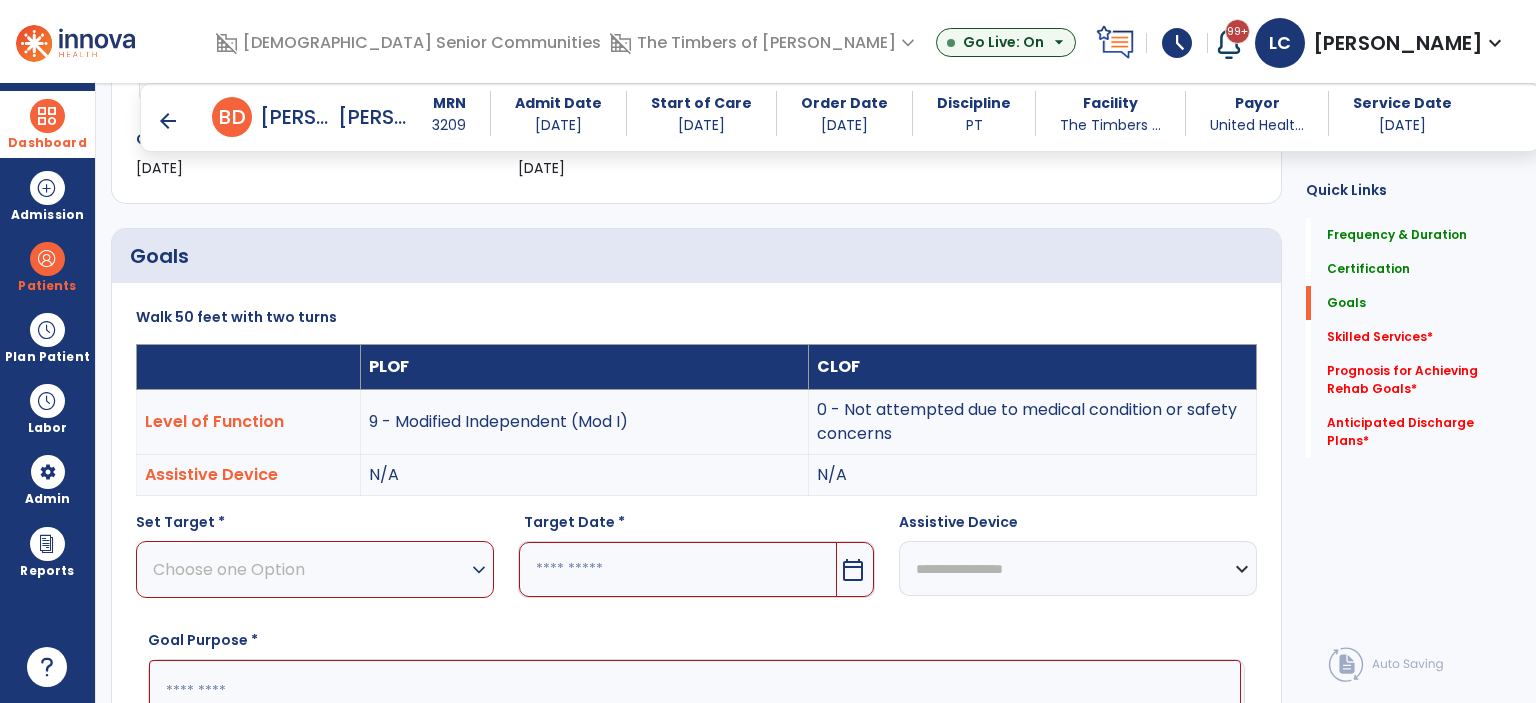 click on "Choose one Option" at bounding box center (310, 569) 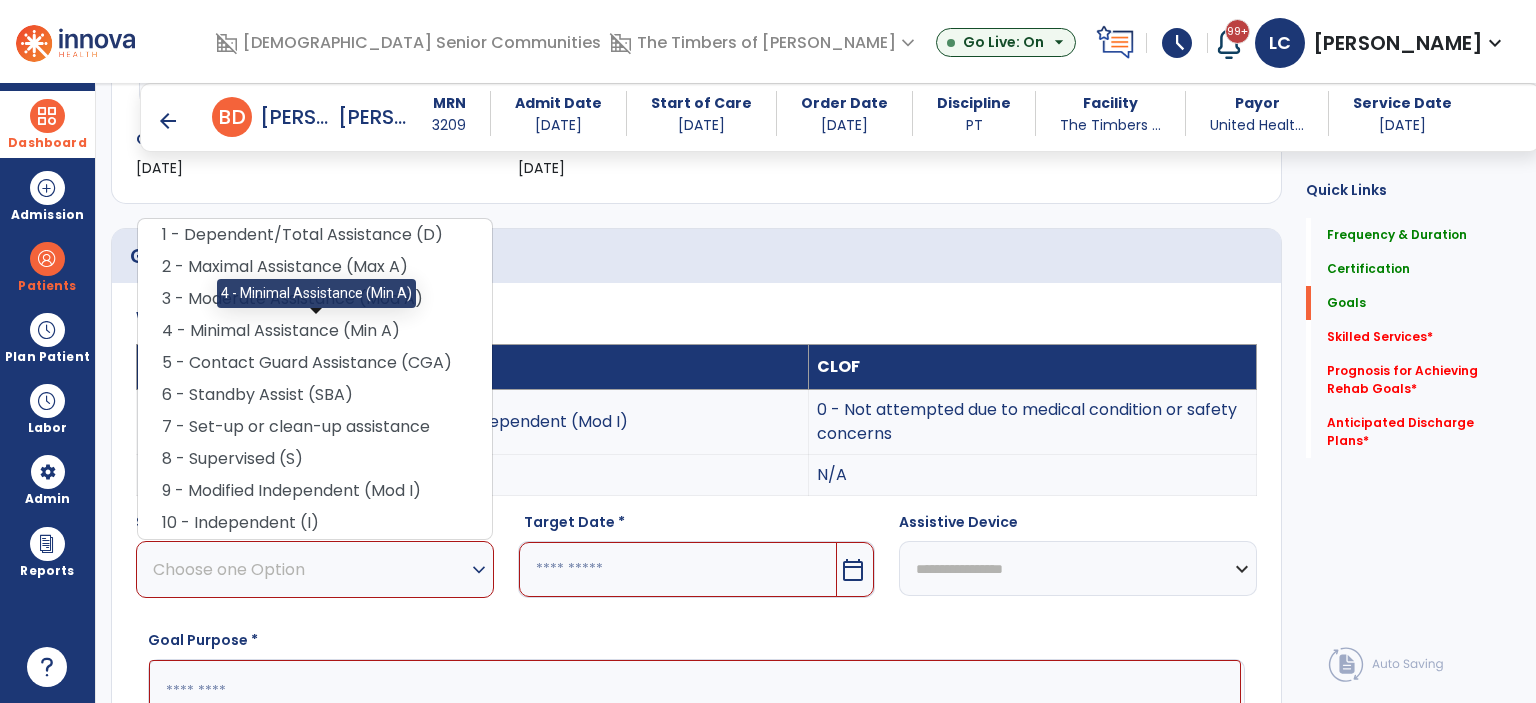click on "4 - Minimal Assistance (Min A)" at bounding box center (315, 331) 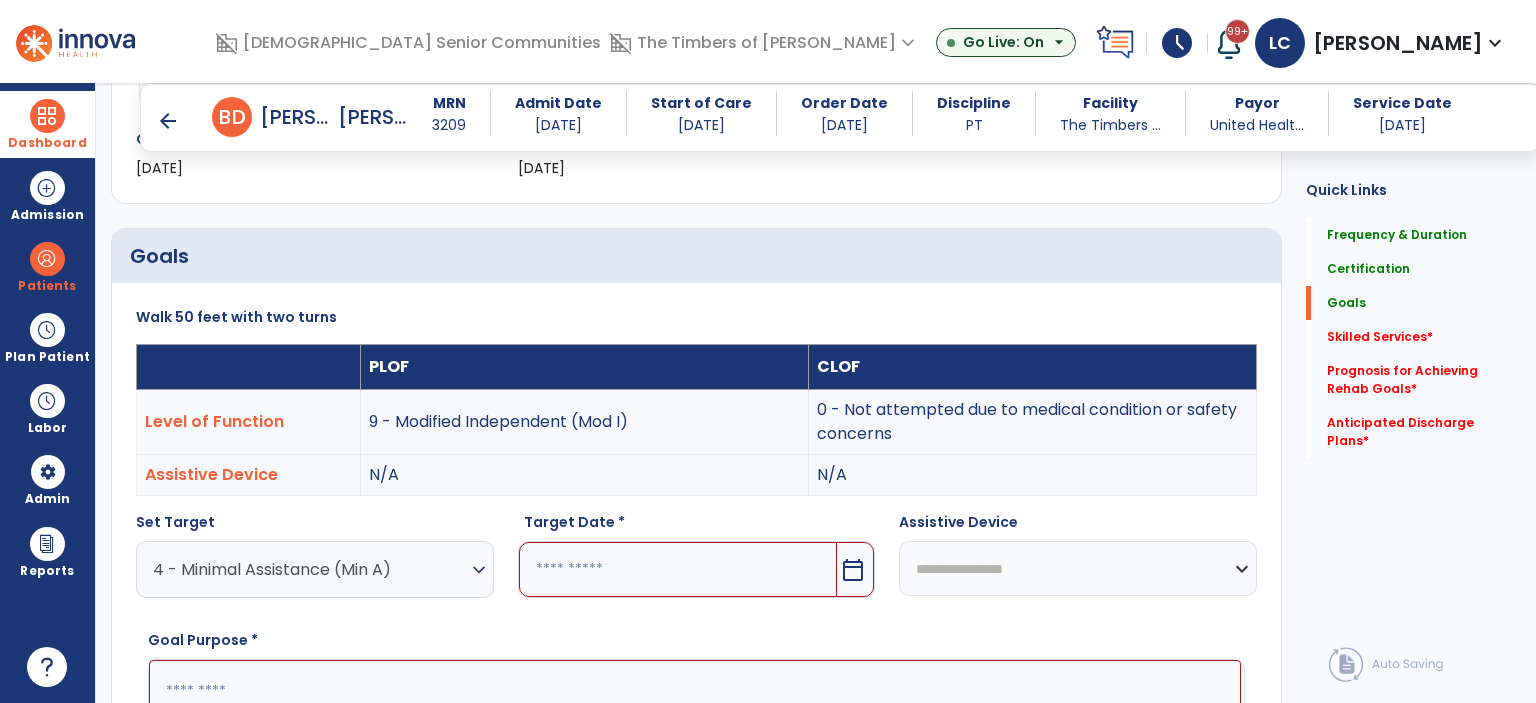 click on "calendar_today" at bounding box center (853, 570) 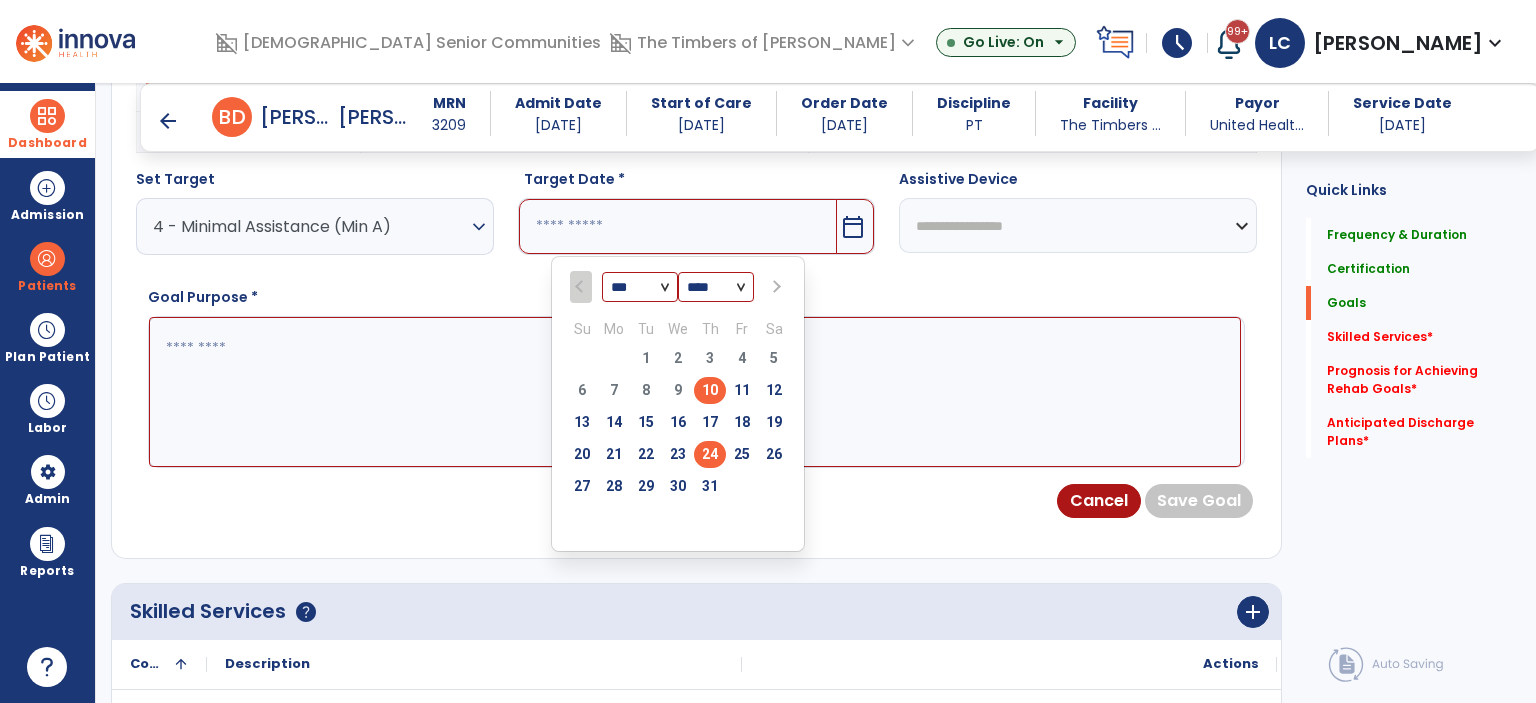 click on "24" at bounding box center (710, 454) 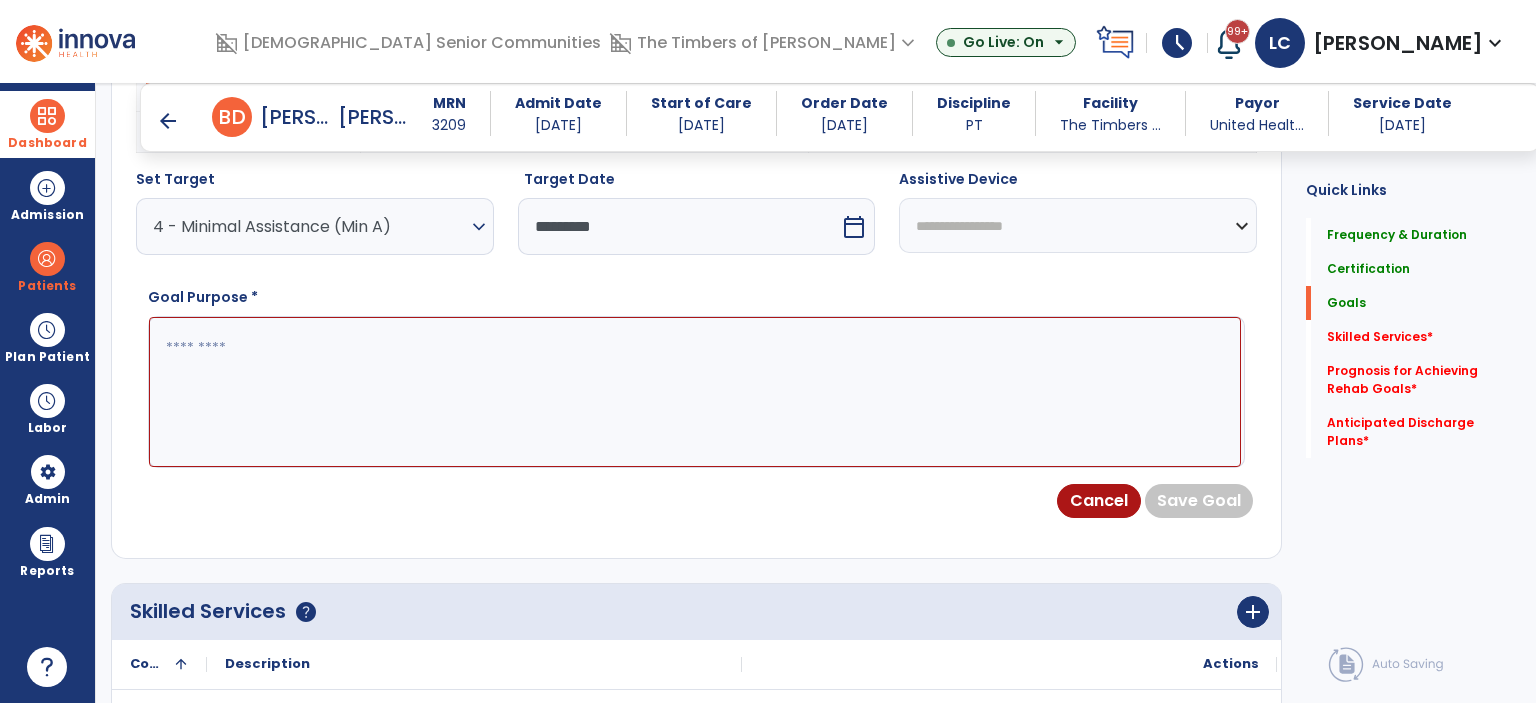 click at bounding box center [695, 392] 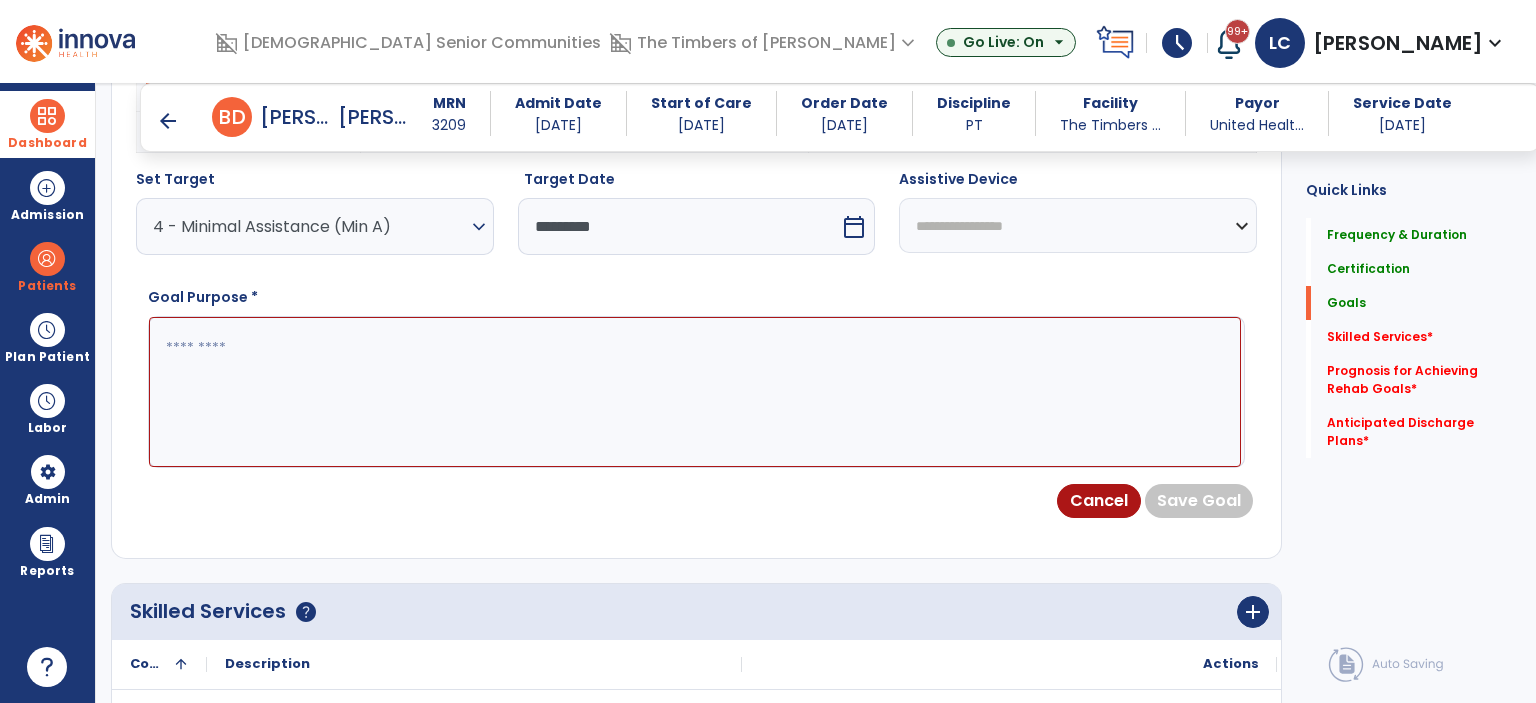 paste on "**********" 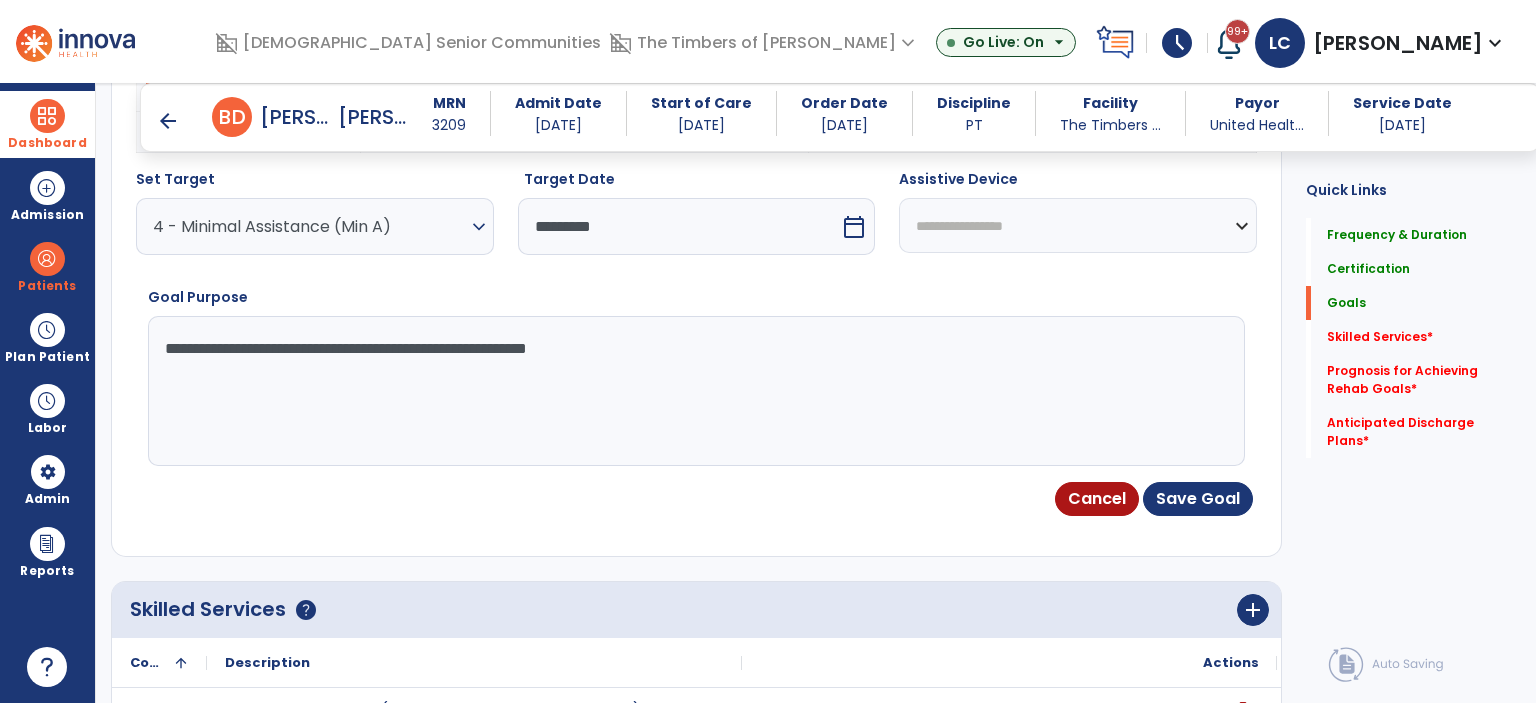 type on "**********" 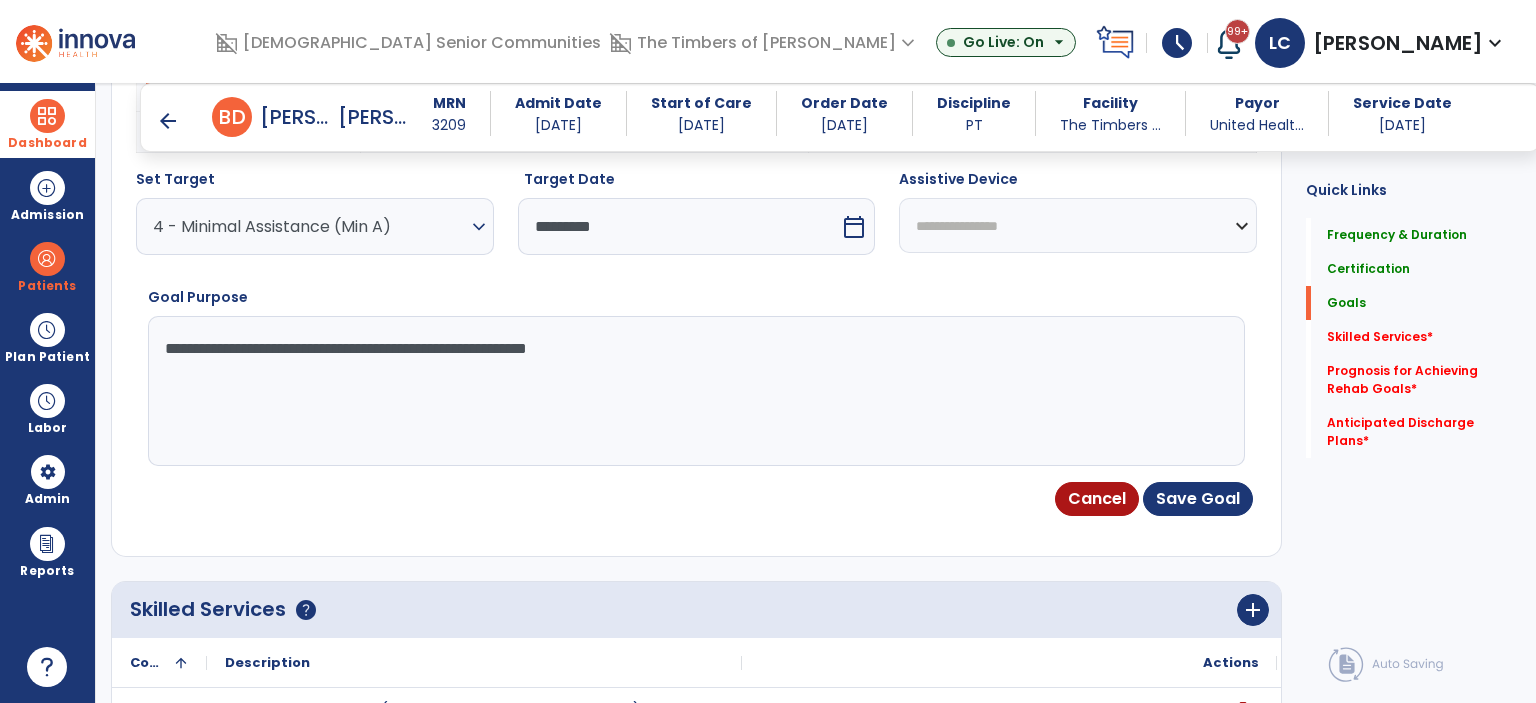 click on "**********" at bounding box center (1078, 225) 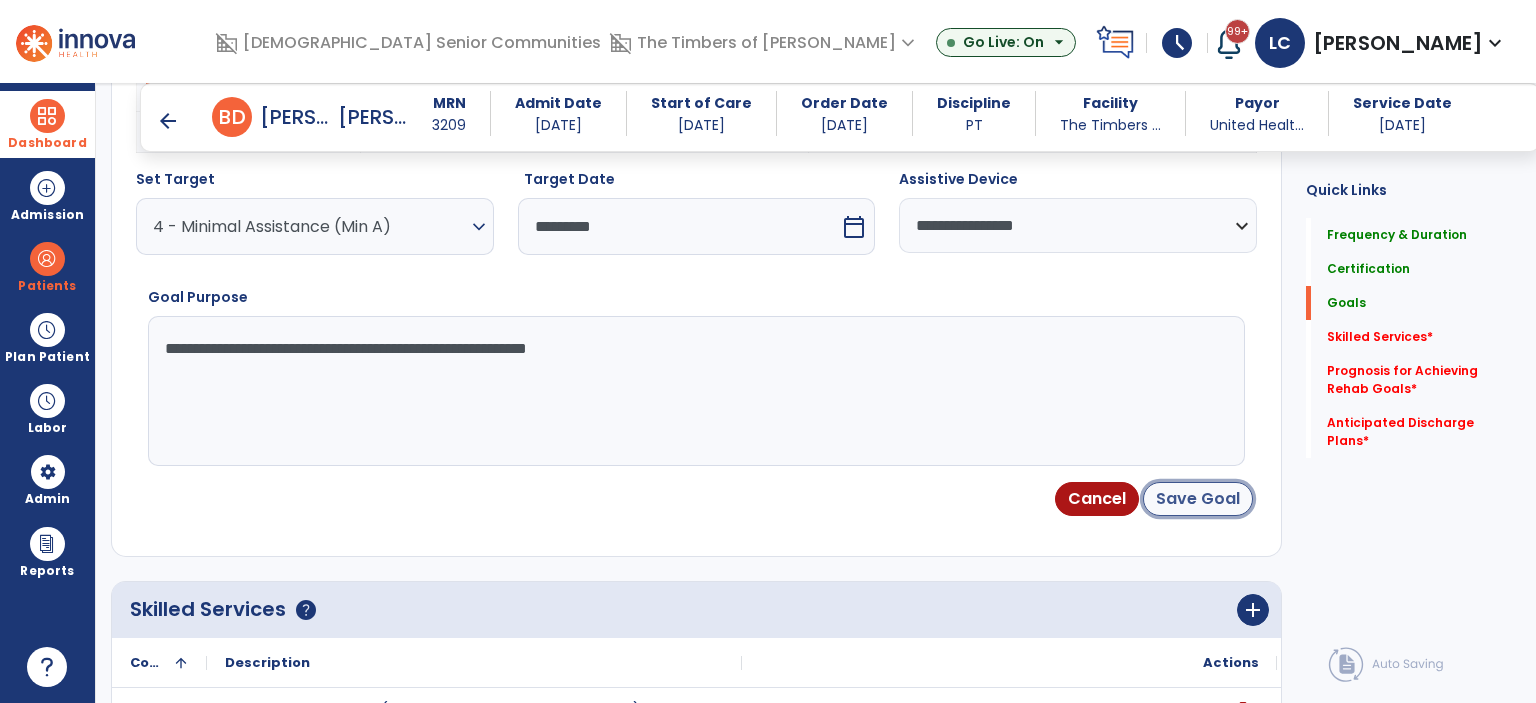 click on "Save Goal" at bounding box center [1198, 499] 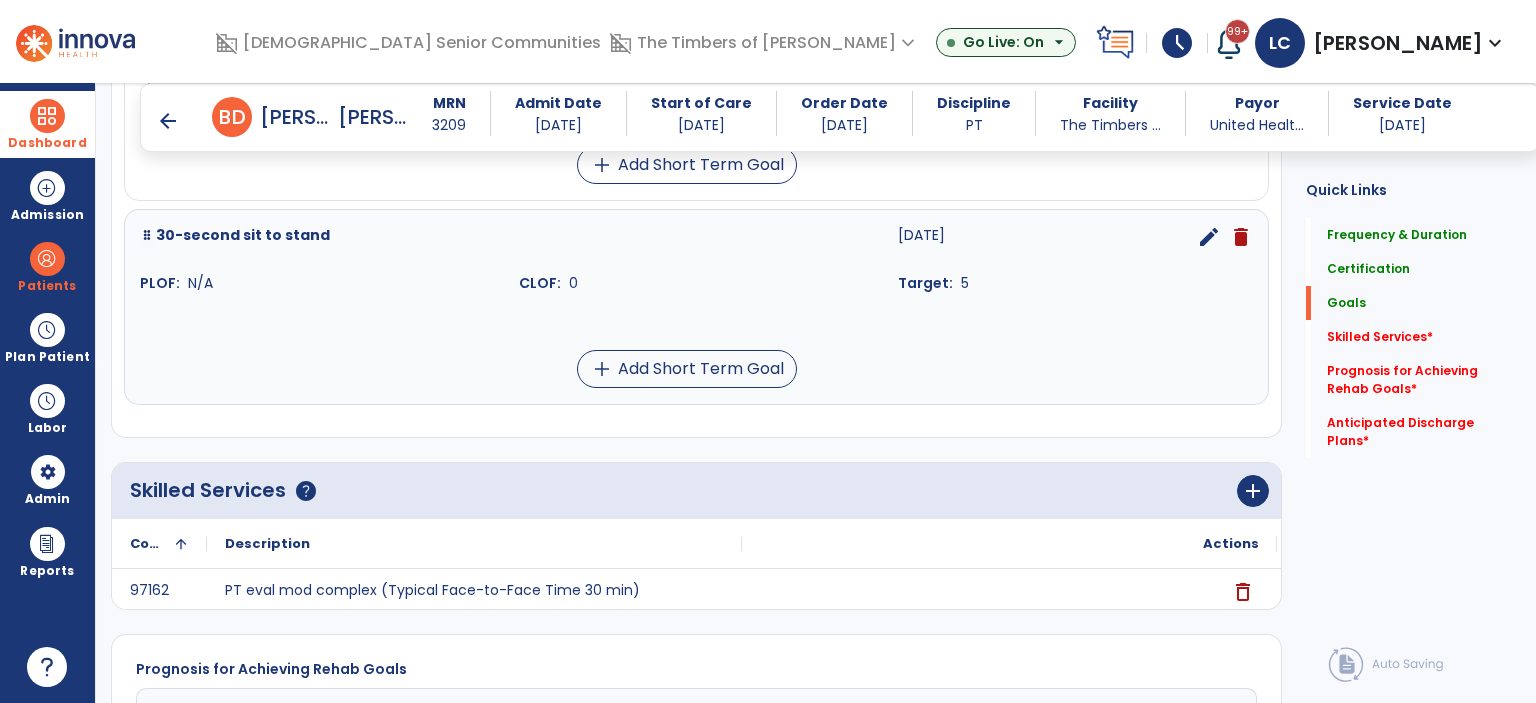 scroll, scrollTop: 1218, scrollLeft: 0, axis: vertical 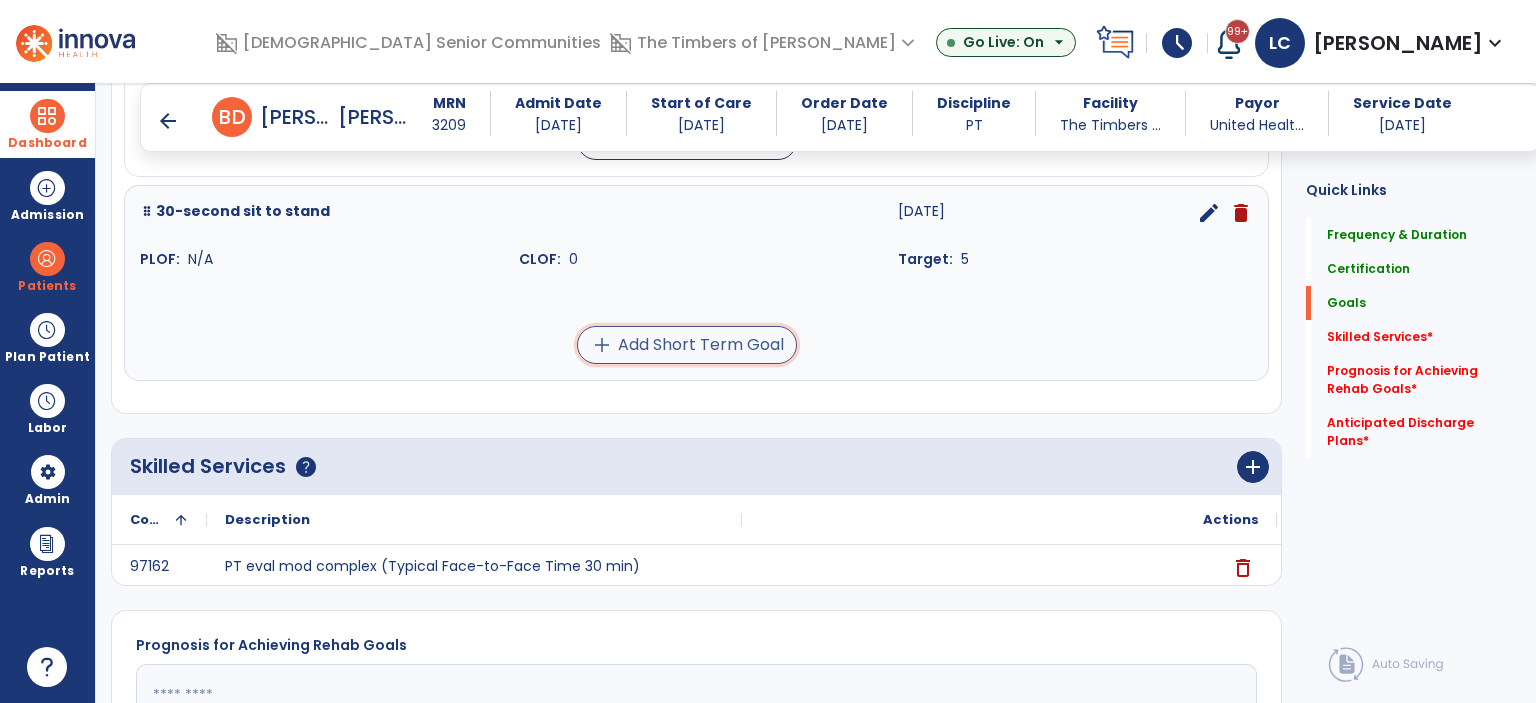 click on "add" at bounding box center (602, 345) 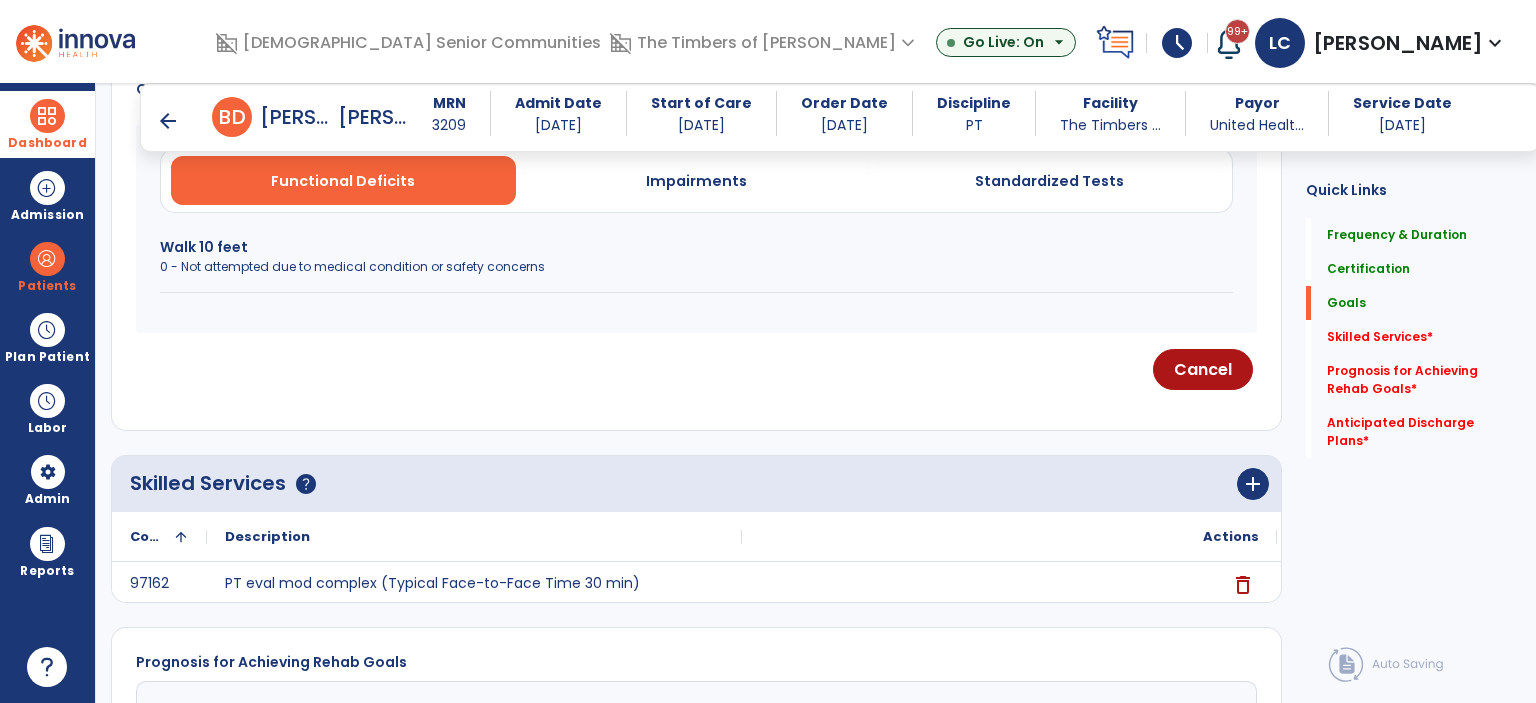 scroll, scrollTop: 416, scrollLeft: 0, axis: vertical 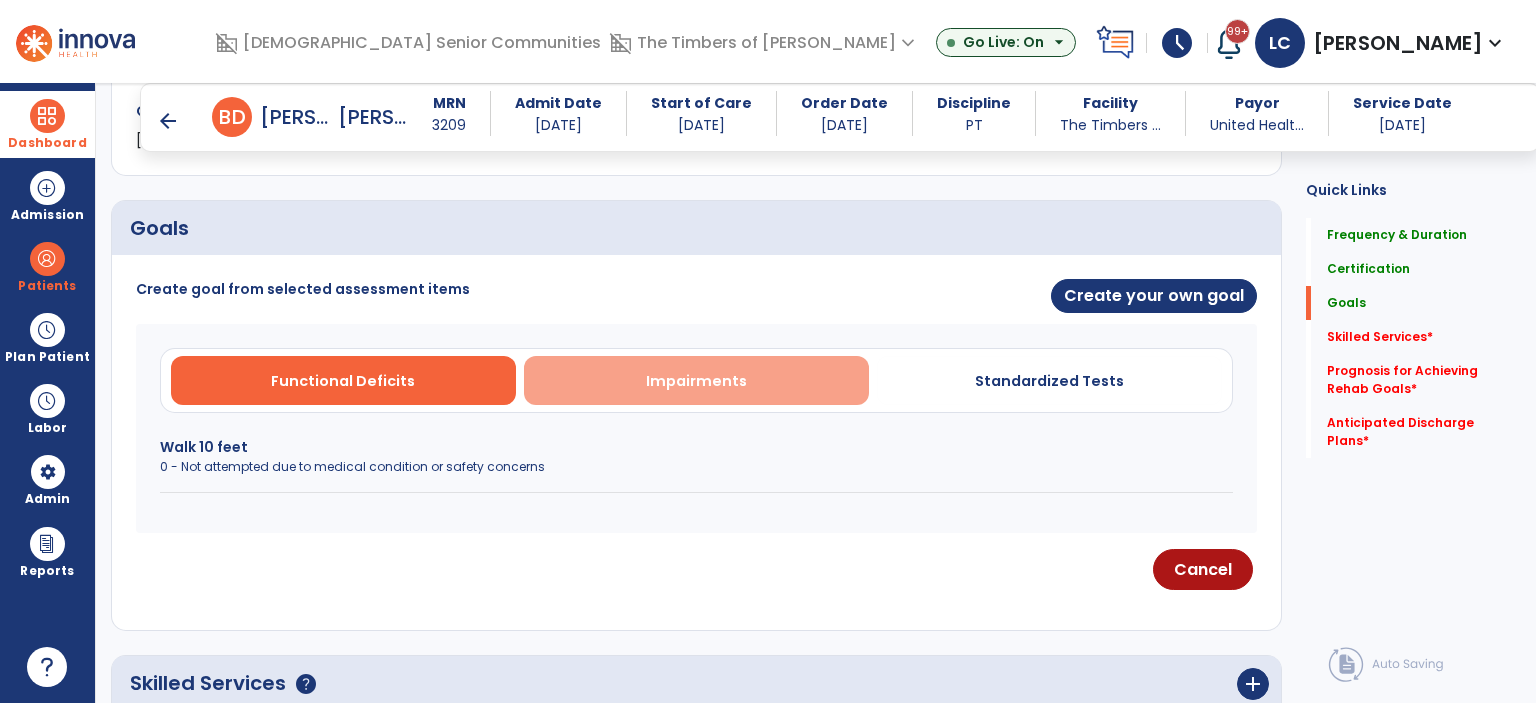 click on "Impairments" at bounding box center (696, 381) 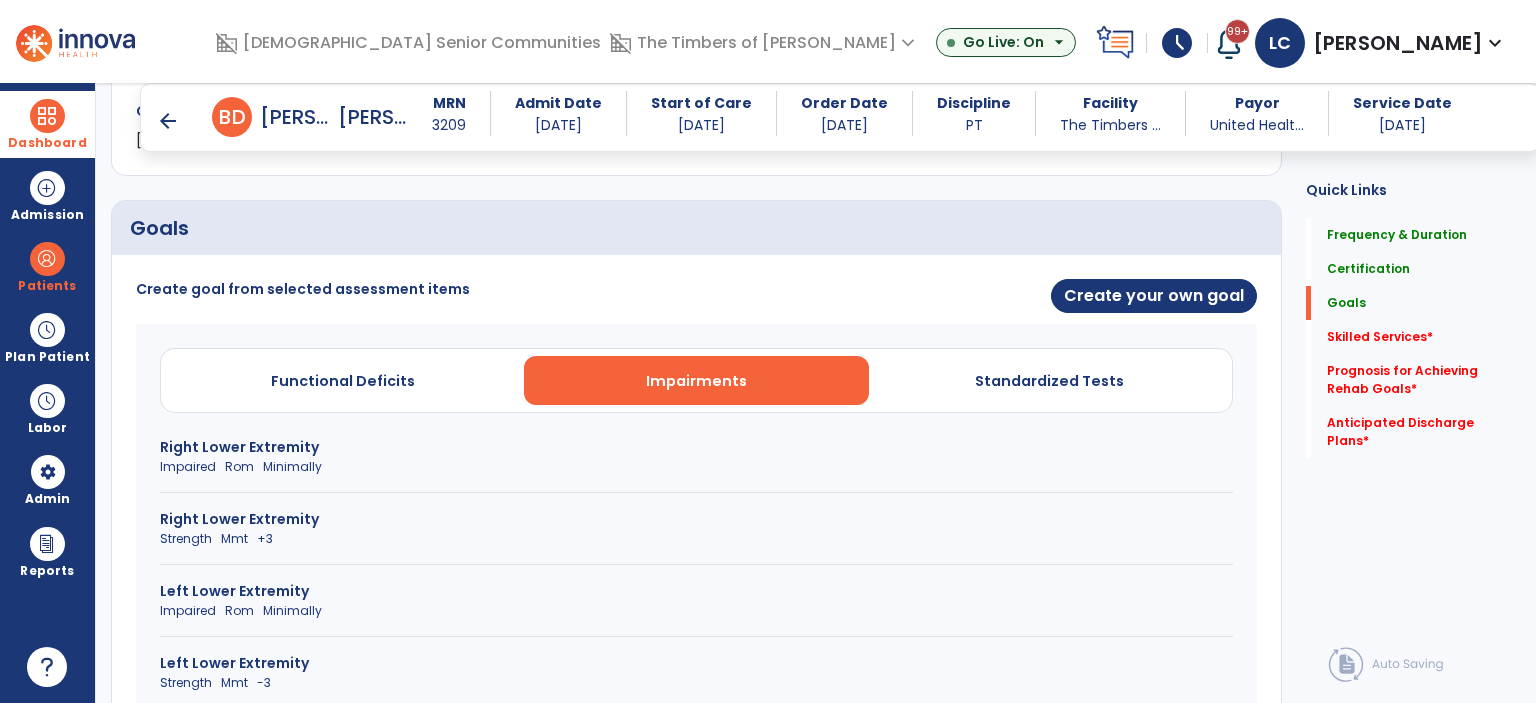 click on "Right Lower Extremity" at bounding box center [696, 519] 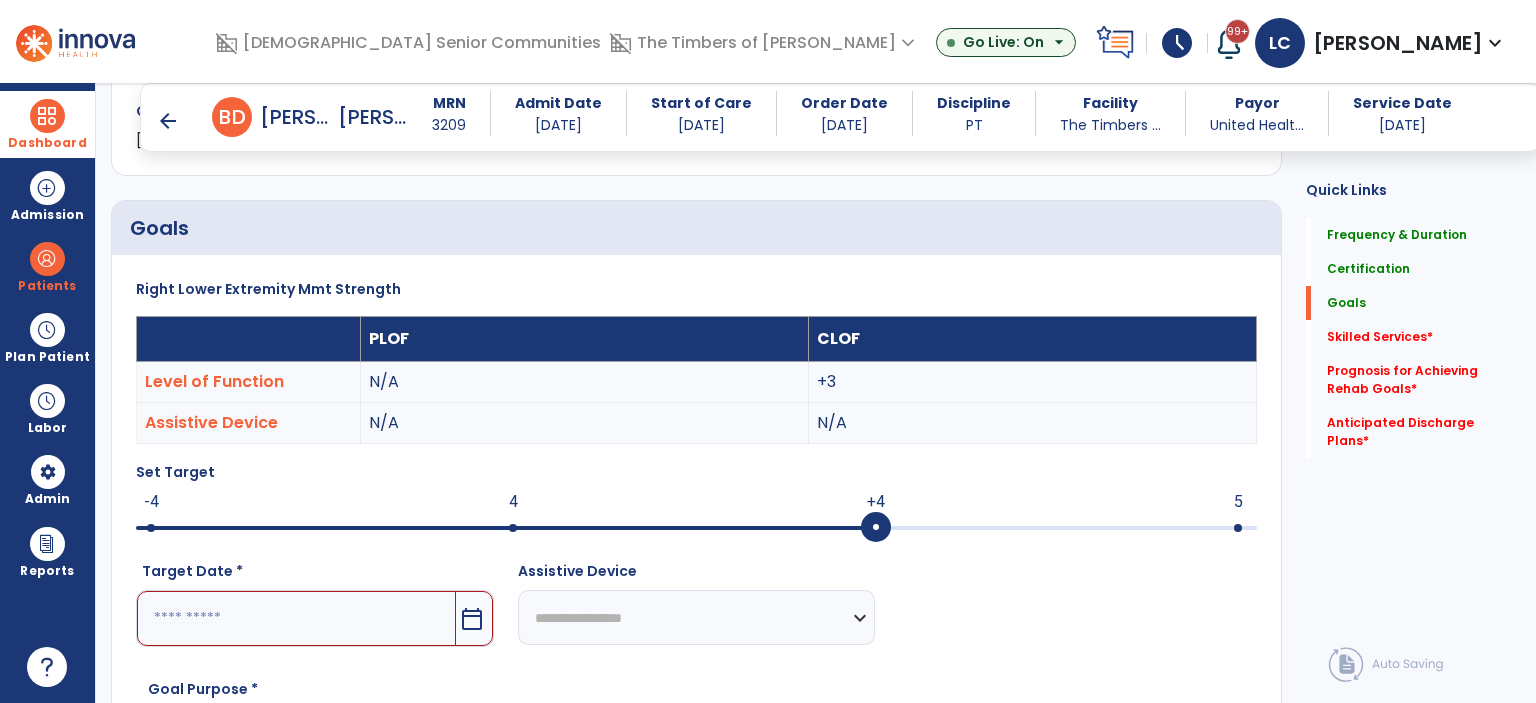 click on "calendar_today" at bounding box center (472, 619) 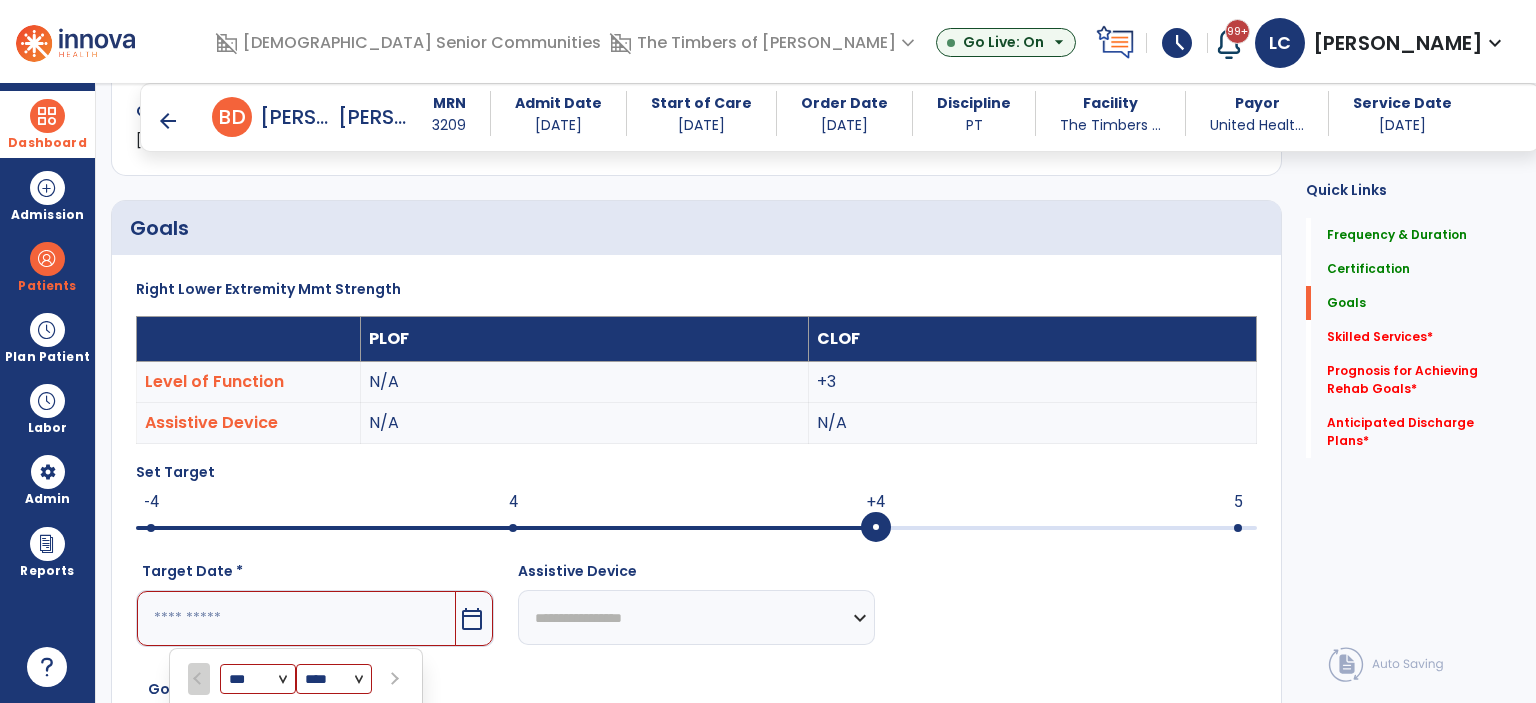 scroll, scrollTop: 808, scrollLeft: 0, axis: vertical 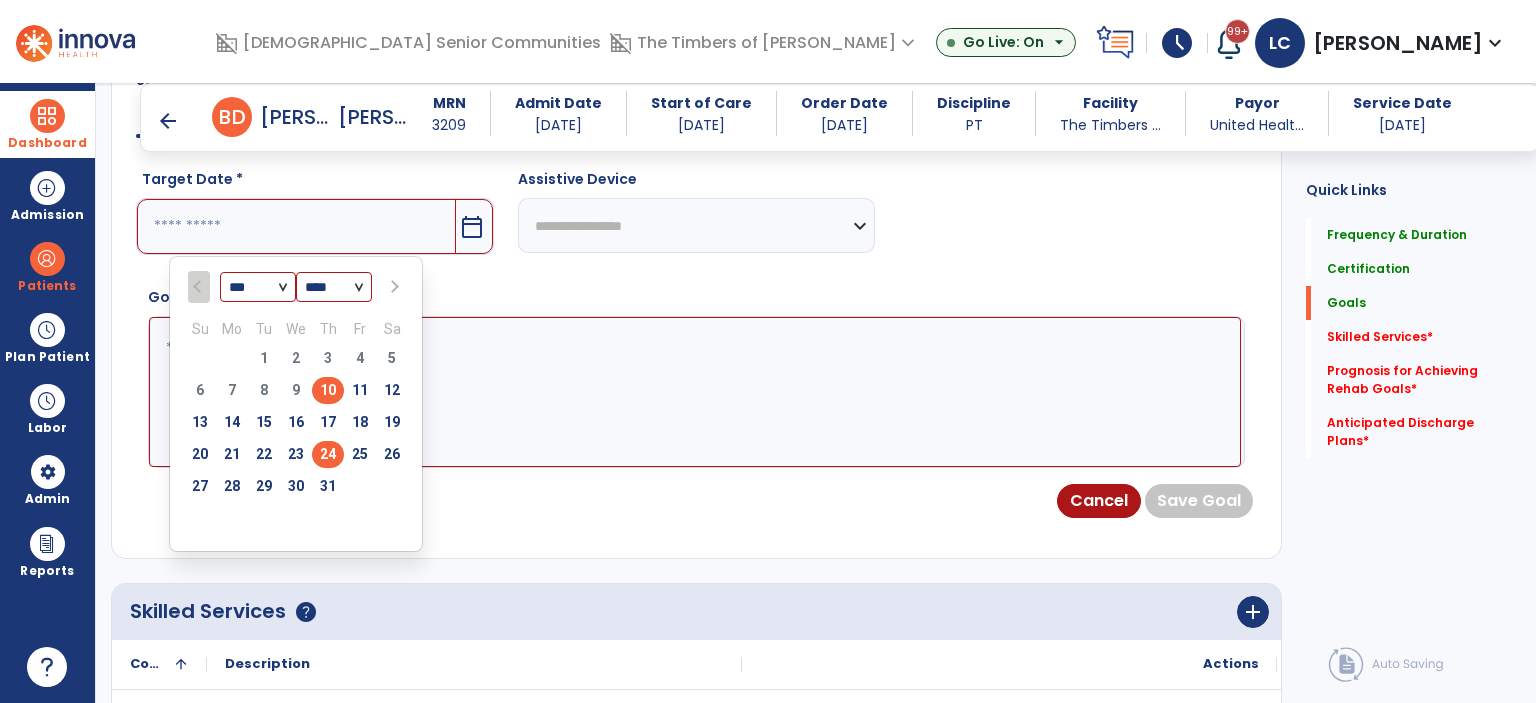click on "24" at bounding box center [328, 454] 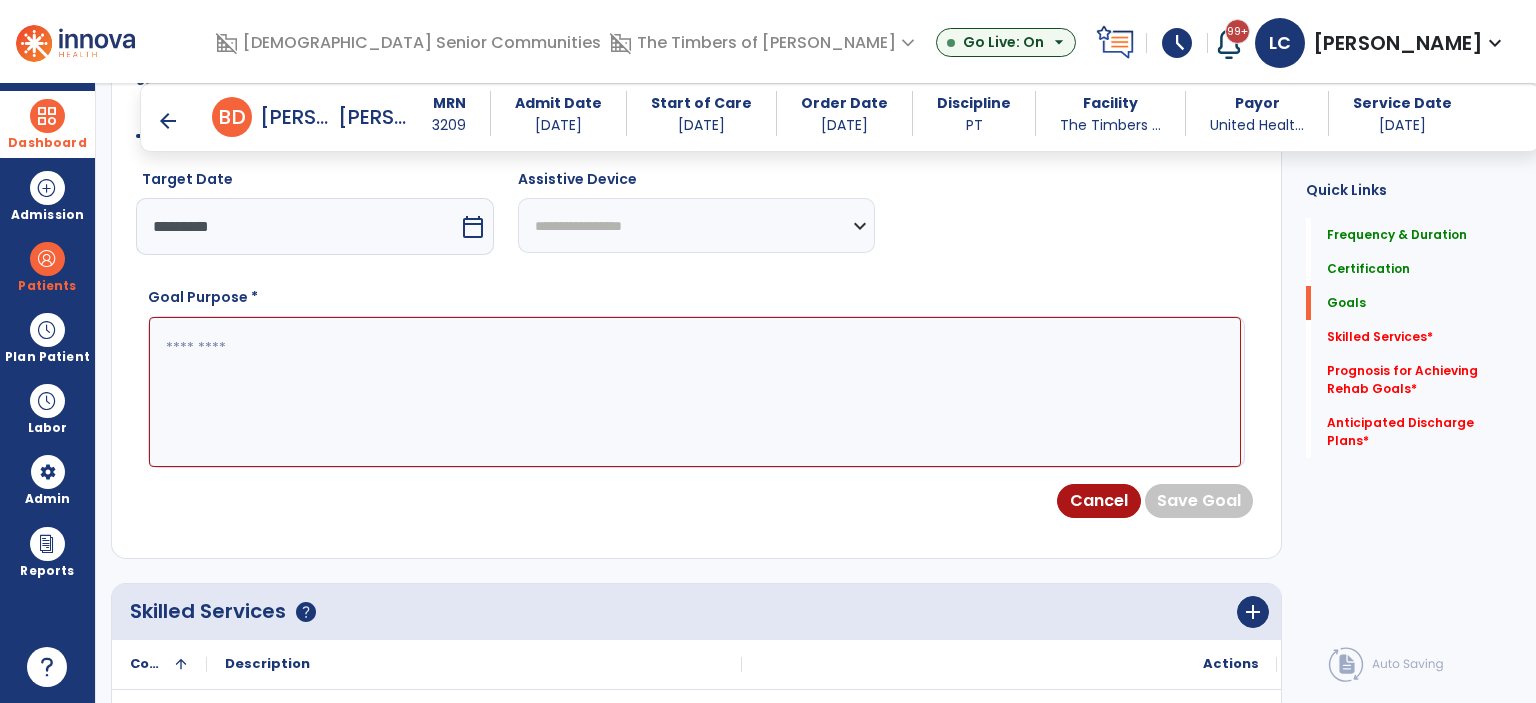click at bounding box center [695, 392] 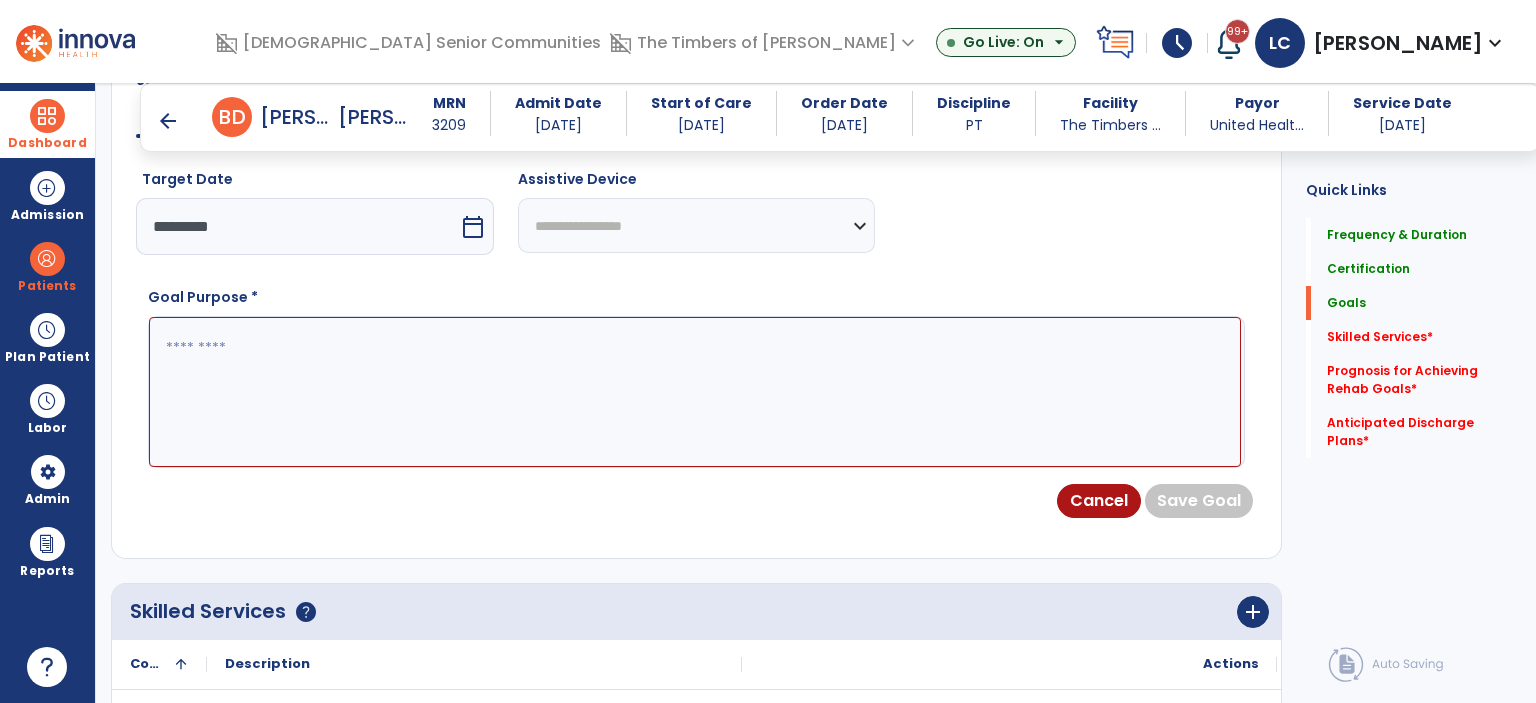 paste on "**********" 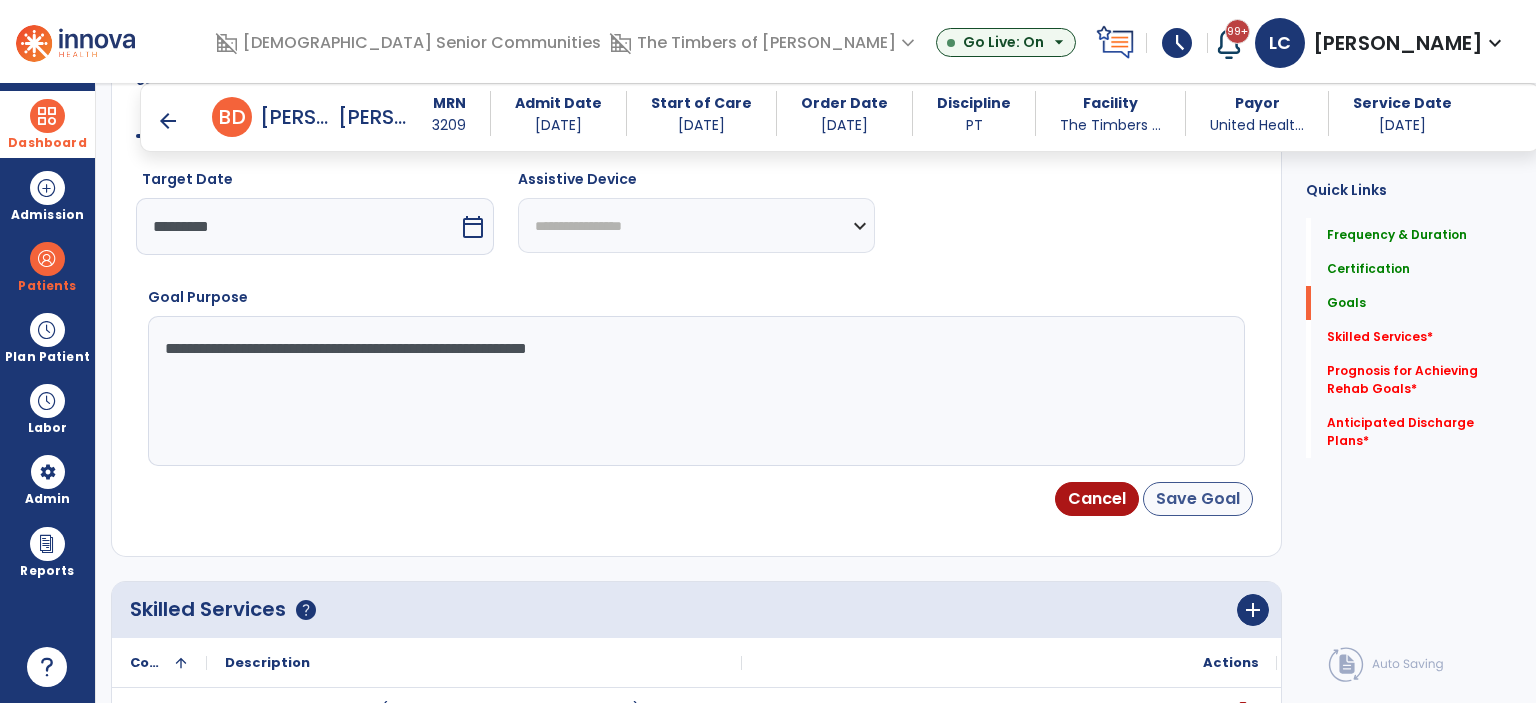 type on "**********" 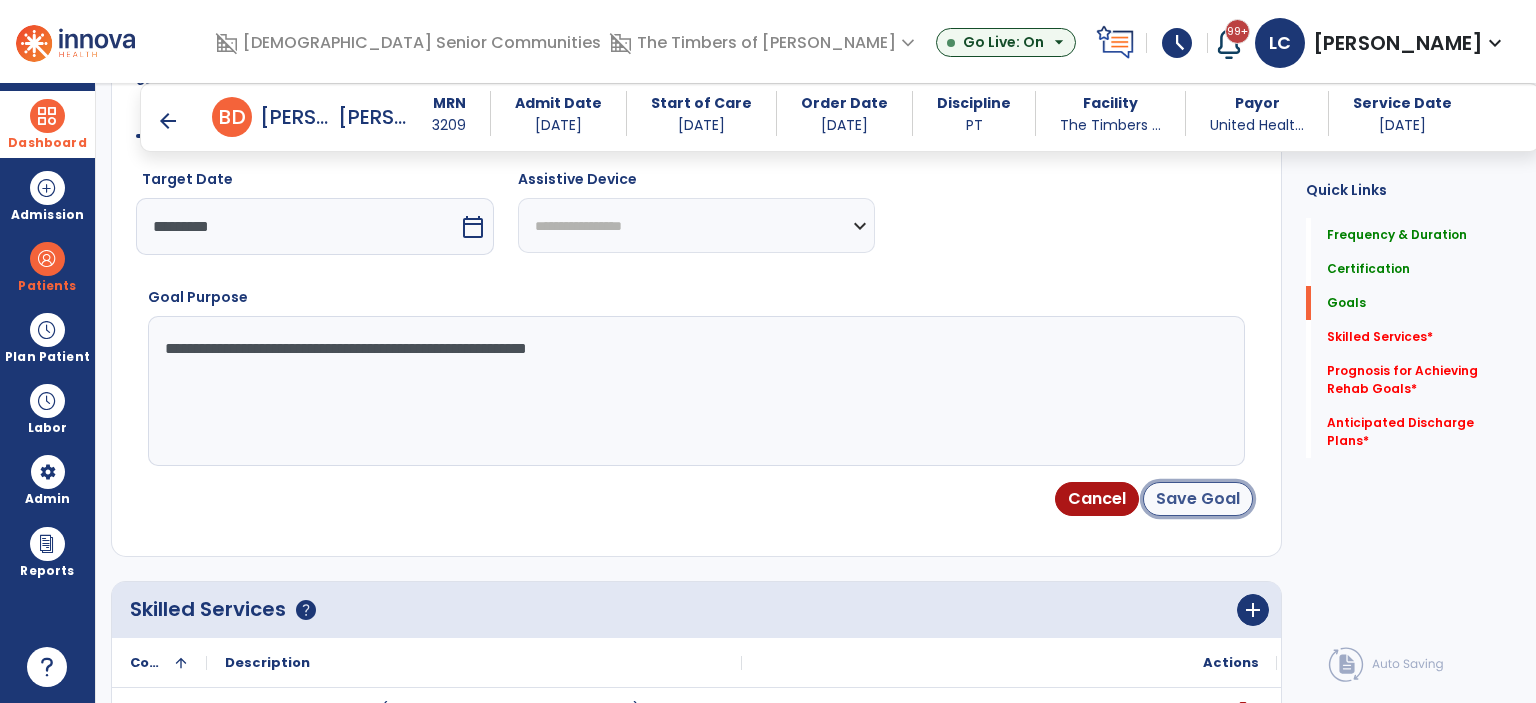 click on "Save Goal" at bounding box center (1198, 499) 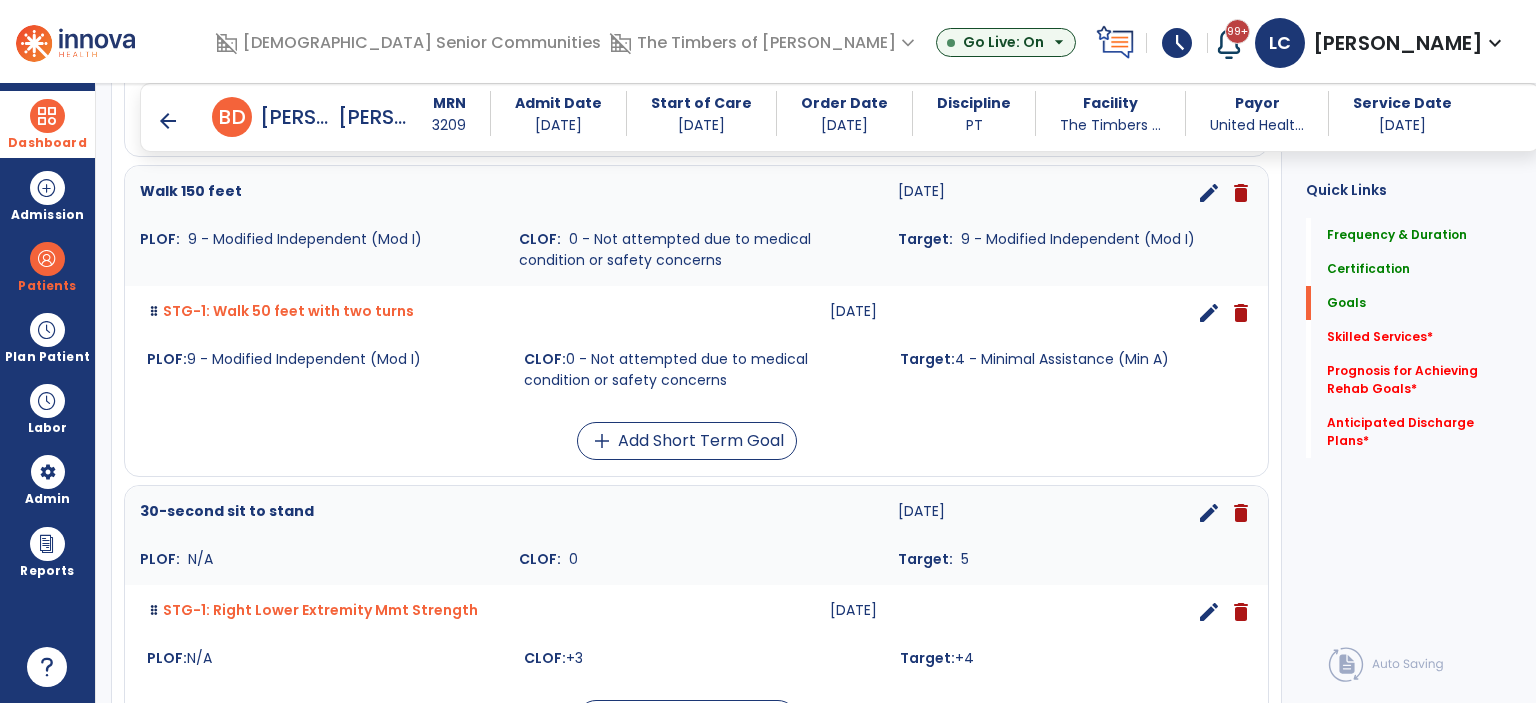 scroll, scrollTop: 1418, scrollLeft: 0, axis: vertical 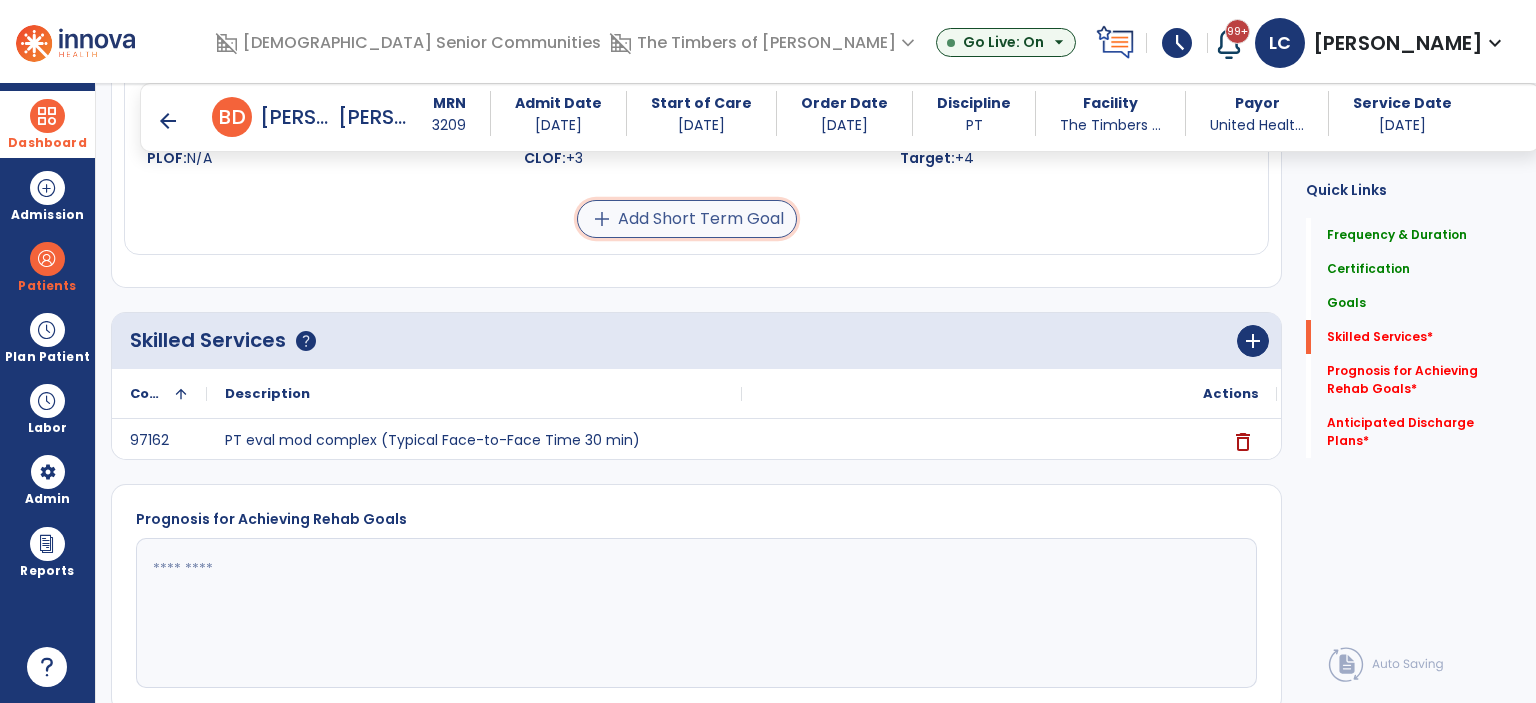 click on "add  Add Short Term Goal" at bounding box center [687, 219] 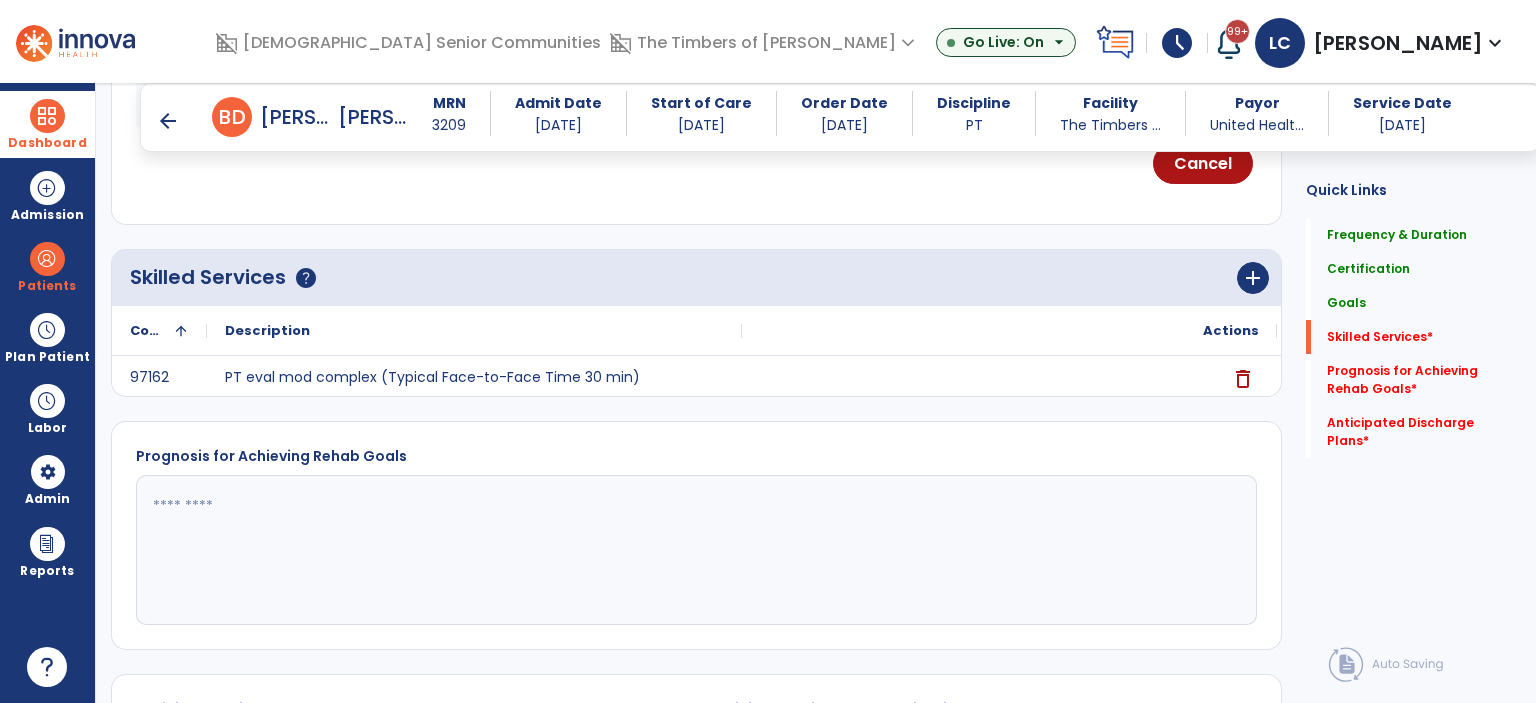 scroll, scrollTop: 816, scrollLeft: 0, axis: vertical 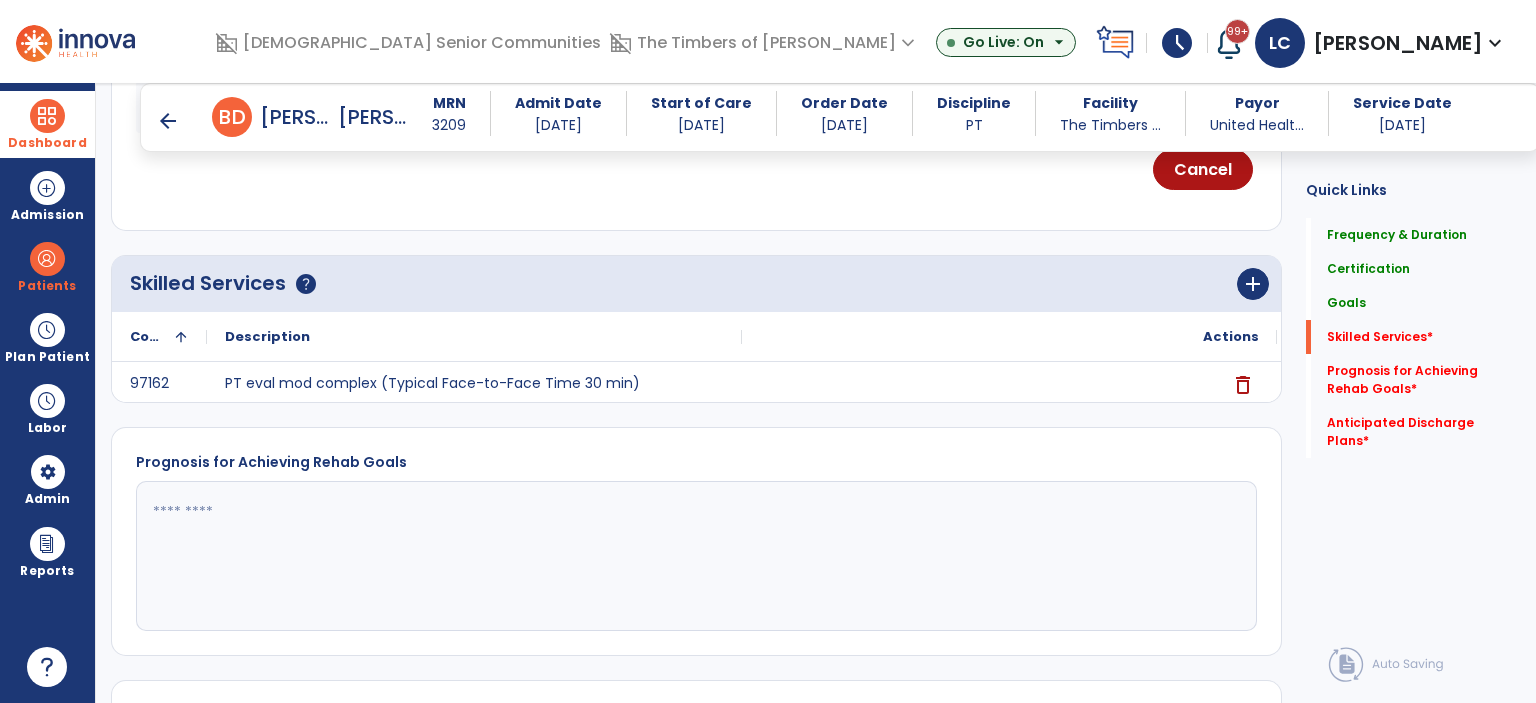 drag, startPoint x: 444, startPoint y: 487, endPoint x: 448, endPoint y: 468, distance: 19.416489 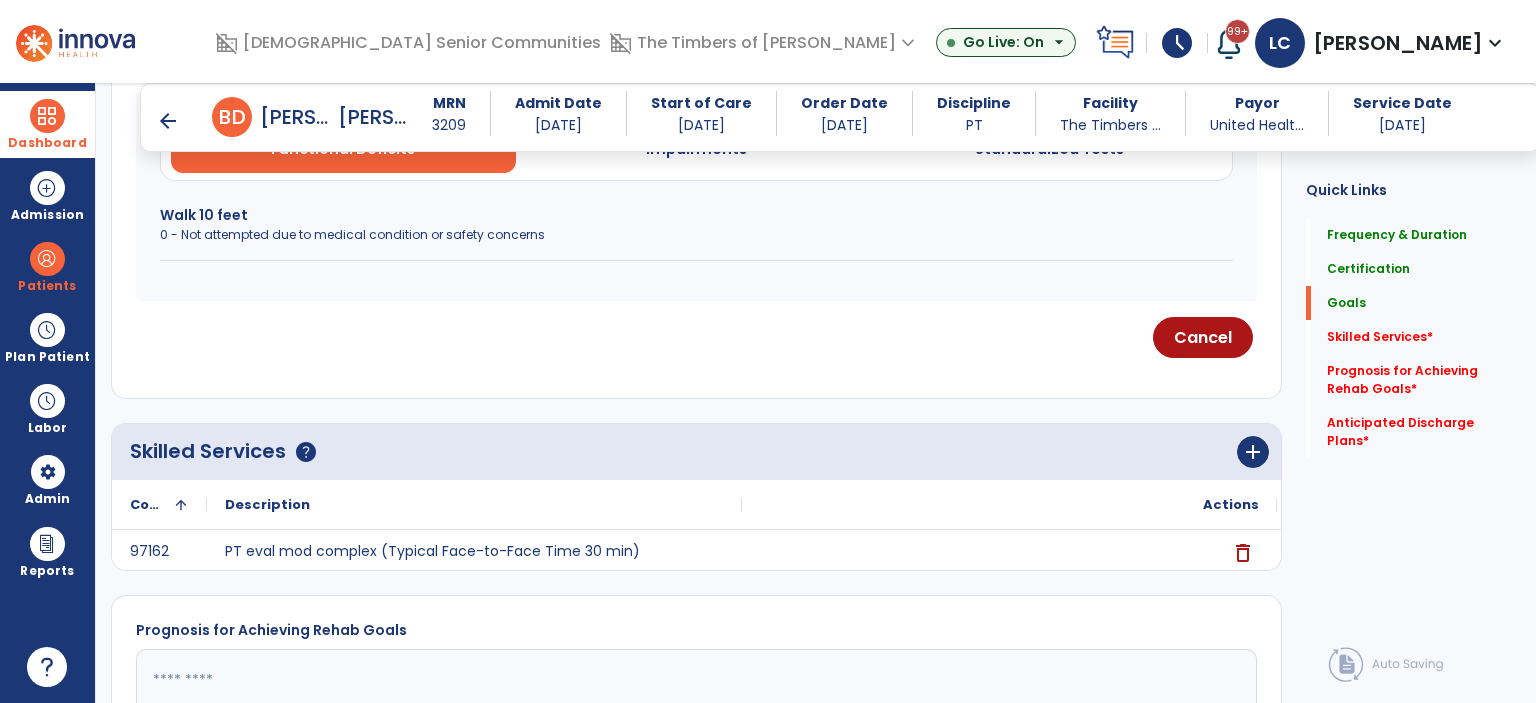 scroll, scrollTop: 516, scrollLeft: 0, axis: vertical 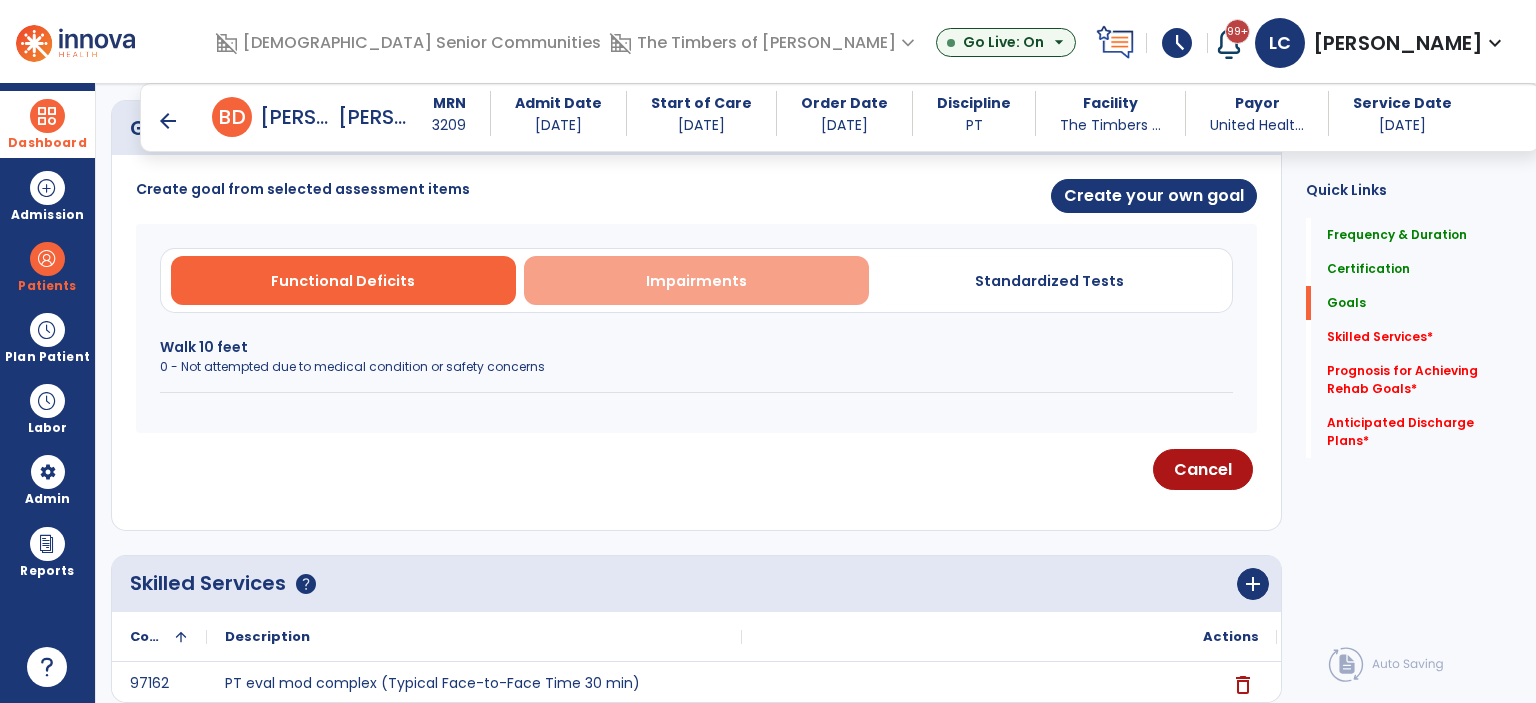 click on "Impairments" at bounding box center [696, 280] 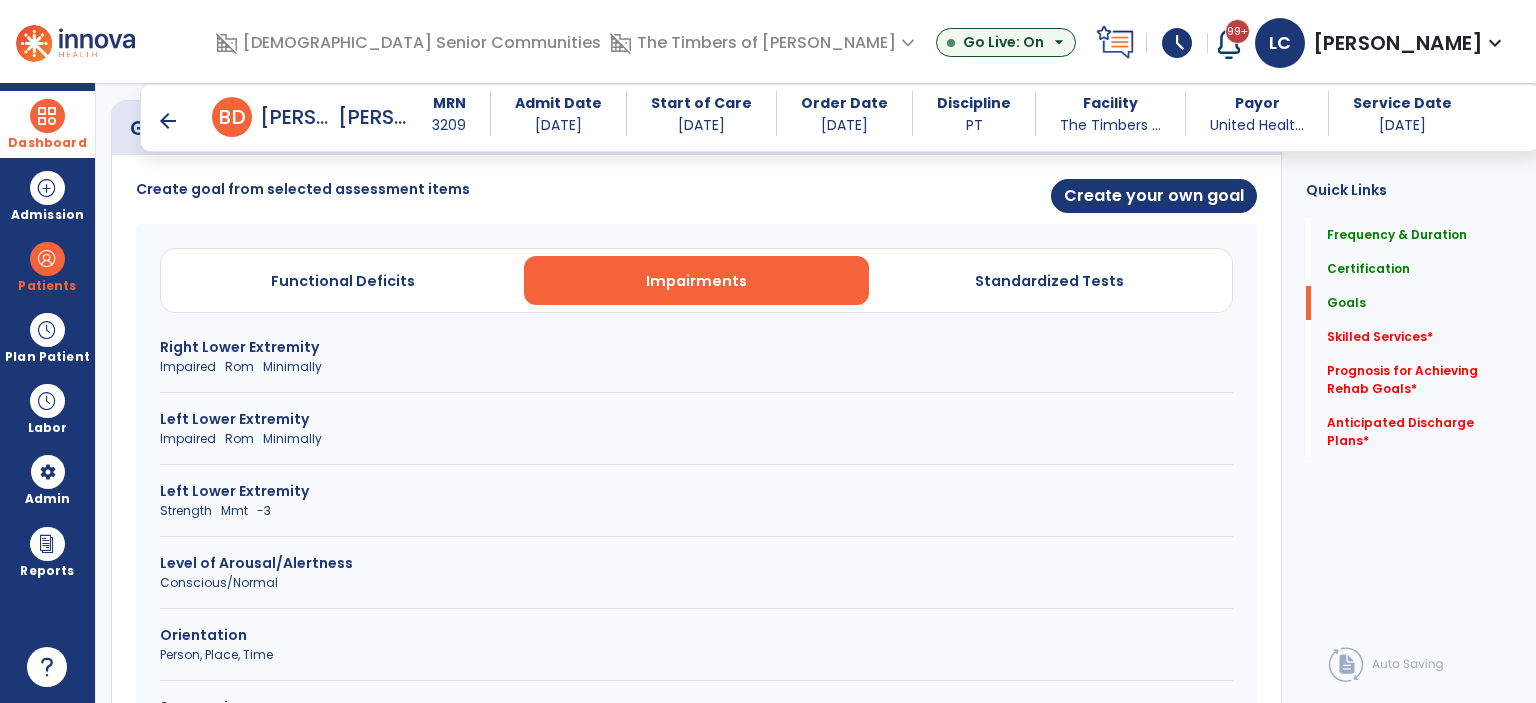 click on "Strength   Mmt   -3" at bounding box center (696, 511) 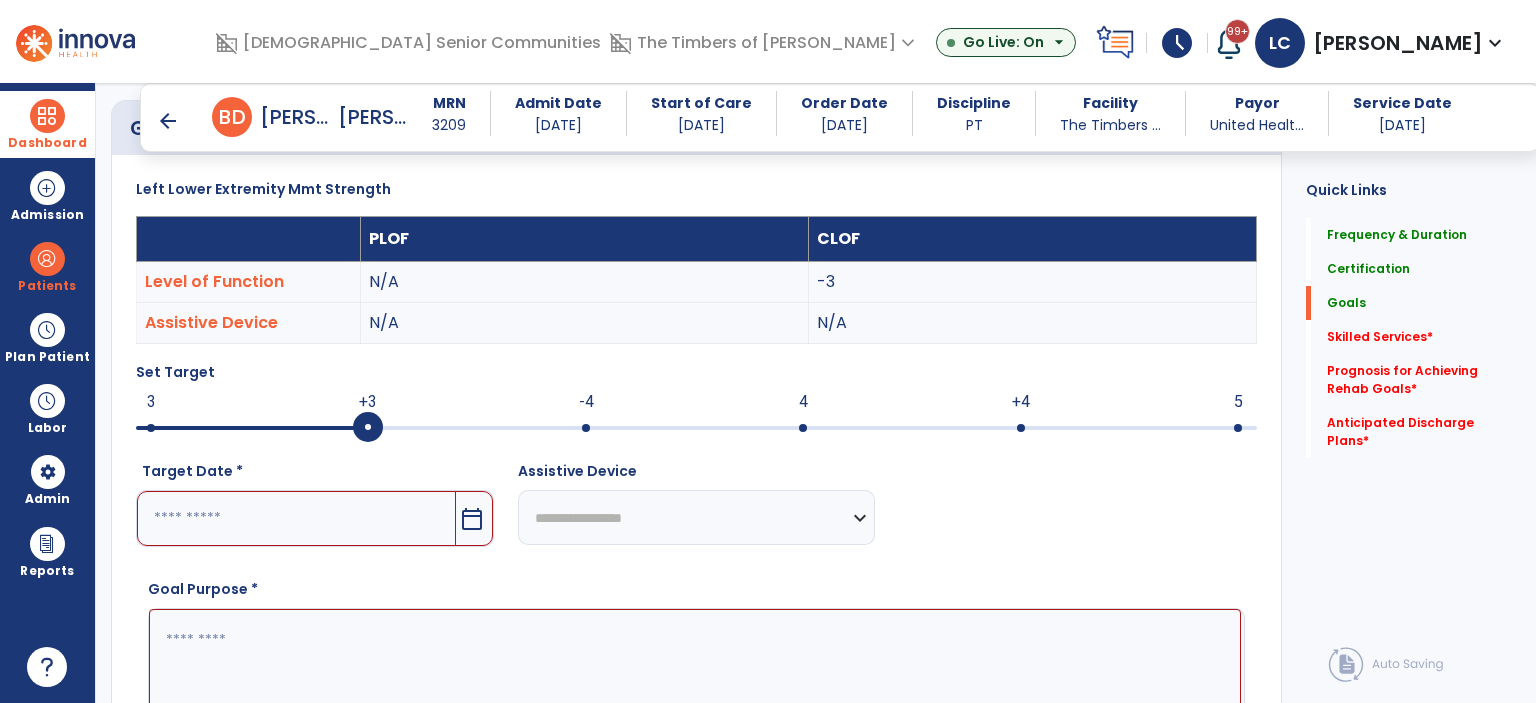 click at bounding box center (696, 428) 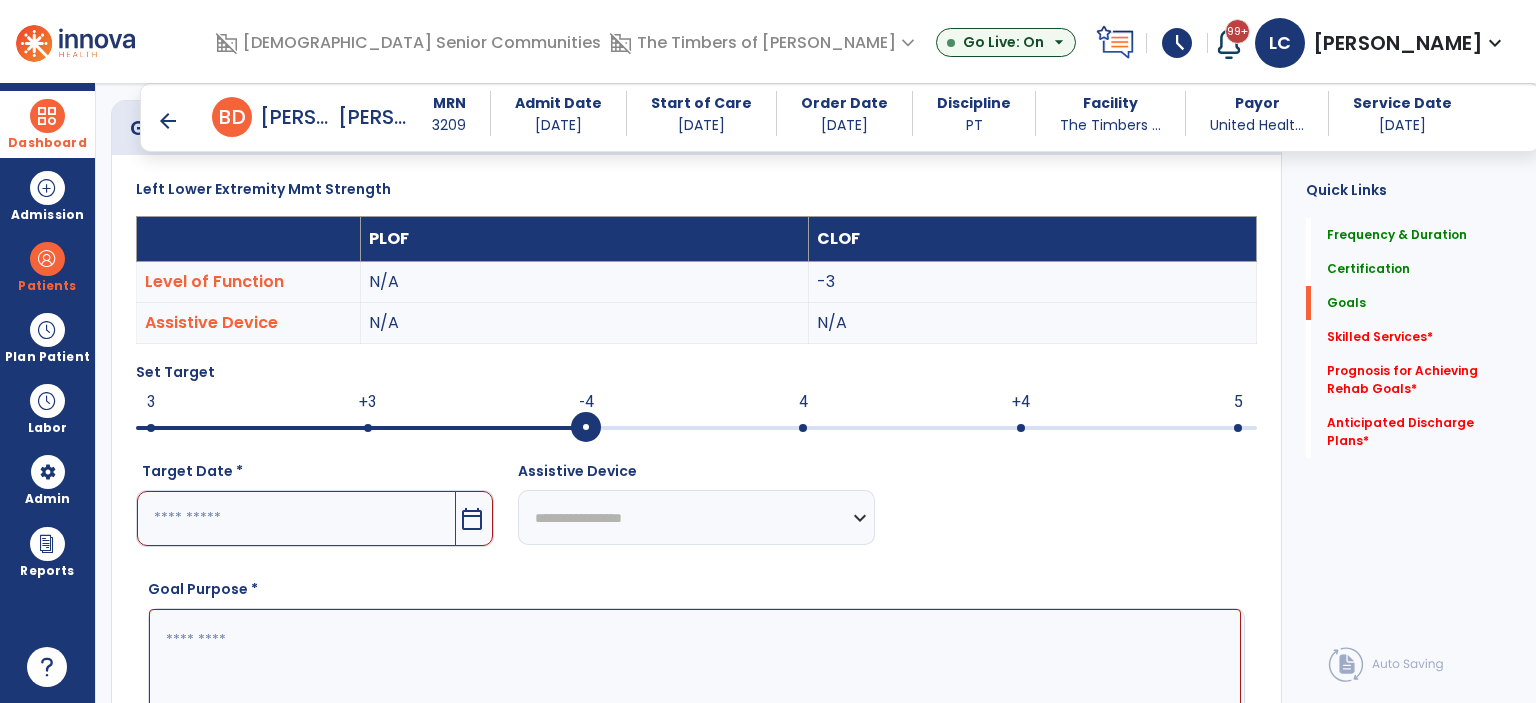 click on "calendar_today" at bounding box center (472, 519) 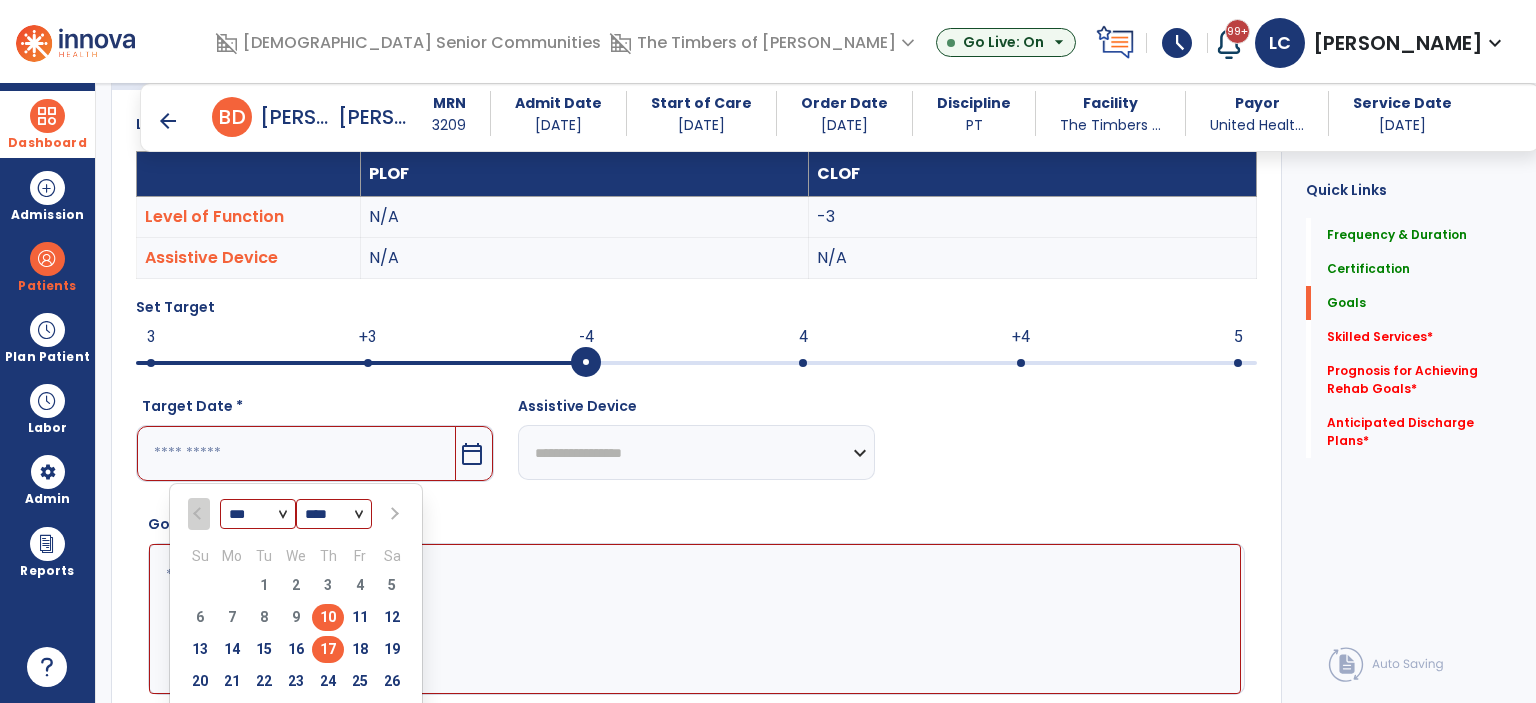 scroll, scrollTop: 616, scrollLeft: 0, axis: vertical 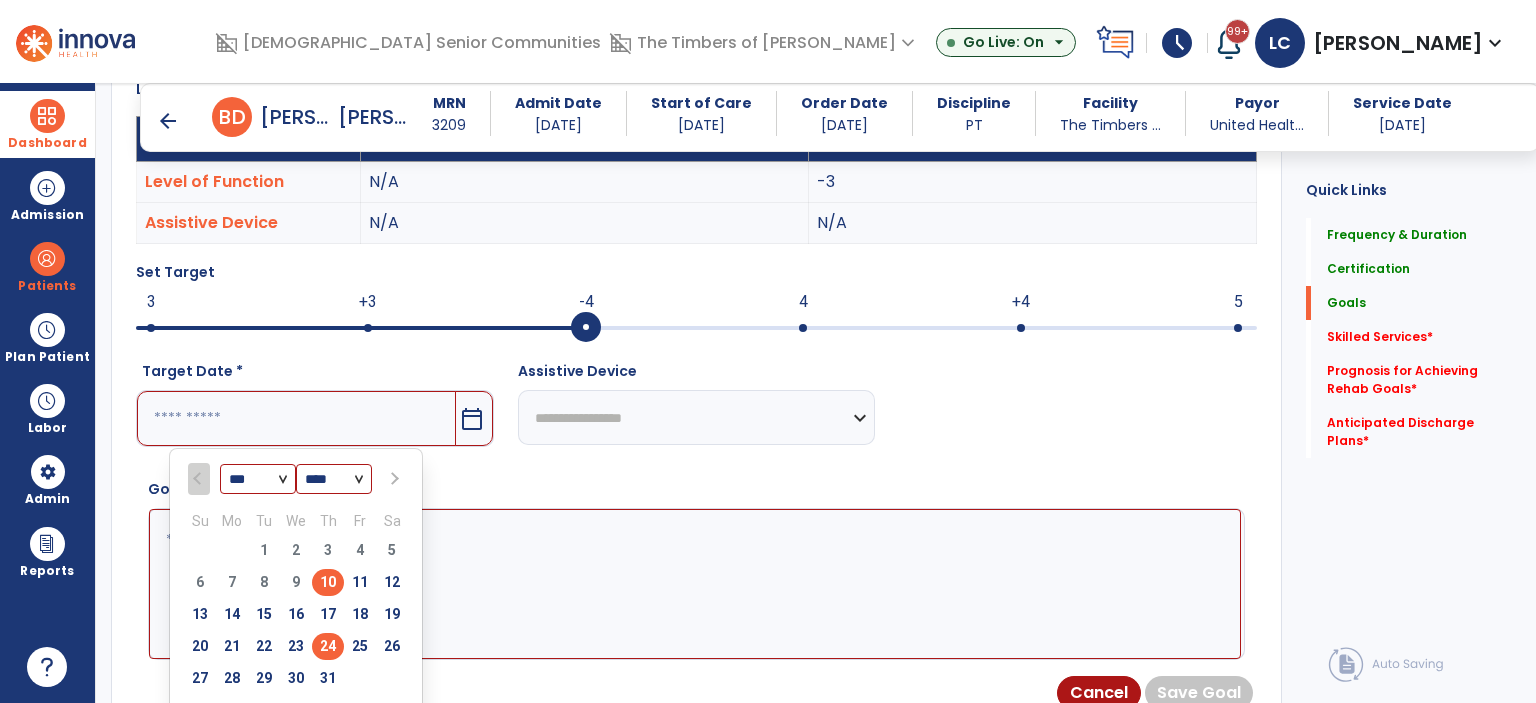 click on "24" at bounding box center [328, 646] 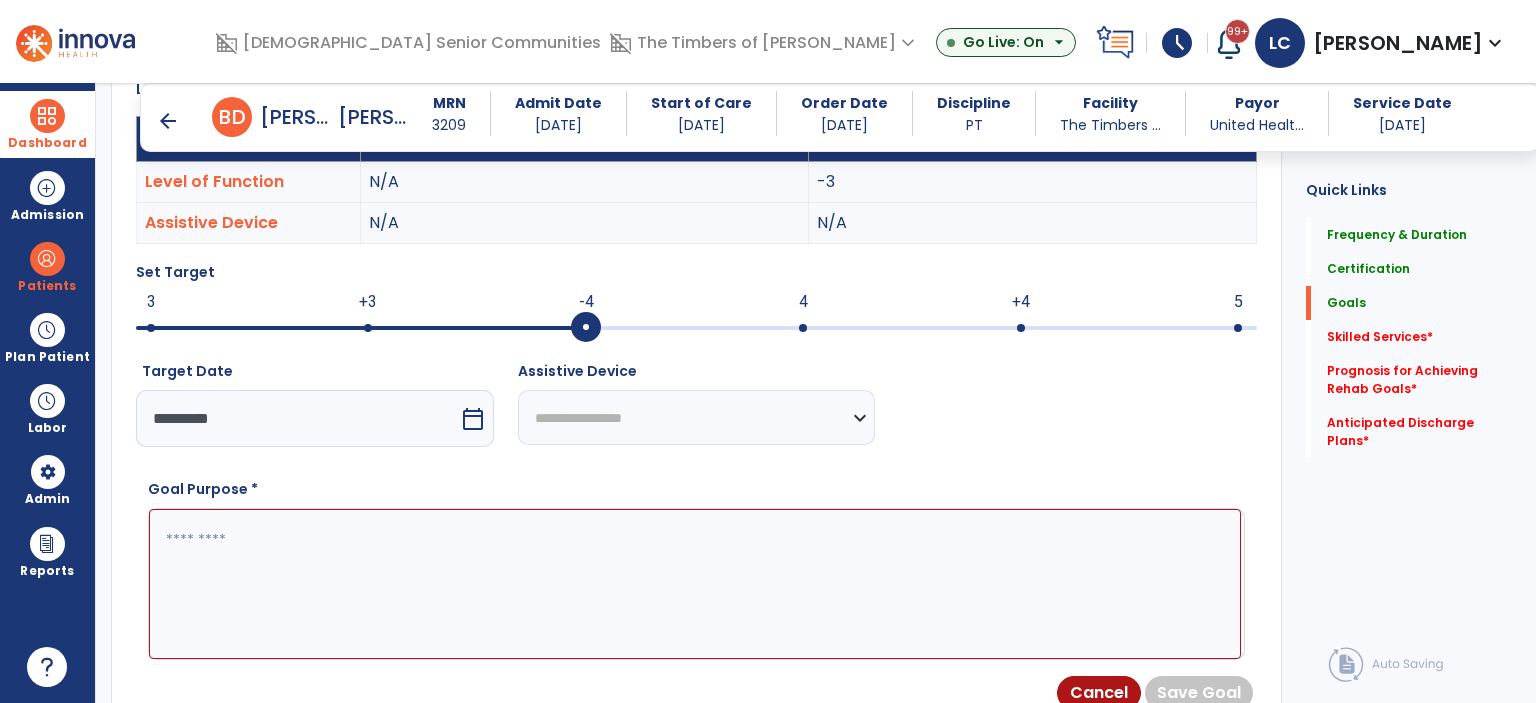 click at bounding box center (695, 584) 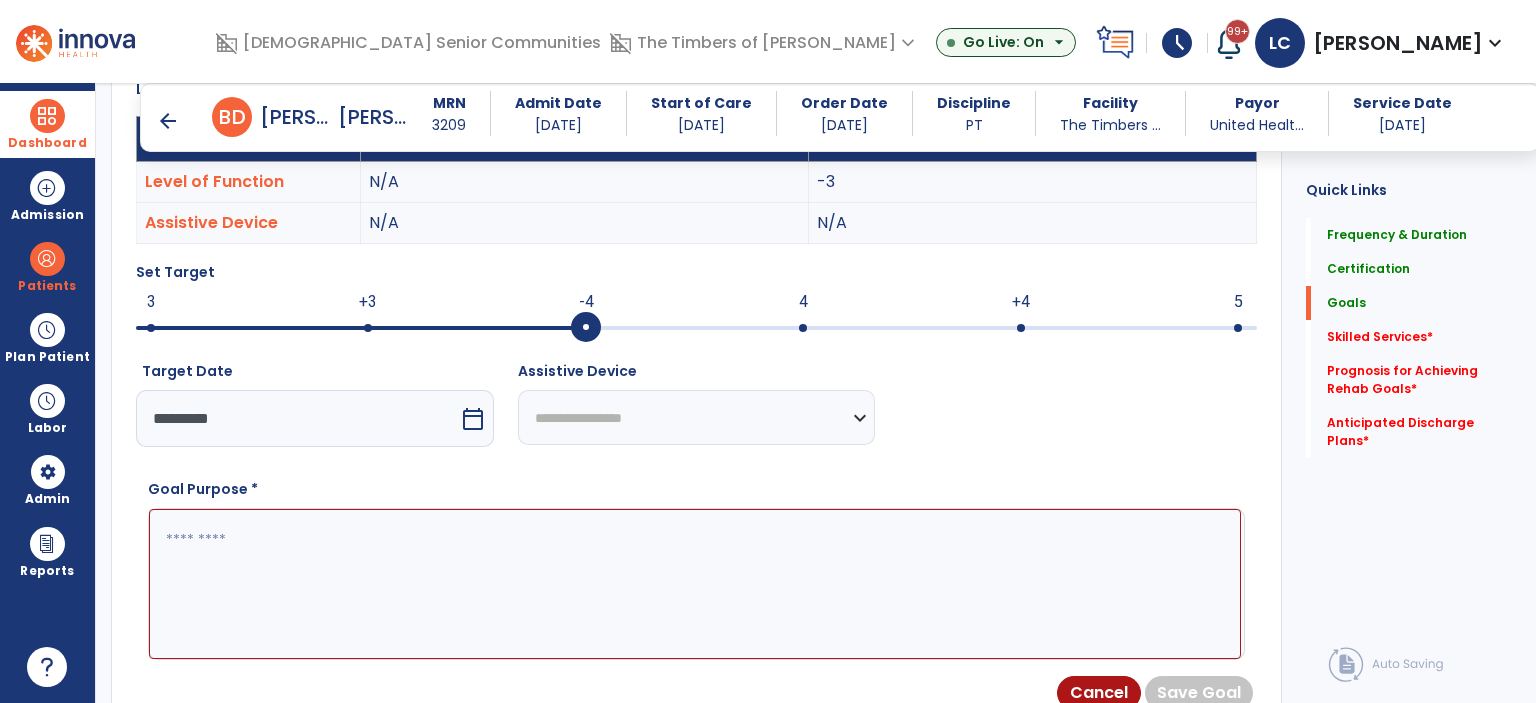 paste on "**********" 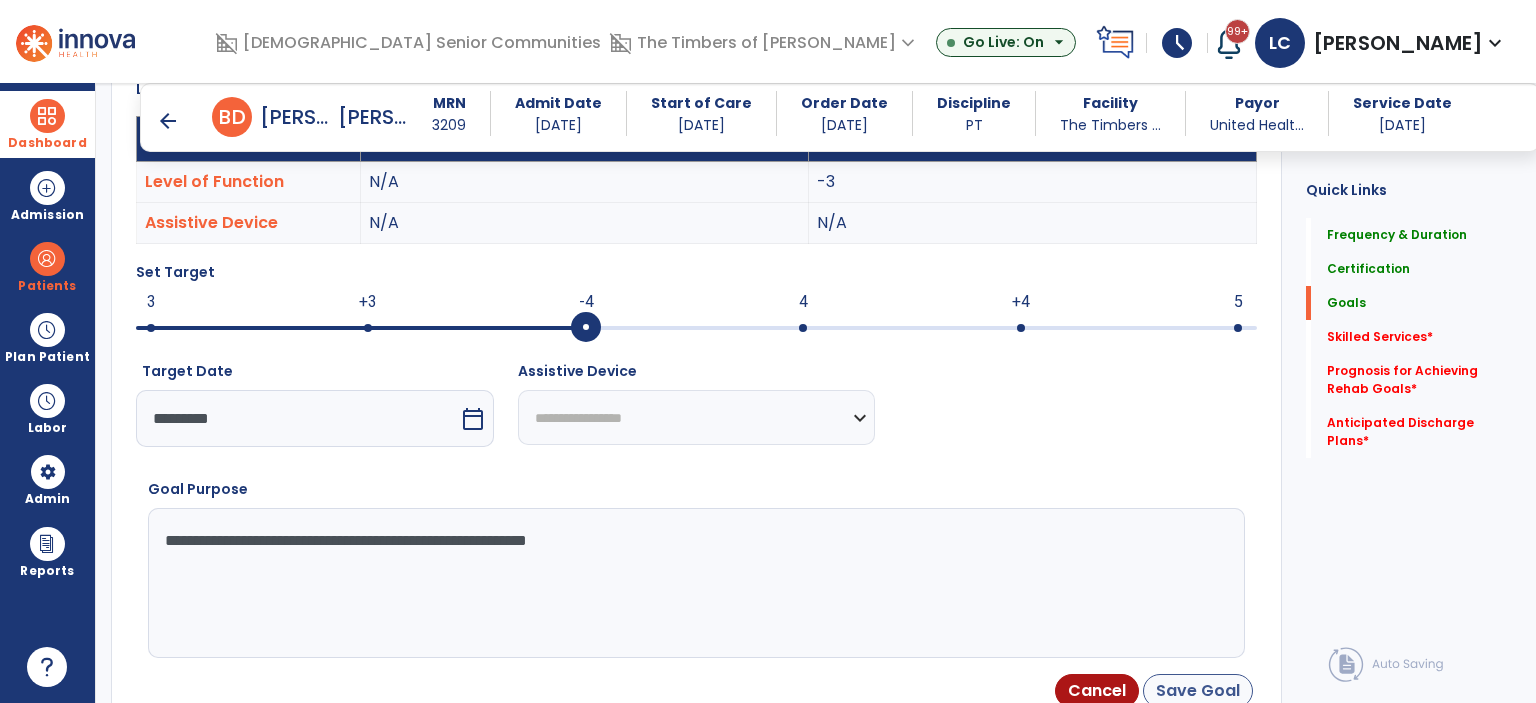 type on "**********" 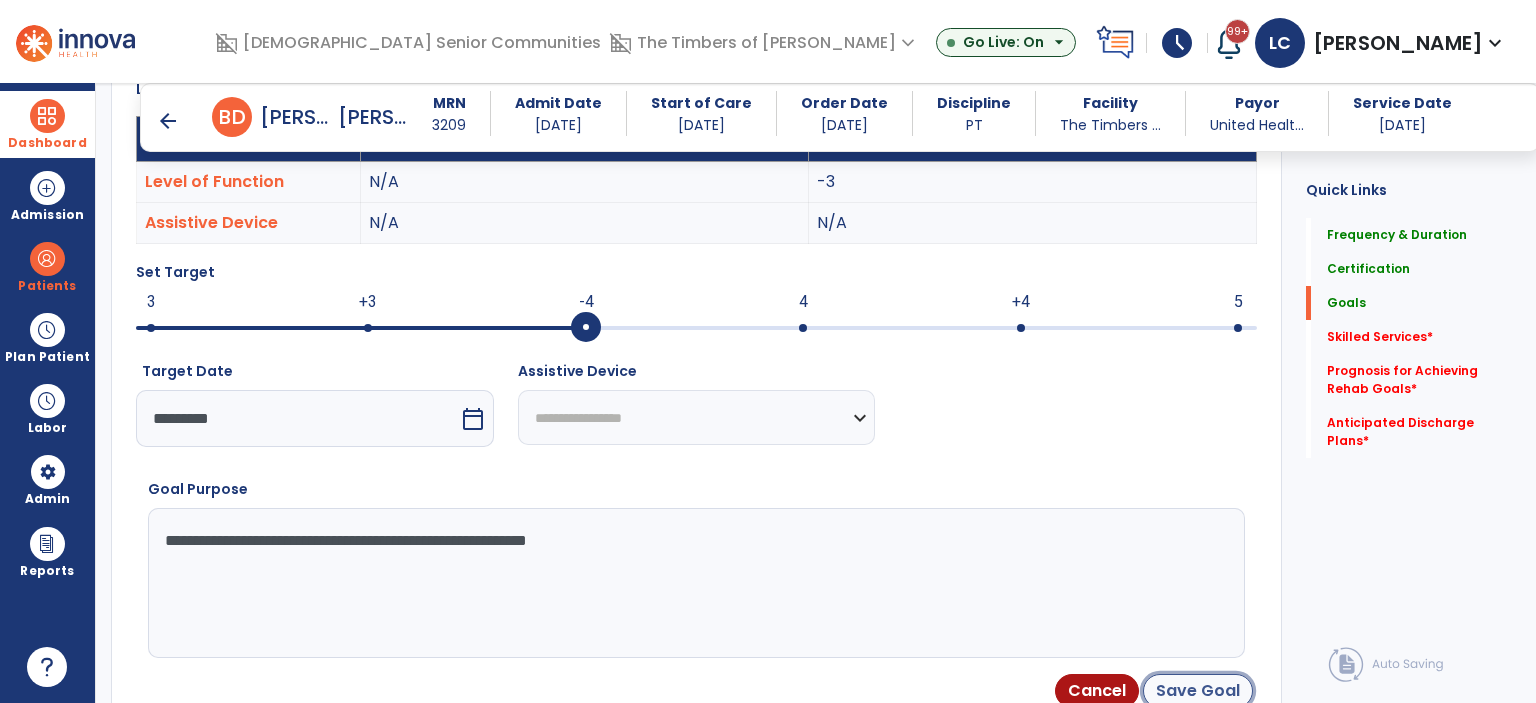 click on "Save Goal" at bounding box center (1198, 691) 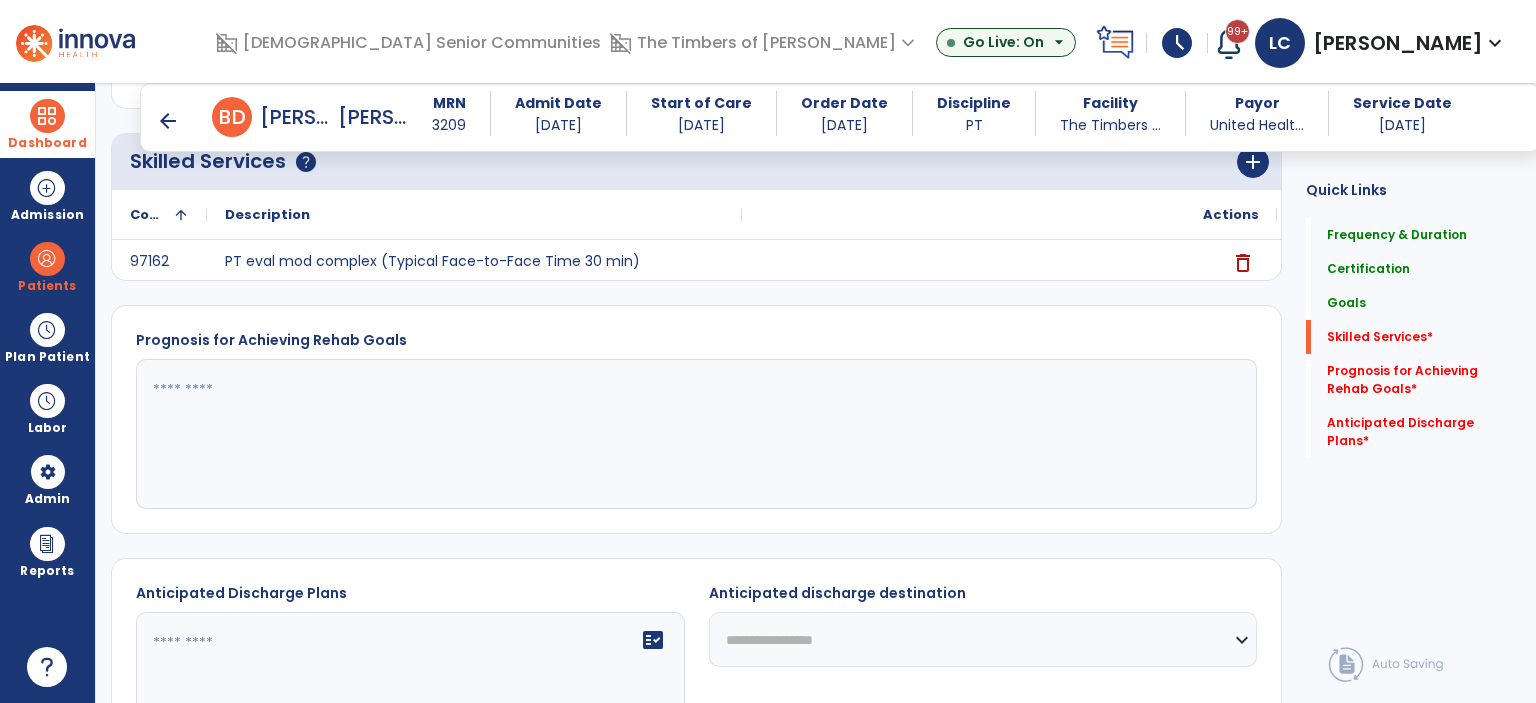 scroll, scrollTop: 1517, scrollLeft: 0, axis: vertical 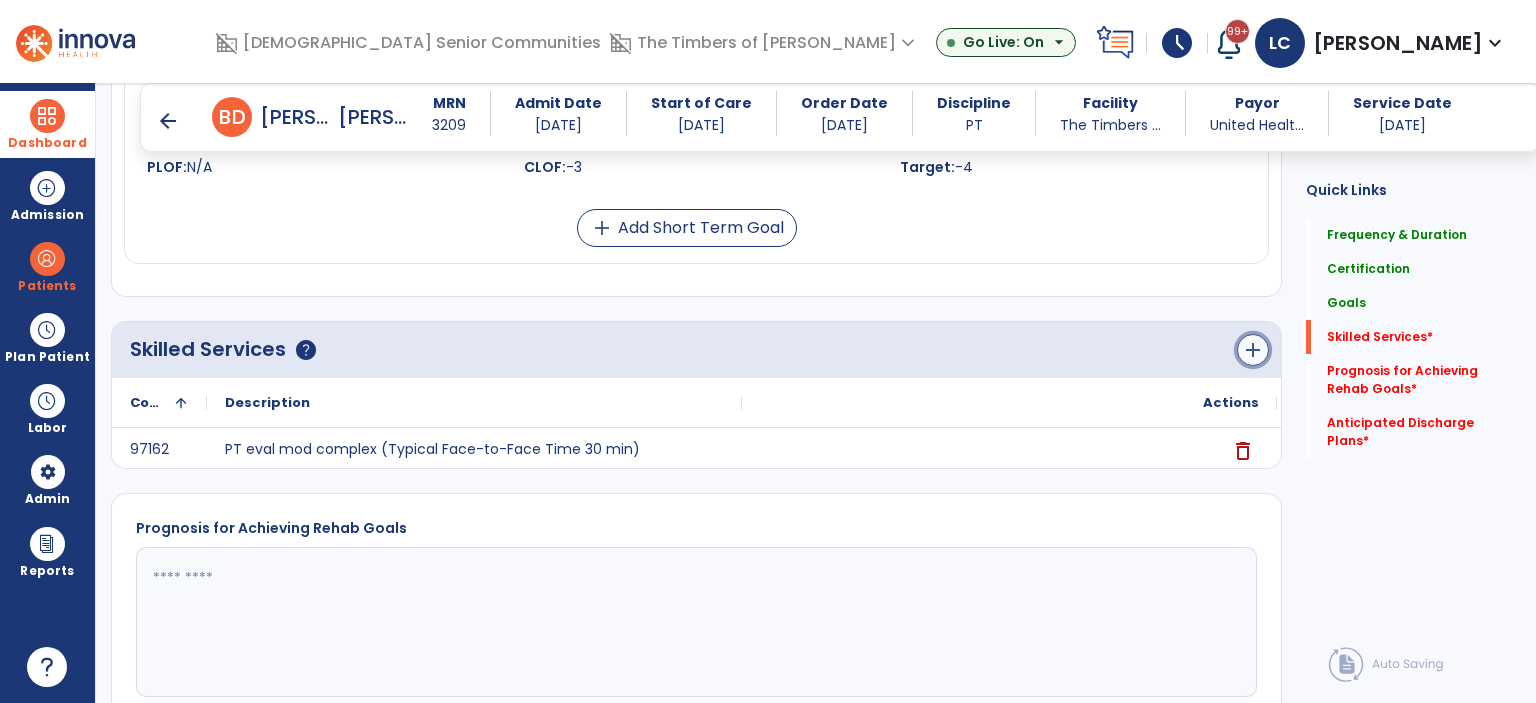 click on "add" 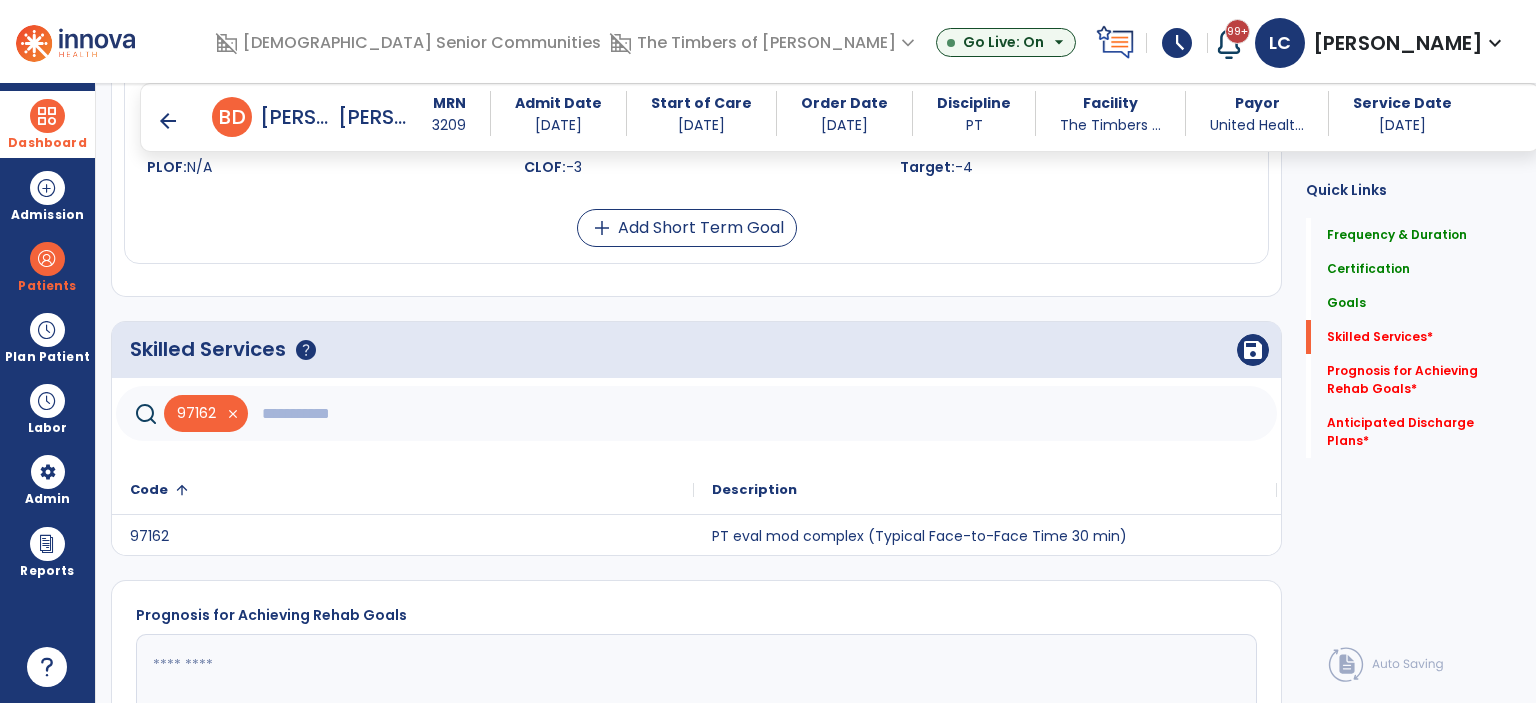 click 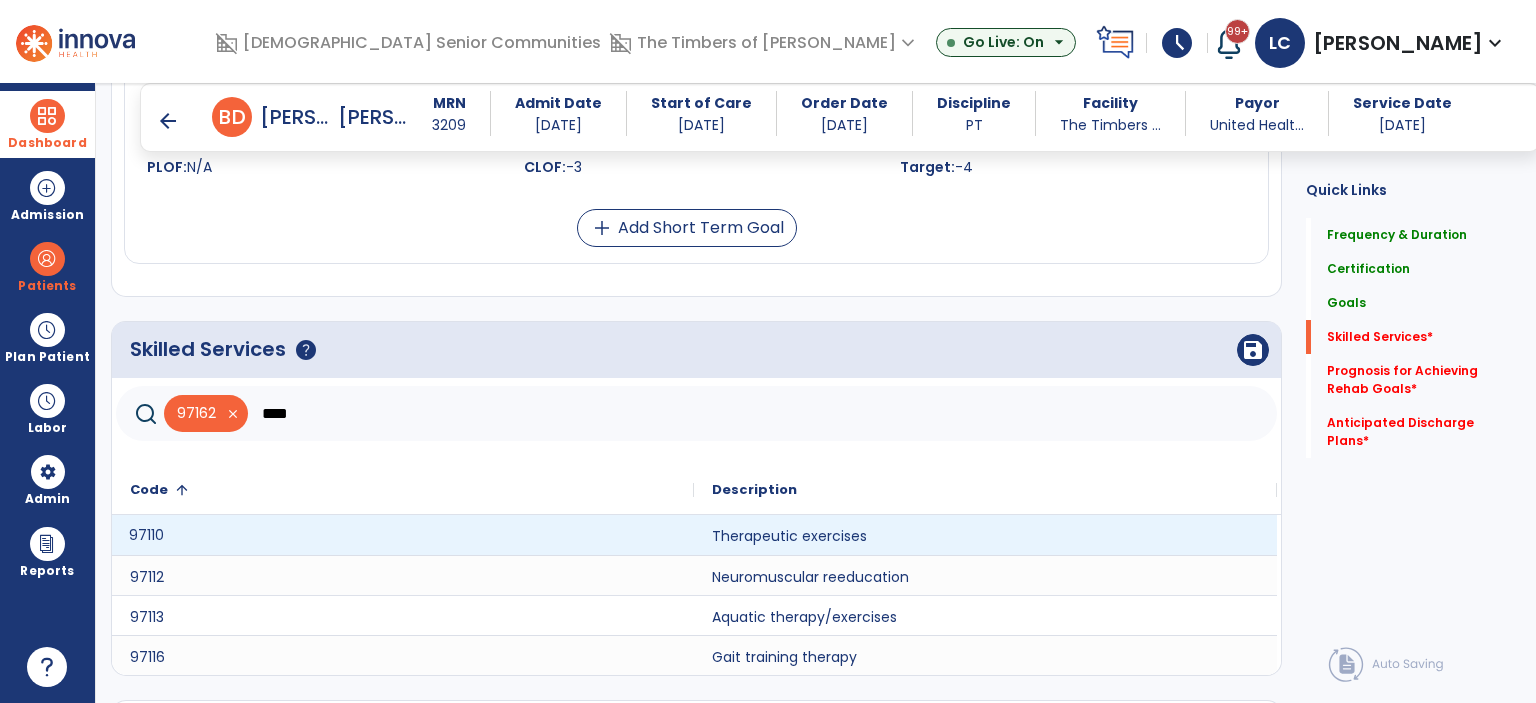 click on "97110" 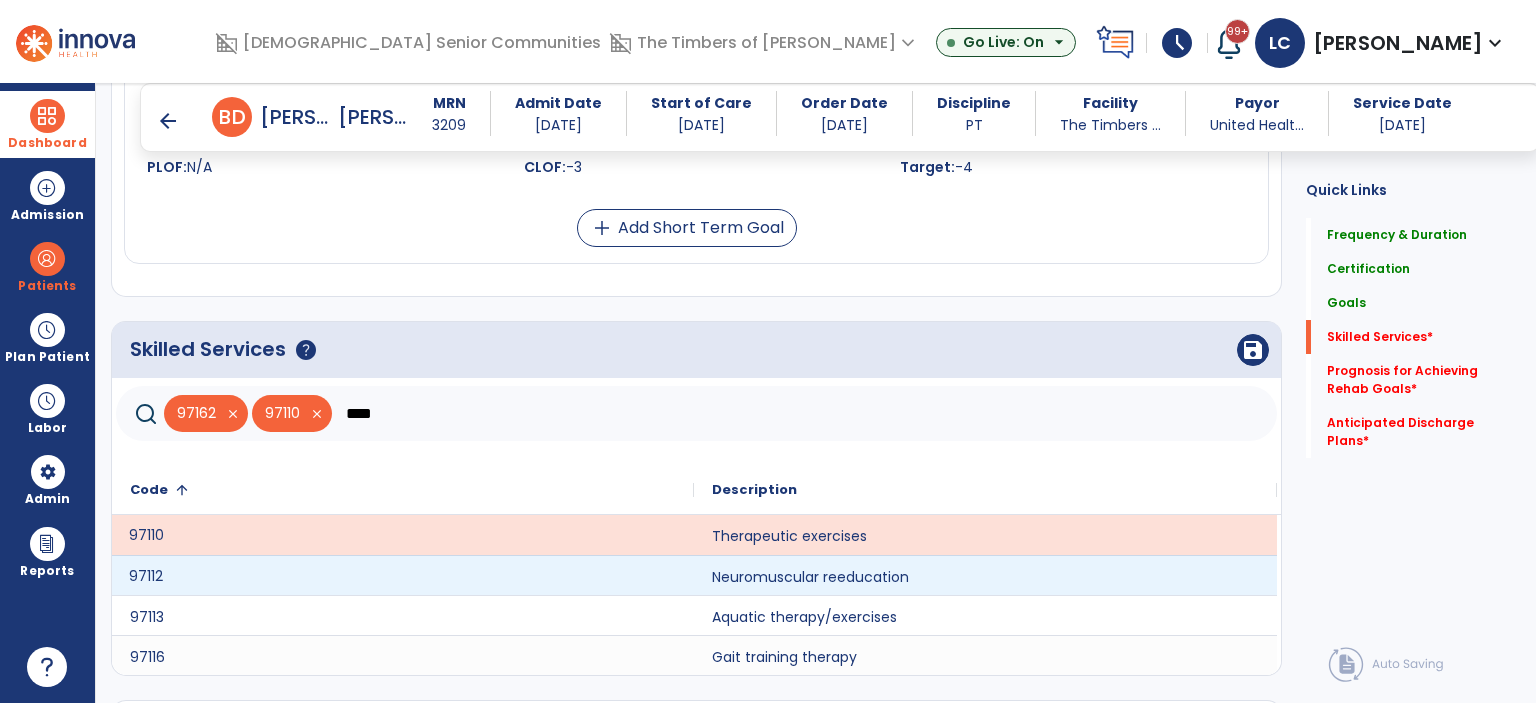 click on "97112" 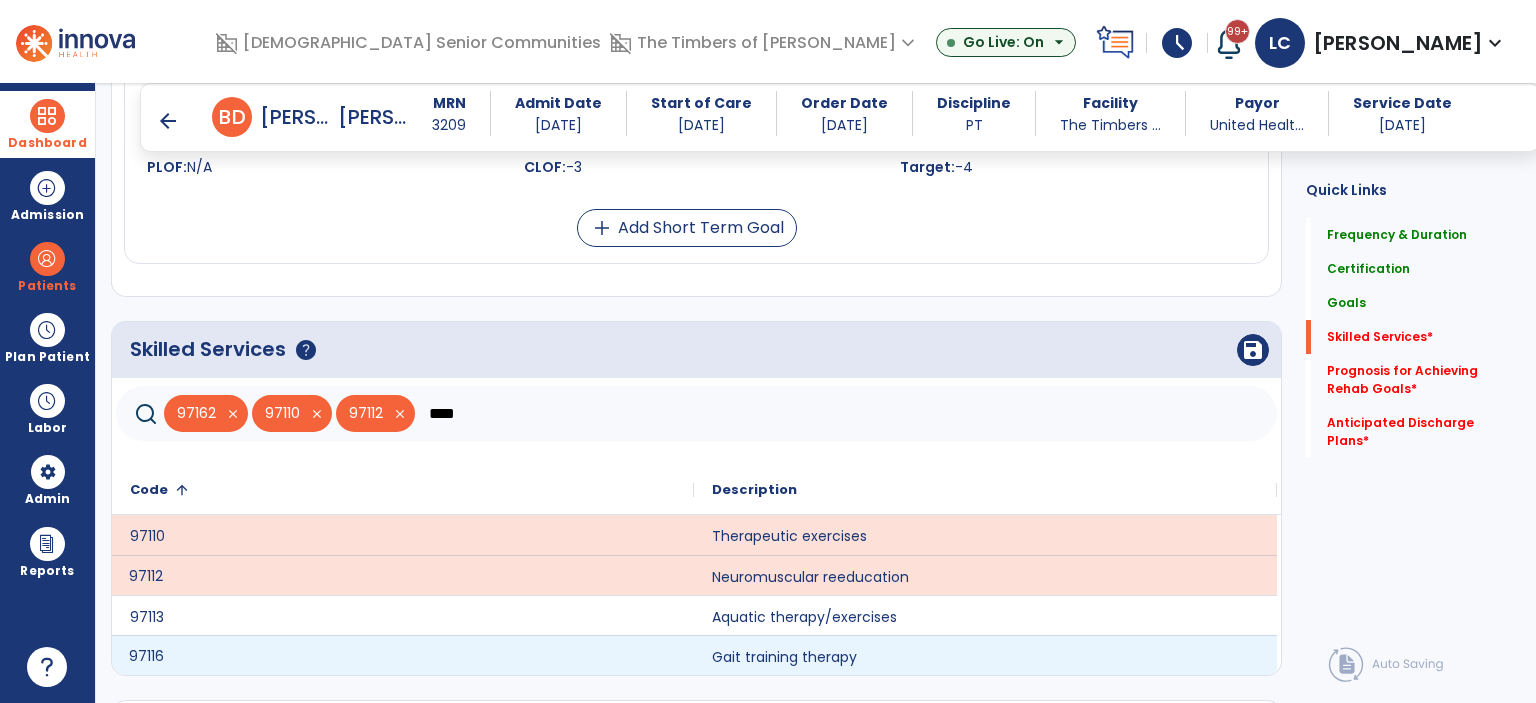 click on "97116" 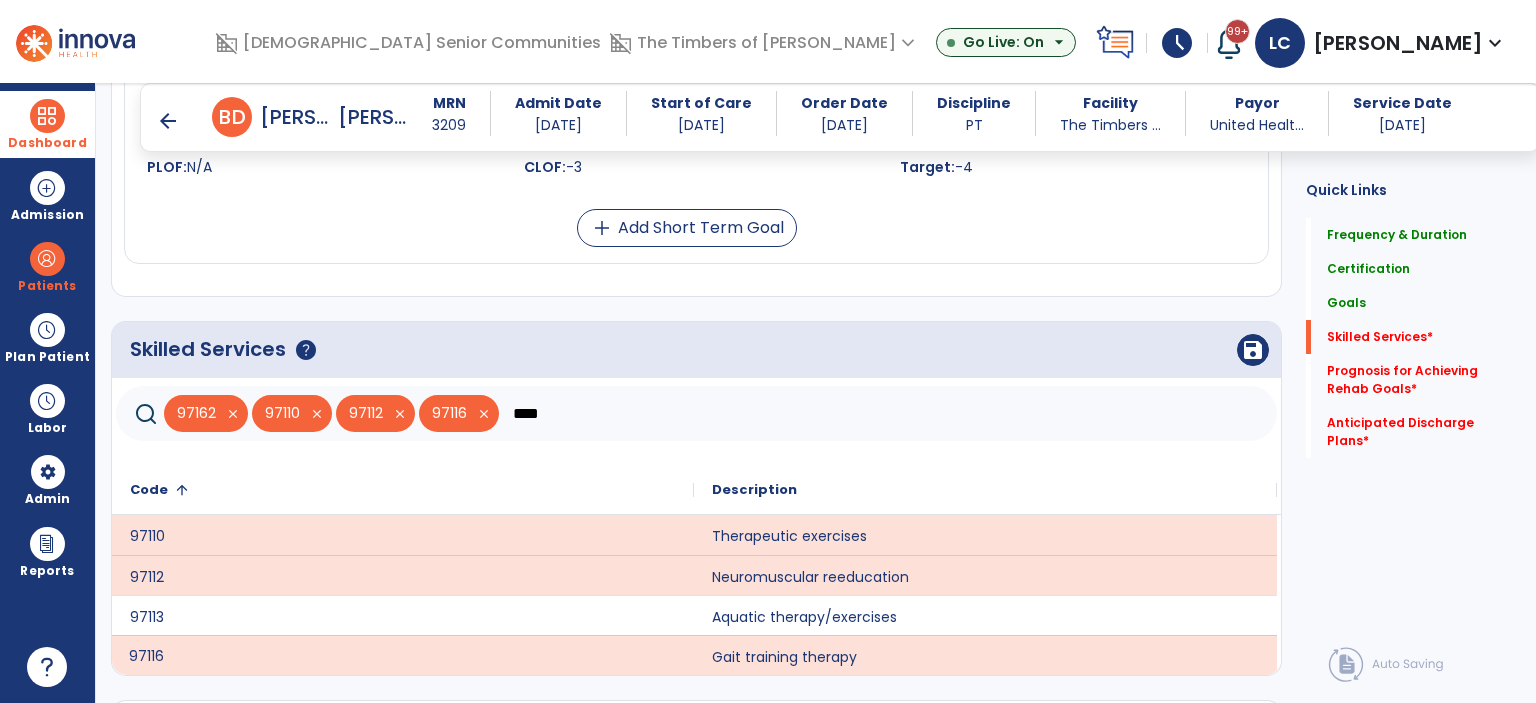 click on "****" 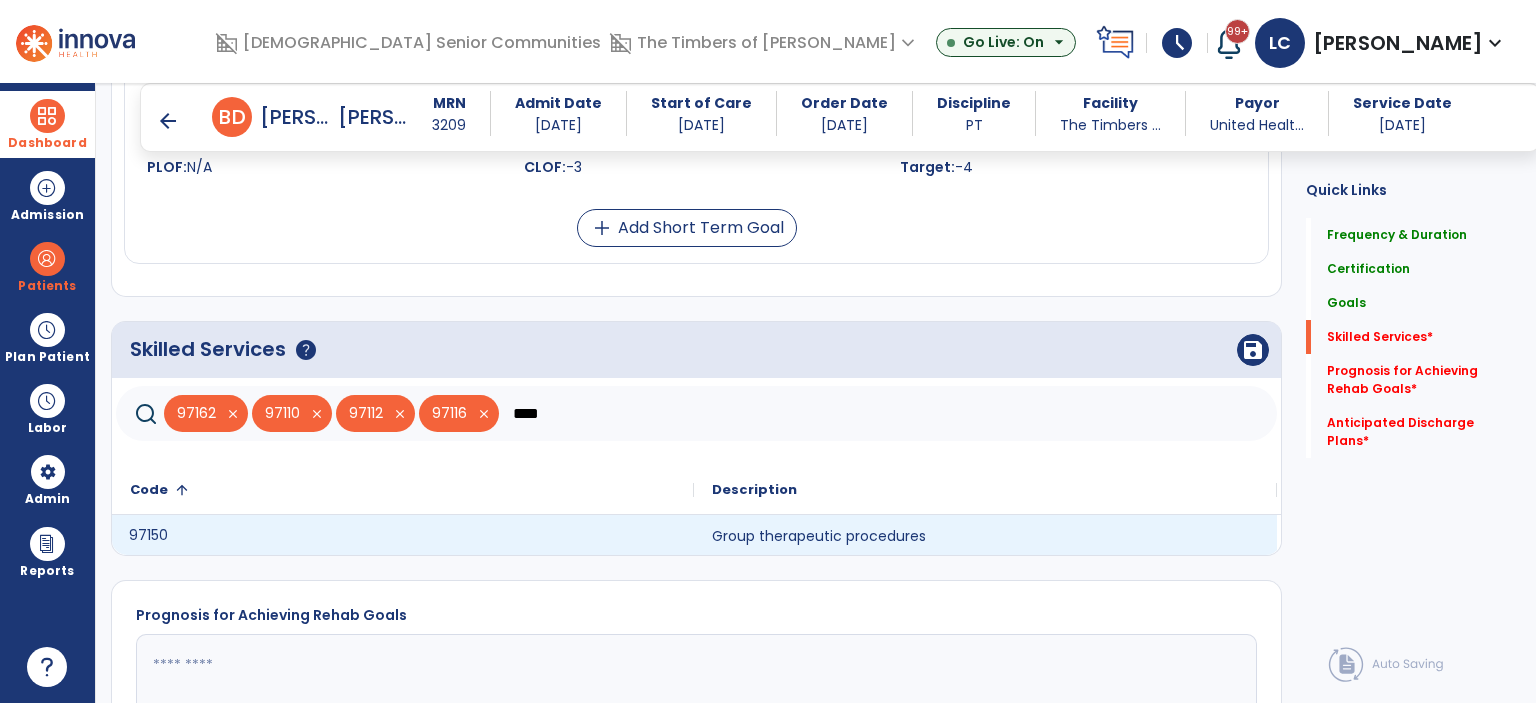 click on "97150" 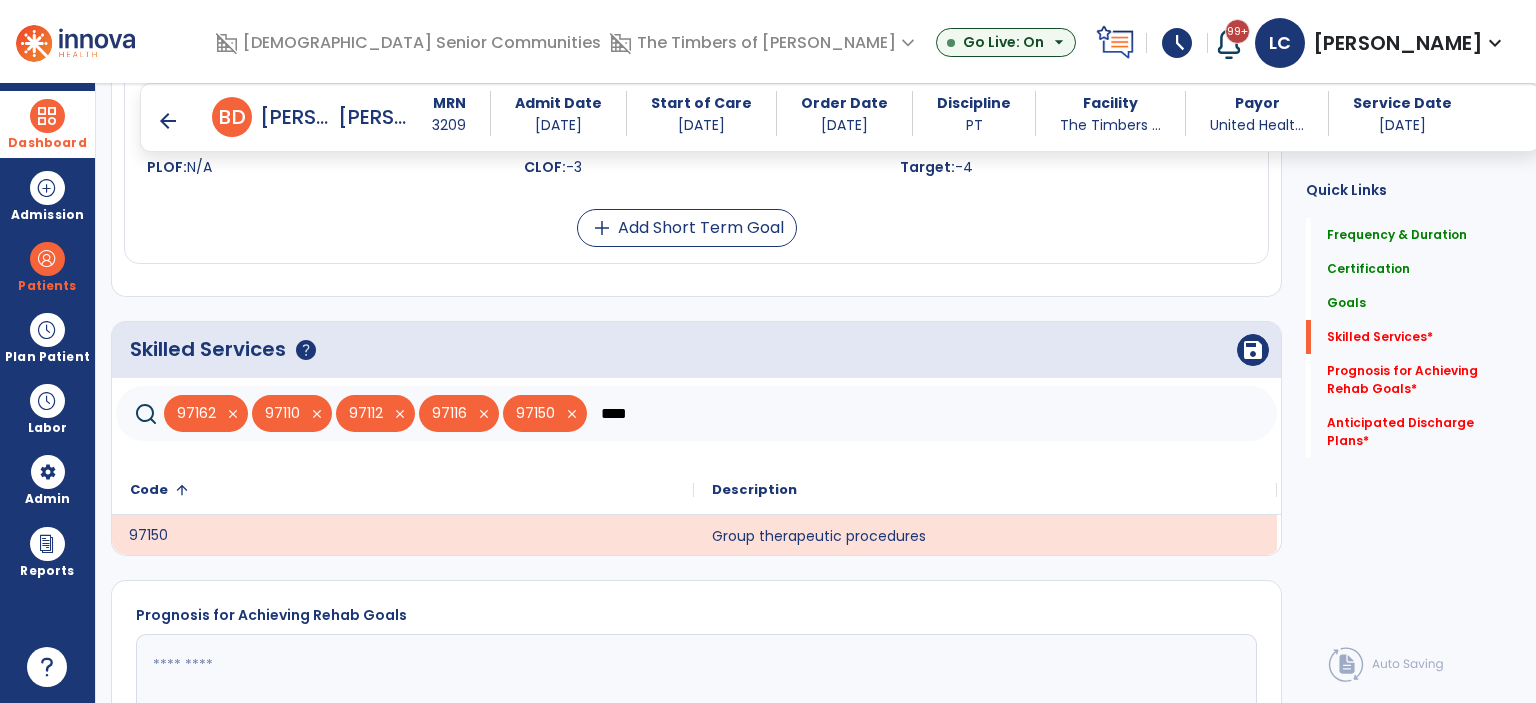 click on "****" 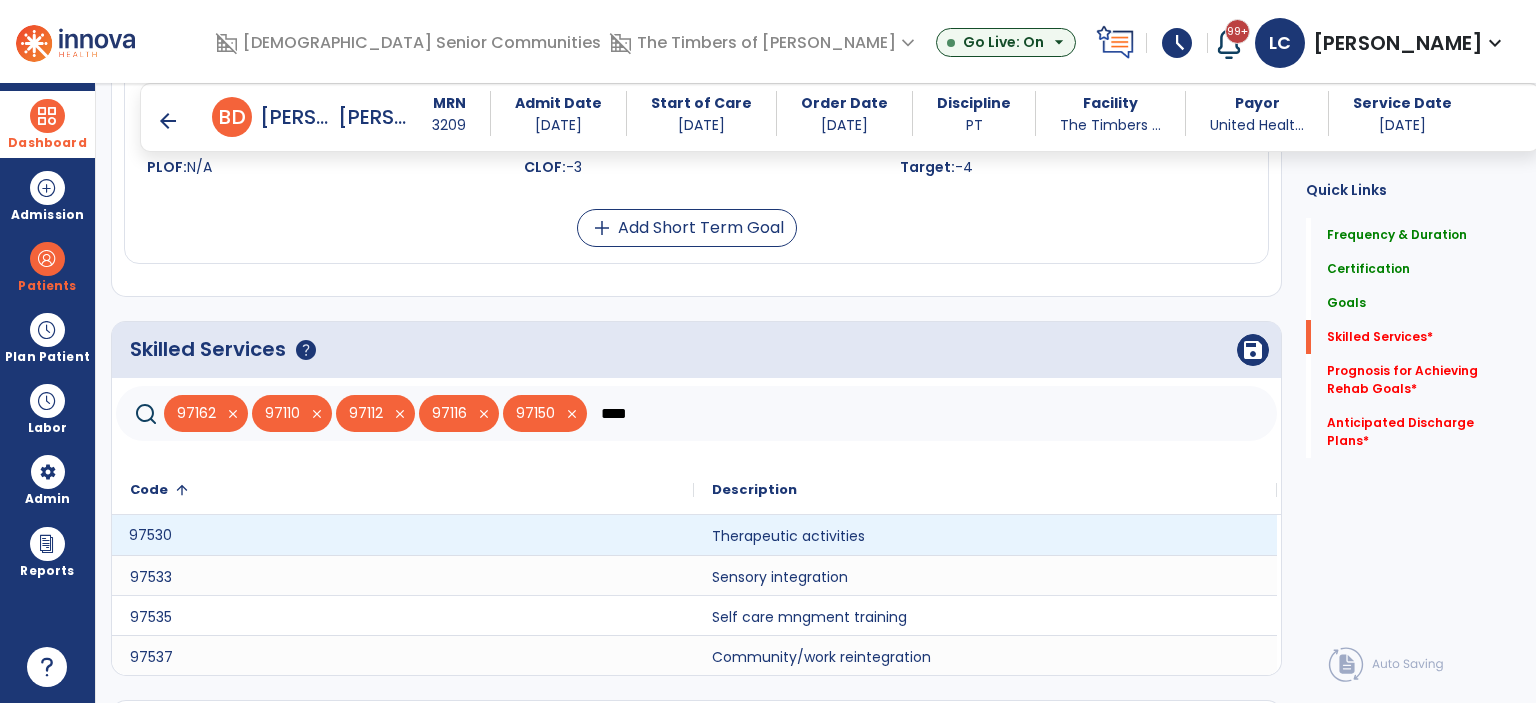 type on "****" 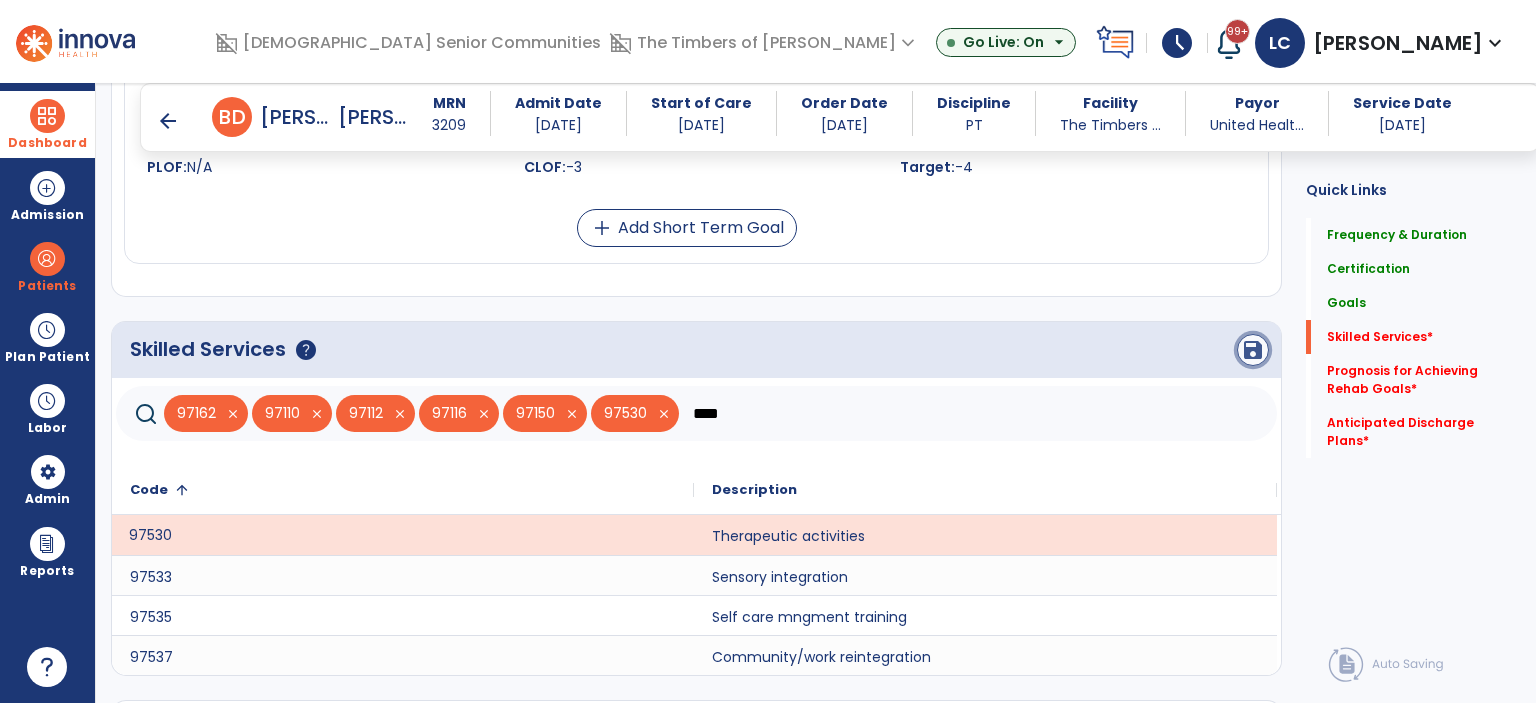 click on "save" 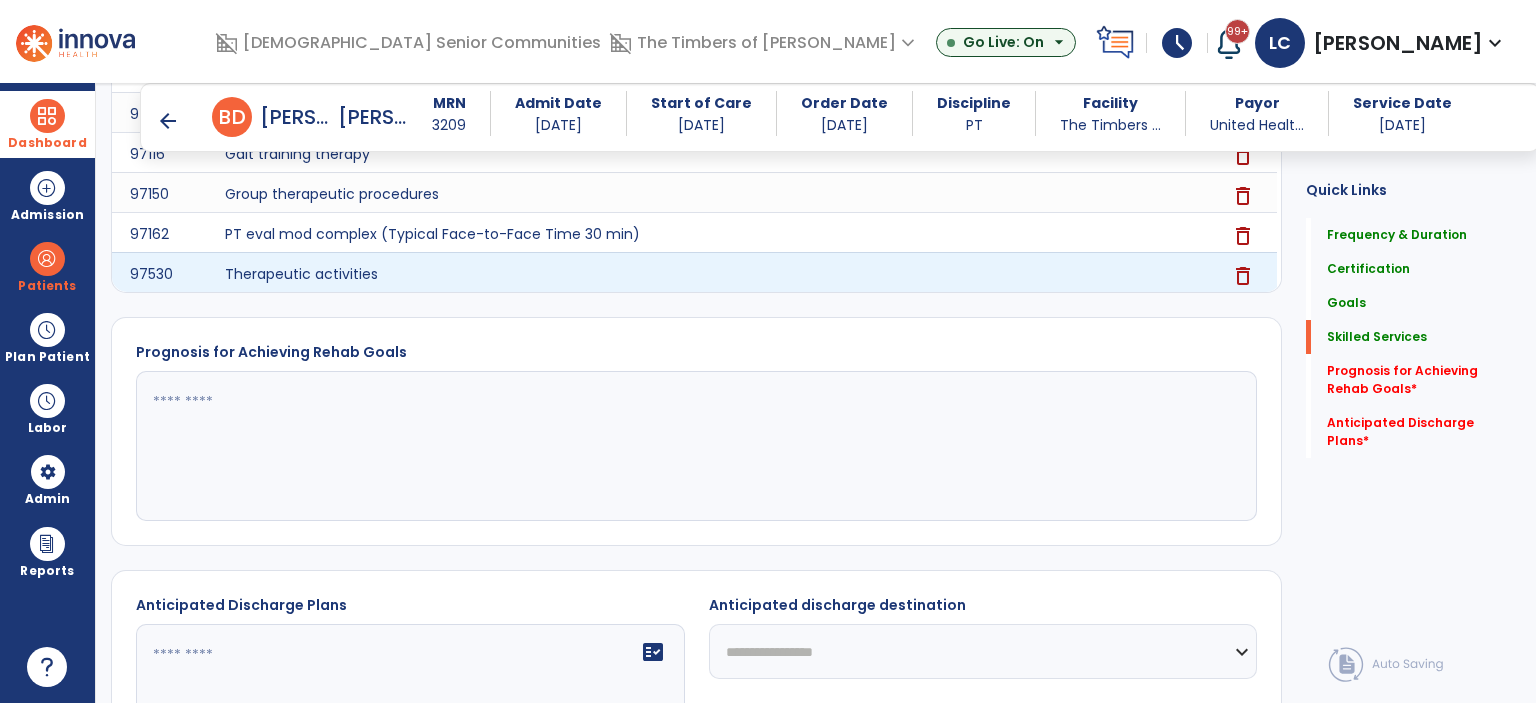 scroll, scrollTop: 1928, scrollLeft: 0, axis: vertical 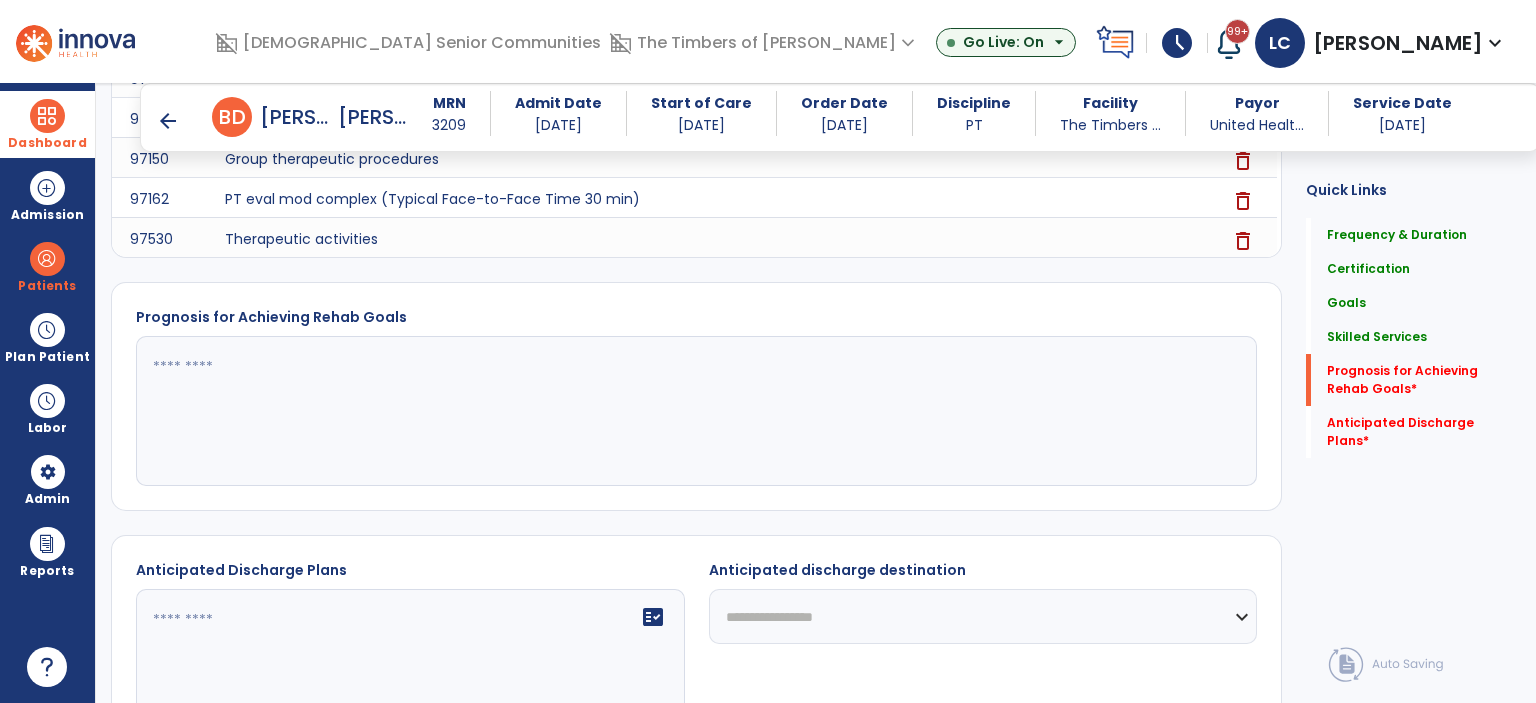 click 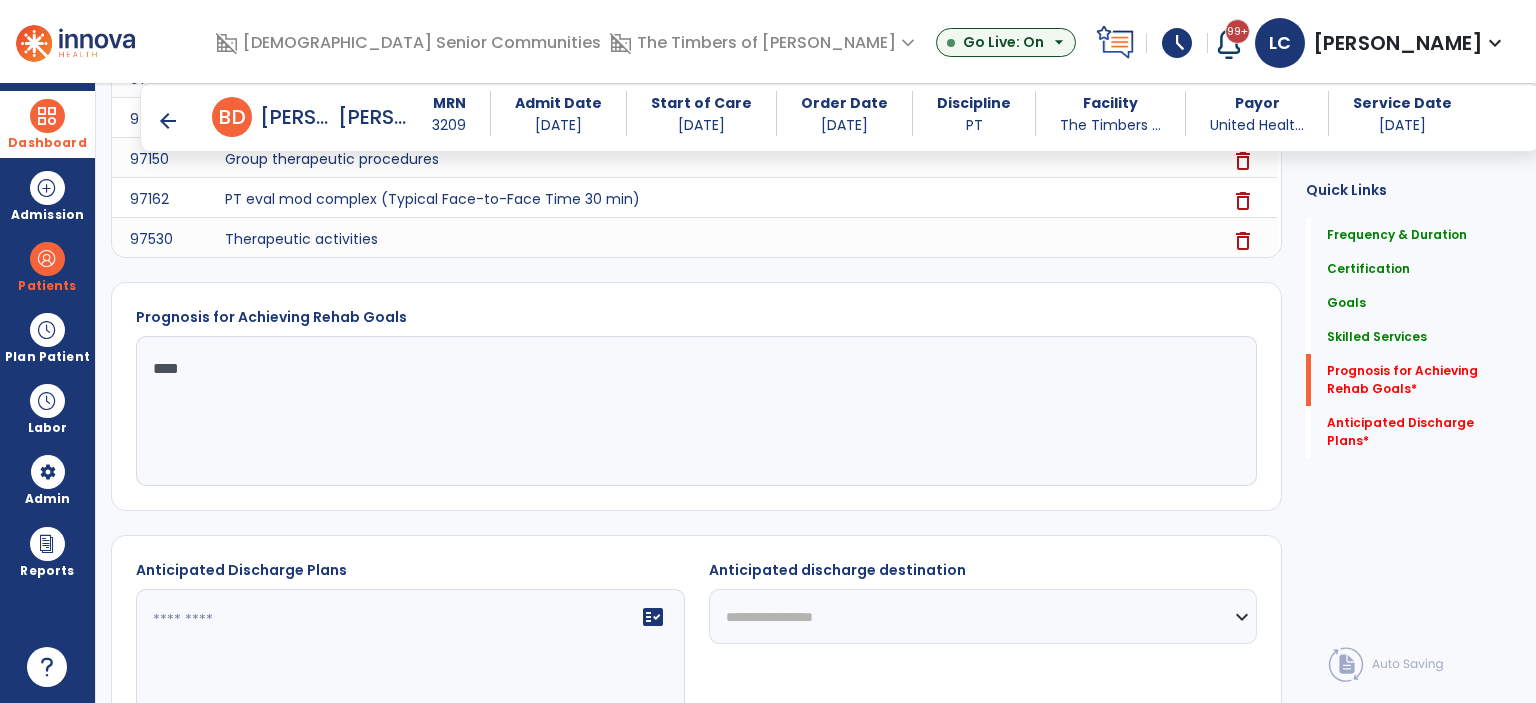 type on "****" 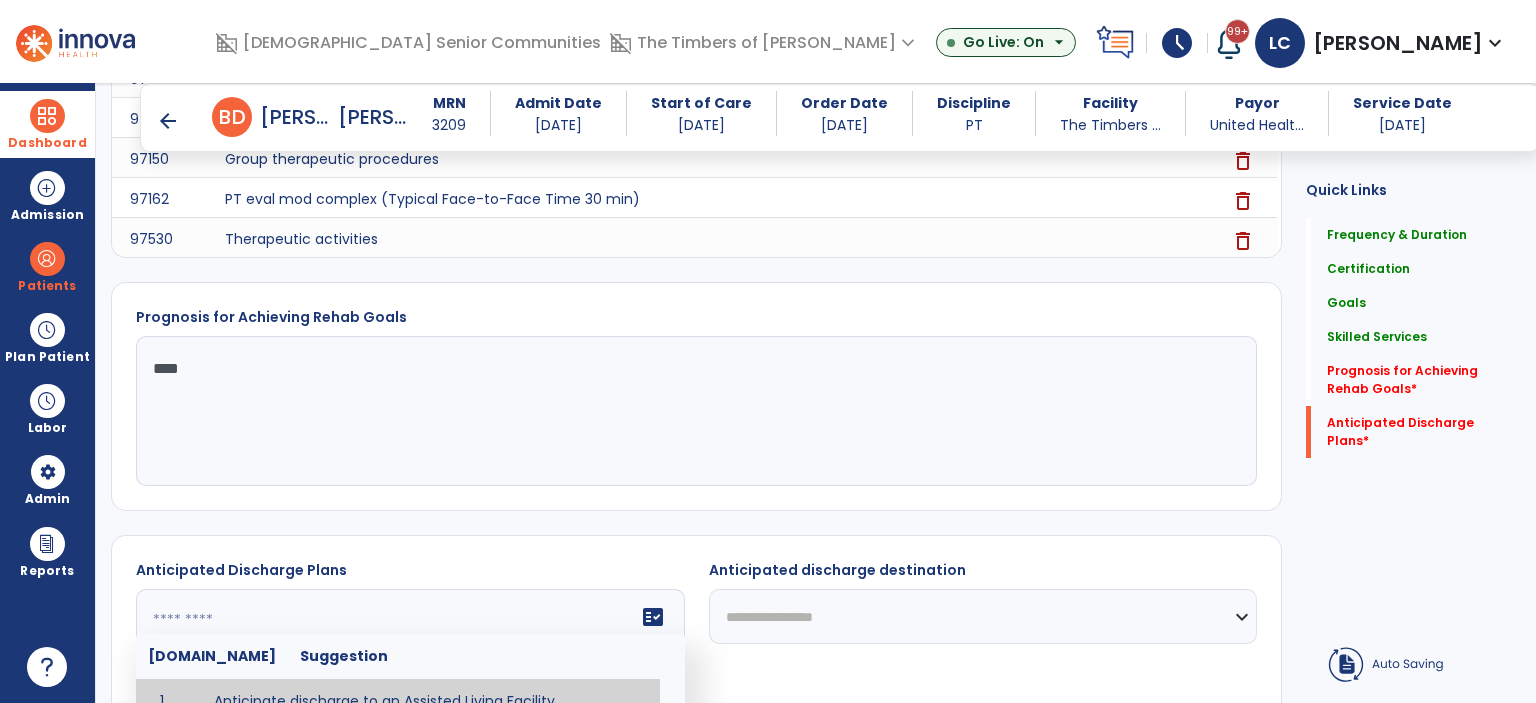 scroll, scrollTop: 2166, scrollLeft: 0, axis: vertical 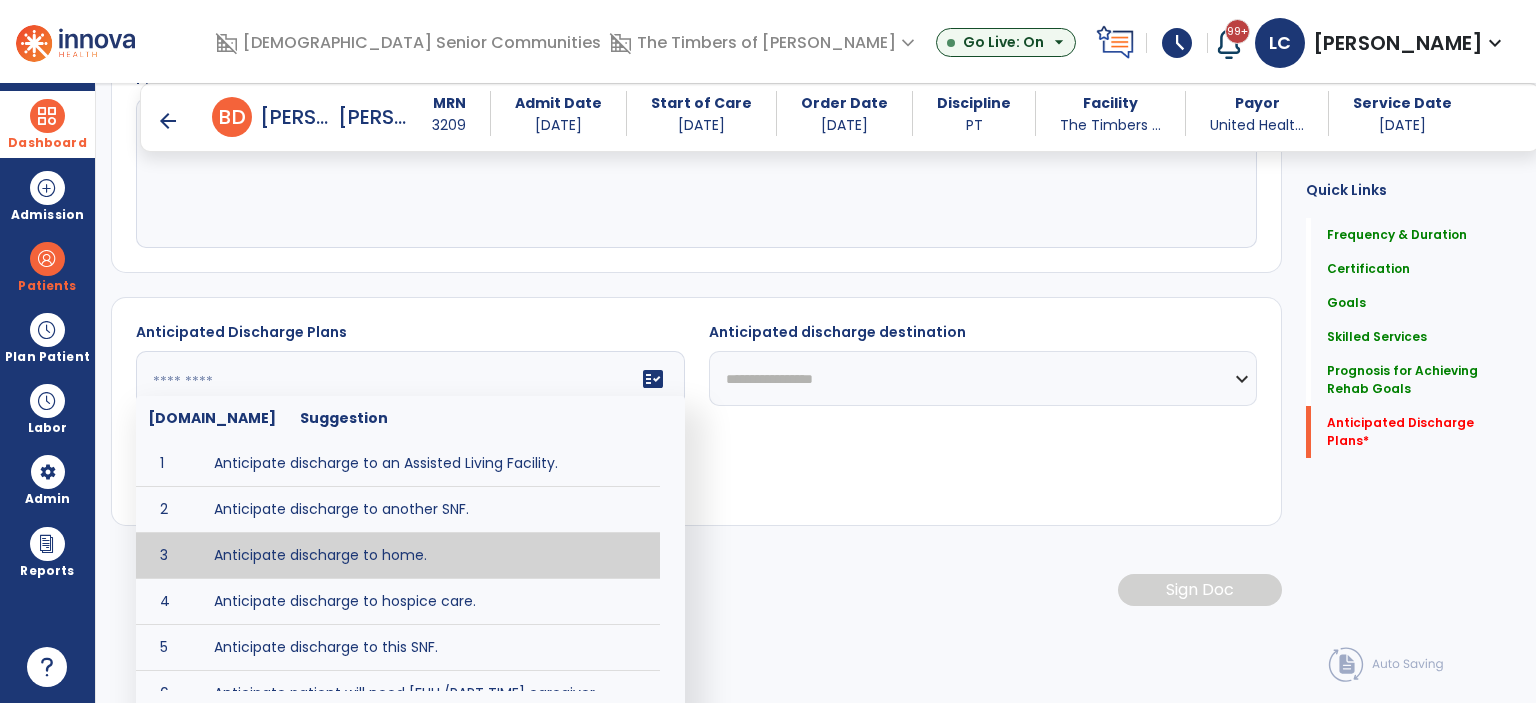 type on "**********" 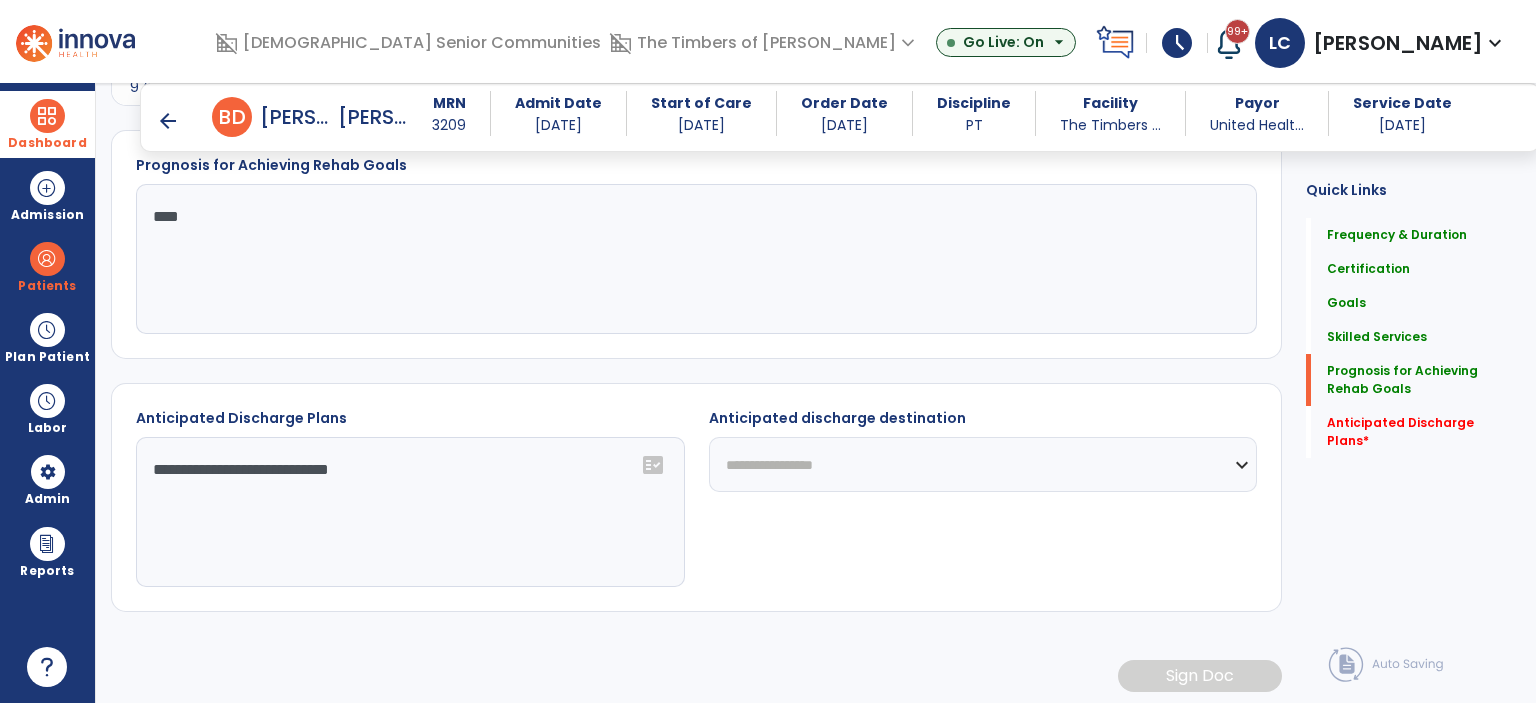 scroll, scrollTop: 2080, scrollLeft: 0, axis: vertical 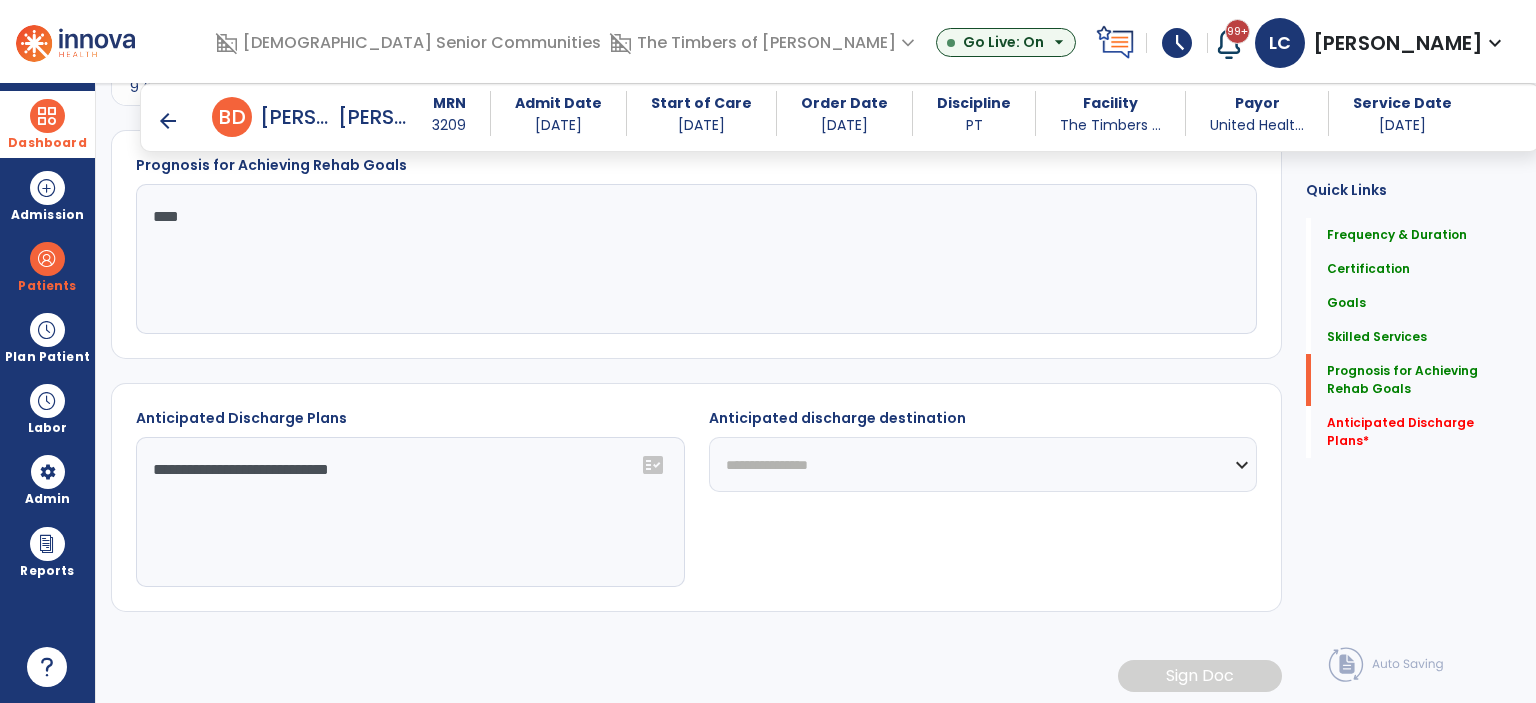 click on "**********" 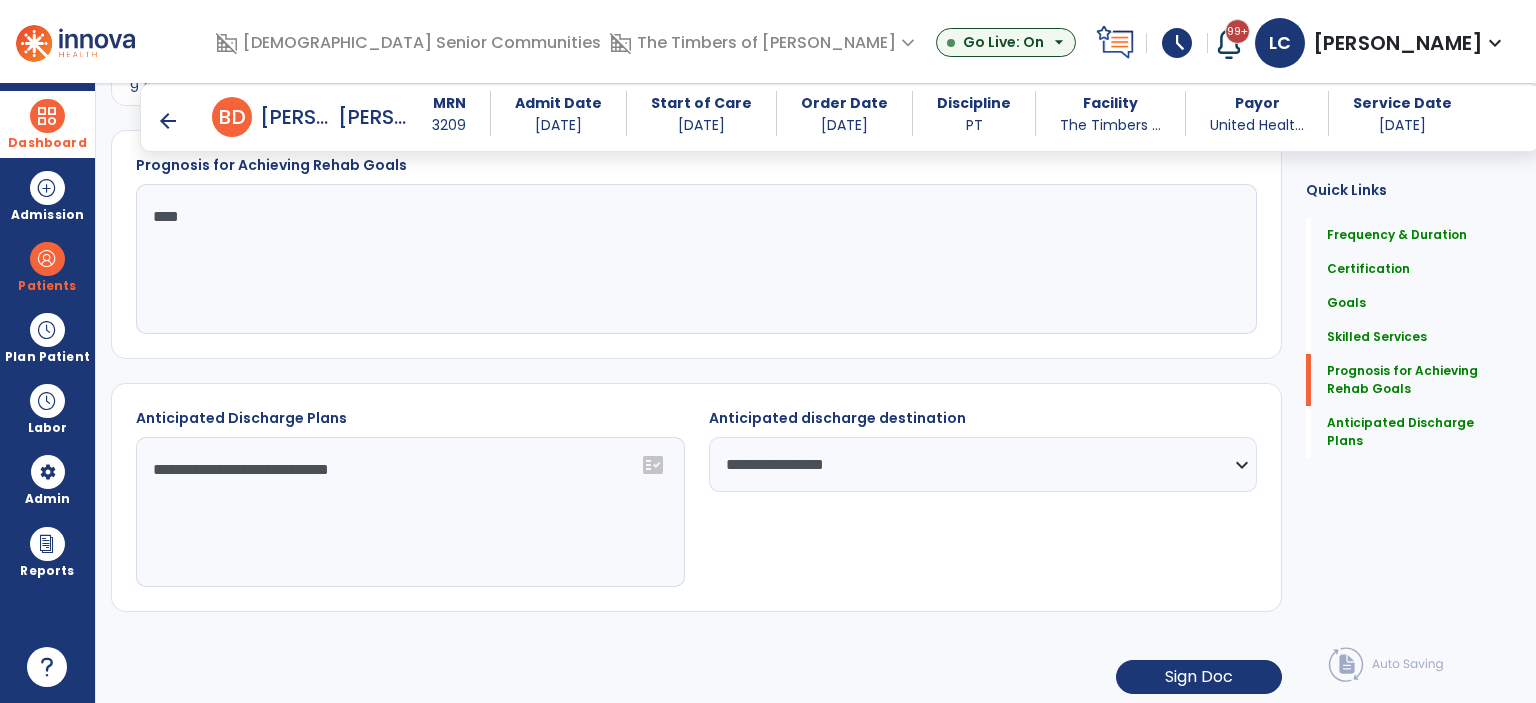 click on "**********" 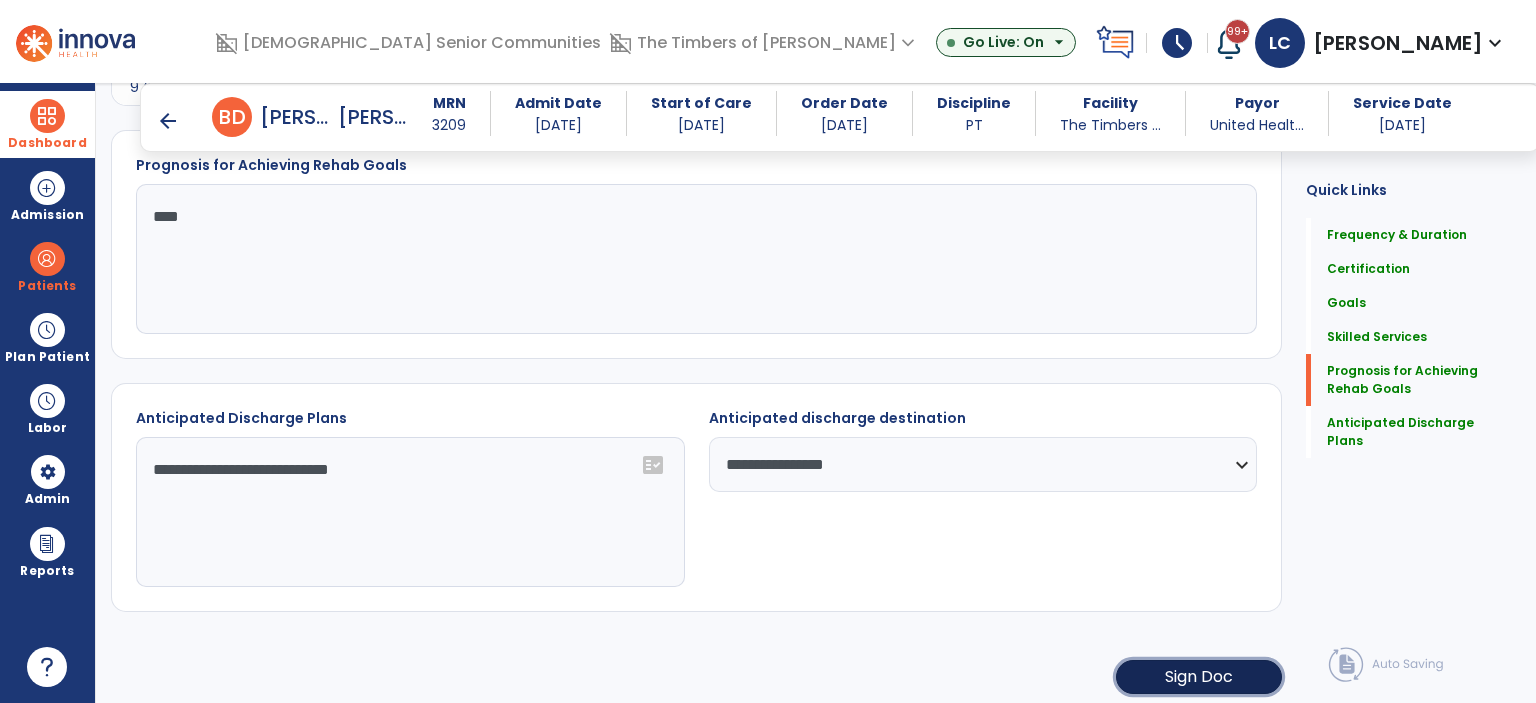 click on "Sign Doc" 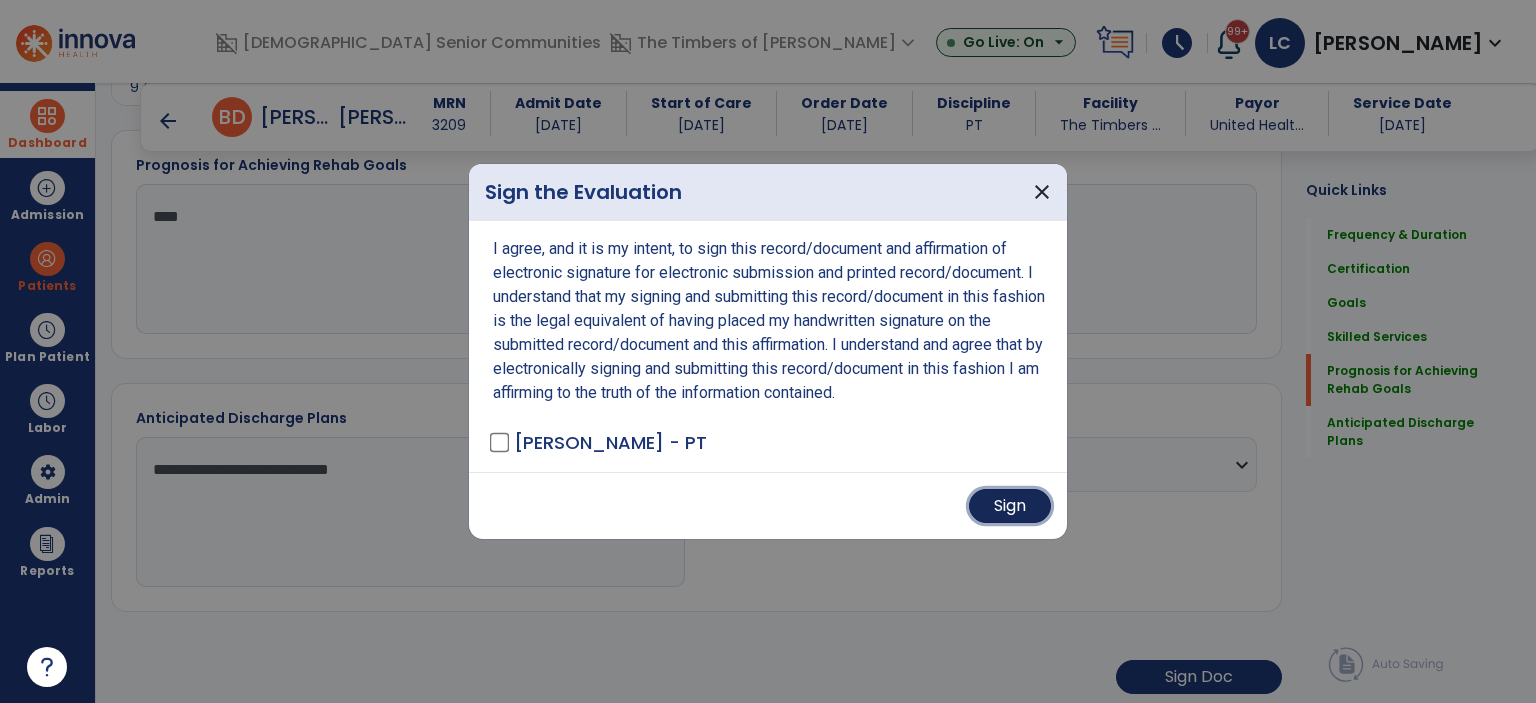 click on "Sign" at bounding box center (1010, 506) 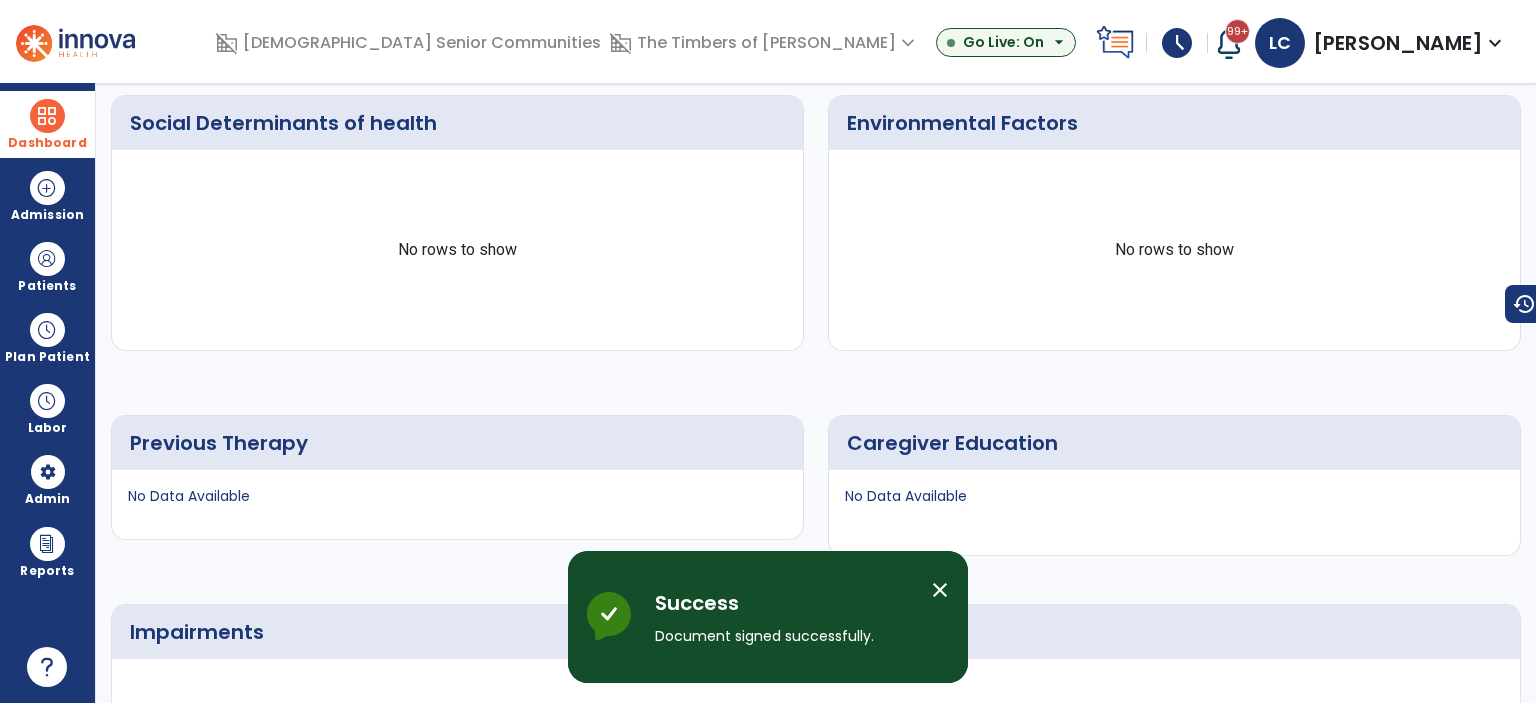 scroll, scrollTop: 0, scrollLeft: 0, axis: both 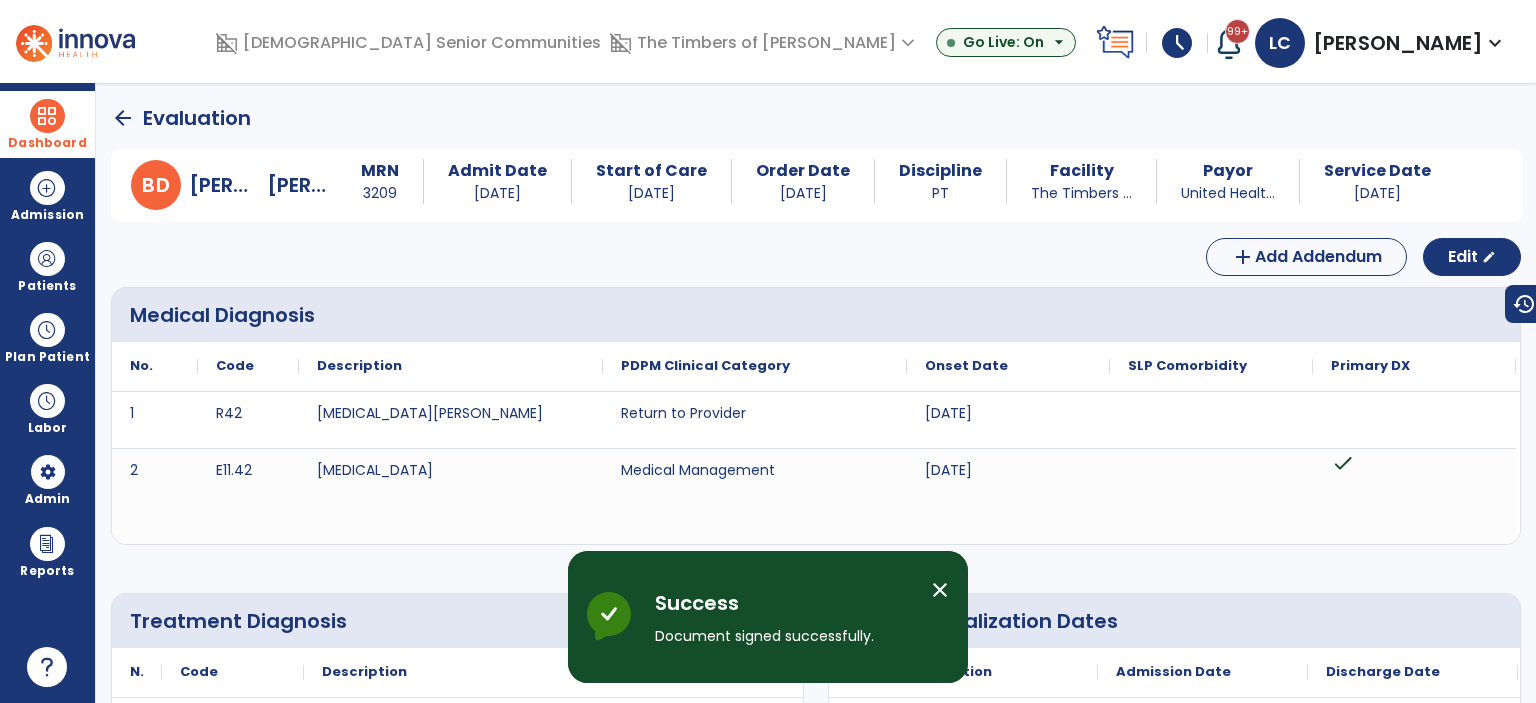 click on "arrow_back" 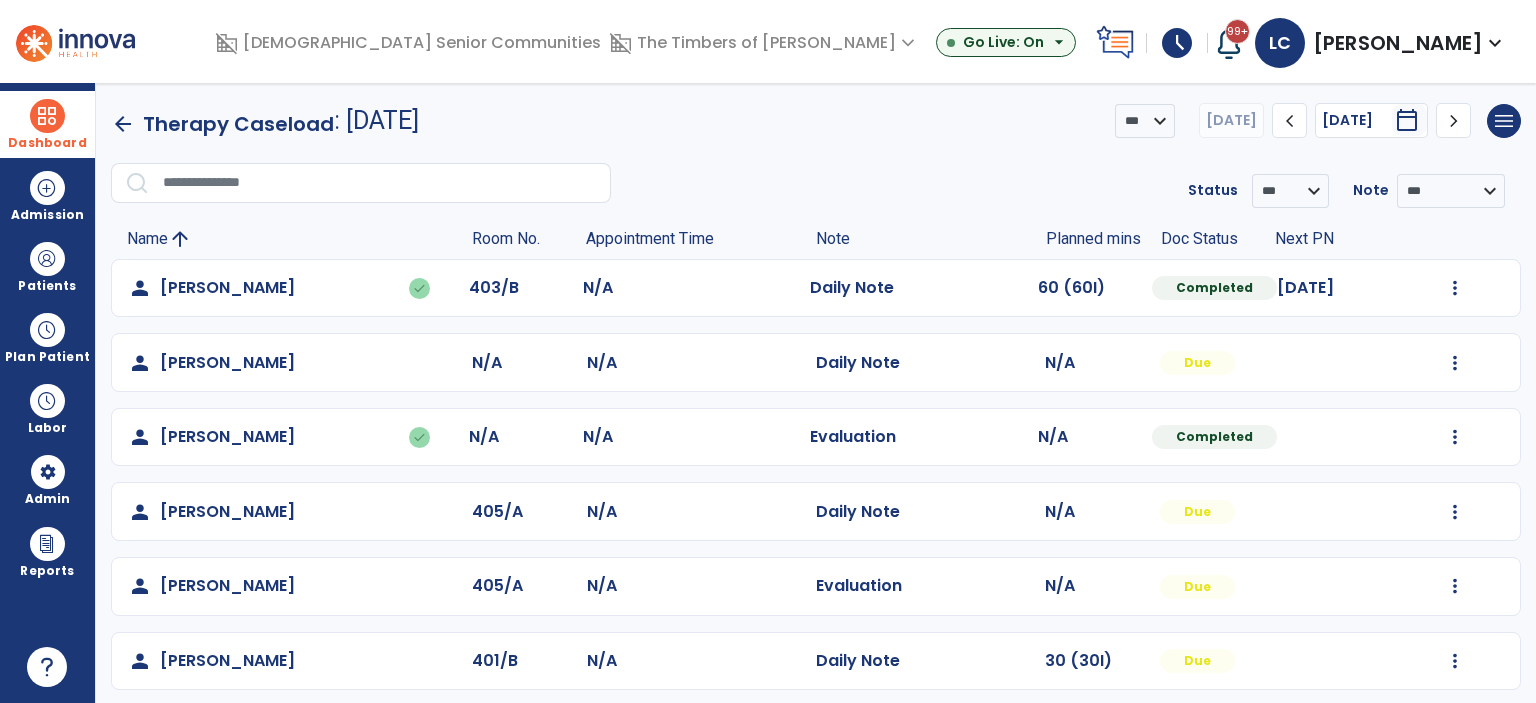 click on "Dashboard" at bounding box center (47, 124) 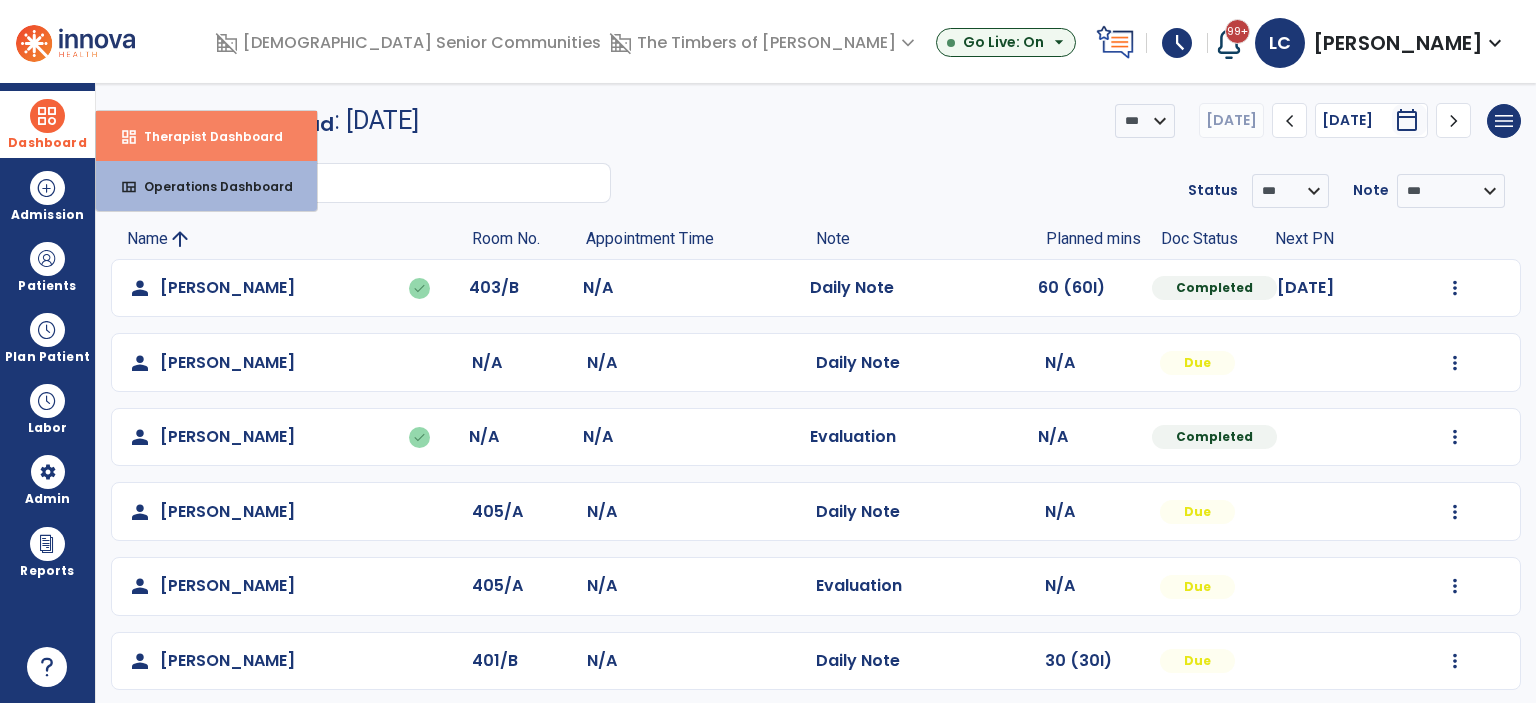 click on "Therapist Dashboard" at bounding box center (205, 136) 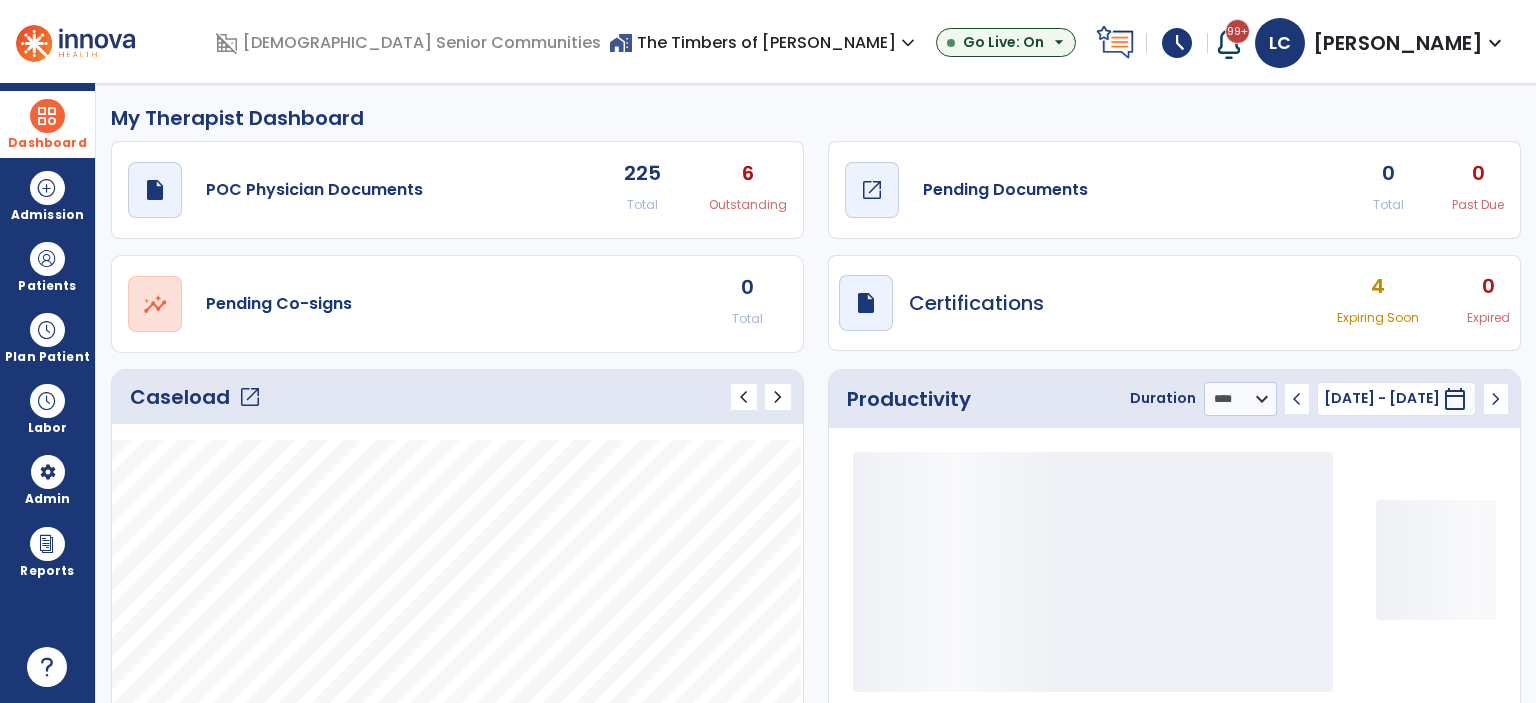 click on "Pending Documents" 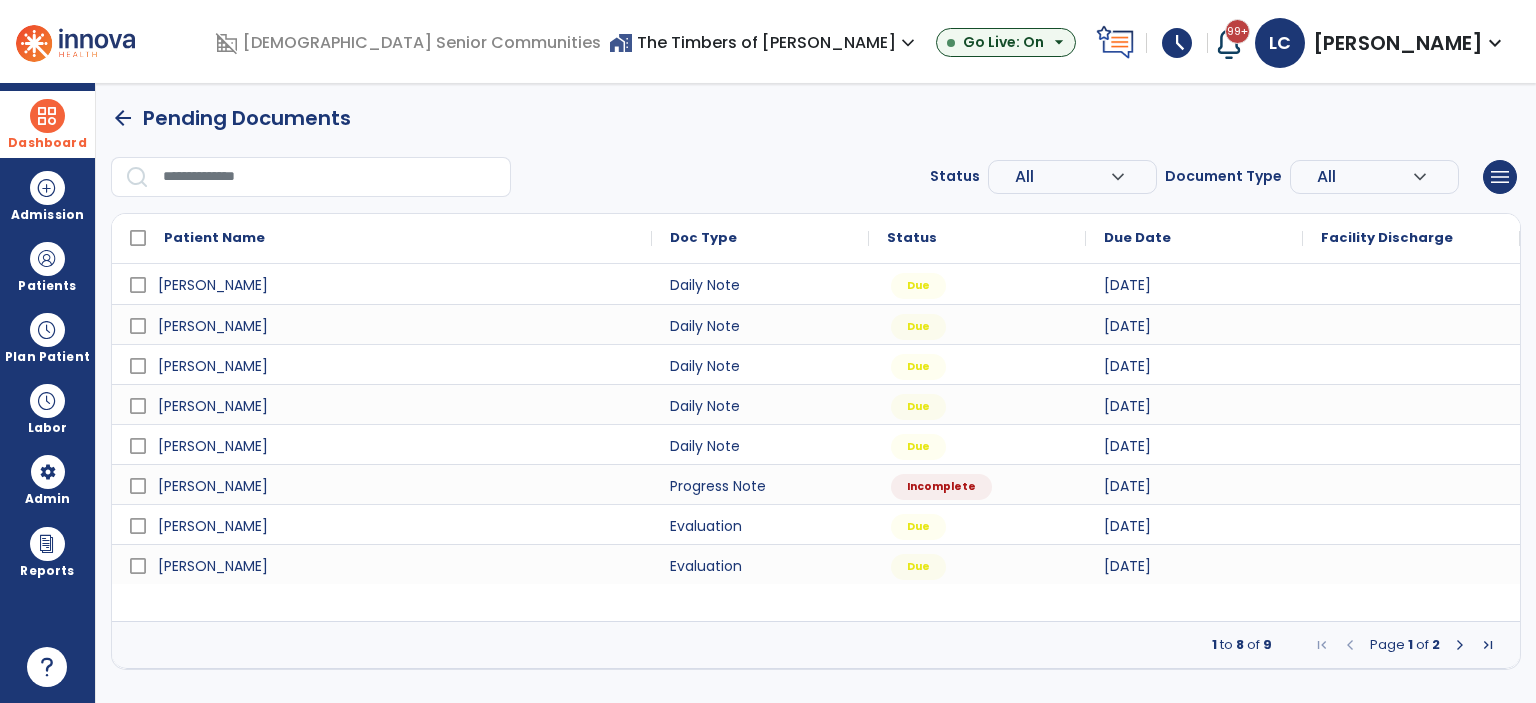 click at bounding box center [1460, 645] 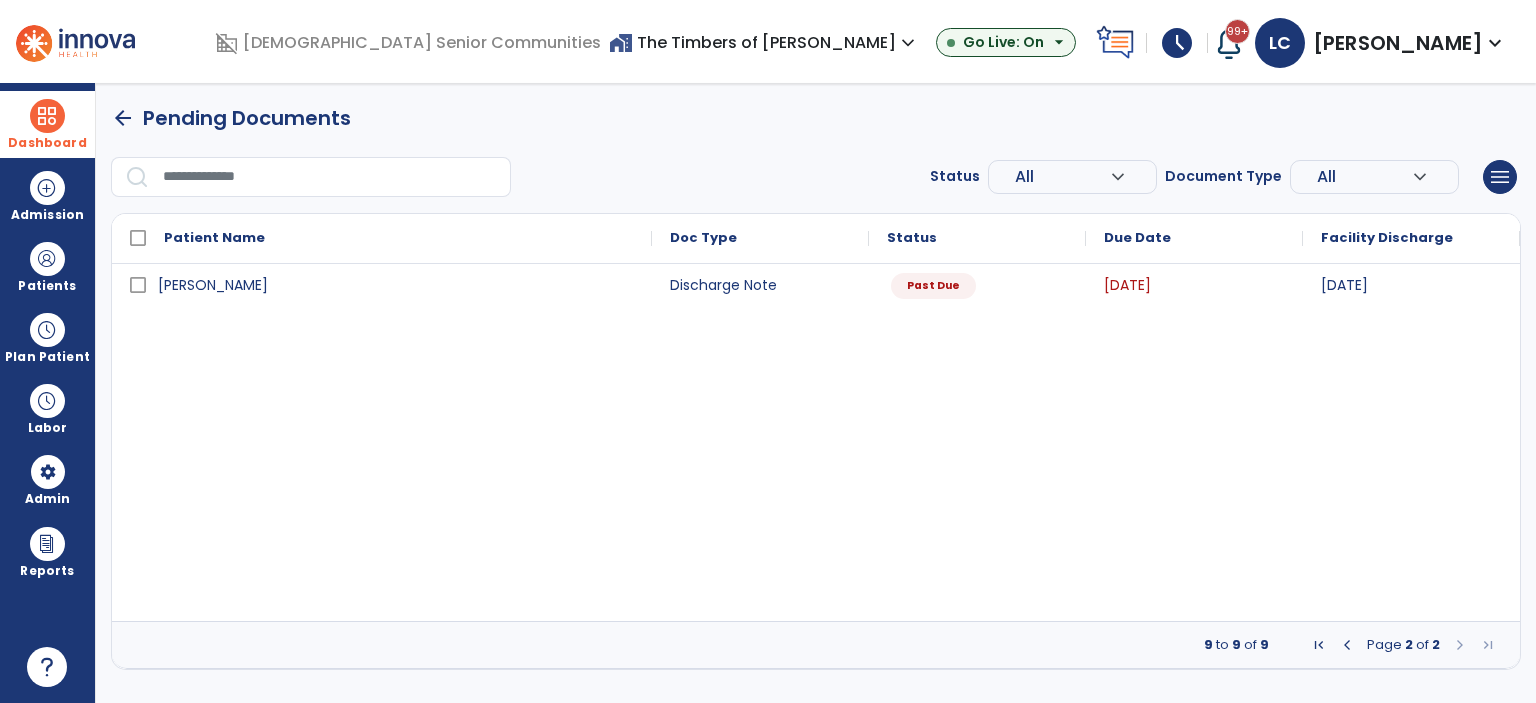 click on "arrow_back" at bounding box center (123, 118) 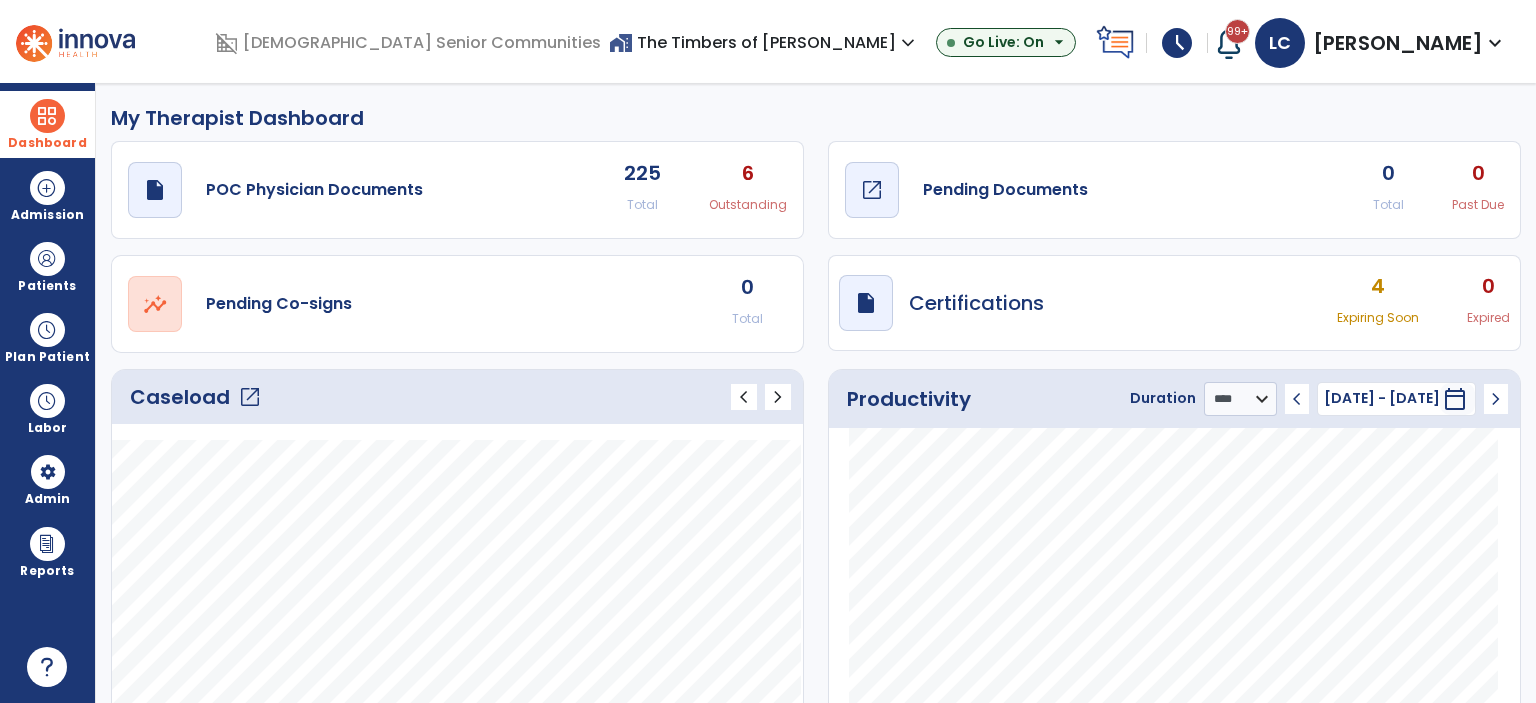 click on "draft   open_in_new  Pending Documents" 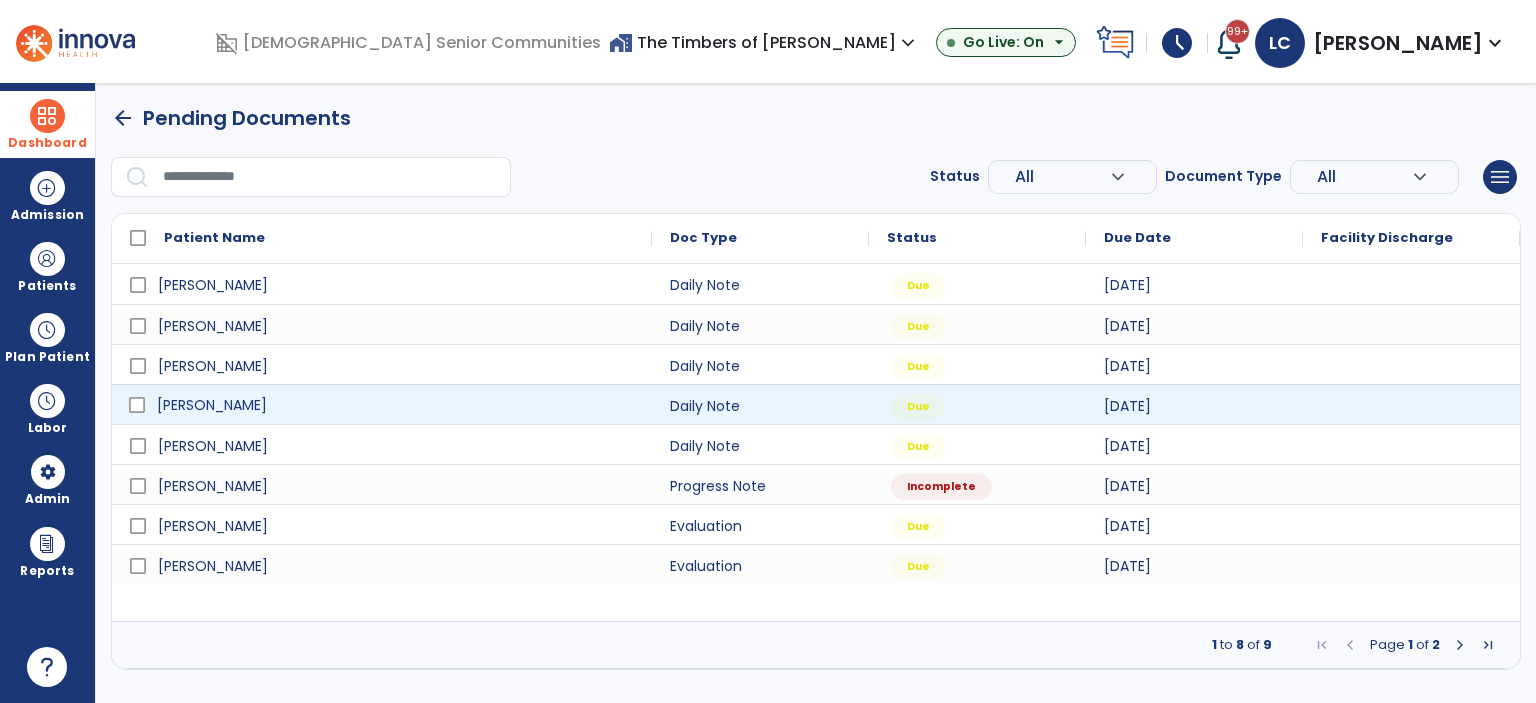 click on "[PERSON_NAME]" at bounding box center [396, 405] 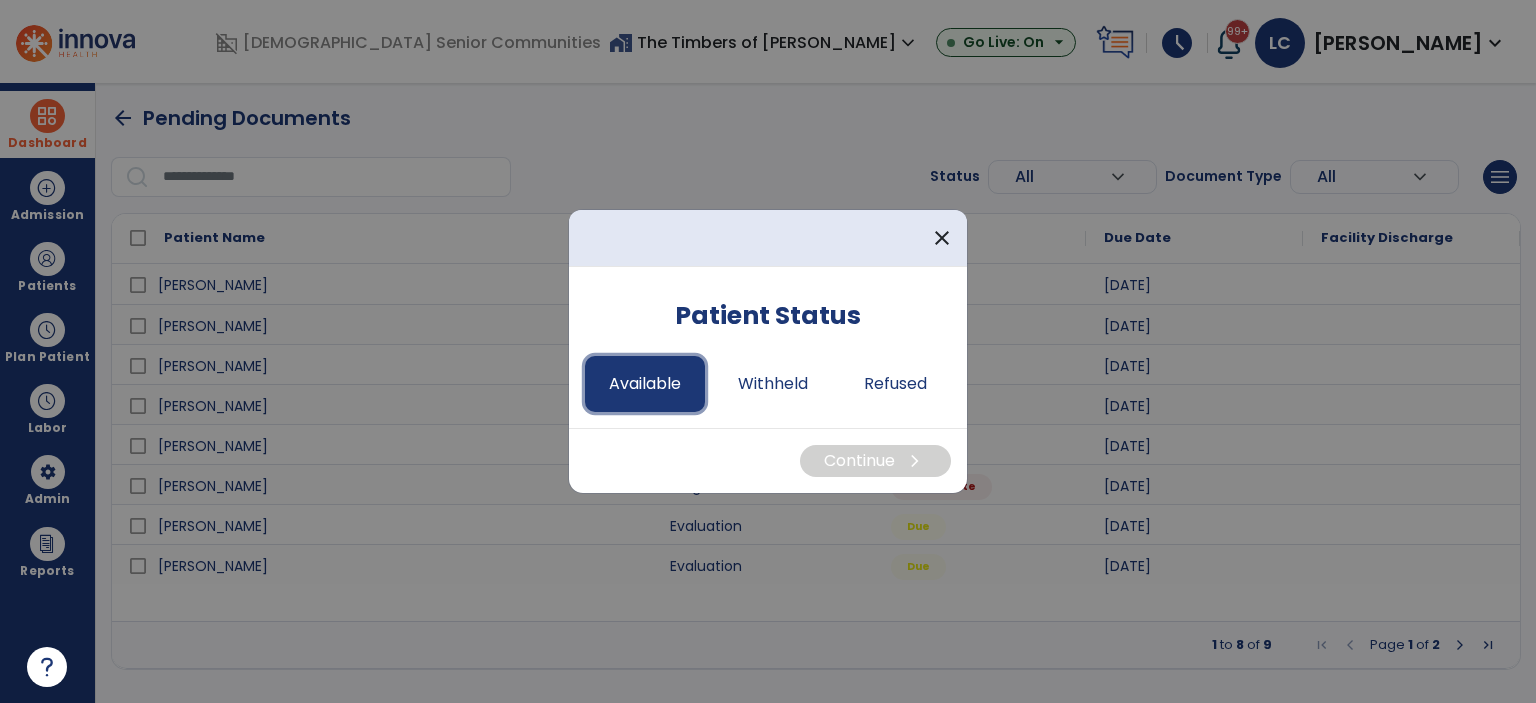 click on "Available" at bounding box center (645, 384) 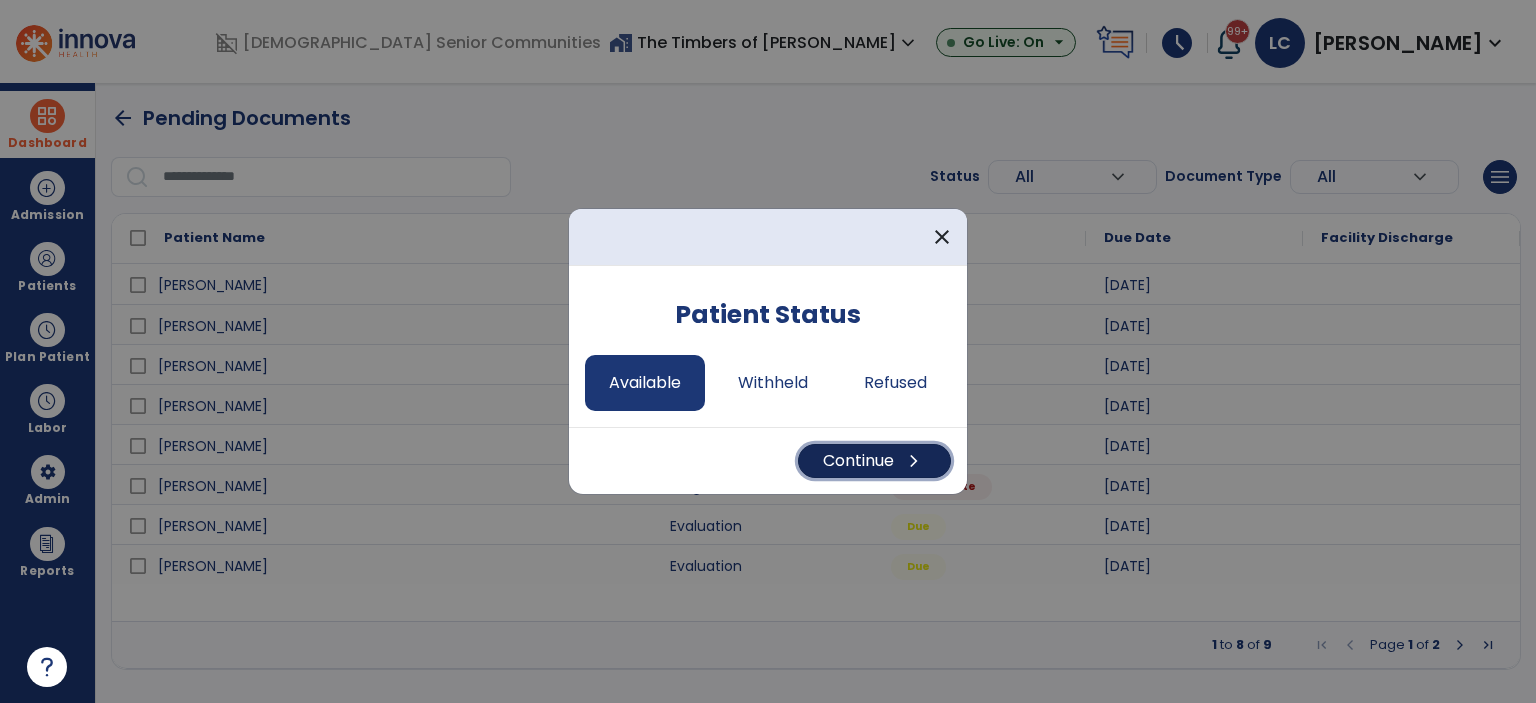 click on "chevron_right" at bounding box center (914, 461) 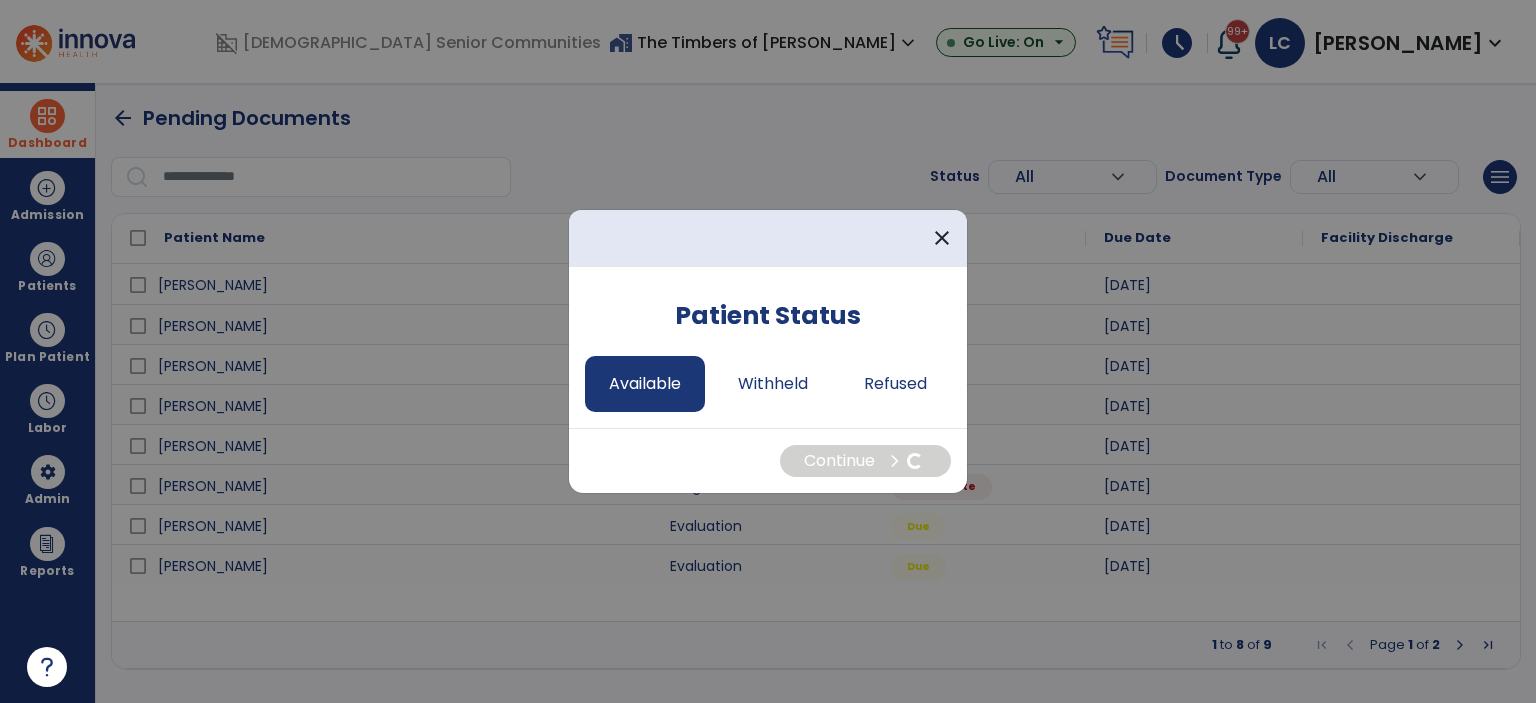 select on "*" 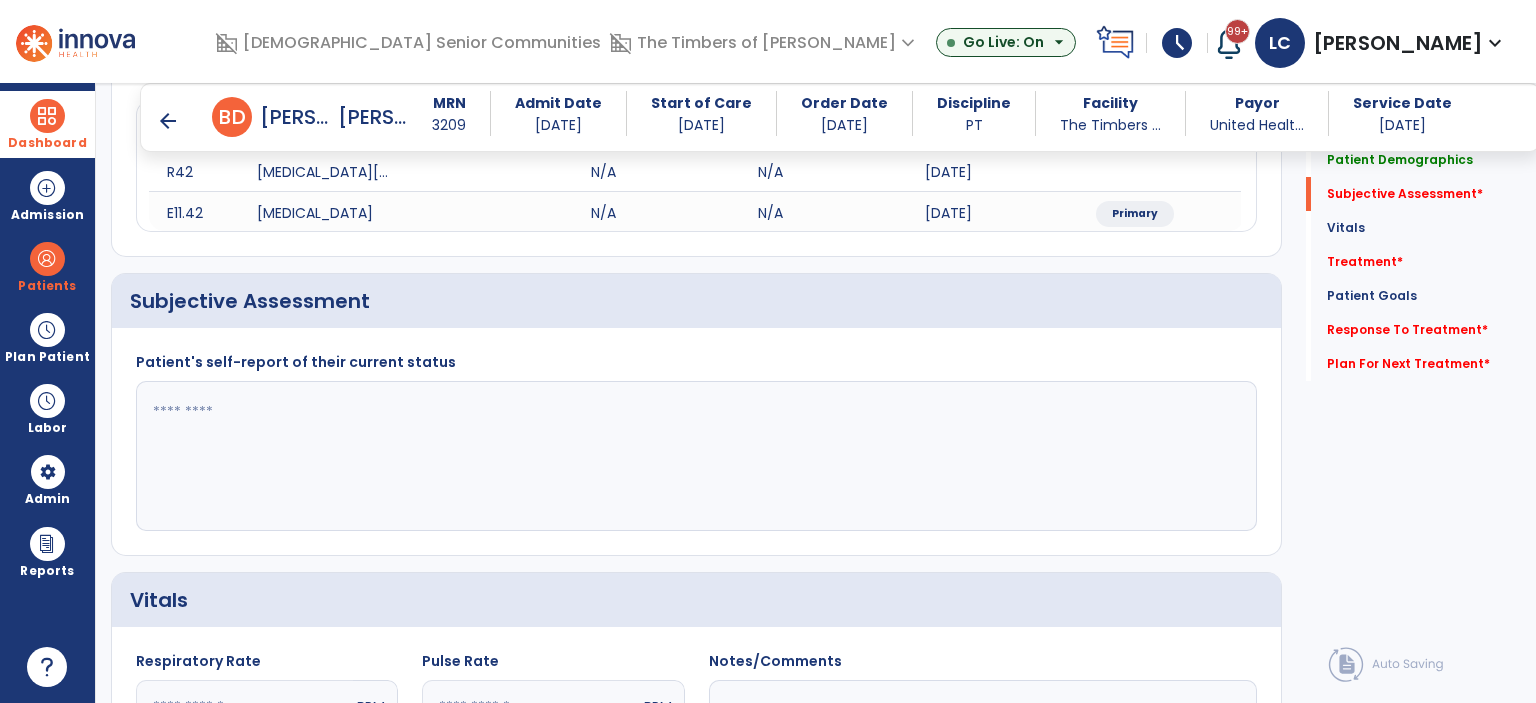 scroll, scrollTop: 300, scrollLeft: 0, axis: vertical 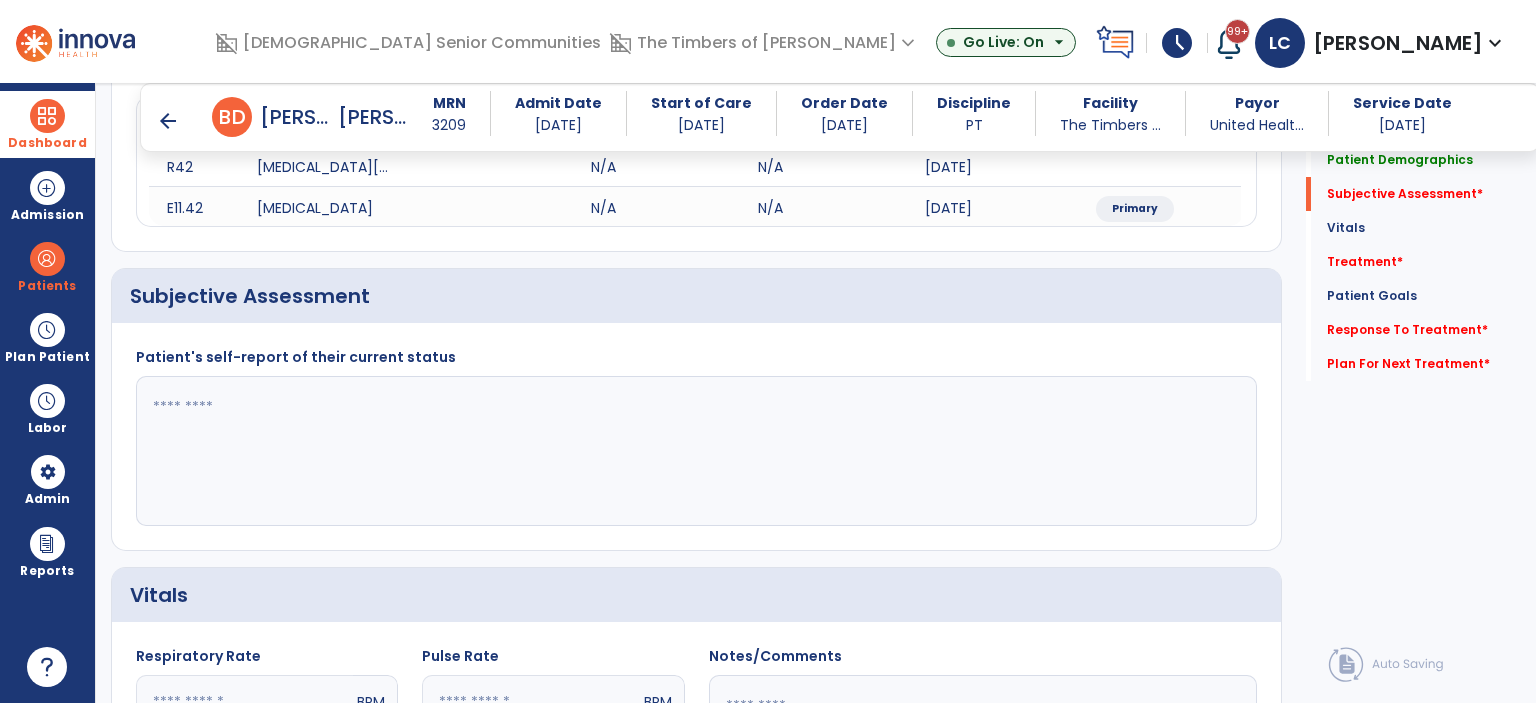 click 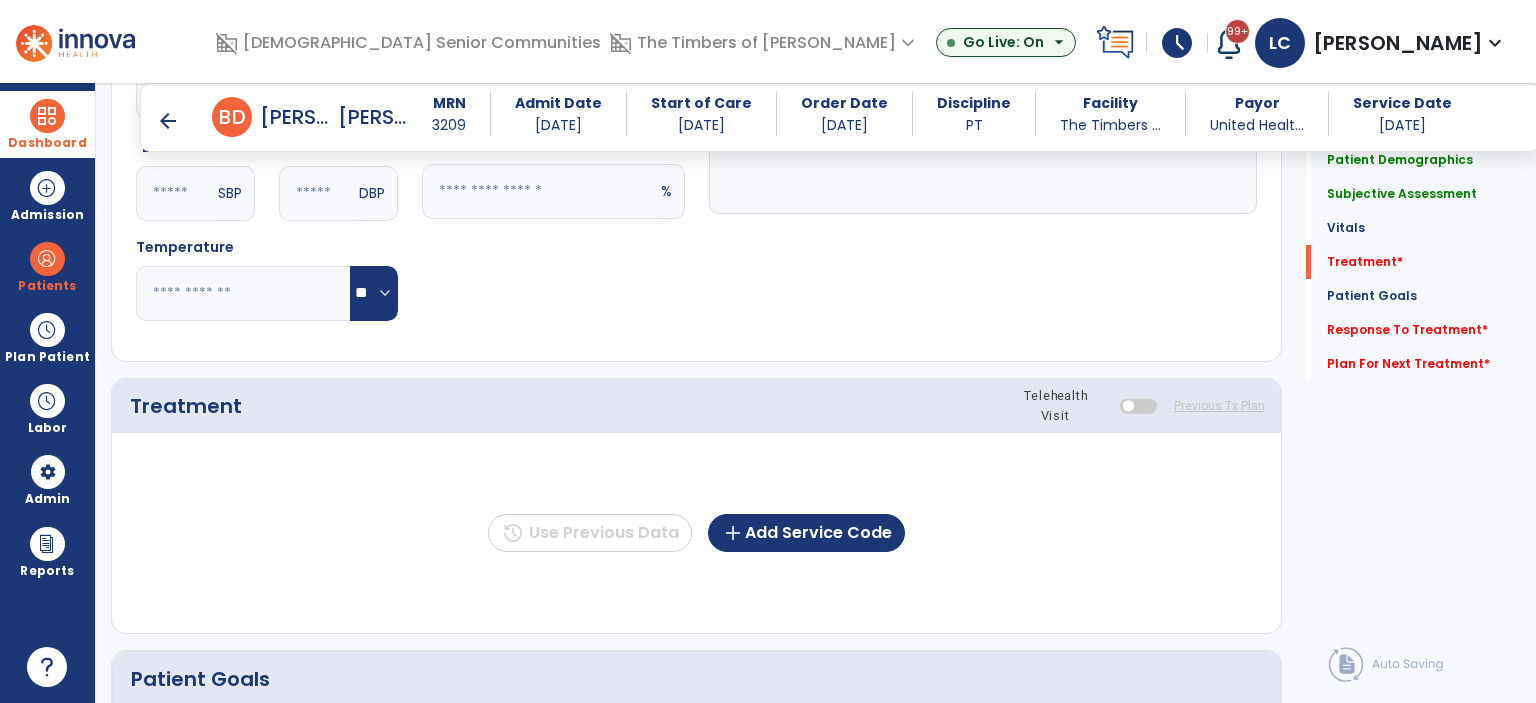 scroll, scrollTop: 1000, scrollLeft: 0, axis: vertical 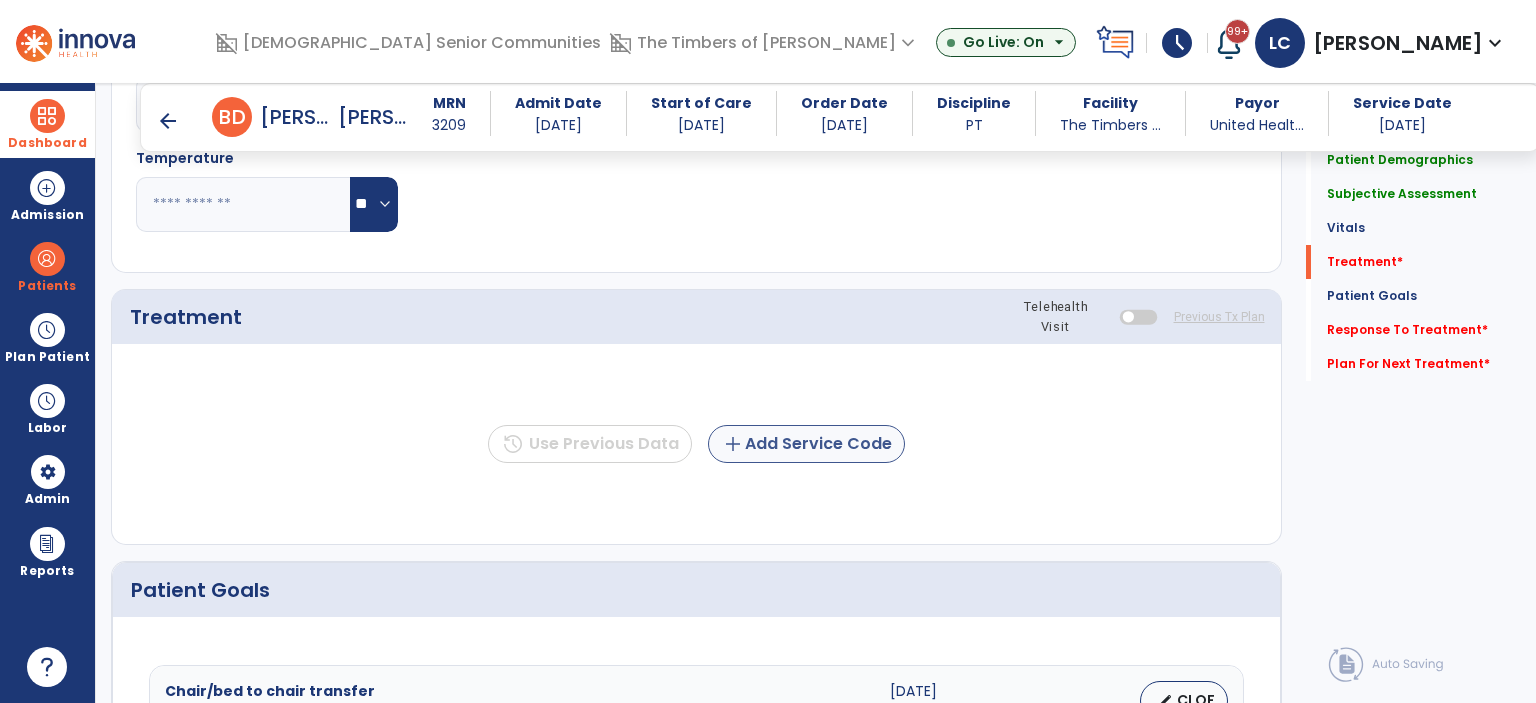 type on "**********" 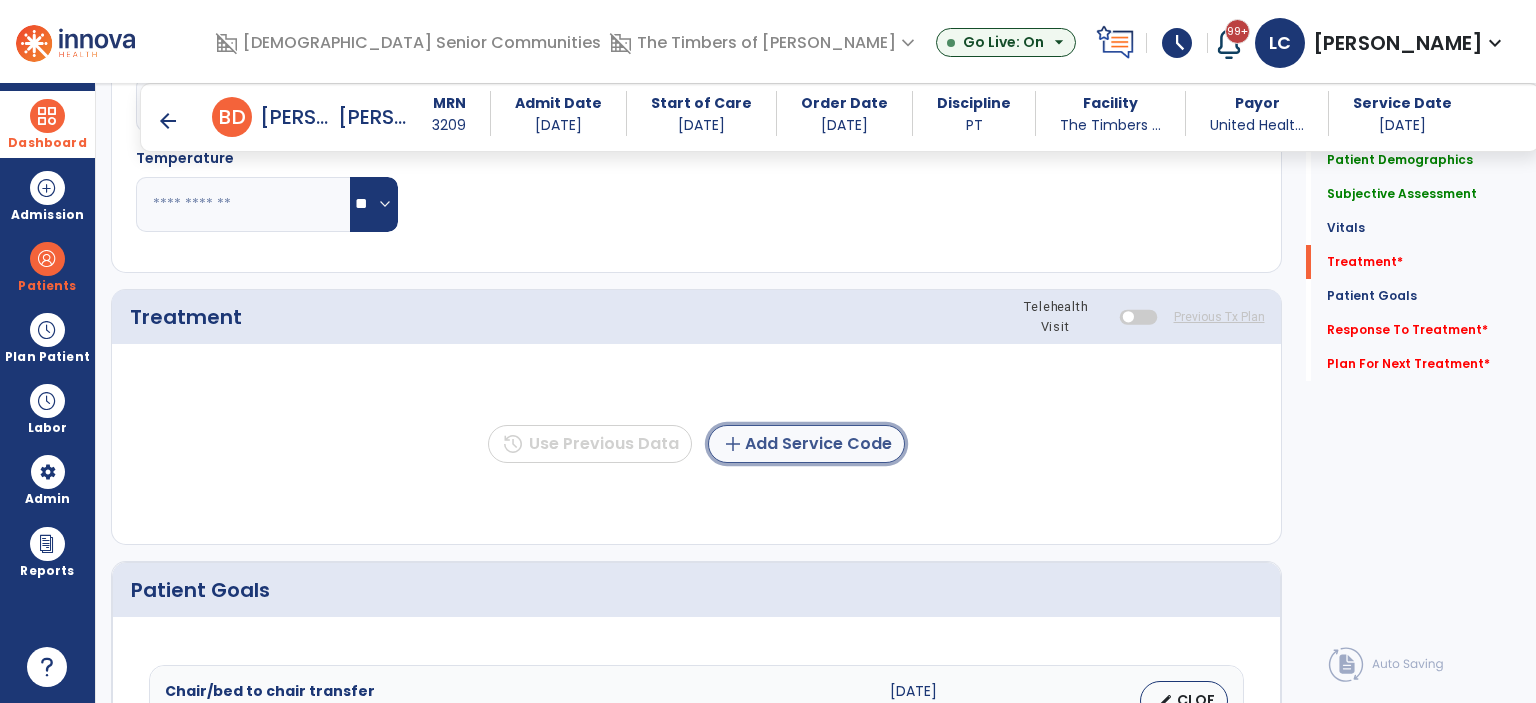 click on "add" 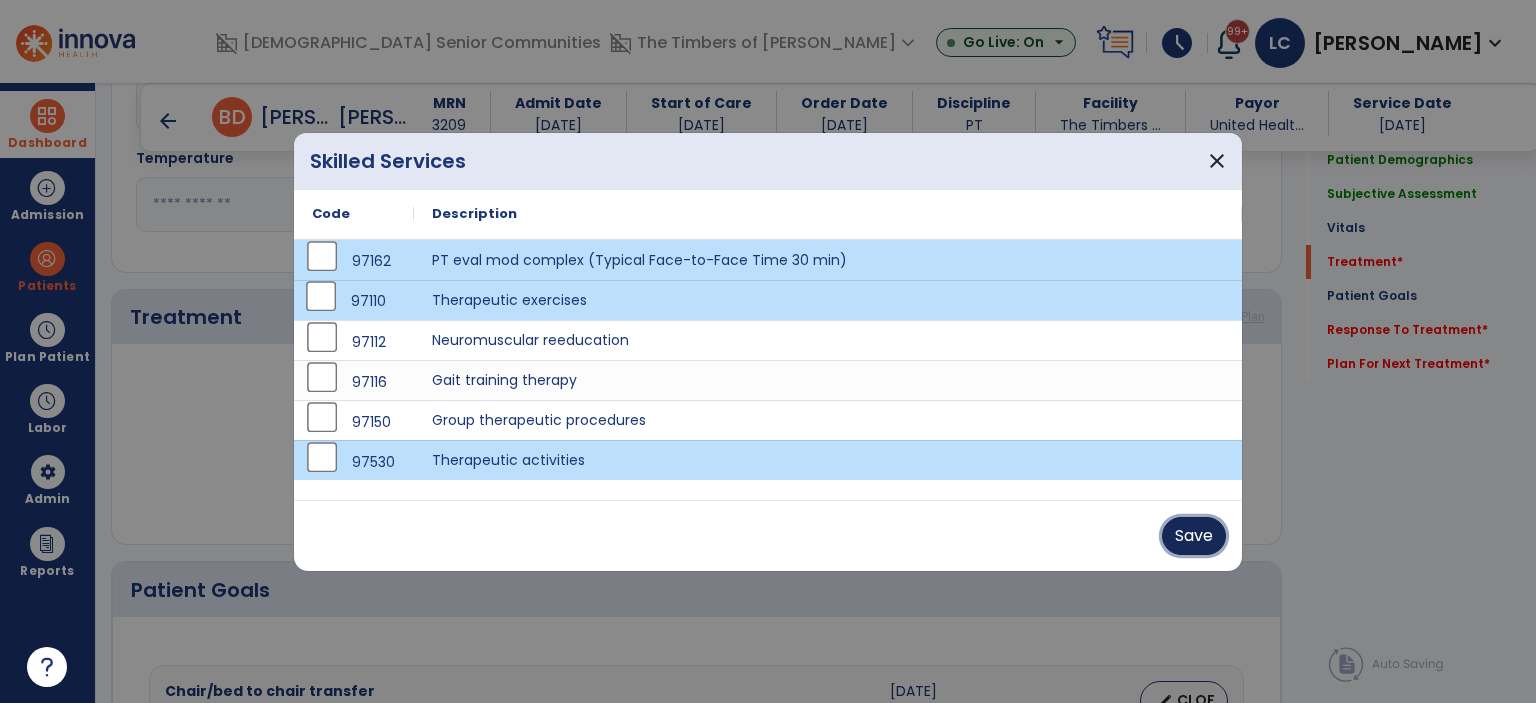 click on "Save" at bounding box center (1194, 536) 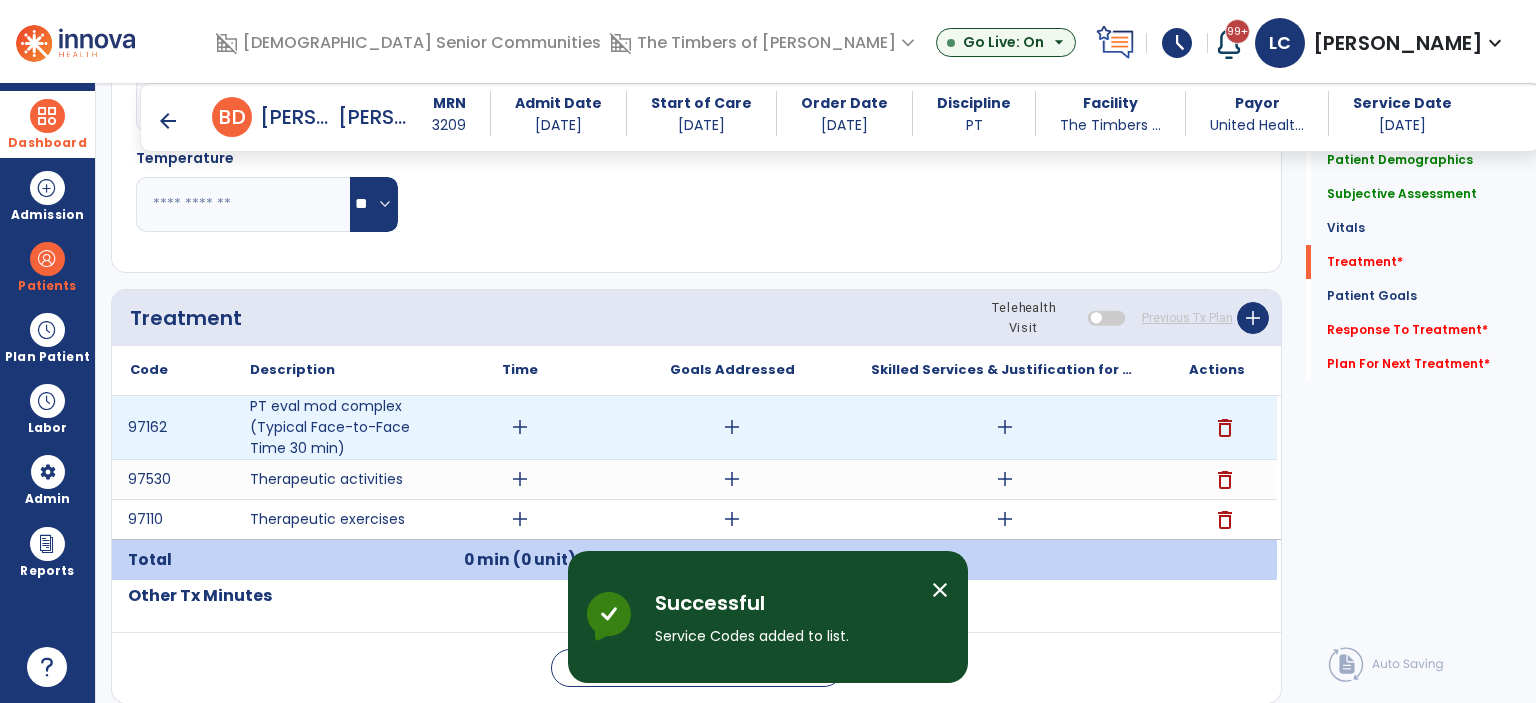 click on "add" at bounding box center [520, 427] 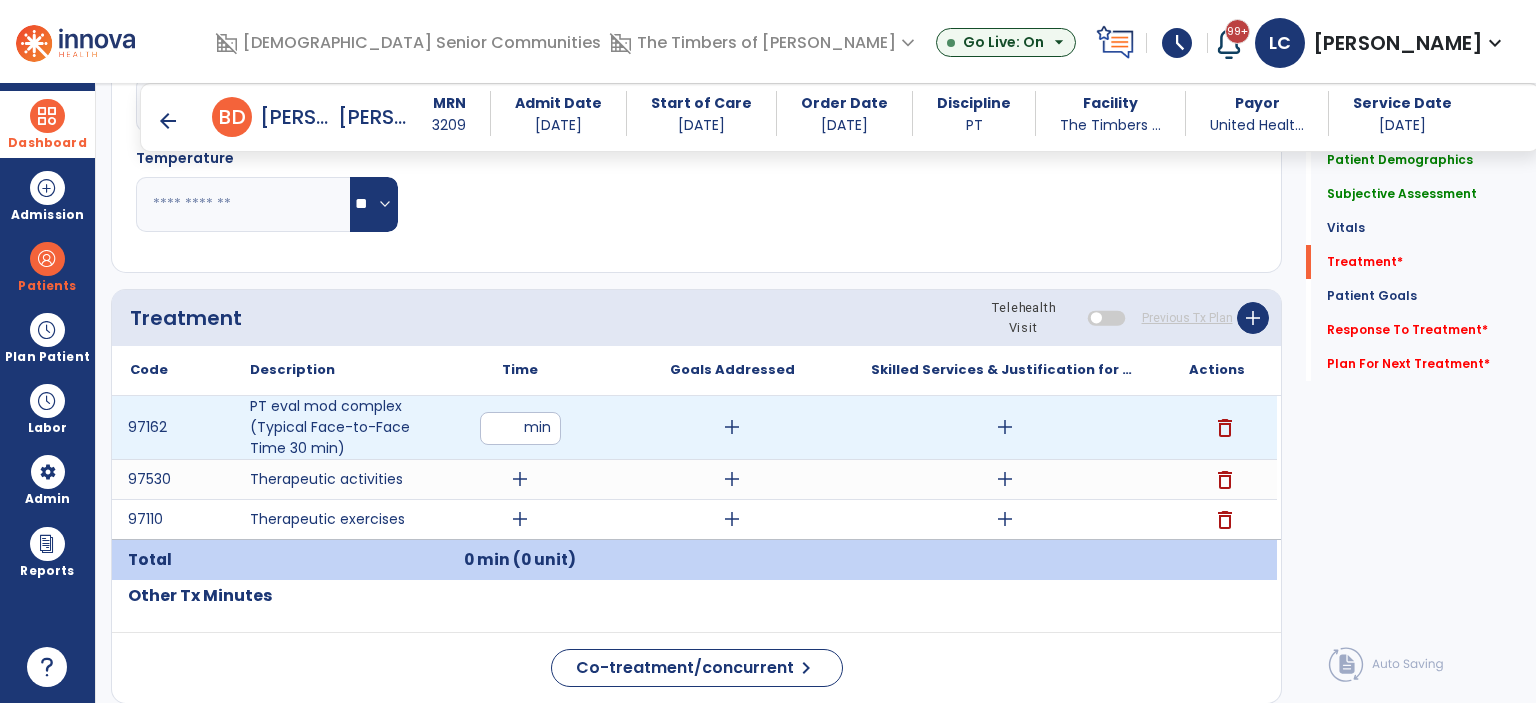 type on "**" 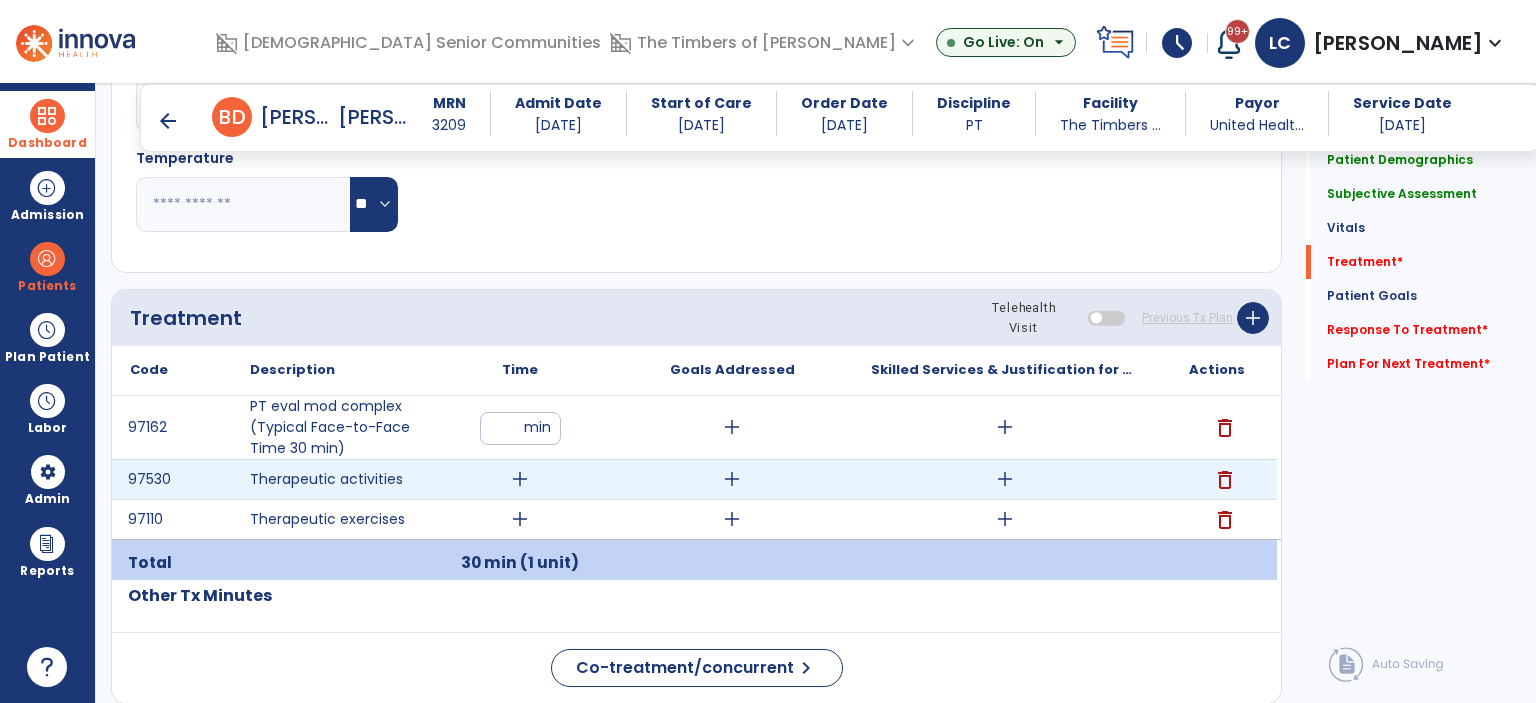 click on "add" at bounding box center [520, 479] 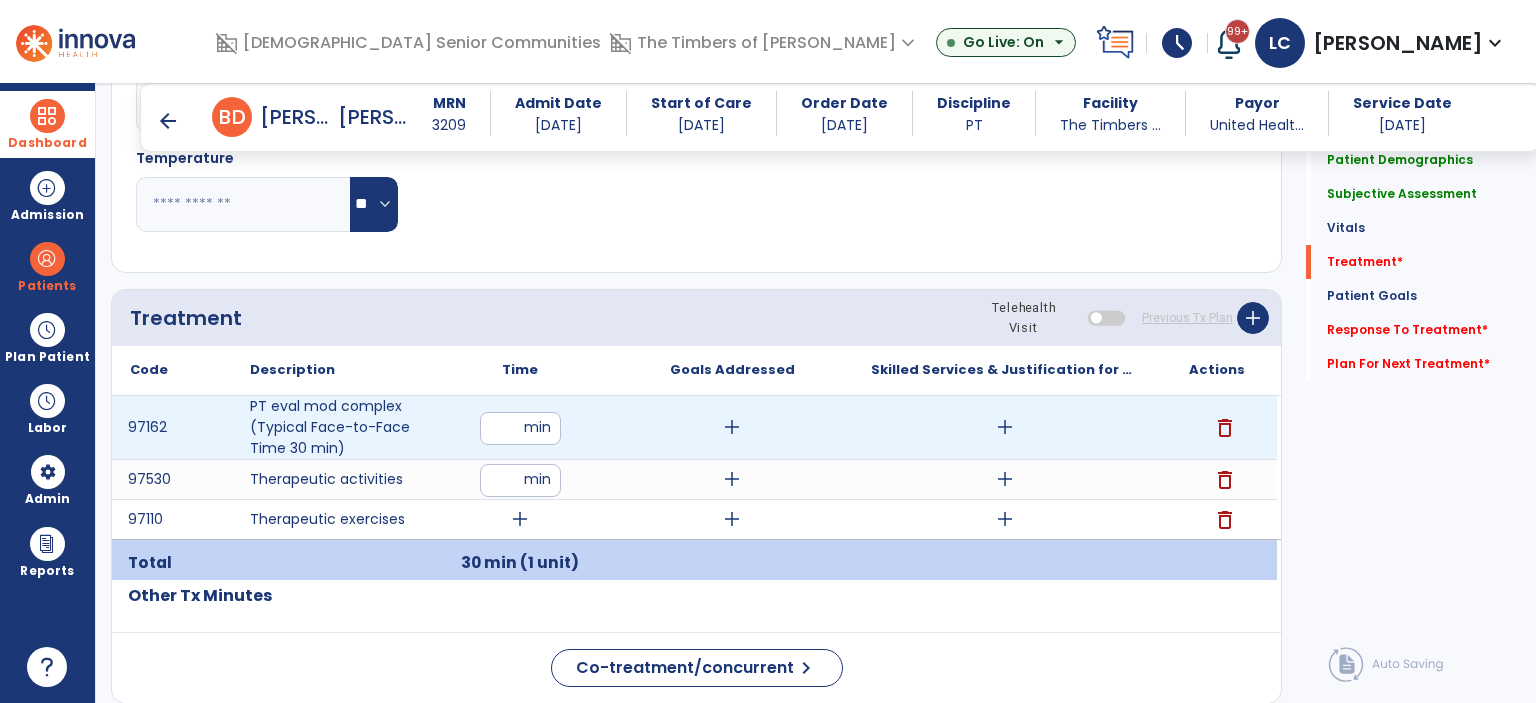 type on "**" 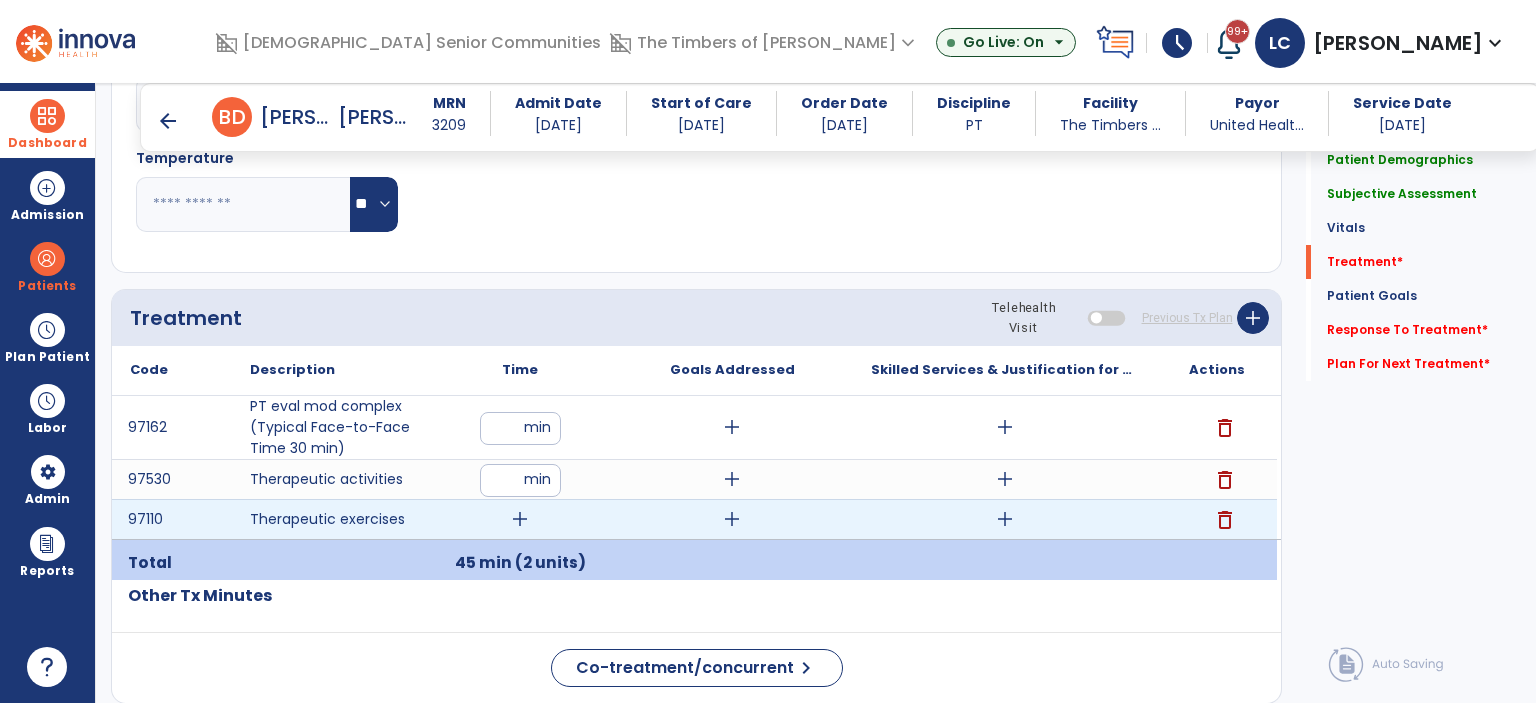 click on "add" at bounding box center [520, 519] 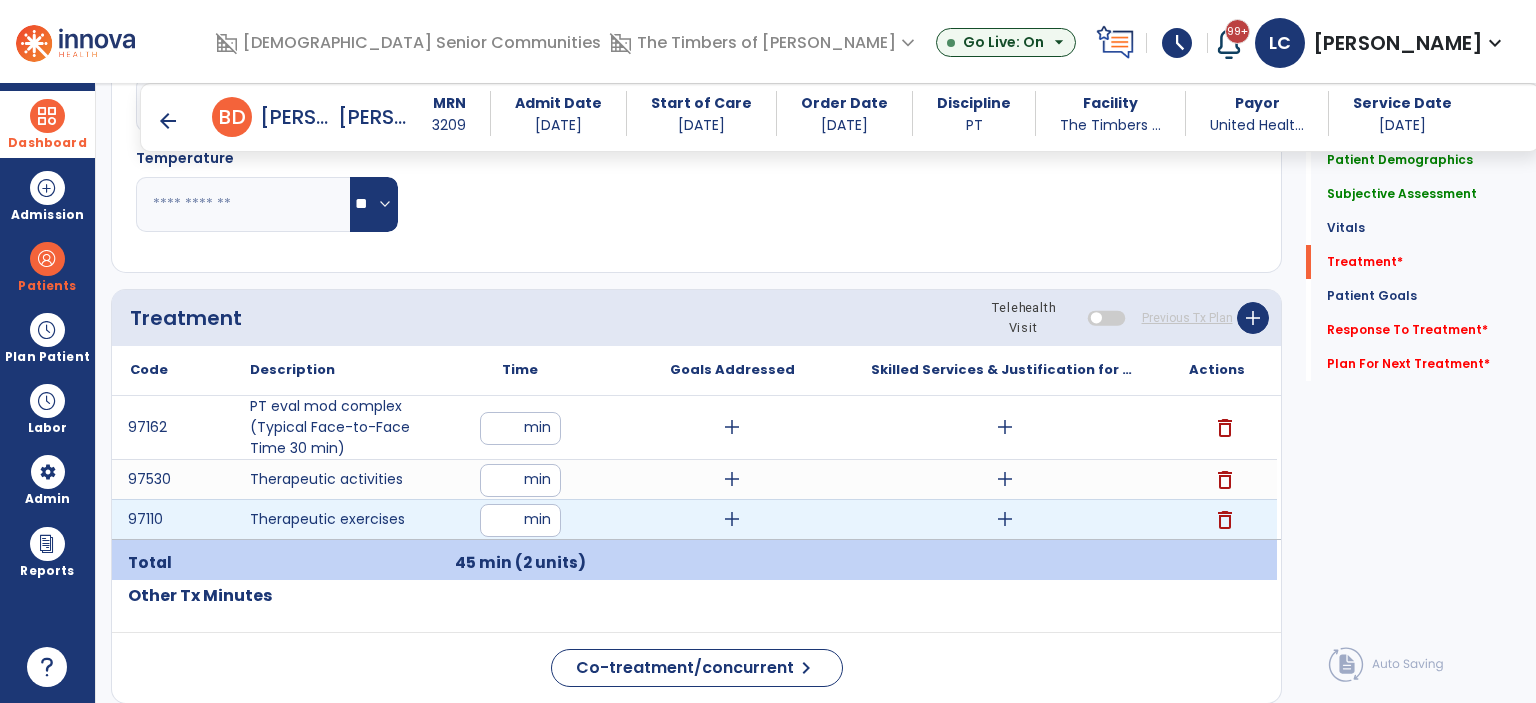 type on "**" 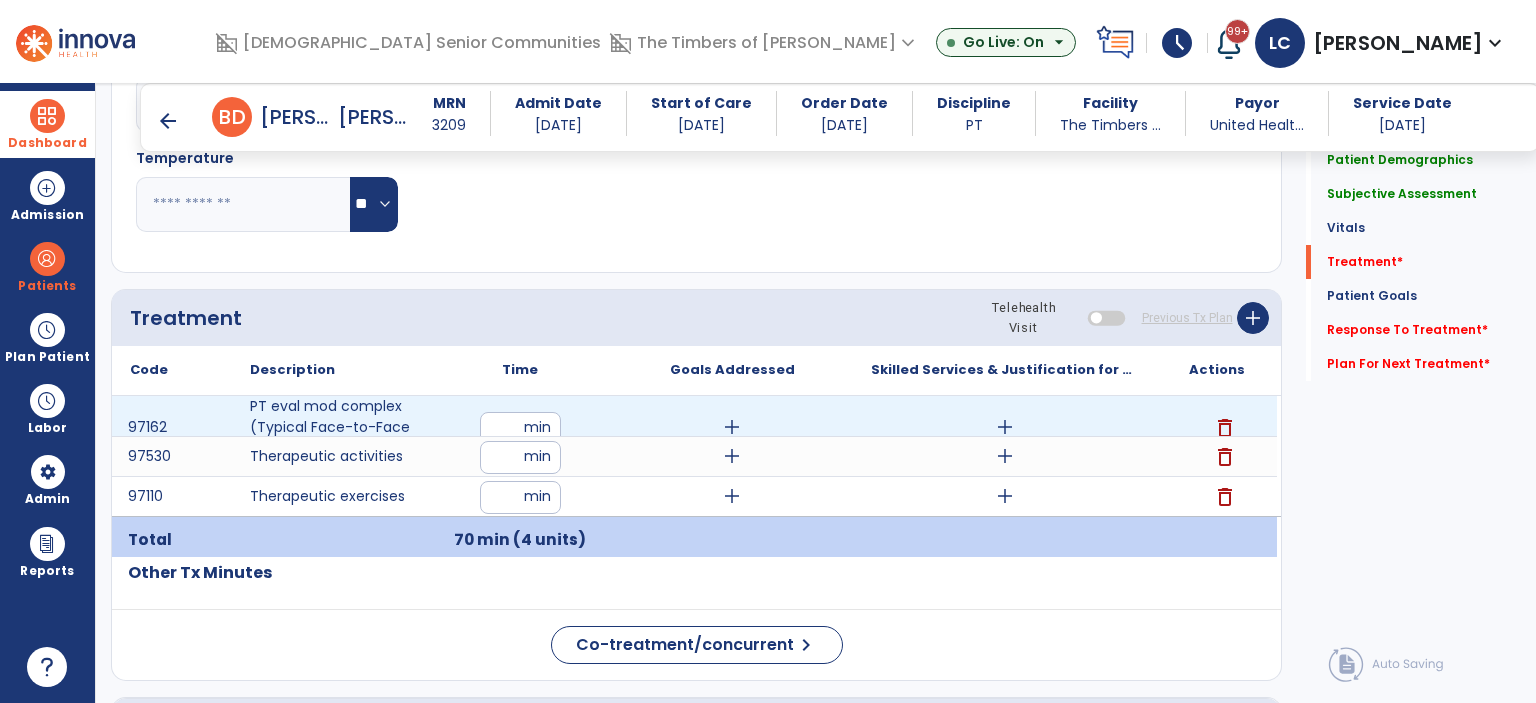 click on "add" at bounding box center [1005, 427] 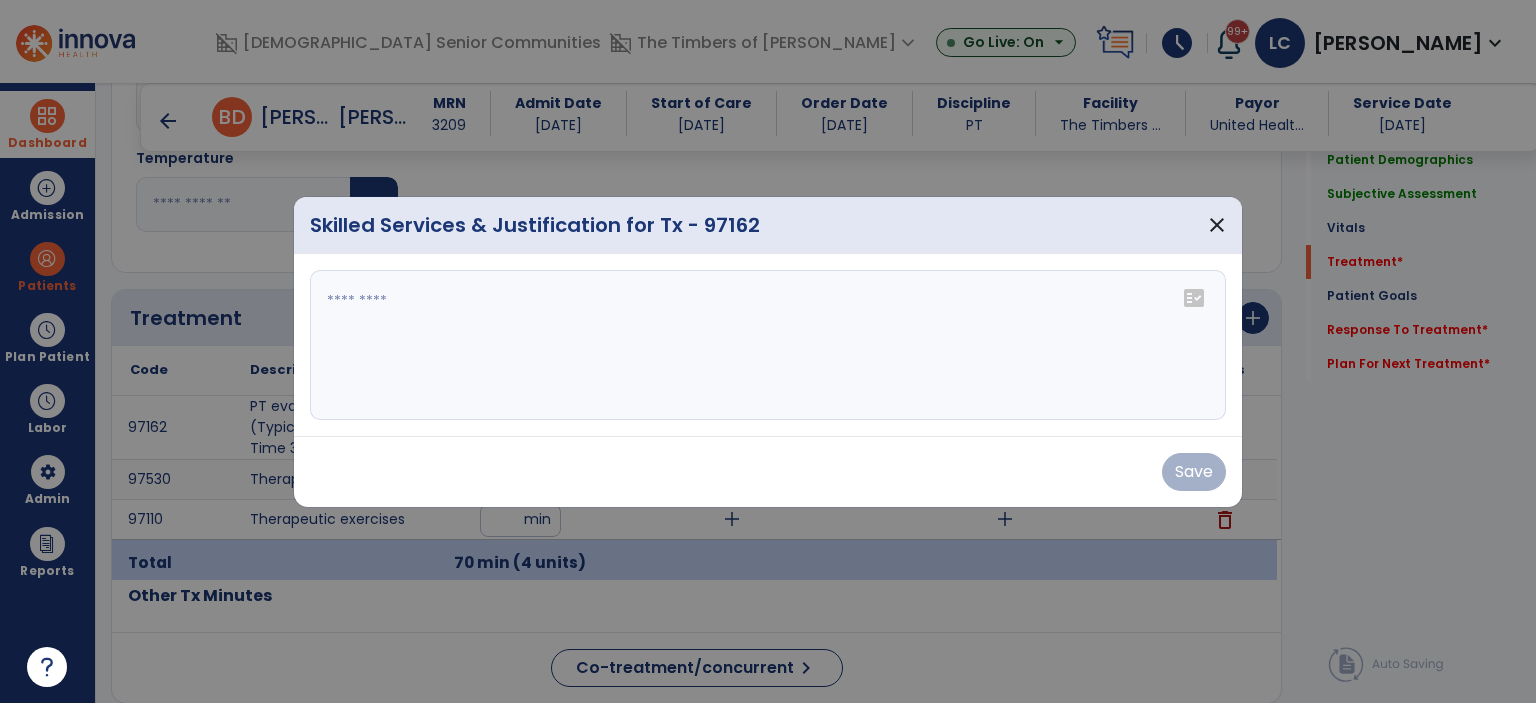 click at bounding box center [768, 345] 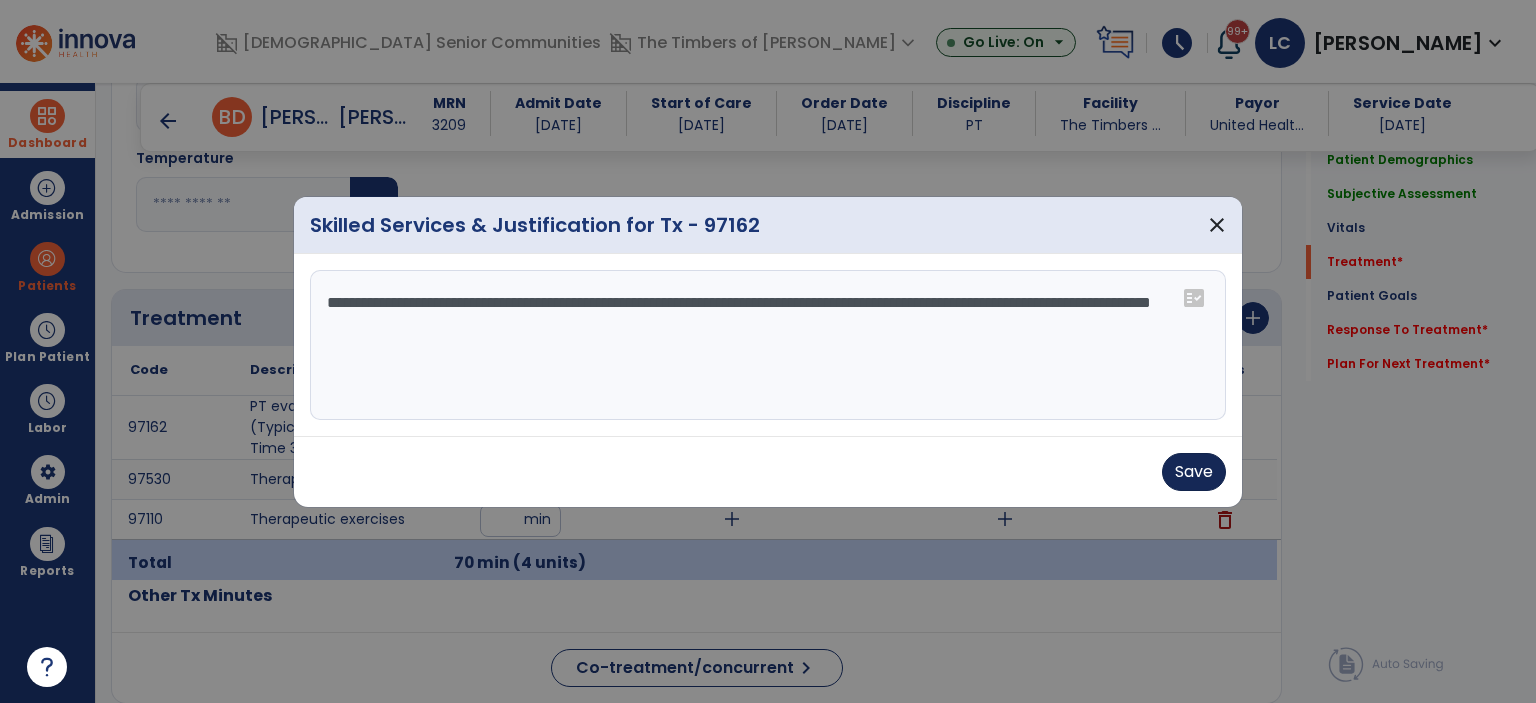 type on "**********" 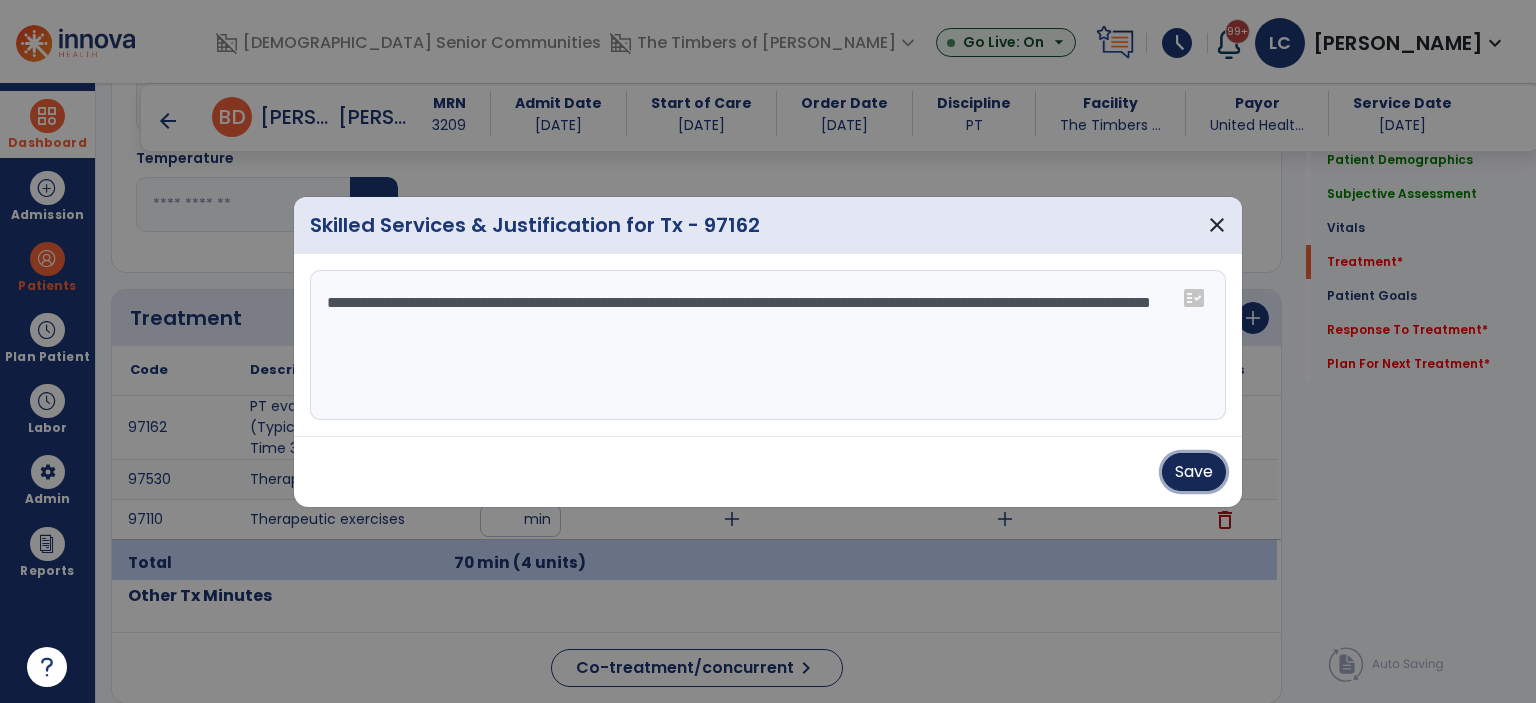 click on "Save" at bounding box center (1194, 472) 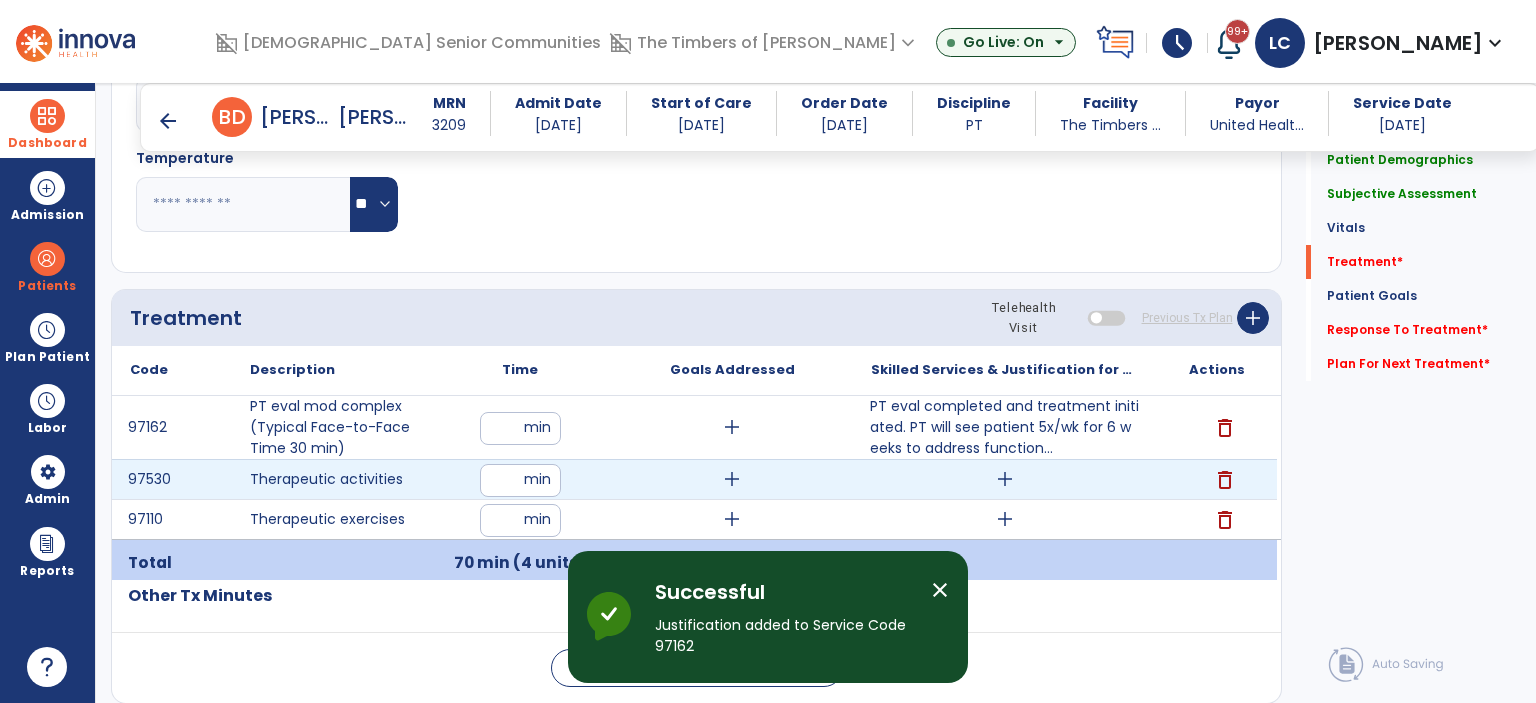 click on "add" at bounding box center (1005, 479) 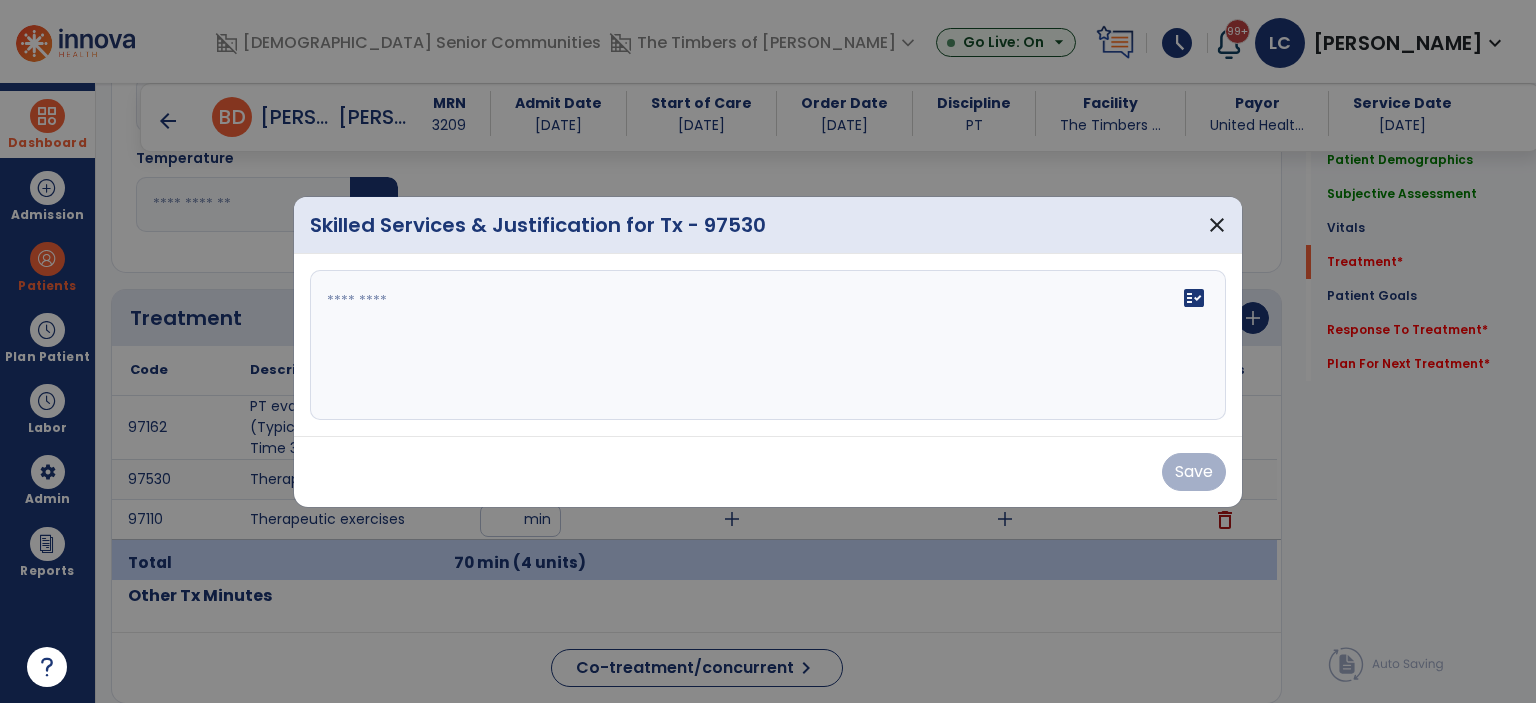 click on "fact_check" at bounding box center (768, 345) 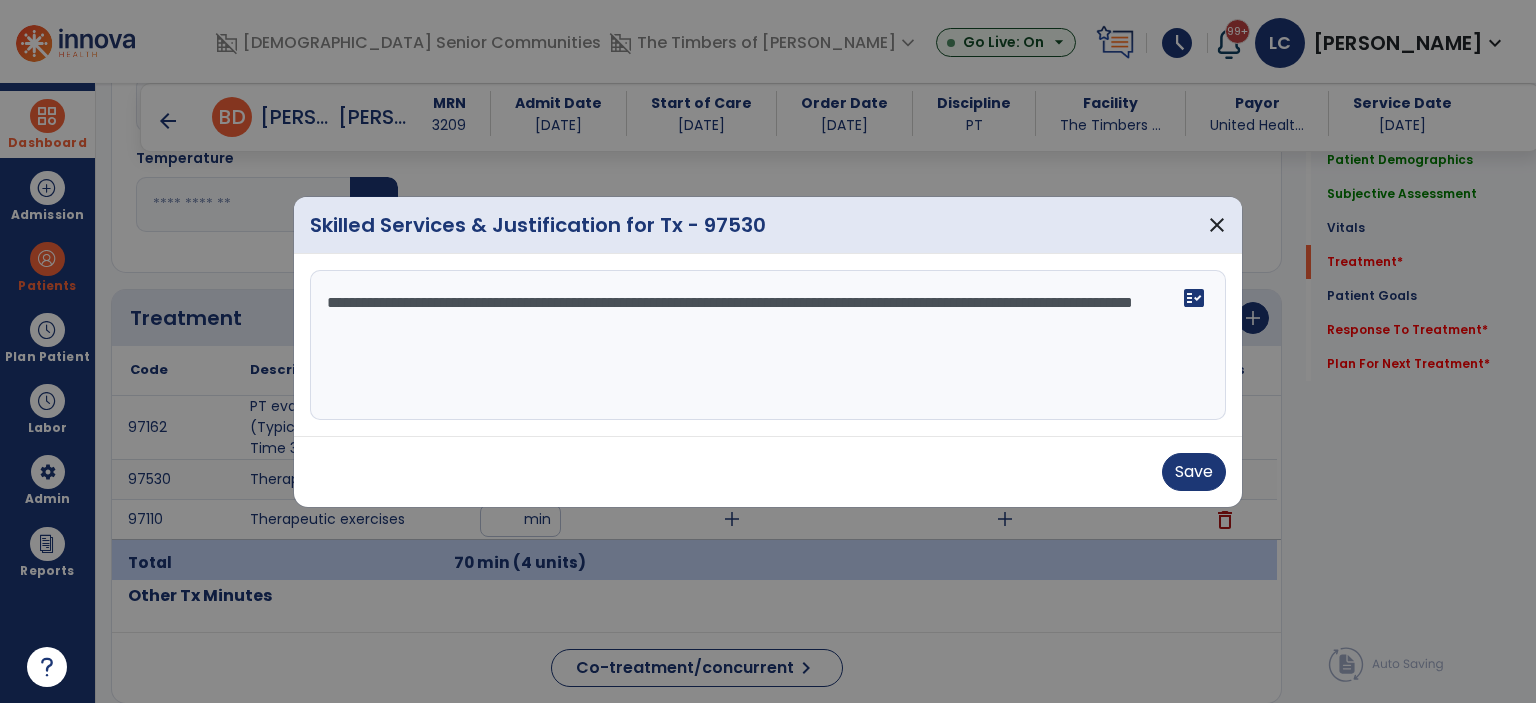 type on "**********" 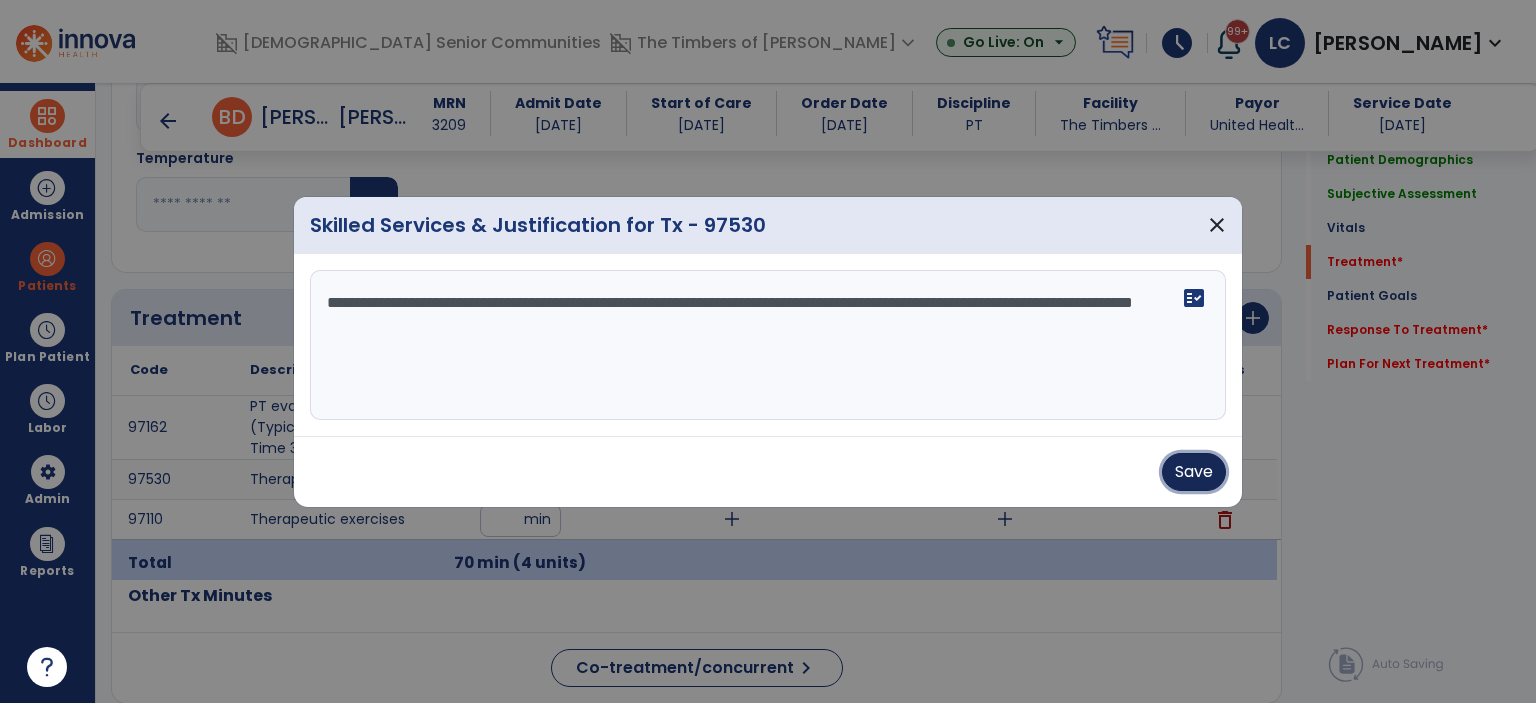 click on "Save" at bounding box center [1194, 472] 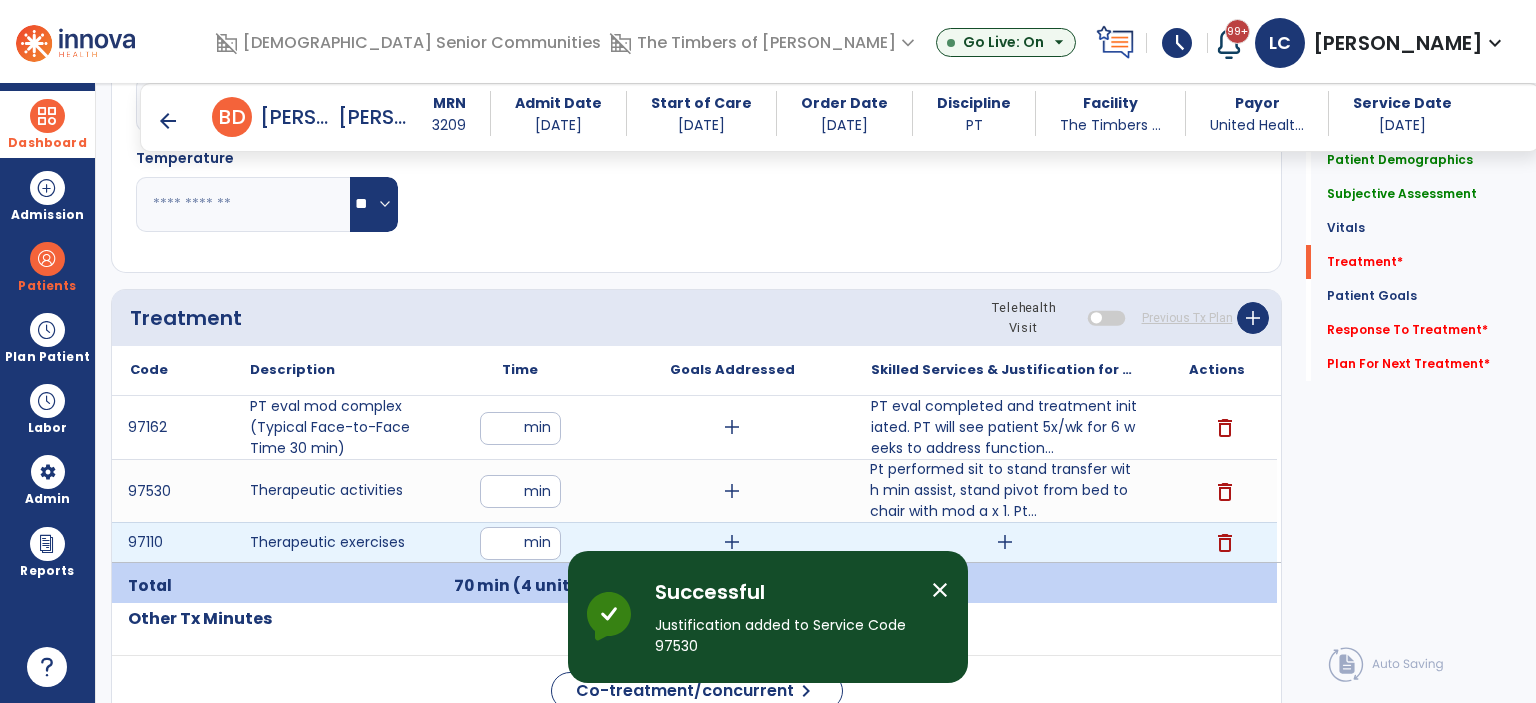click on "add" at bounding box center [1005, 542] 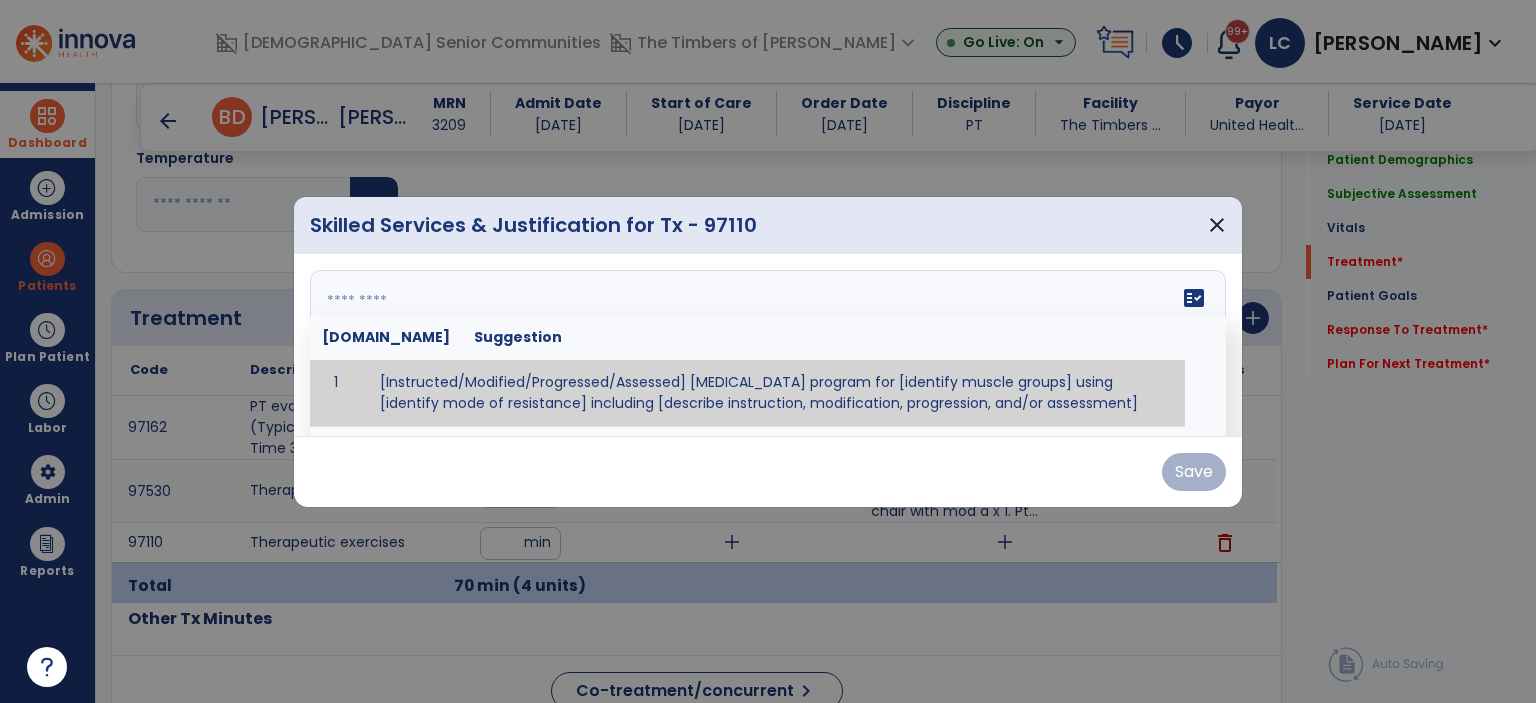 click on "fact_check  [DOMAIN_NAME] Suggestion 1 [Instructed/Modified/Progressed/Assessed] [MEDICAL_DATA] program for [identify muscle groups] using [identify mode of resistance] including [describe instruction, modification, progression, and/or assessment] 2 [Instructed/Modified/Progressed/Assessed] aerobic exercise program using [identify equipment/mode] including [describe instruction, modification,progression, and/or assessment] 3 [Instructed/Modified/Progressed/Assessed] [PROM/A/AROM/AROM] program for [identify joint movements] using [contract-relax, over-pressure, inhibitory techniques, other] 4 [Assessed/Tested] aerobic capacity with administration of [aerobic capacity test]" at bounding box center [768, 345] 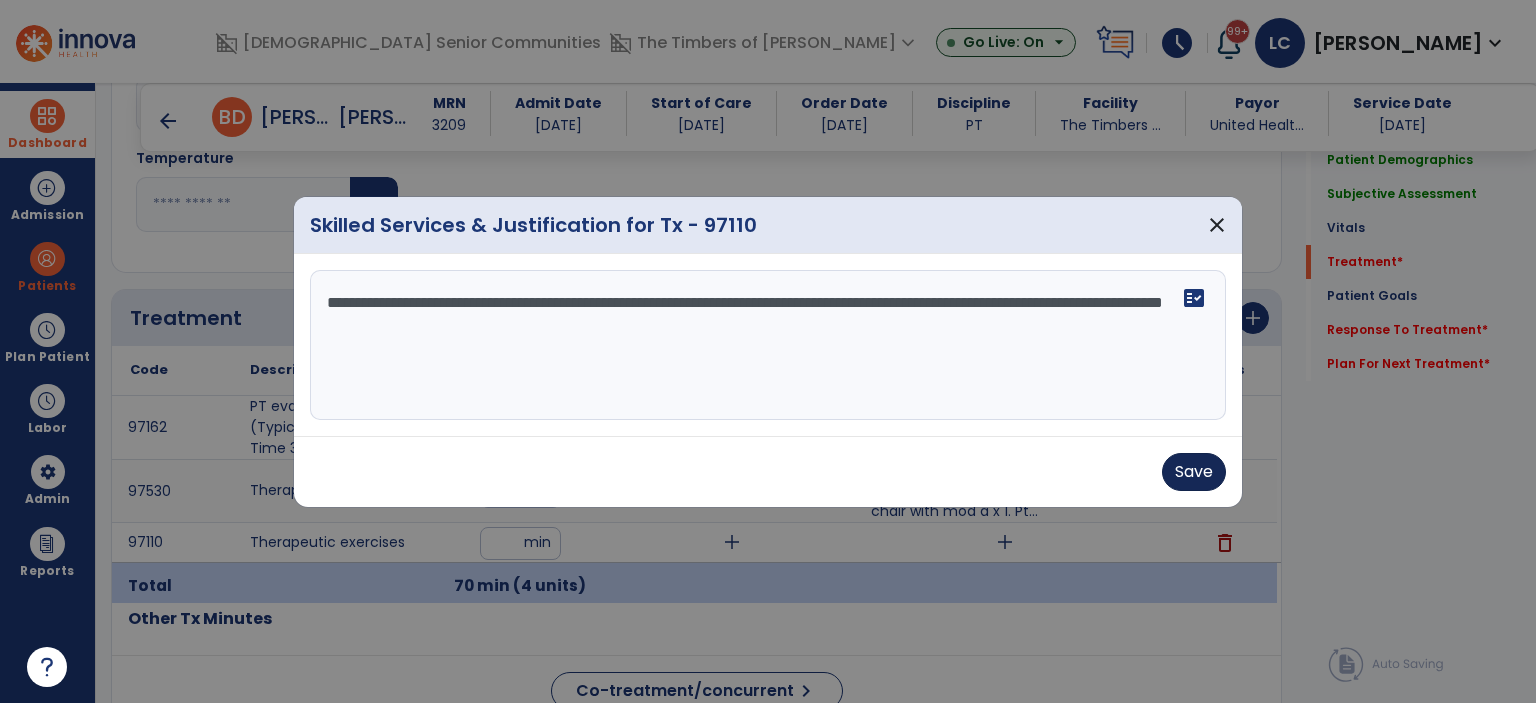 type on "**********" 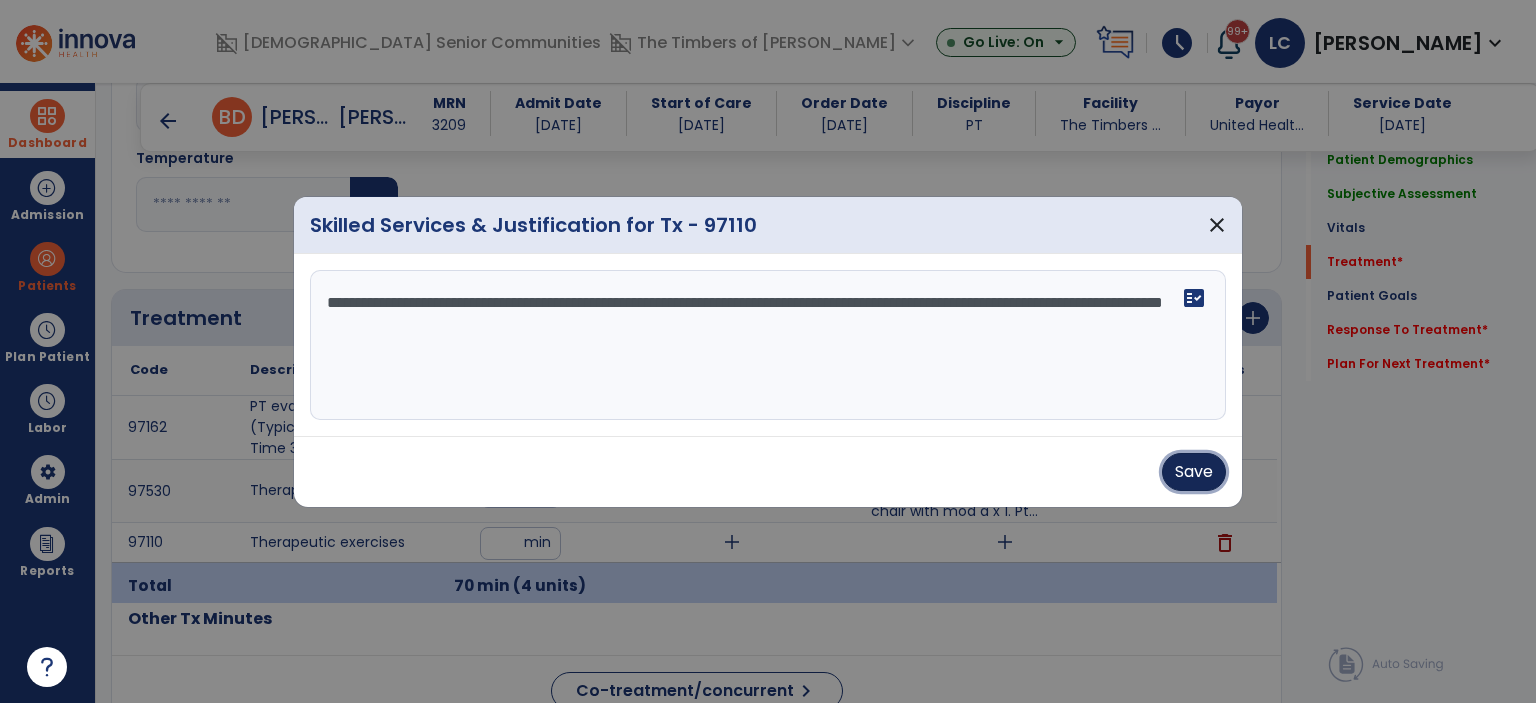 click on "Save" at bounding box center [1194, 472] 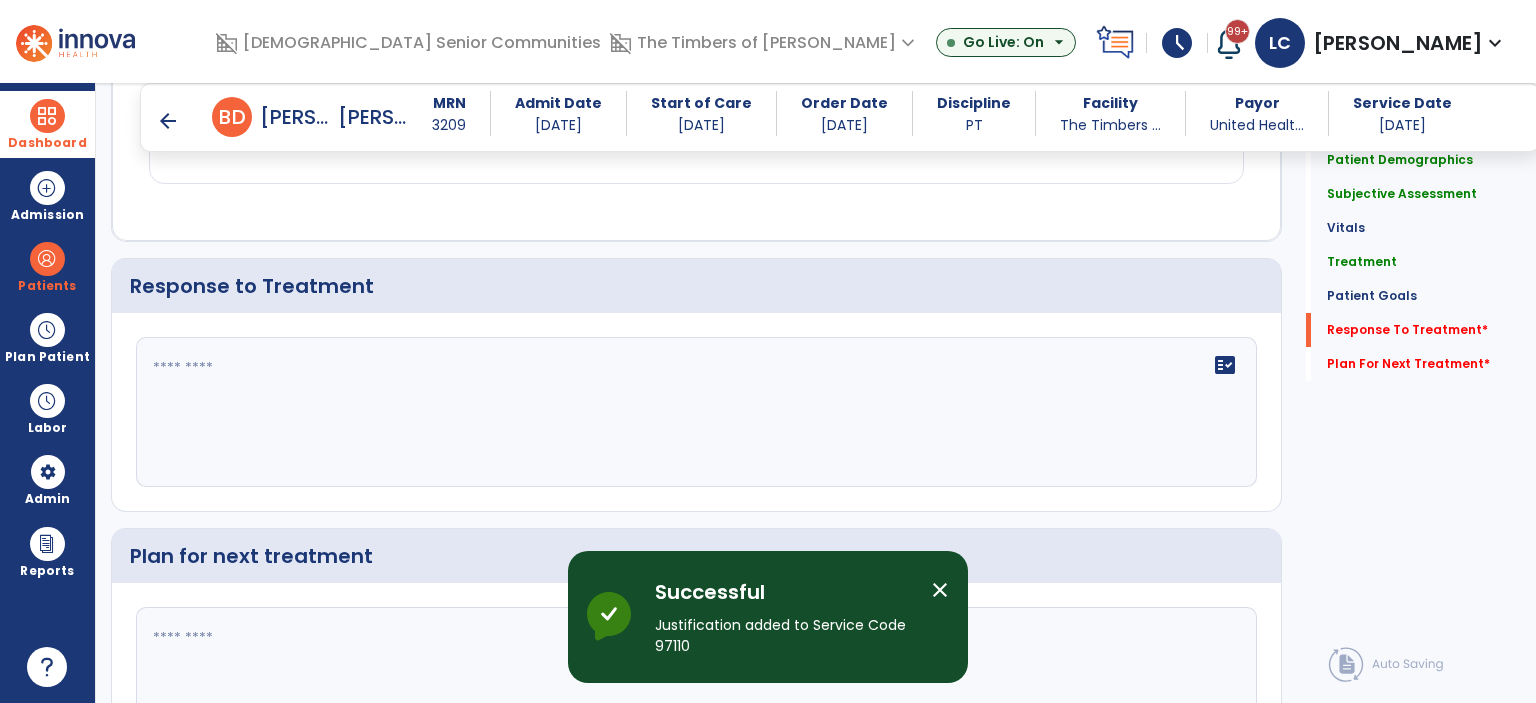 scroll, scrollTop: 2800, scrollLeft: 0, axis: vertical 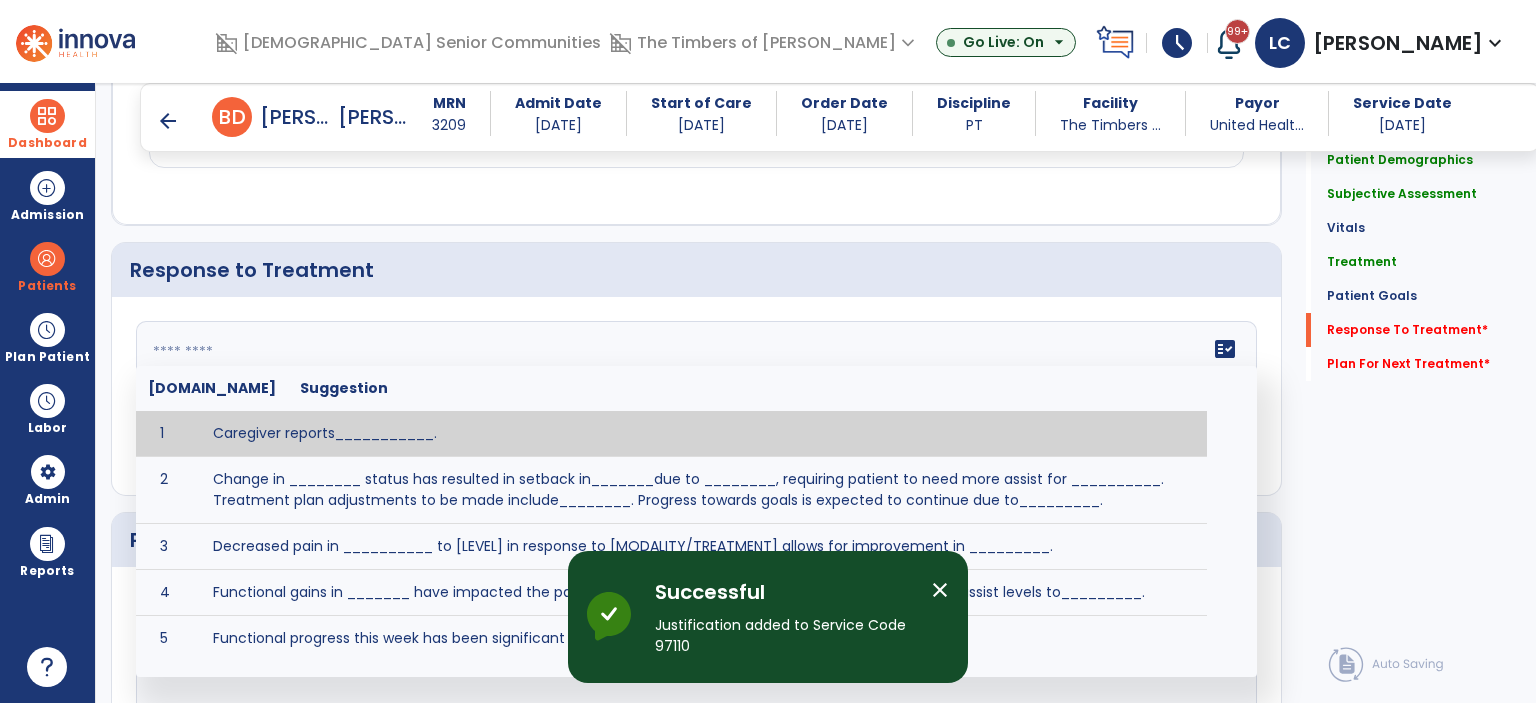 click on "fact_check  [DOMAIN_NAME] Suggestion 1 Caregiver reports___________. 2 Change in ________ status has resulted in setback in_______due to ________, requiring patient to need more assist for __________.   Treatment plan adjustments to be made include________.  Progress towards goals is expected to continue due to_________. 3 Decreased pain in __________ to [LEVEL] in response to [MODALITY/TREATMENT] allows for improvement in _________. 4 Functional gains in _______ have impacted the patient's ability to perform_________ with a reduction in assist levels to_________. 5 Functional progress this week has been significant due to__________. 6 Gains in ________ have improved the patient's ability to perform ______with decreased levels of assist to___________. 7 Improvement in ________allows patient to tolerate higher levels of challenges in_________. 8 Pain in [AREA] has decreased to [LEVEL] in response to [TREATMENT/MODALITY], allowing fore ease in completing__________. 9 10 11 12 13 14 15 16 17 18 19 20 21" 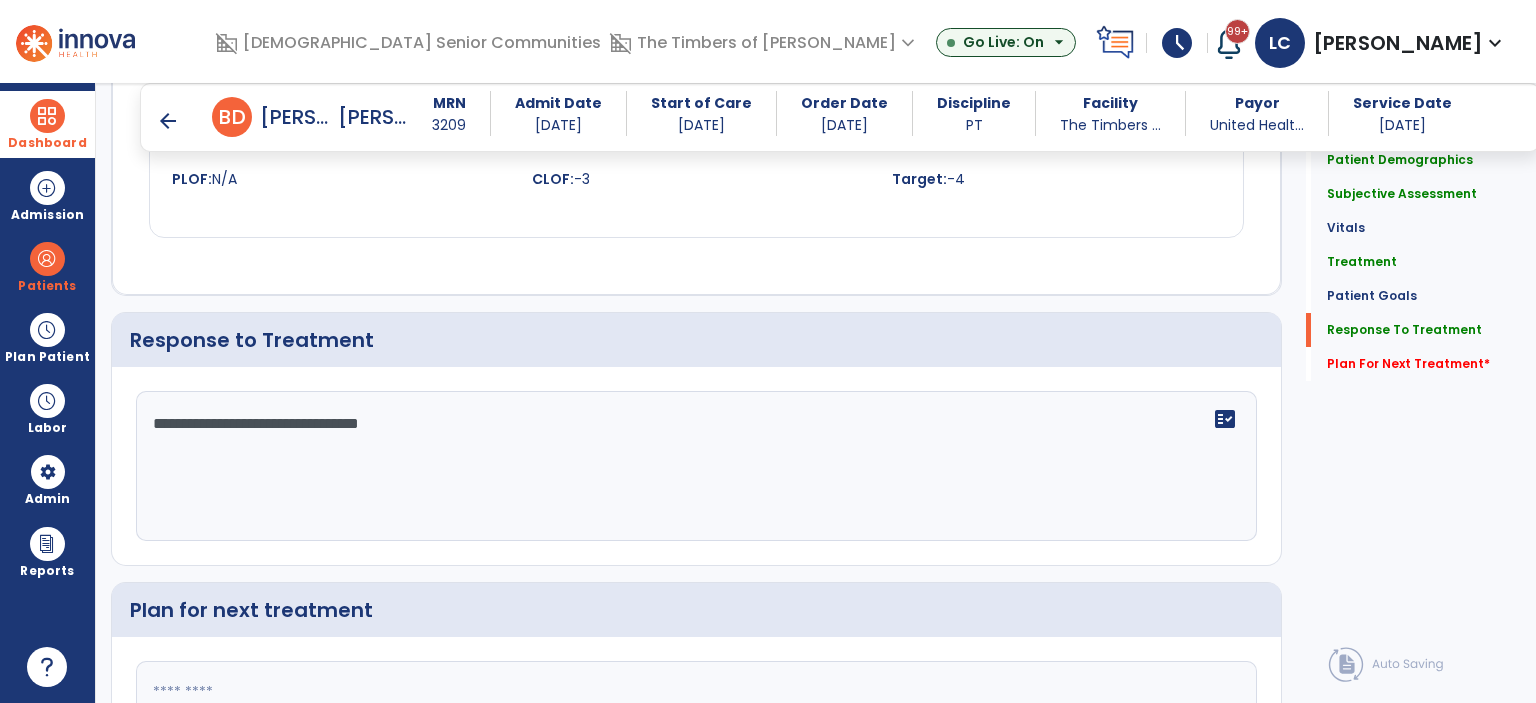 scroll, scrollTop: 2799, scrollLeft: 0, axis: vertical 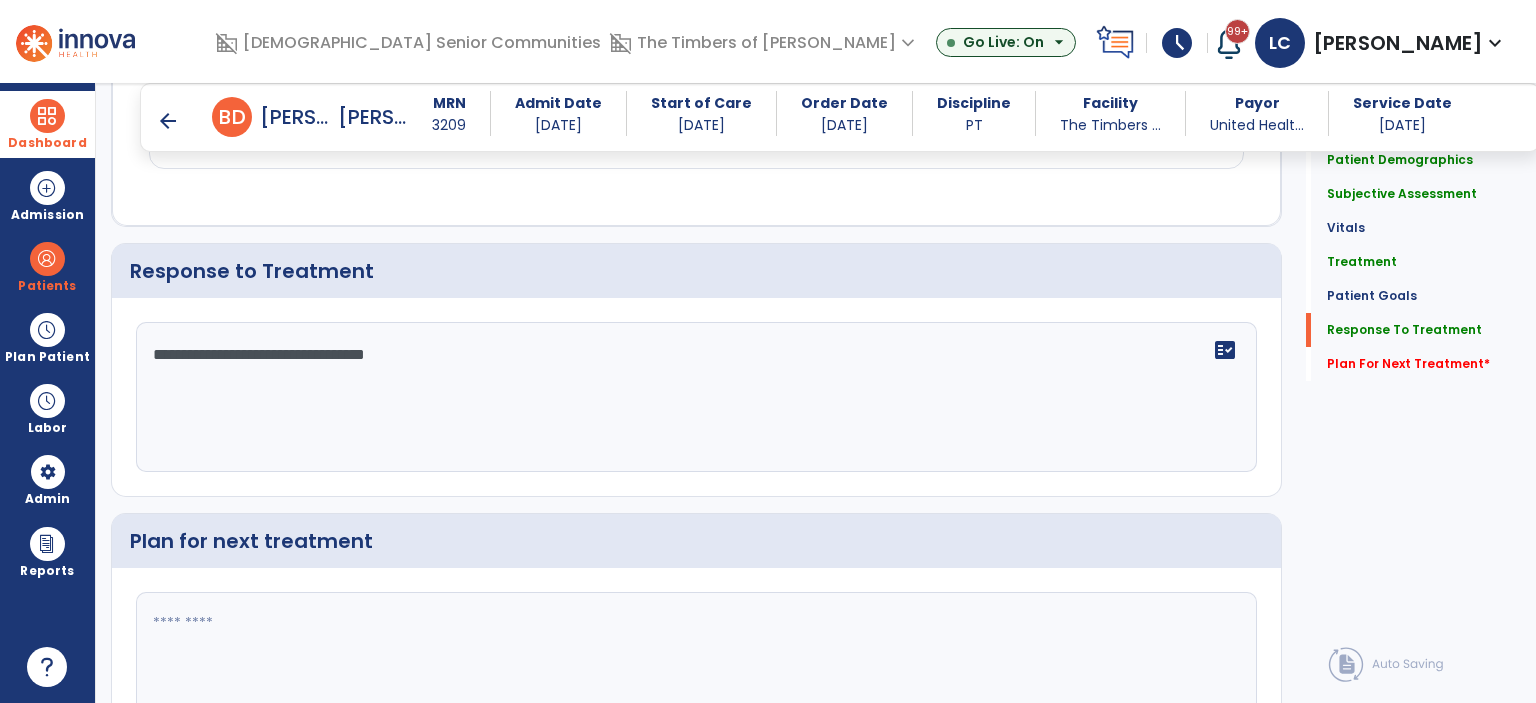 click on "**********" 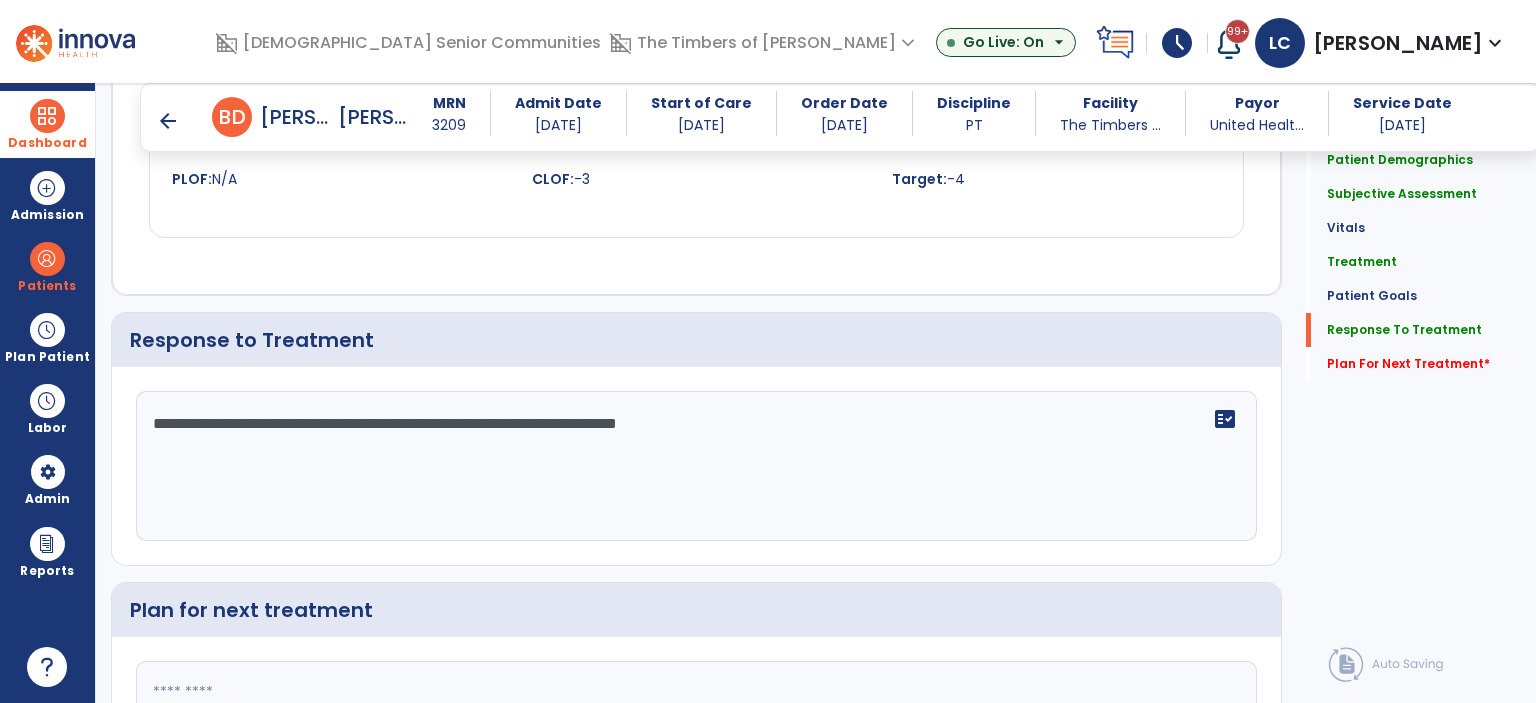scroll, scrollTop: 2799, scrollLeft: 0, axis: vertical 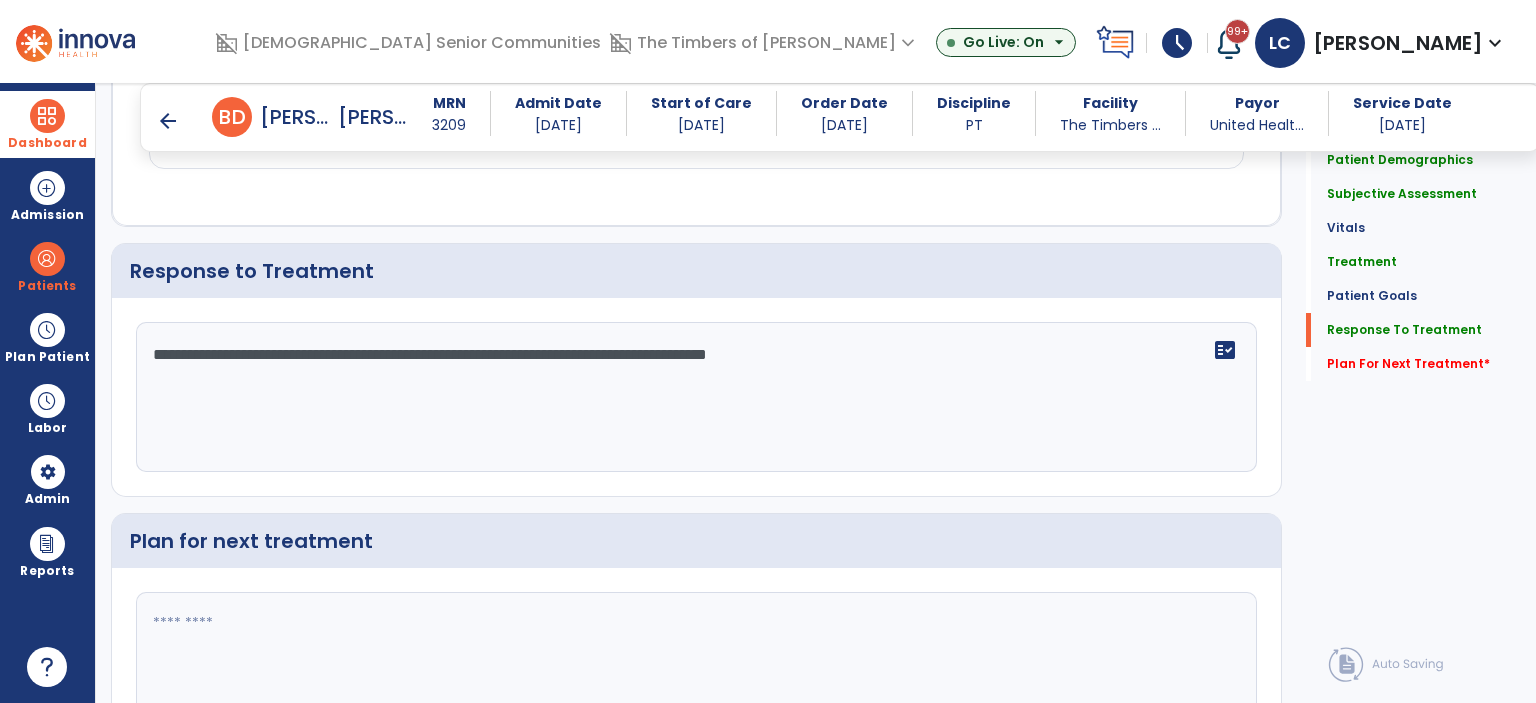 type on "**********" 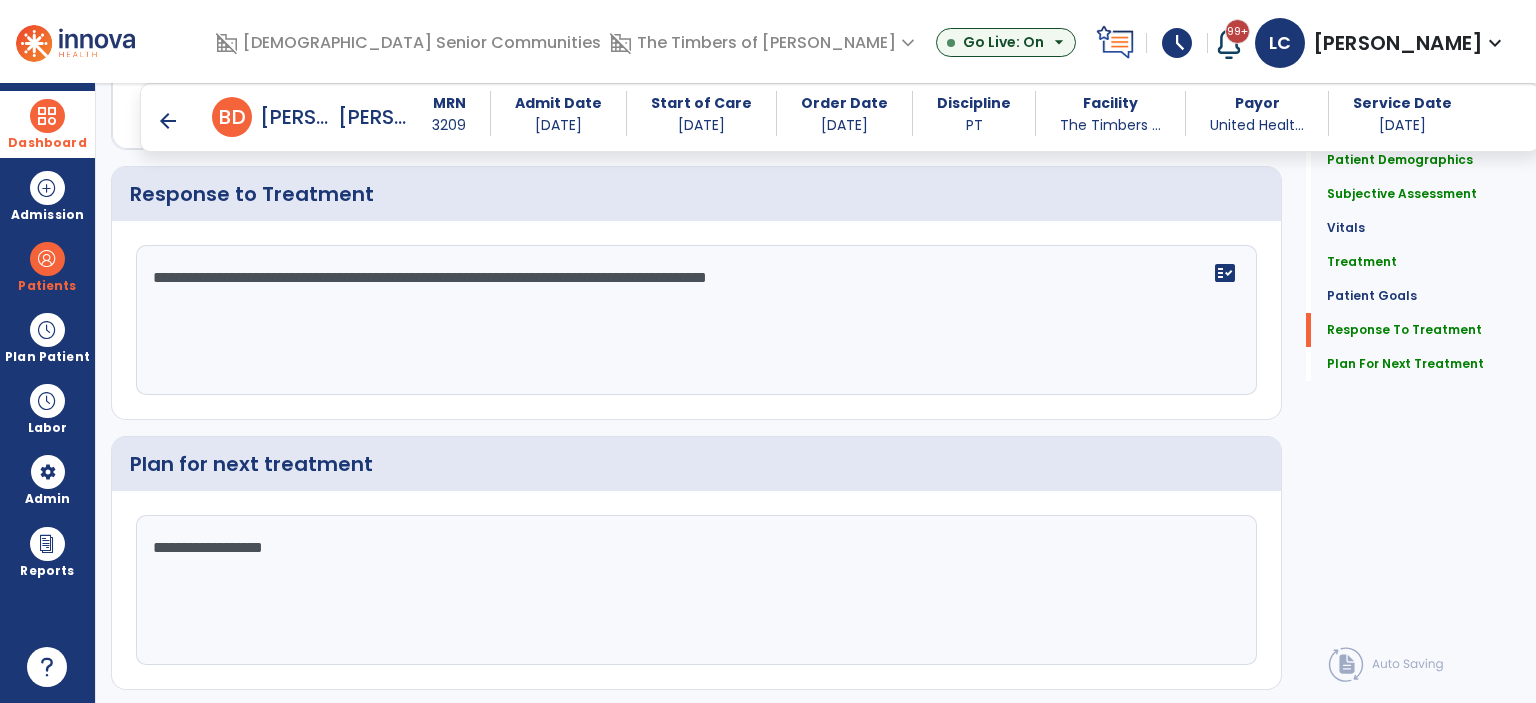 scroll, scrollTop: 2922, scrollLeft: 0, axis: vertical 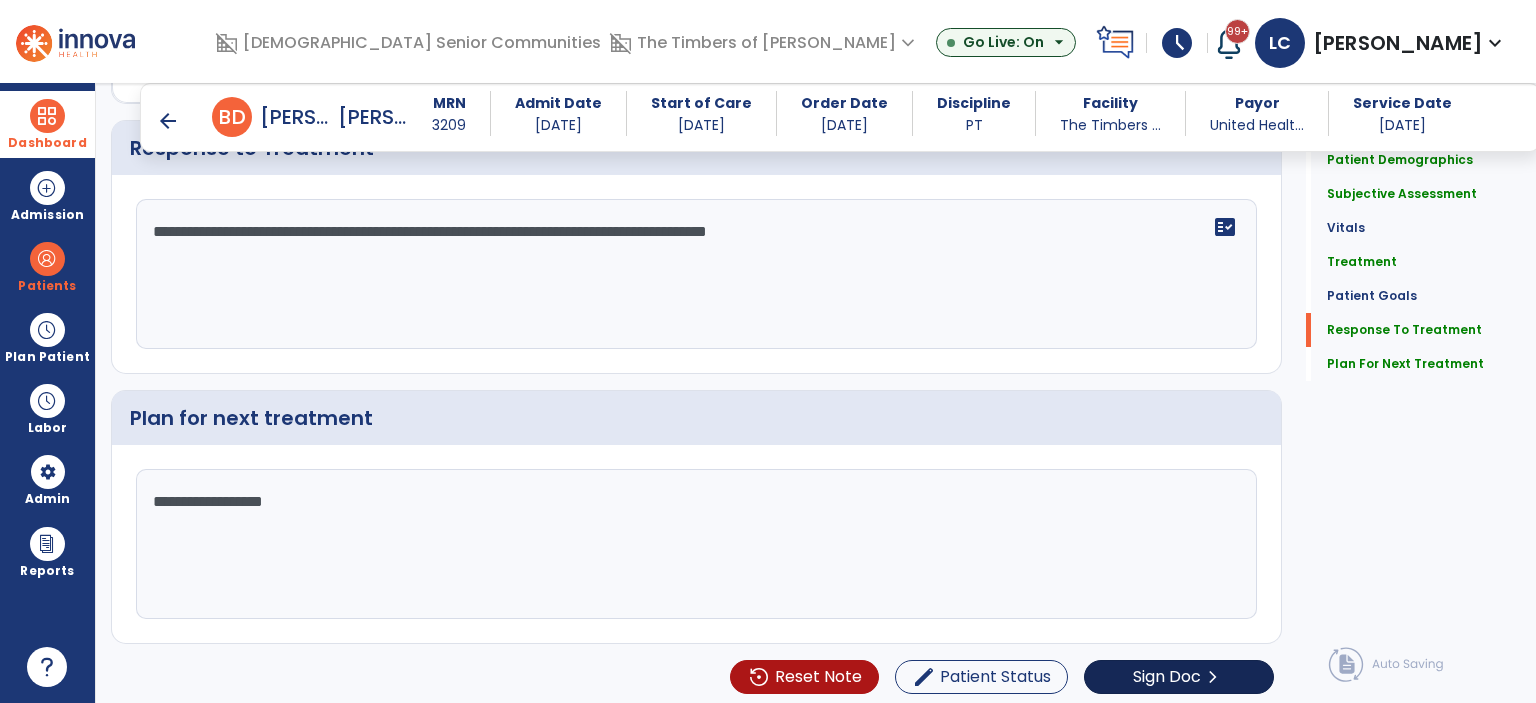 type on "**********" 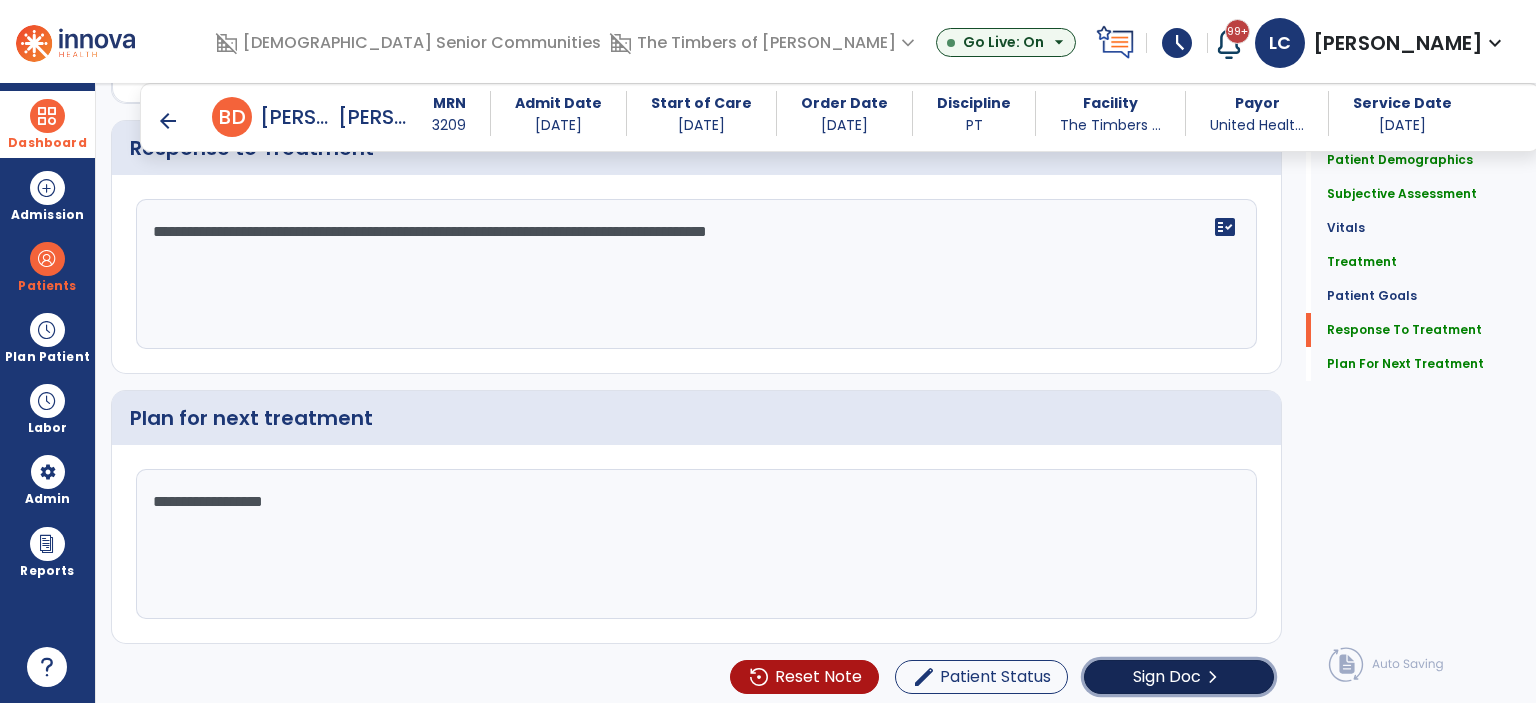 click on "Sign Doc  chevron_right" 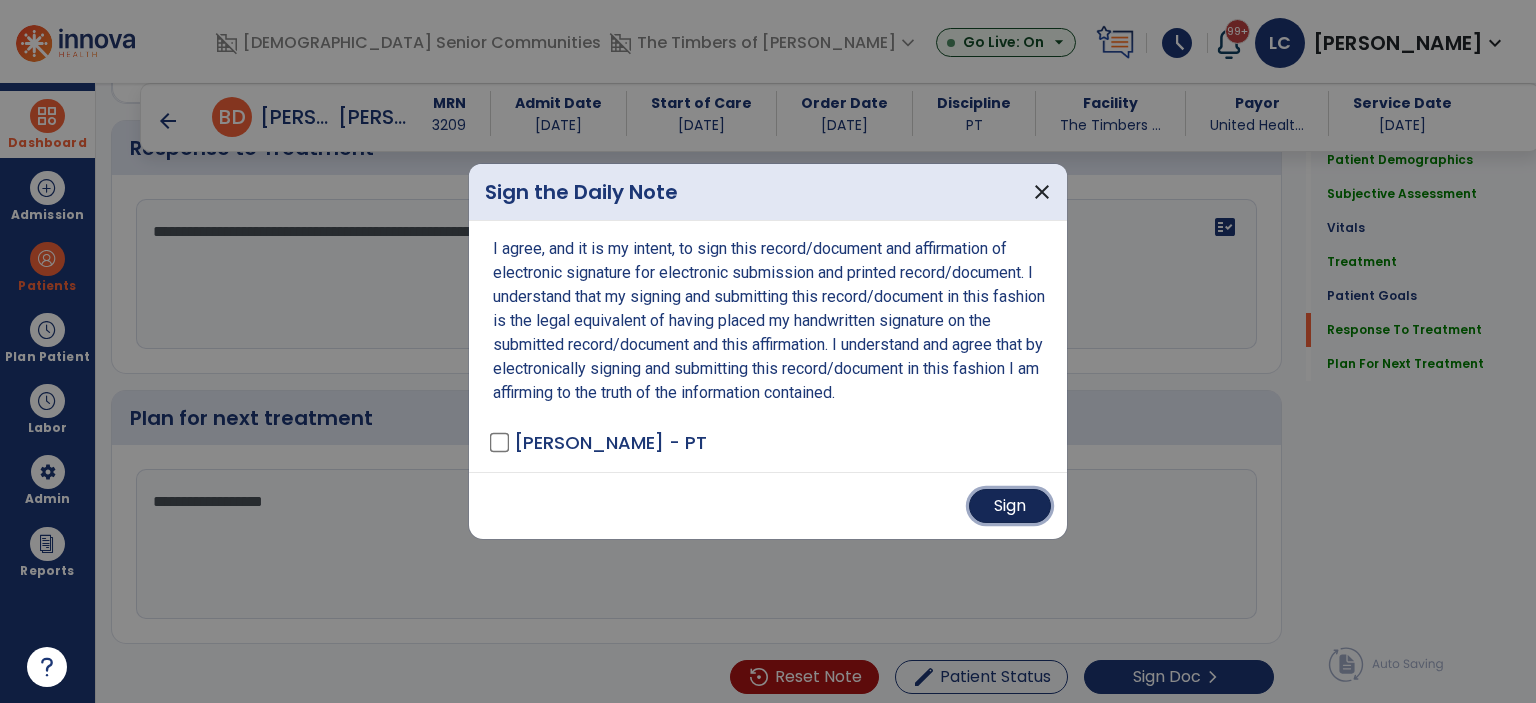 click on "Sign" at bounding box center (1010, 506) 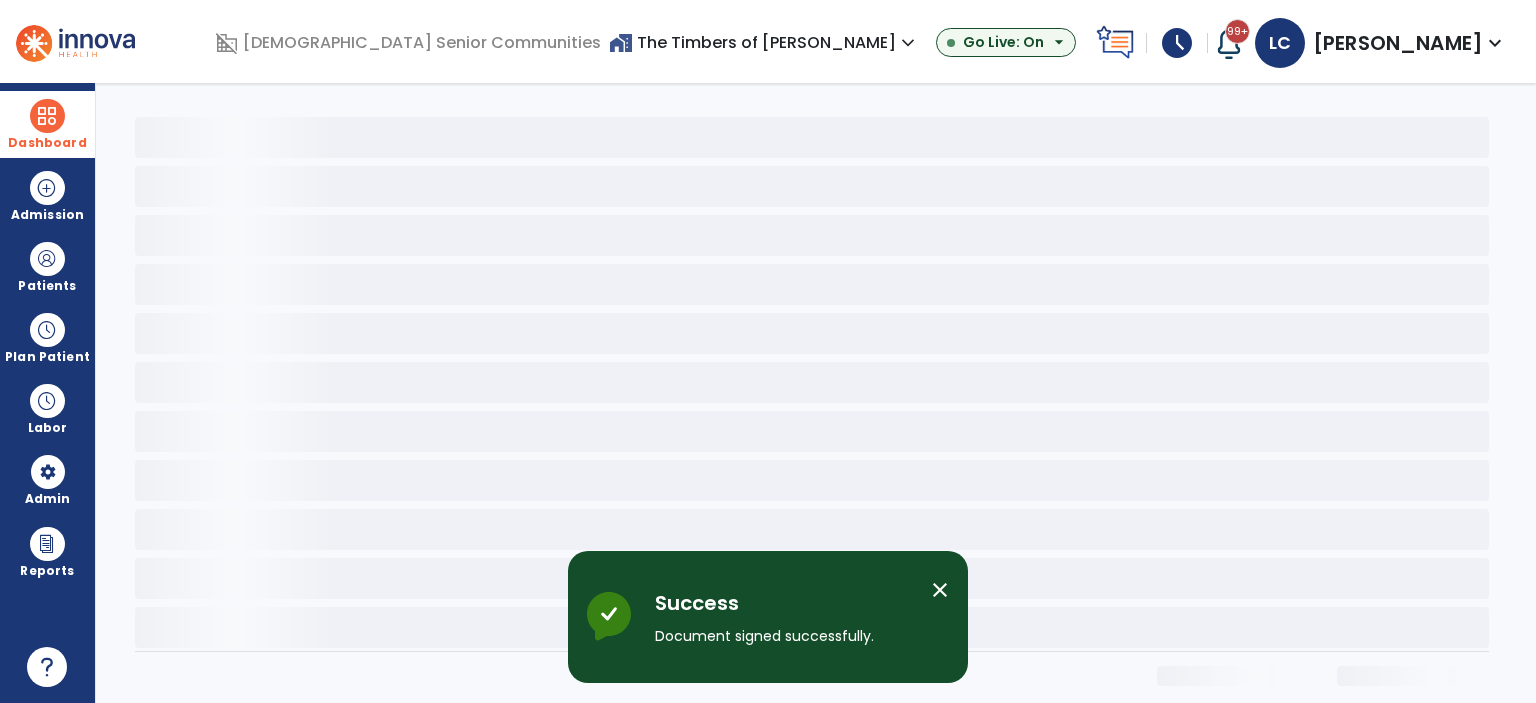 scroll, scrollTop: 0, scrollLeft: 0, axis: both 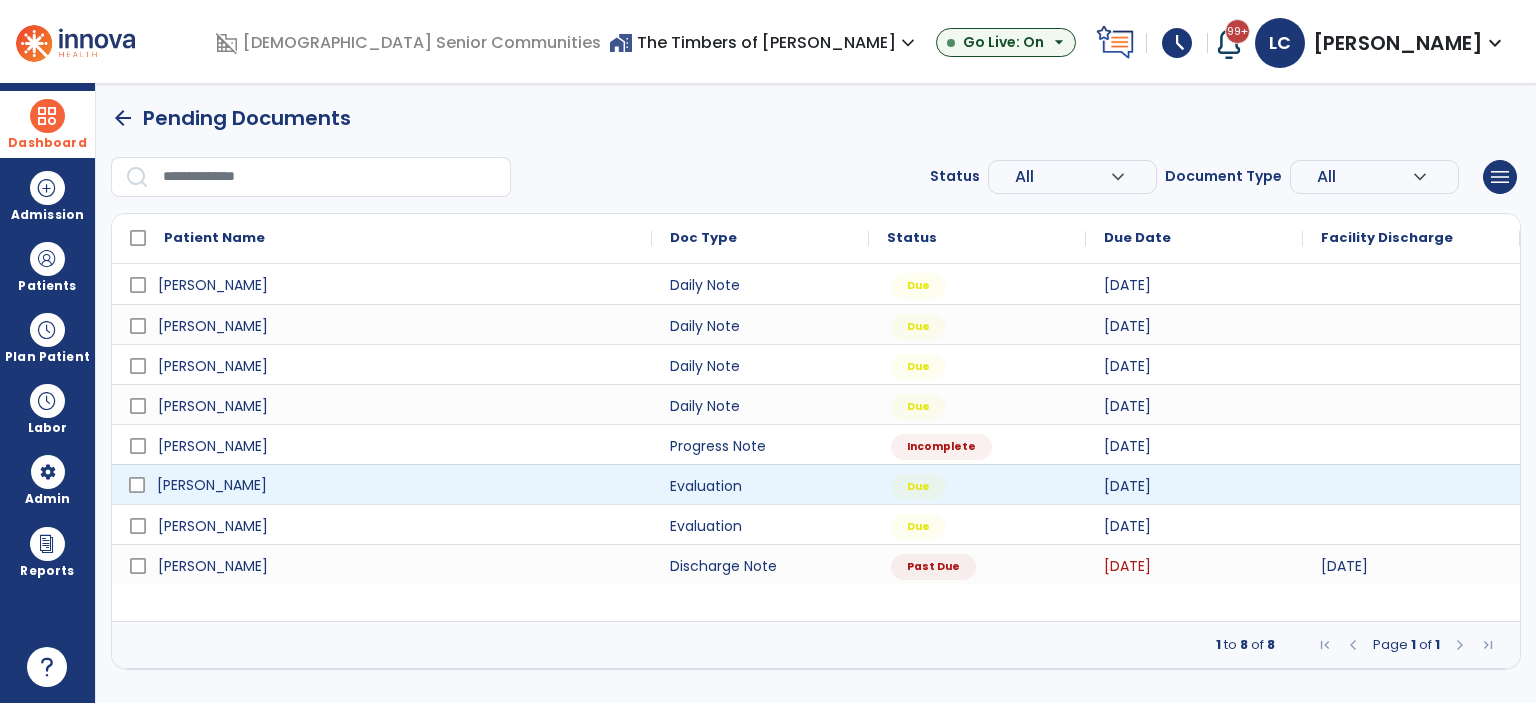 click on "[PERSON_NAME]" at bounding box center [396, 485] 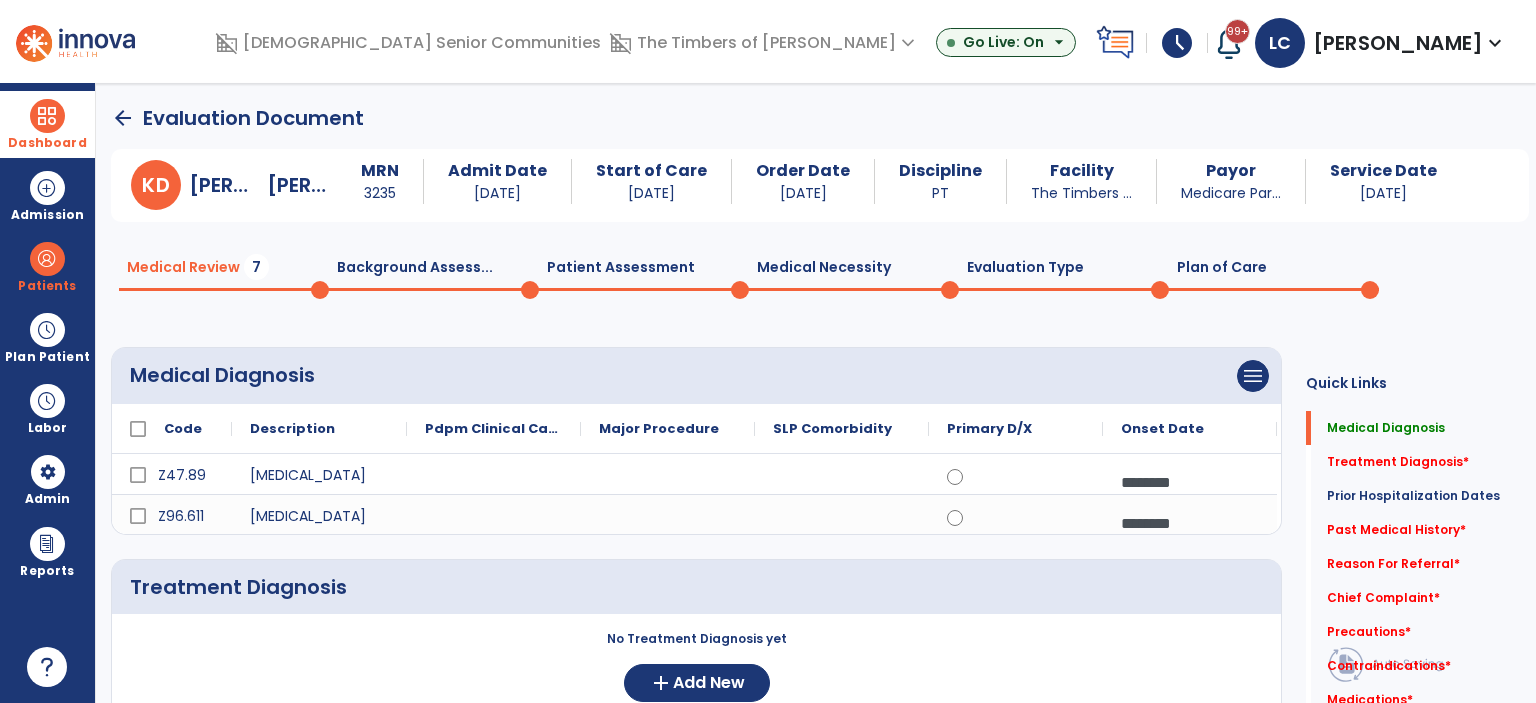 scroll, scrollTop: 100, scrollLeft: 0, axis: vertical 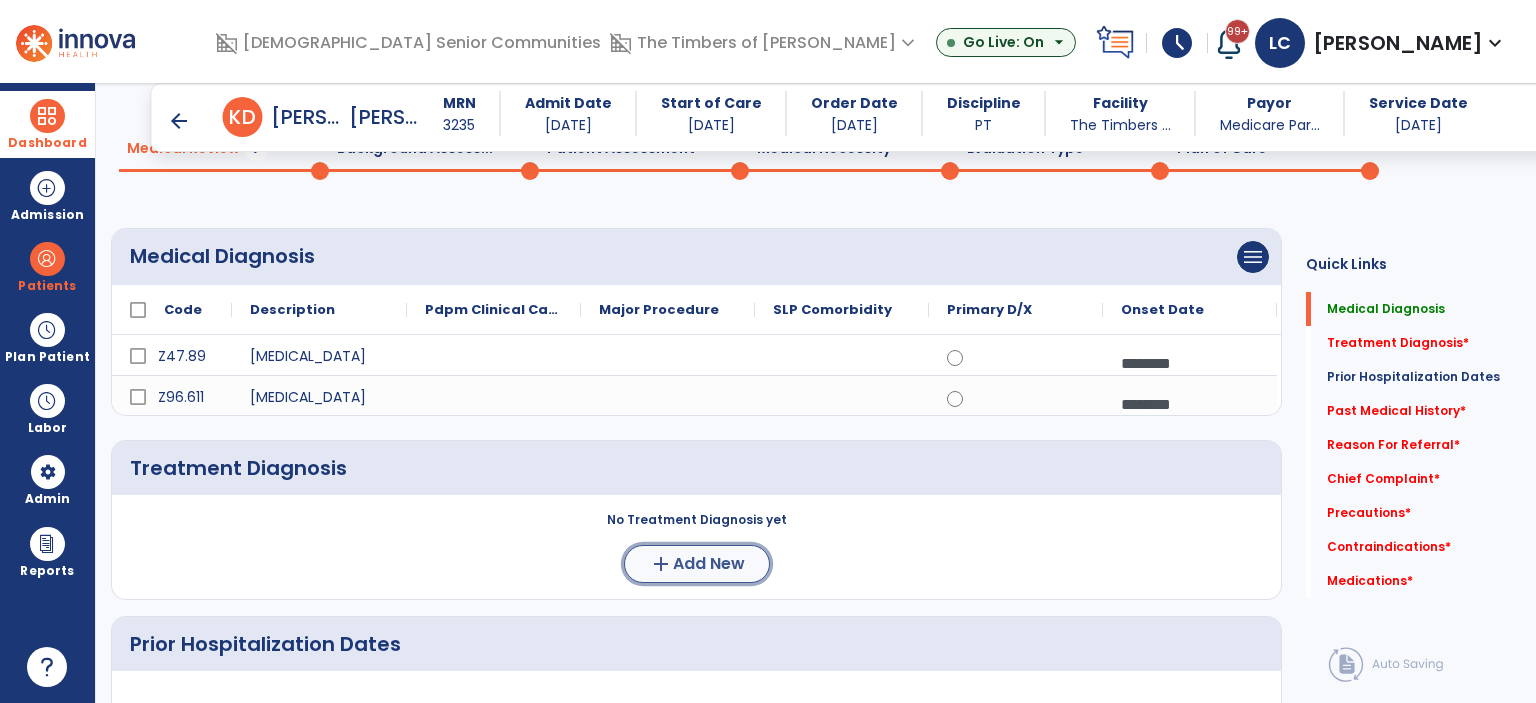 click on "Add New" 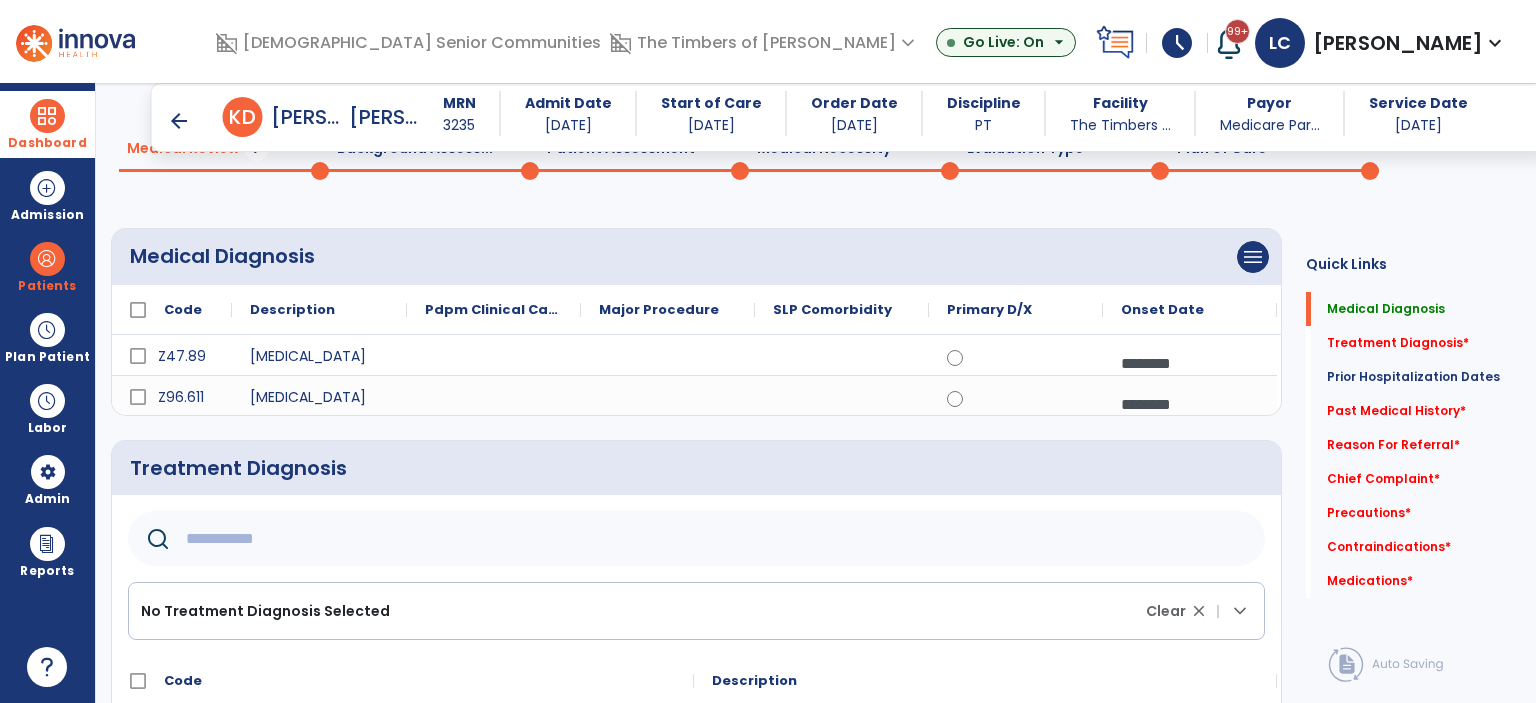 click 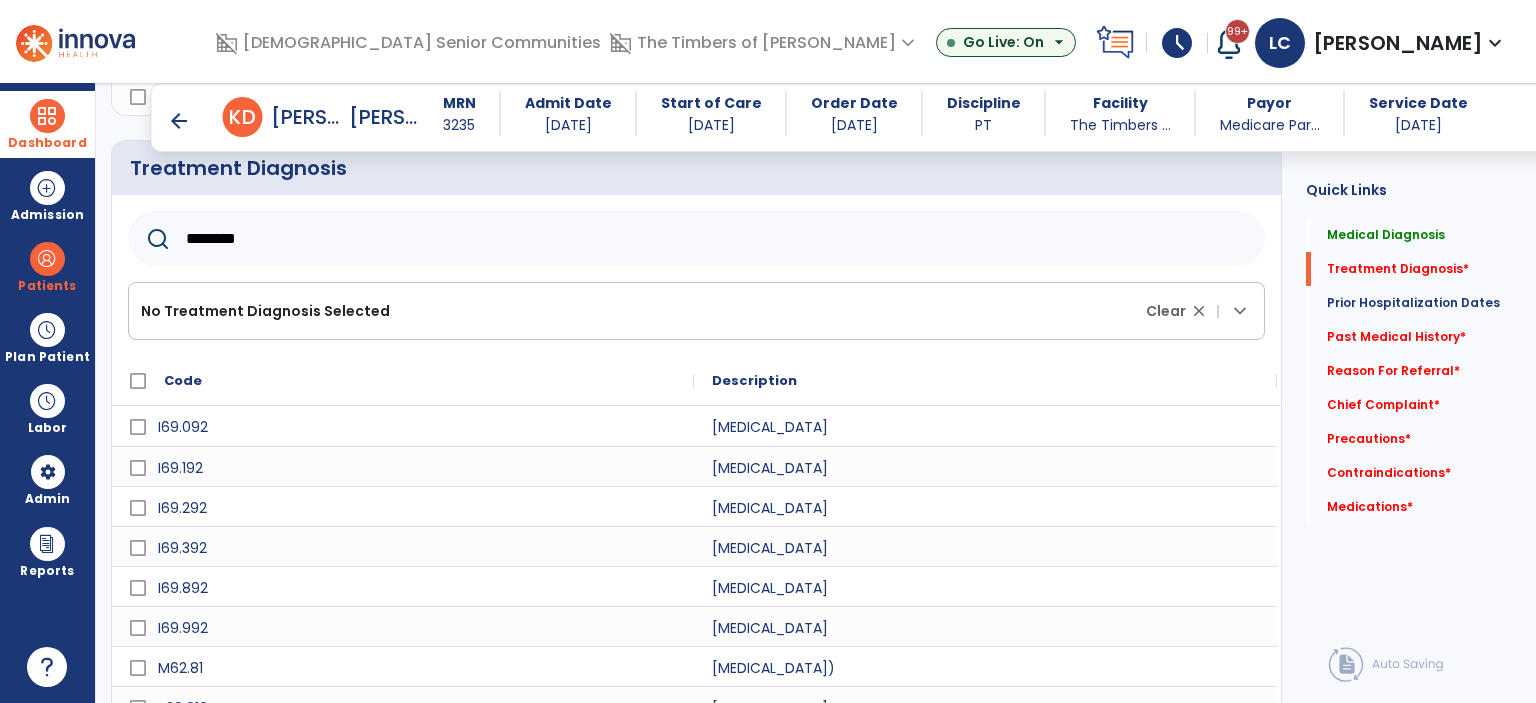 scroll, scrollTop: 700, scrollLeft: 0, axis: vertical 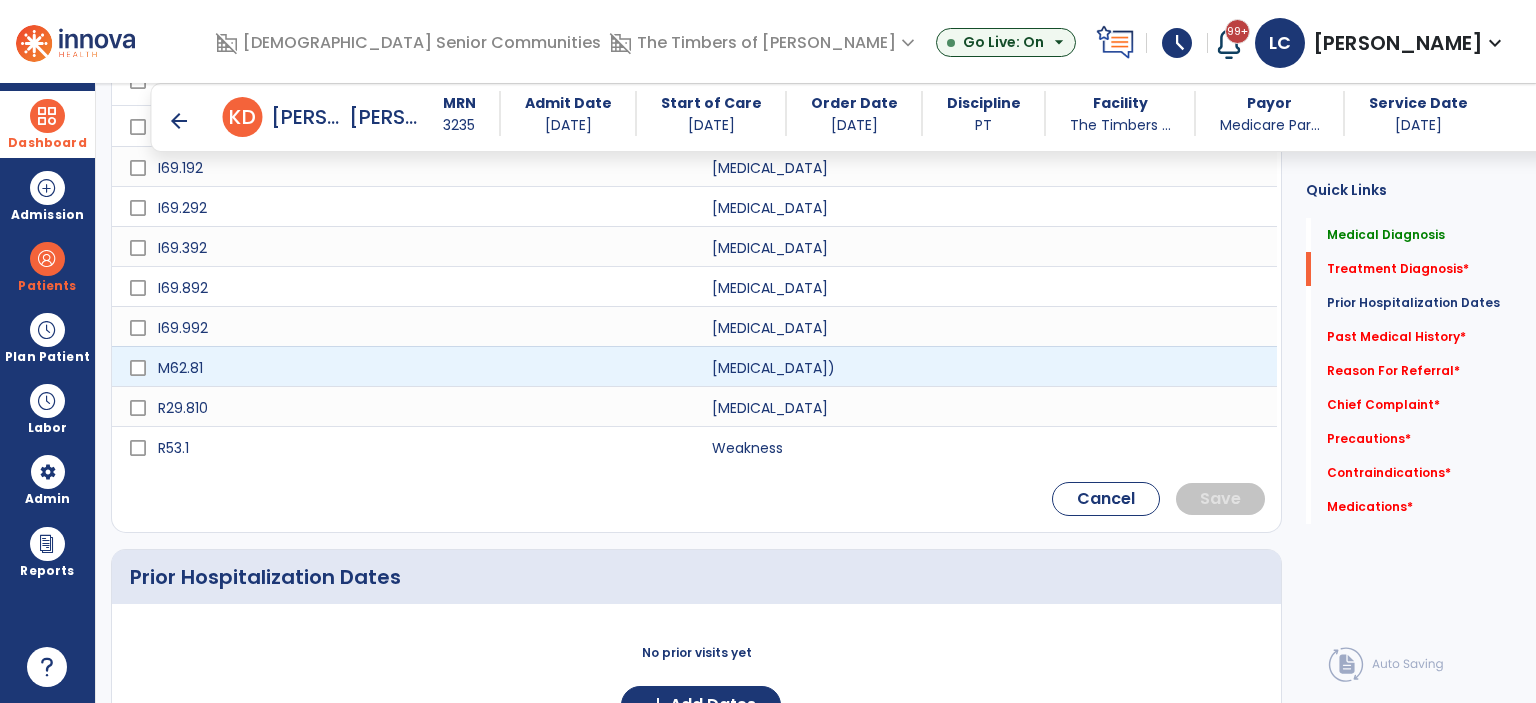type on "********" 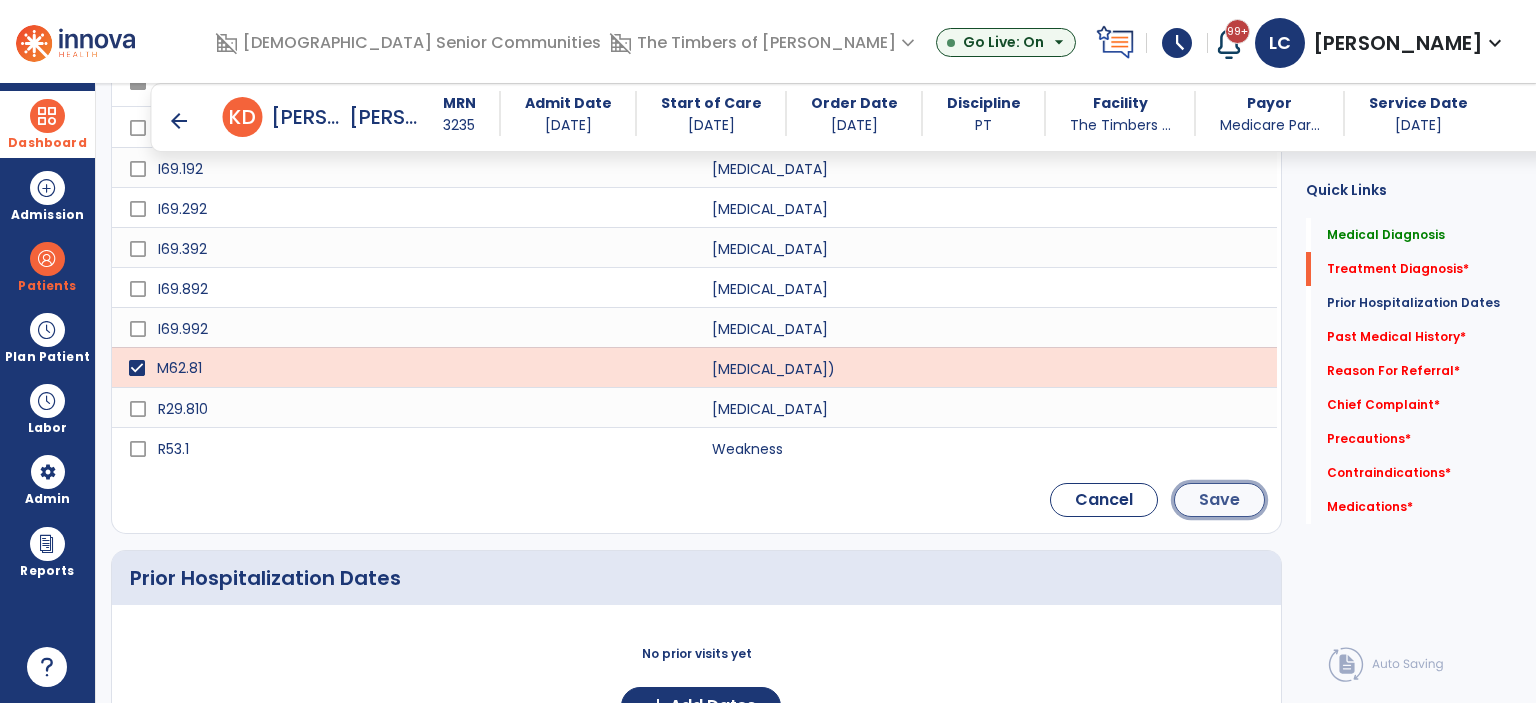 click on "Save" 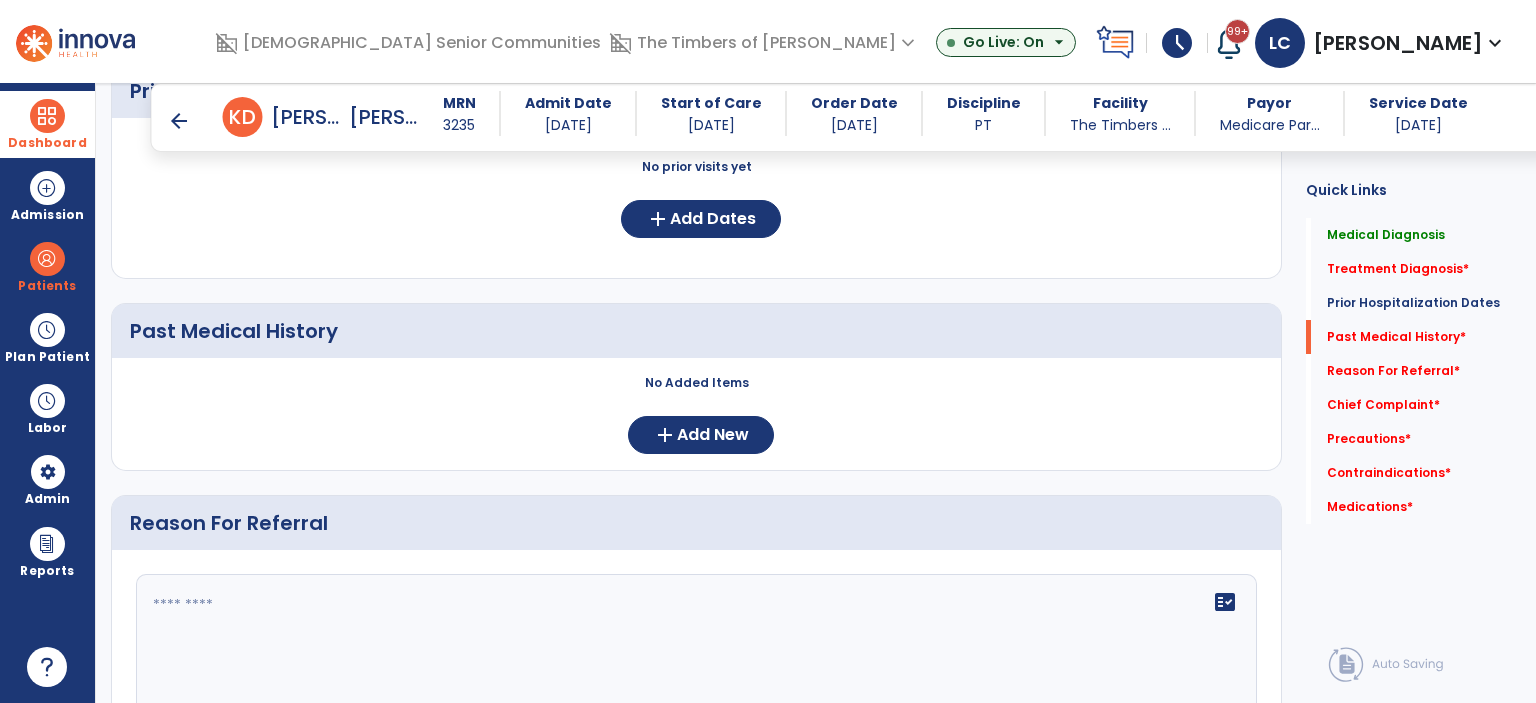 scroll, scrollTop: 341, scrollLeft: 0, axis: vertical 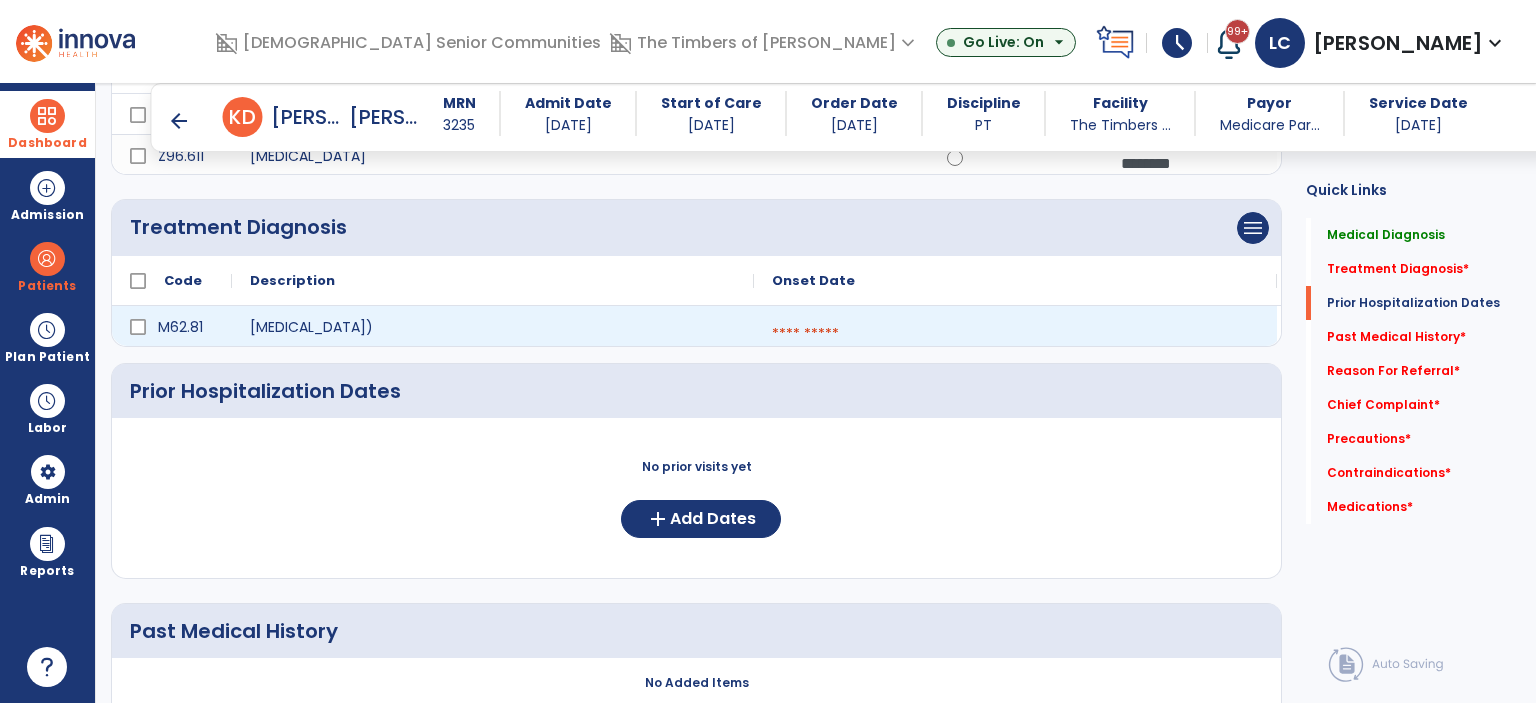 click at bounding box center (1015, 334) 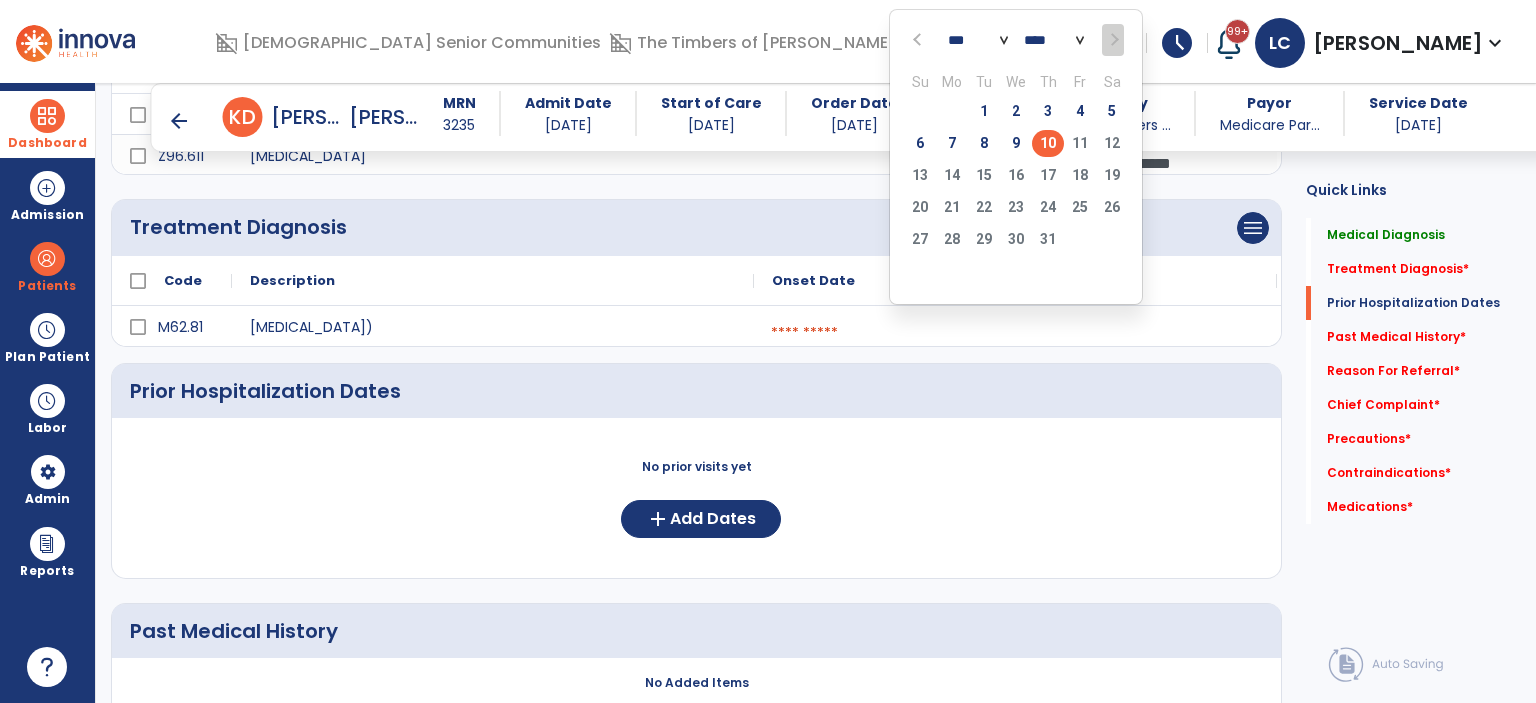 click on "10" 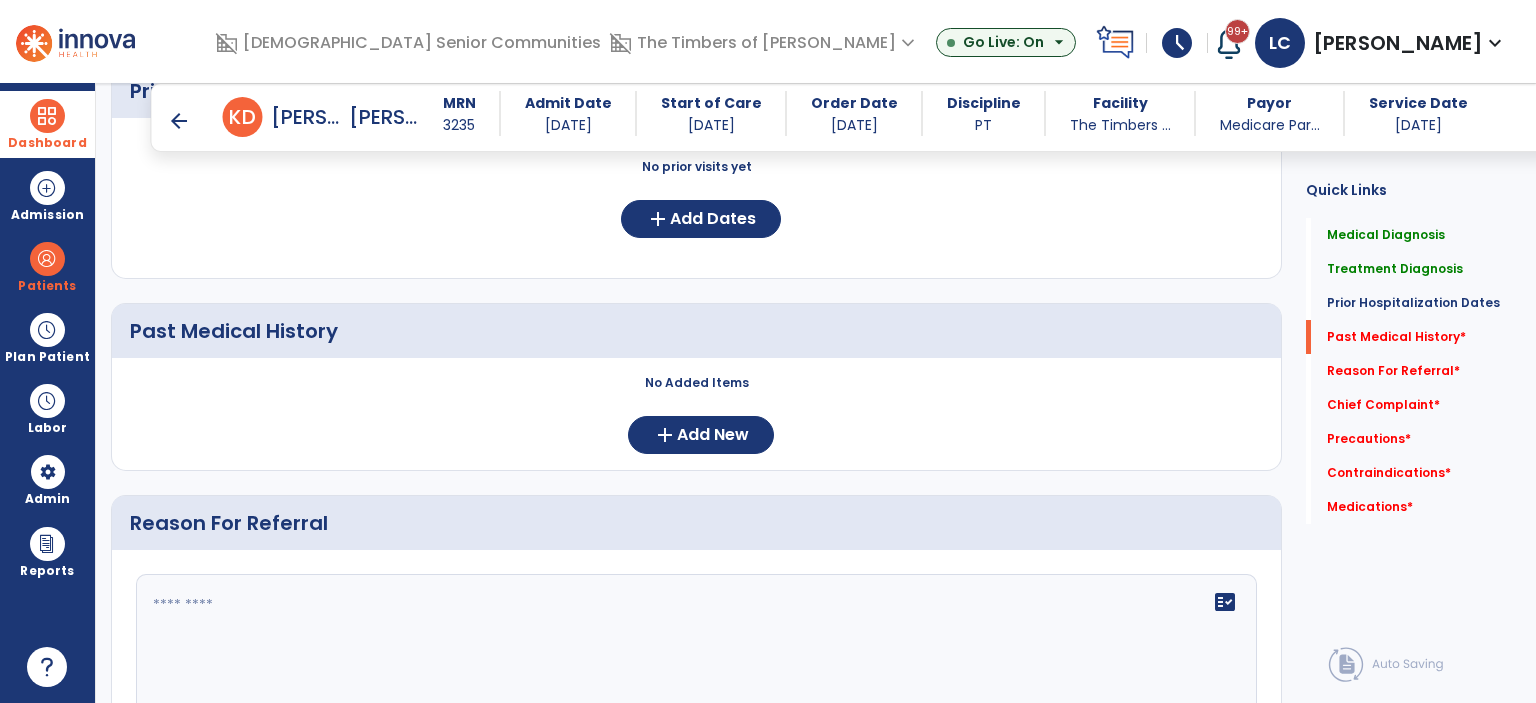 scroll, scrollTop: 541, scrollLeft: 0, axis: vertical 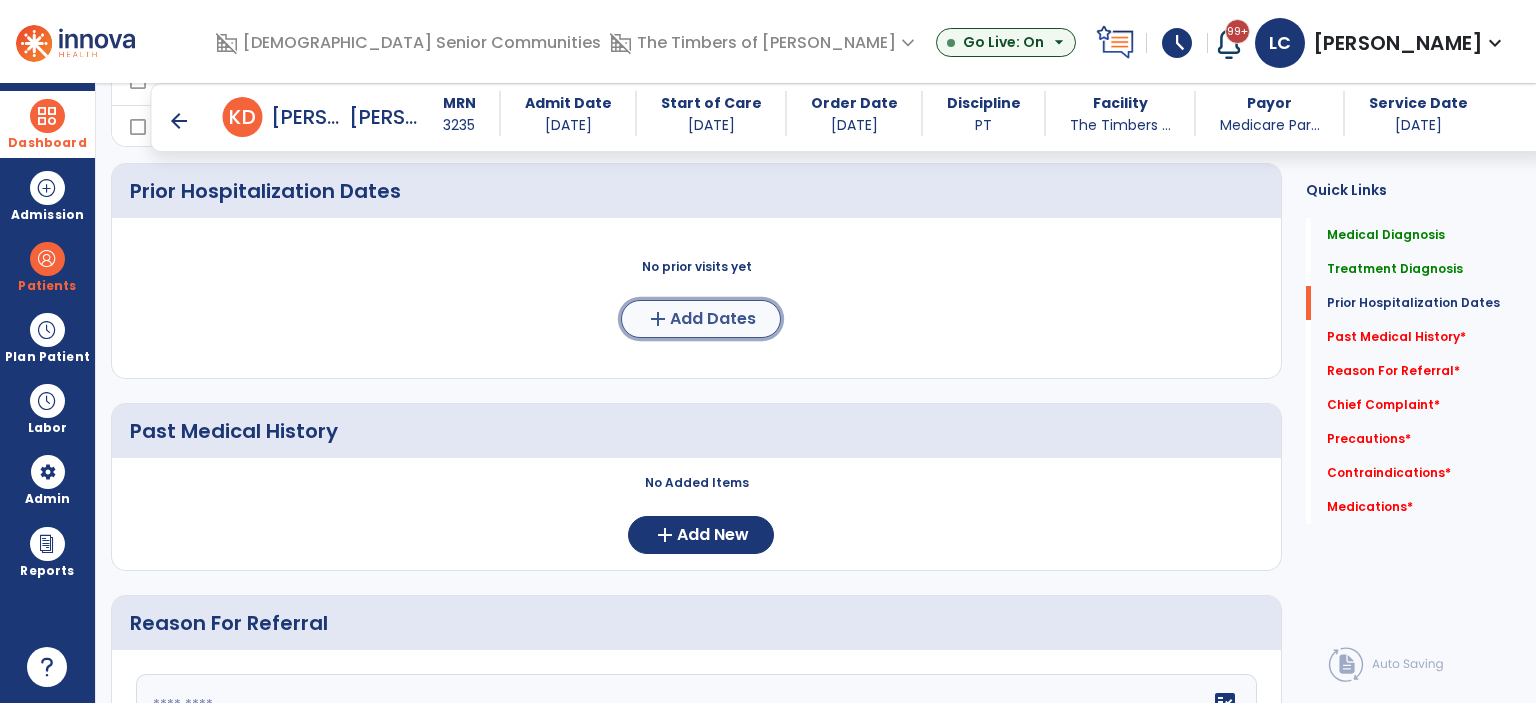 click on "add  Add Dates" 